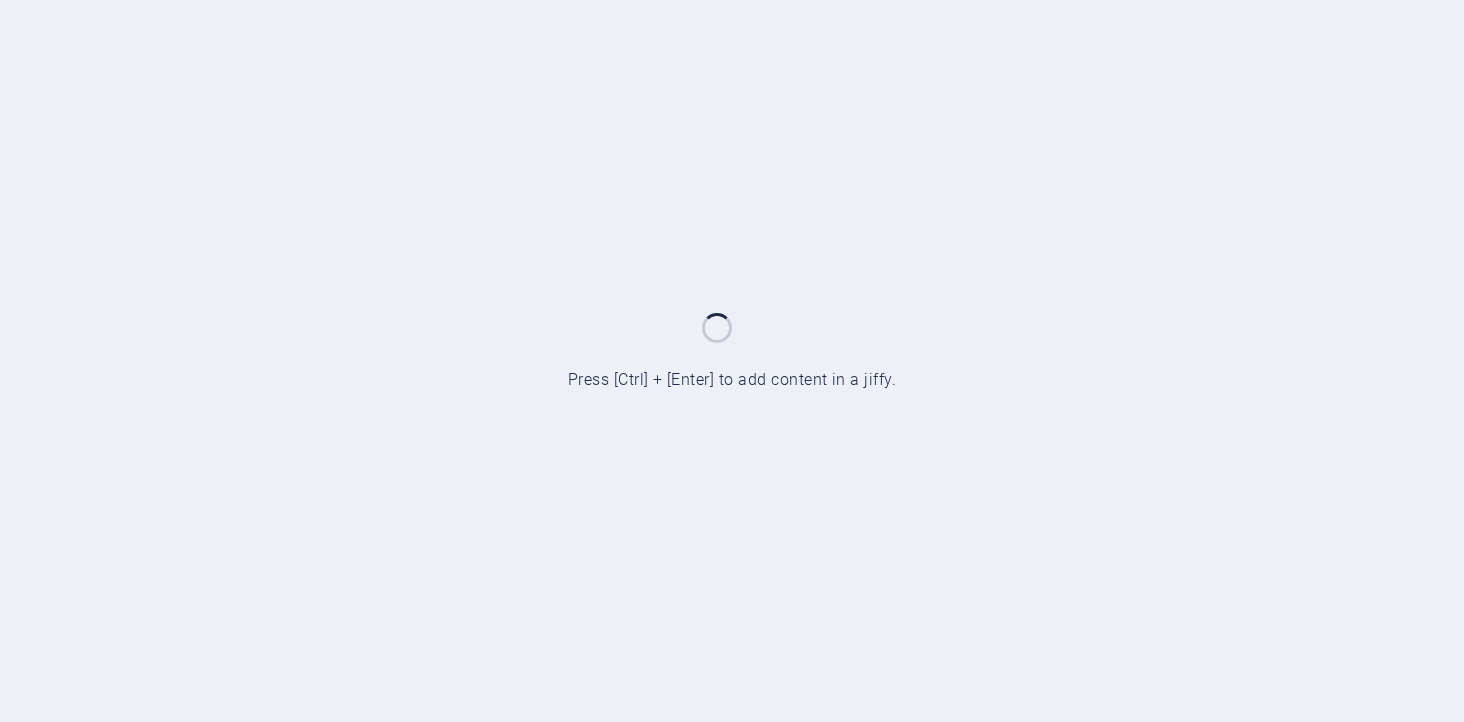 scroll, scrollTop: 0, scrollLeft: 0, axis: both 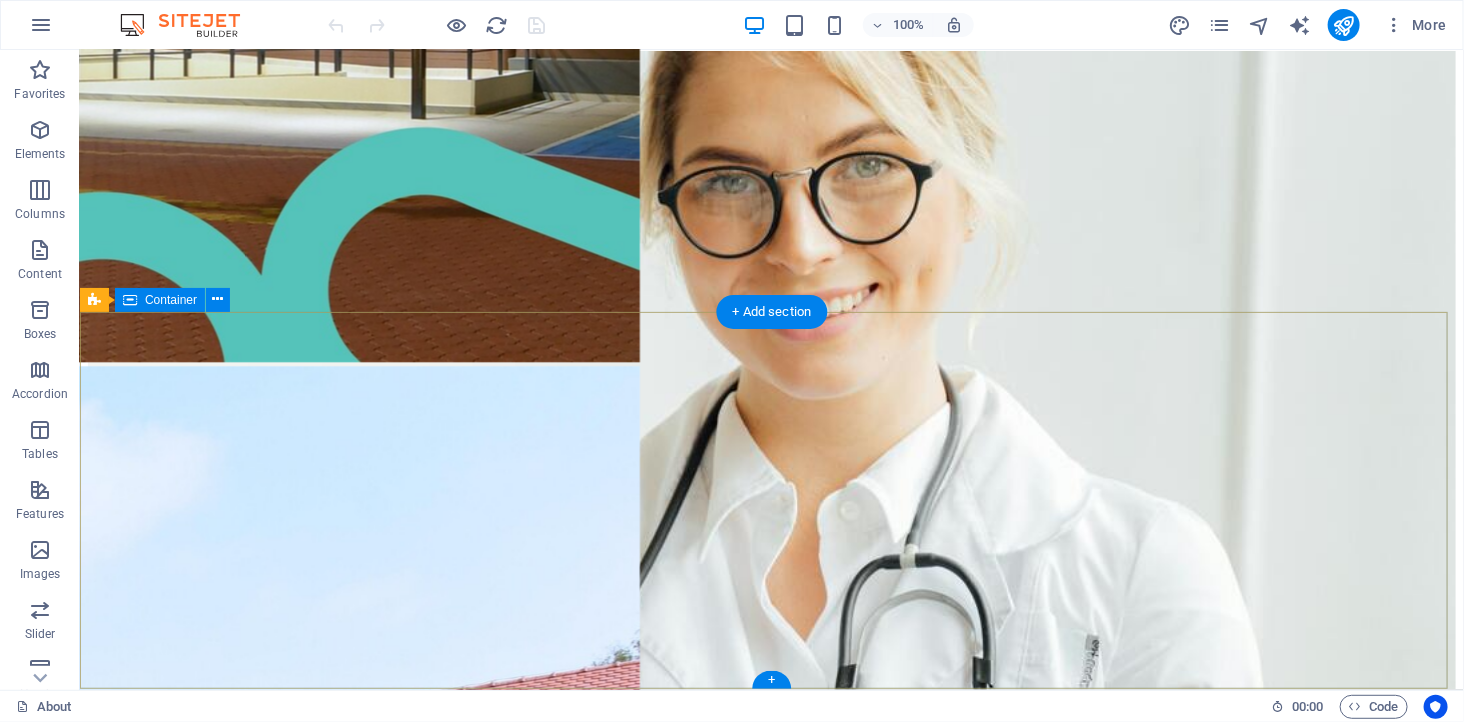 click on "[COMPANY] 03-10, Cinta Ayu Suites, Jln Persiaran Bkt Pulai 1 Pulai 81300 Kampung Pulai [POSTAL_CODE] info@[DOMAIN] Navigation About Specialties Packages Facilities Doctors Legal Notice Privacy Policy Social media Facebook LINKEDIN Instagram TIKTOK" at bounding box center [771, 10862] 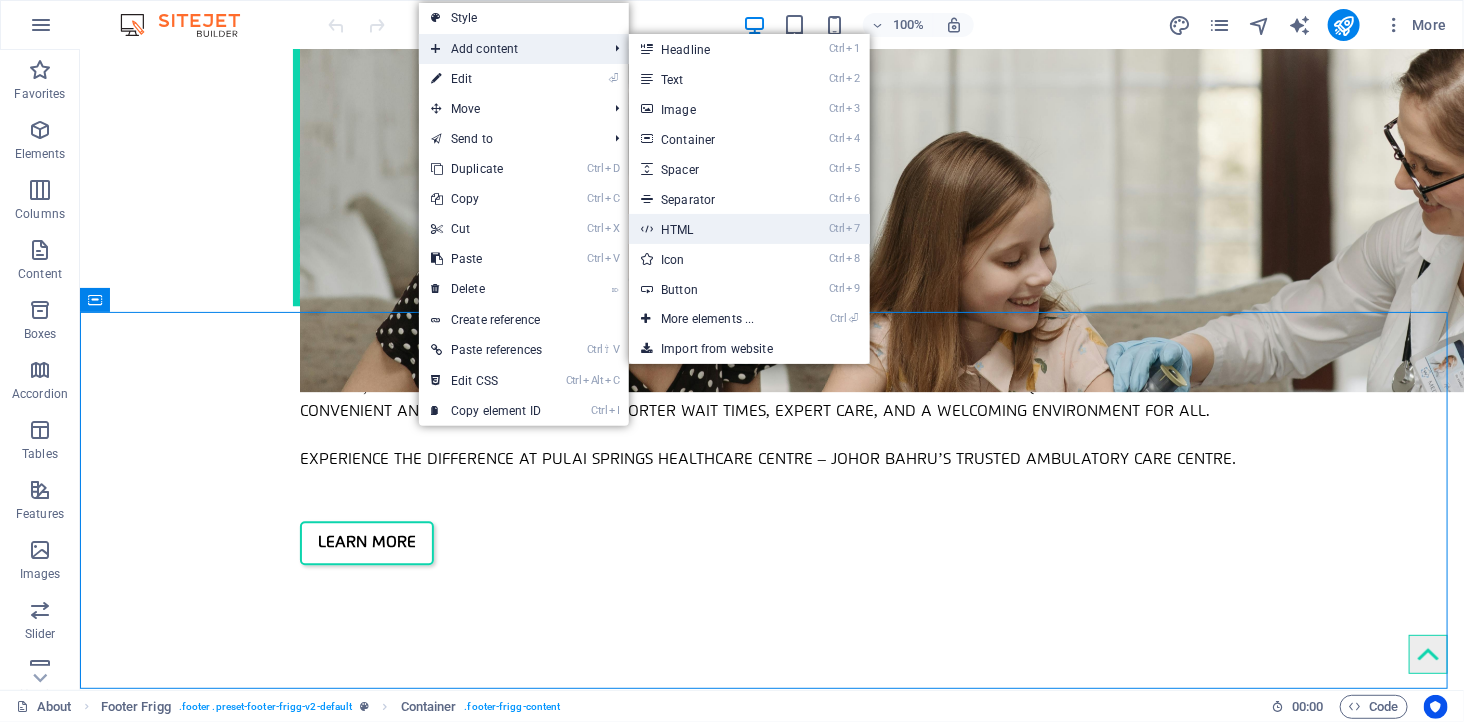 click on "Ctrl 7  HTML" at bounding box center (711, 229) 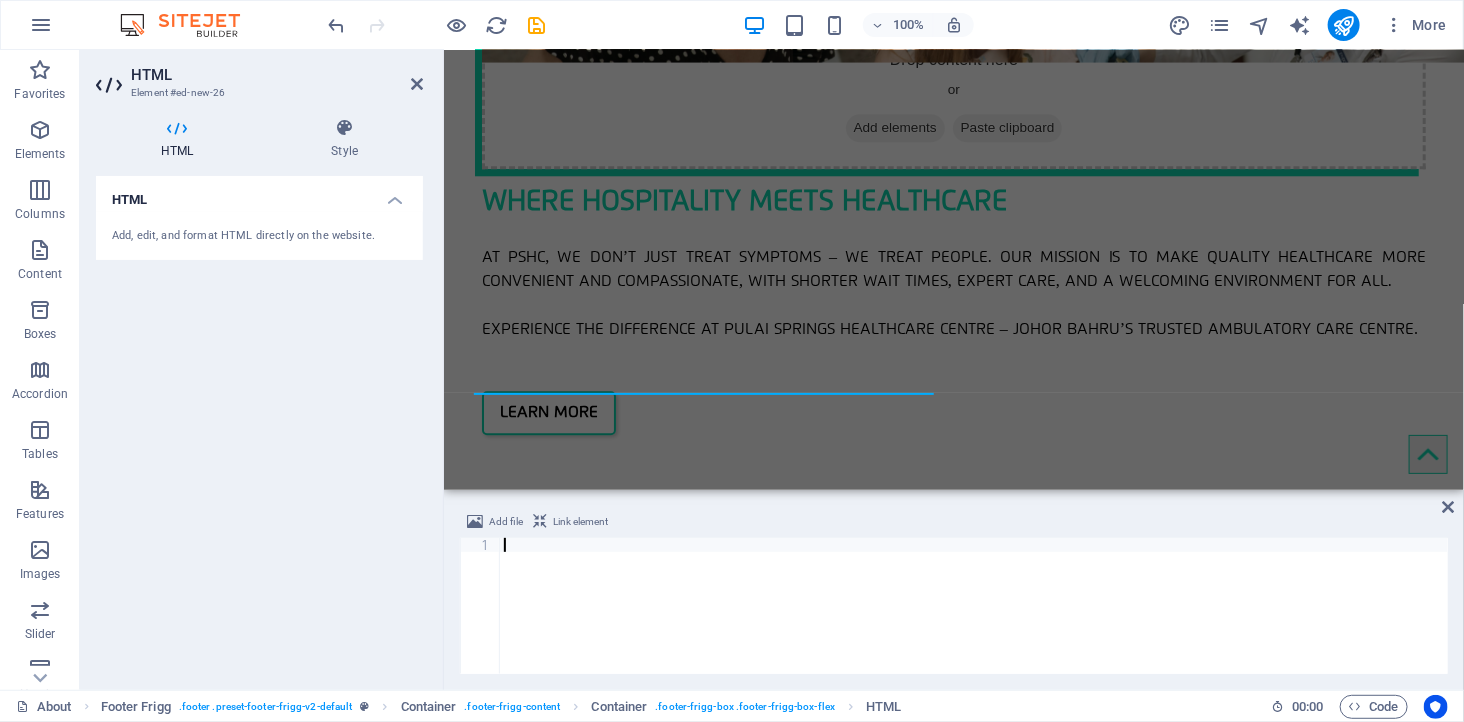 scroll, scrollTop: 2045, scrollLeft: 0, axis: vertical 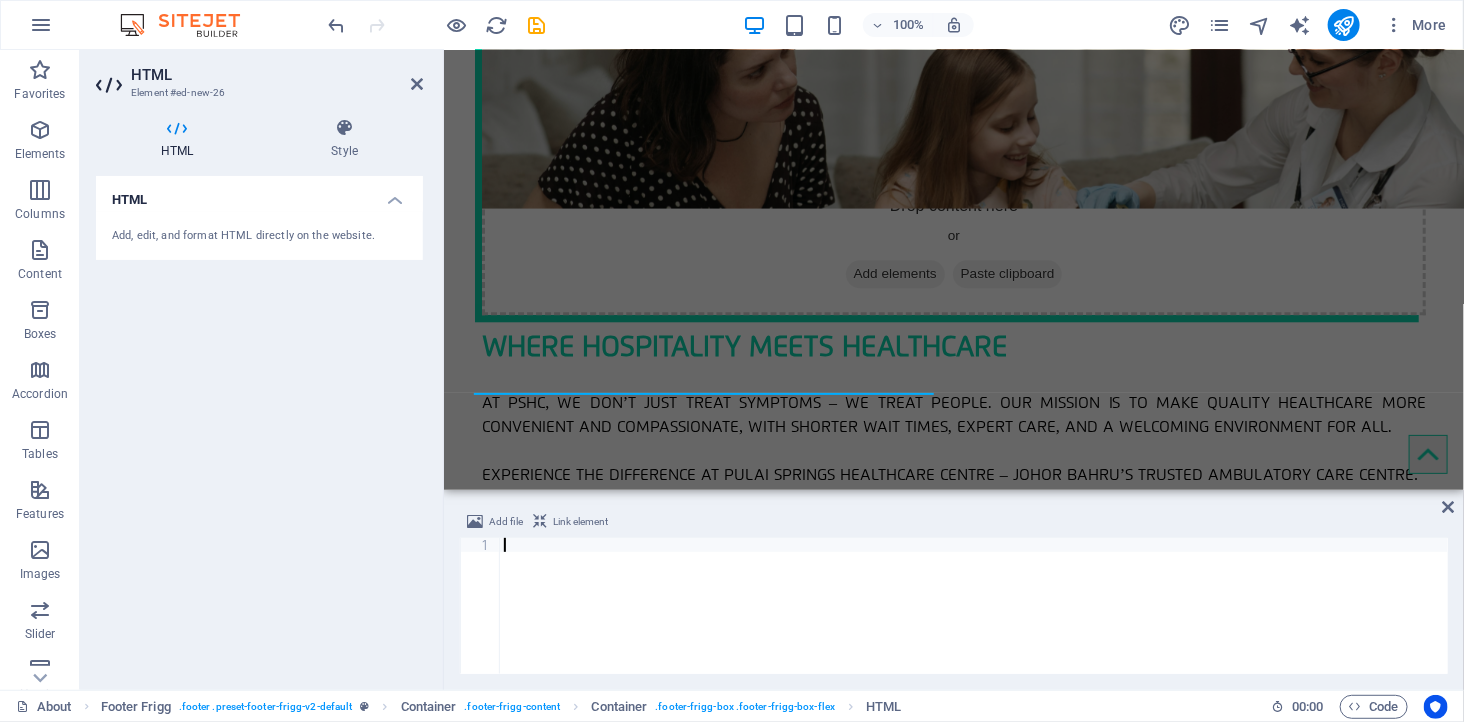 click at bounding box center [974, 620] 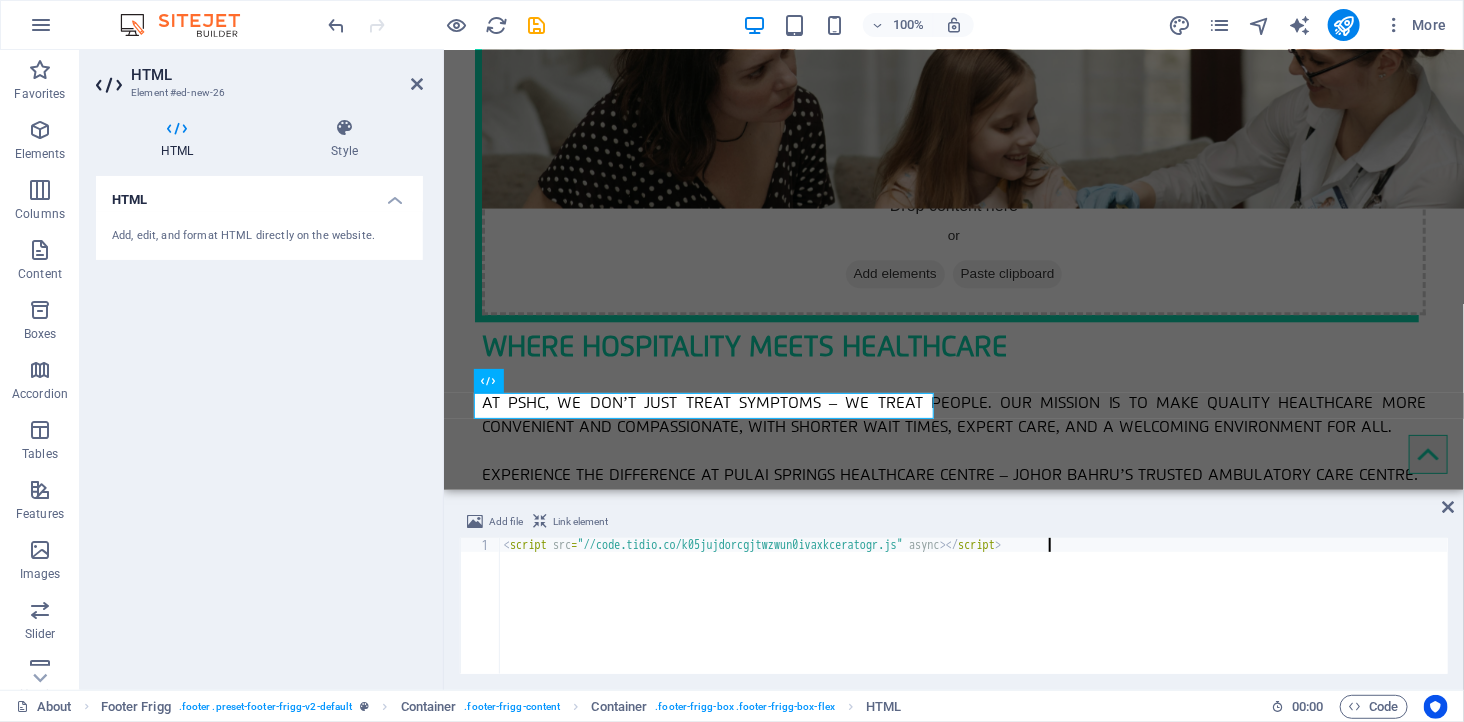 click at bounding box center [537, 25] 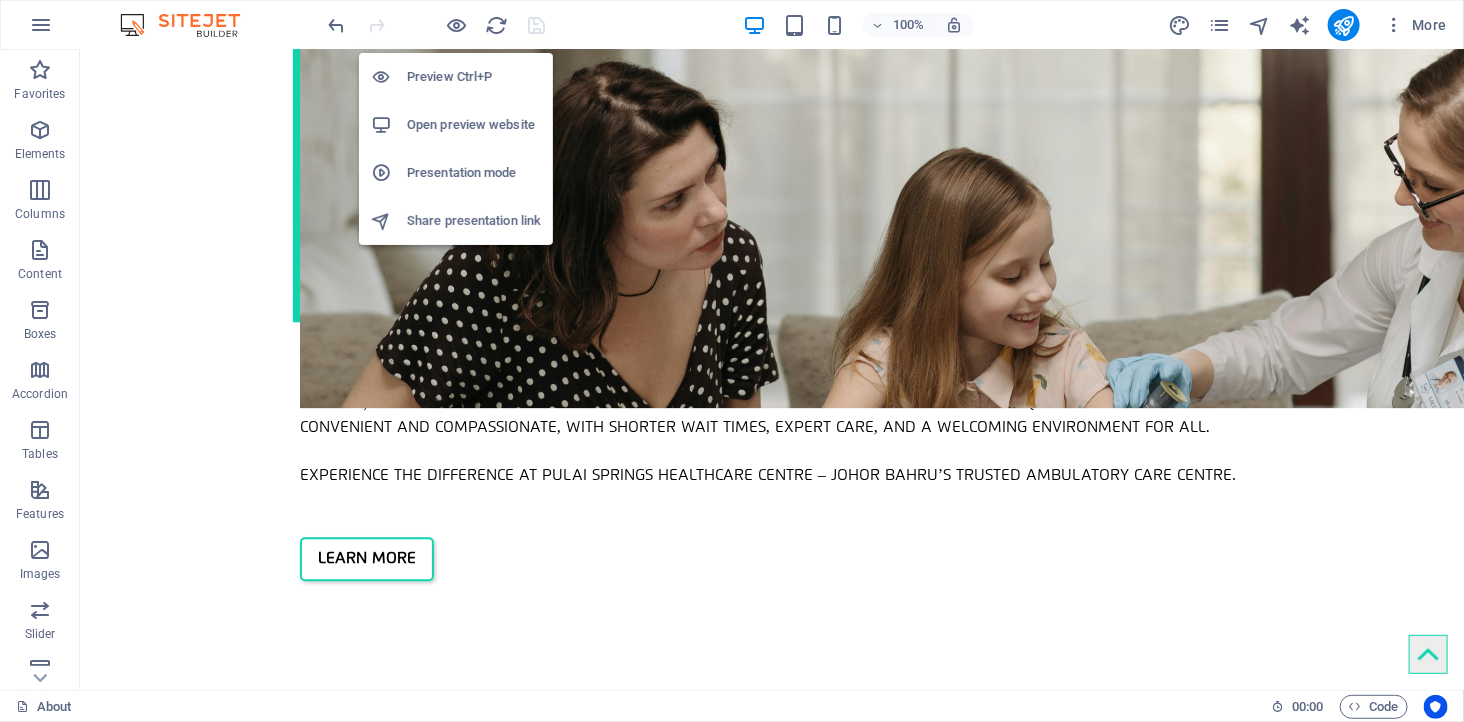 click on "Open preview website" at bounding box center (474, 125) 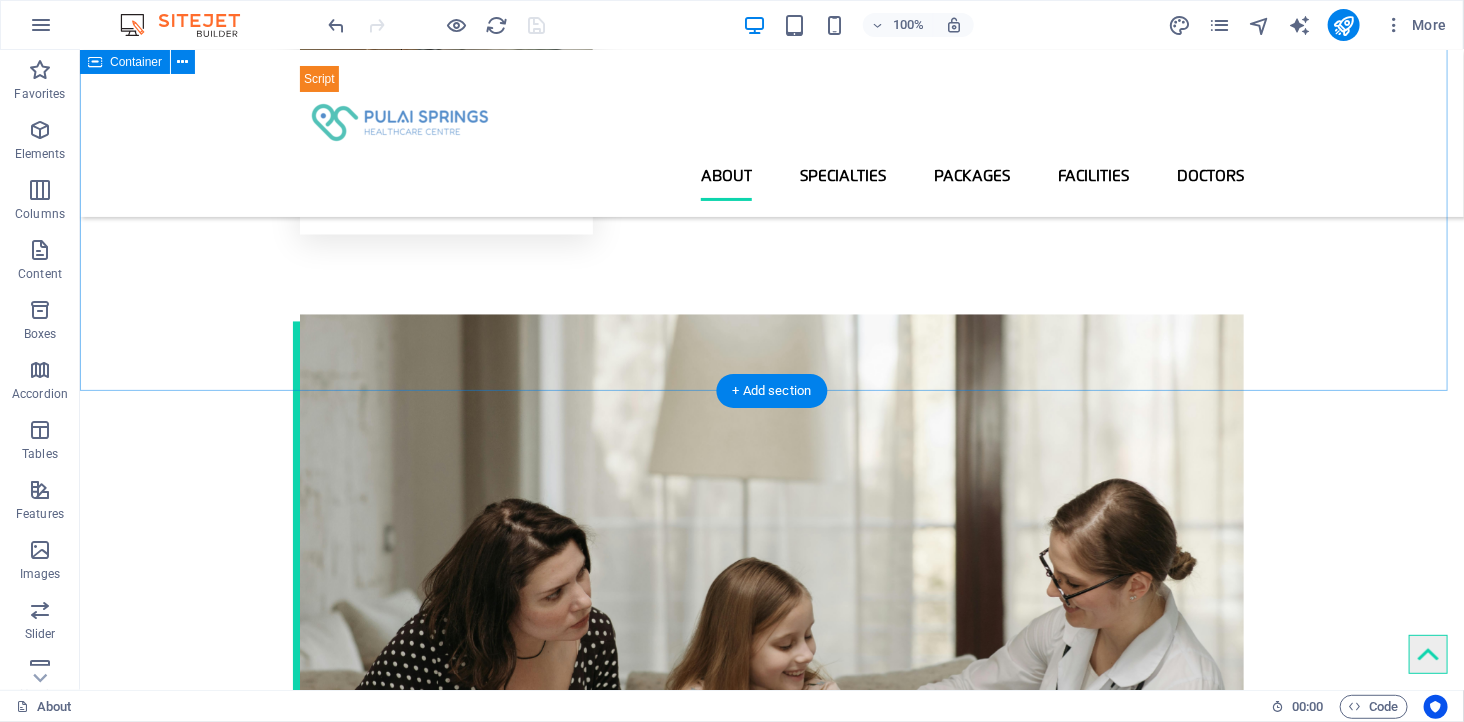 scroll, scrollTop: 860, scrollLeft: 0, axis: vertical 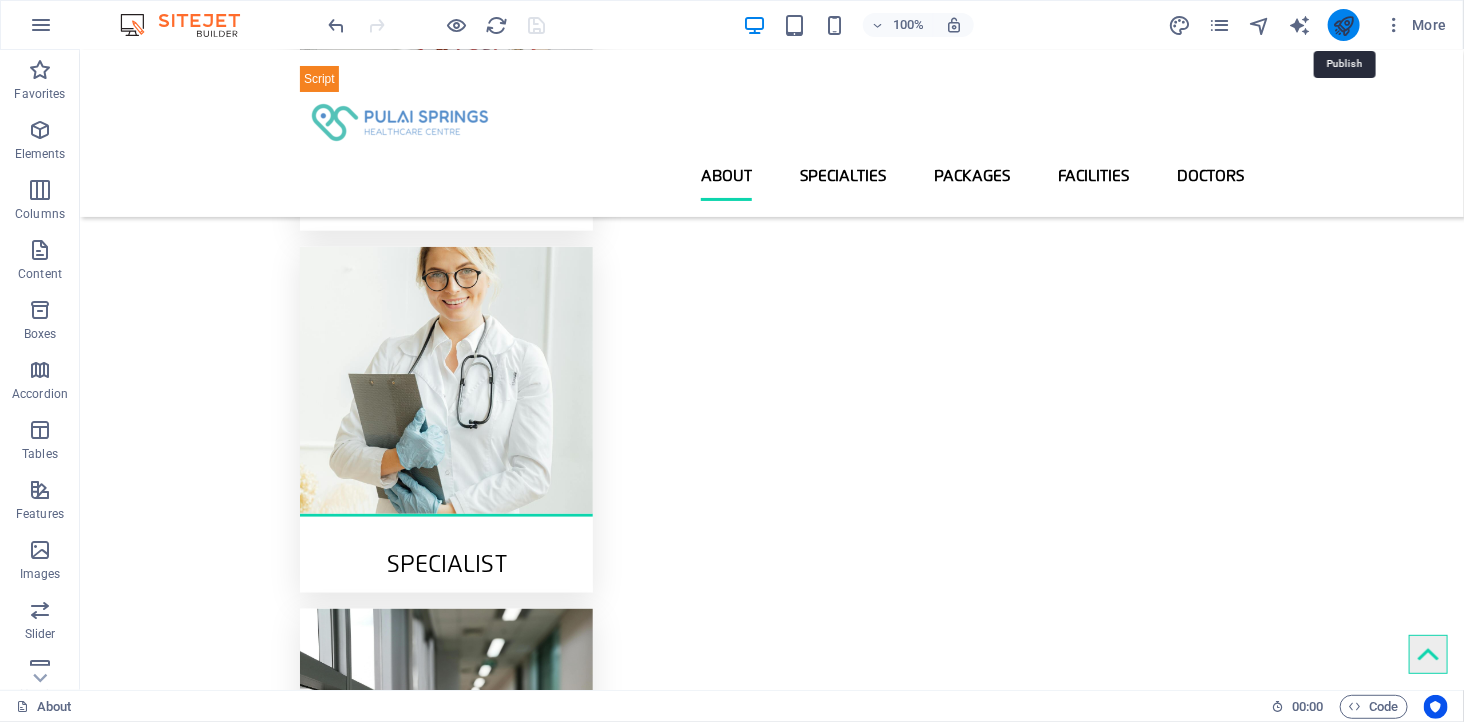 click at bounding box center (1343, 25) 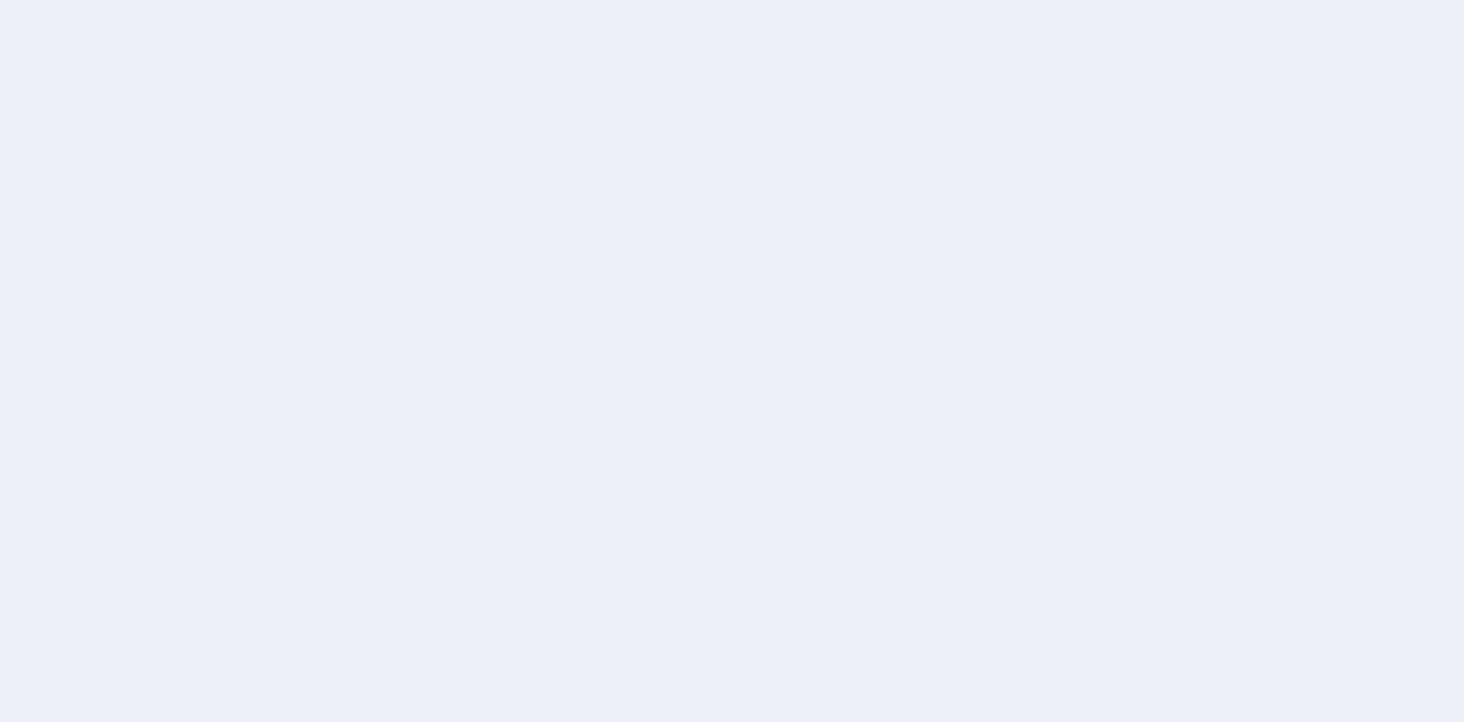 scroll, scrollTop: 0, scrollLeft: 0, axis: both 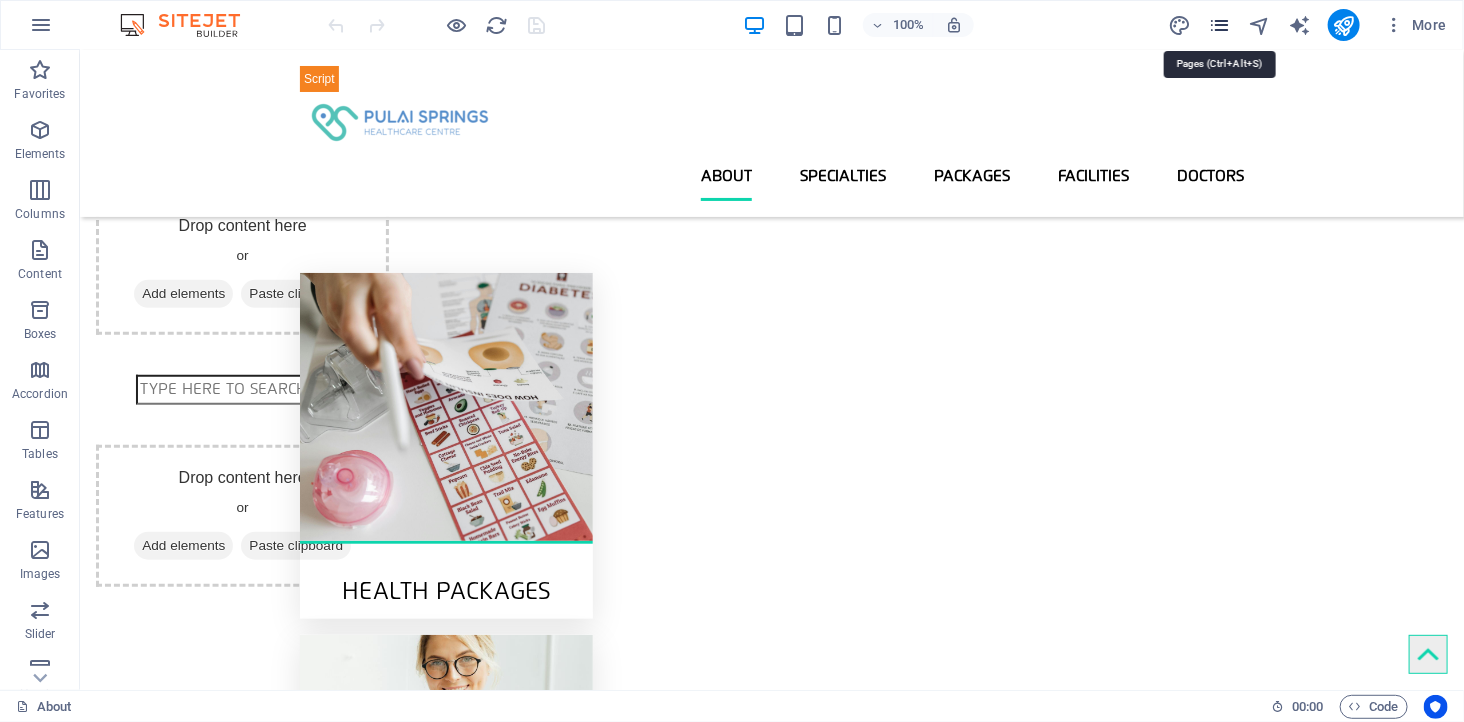 click at bounding box center (1219, 25) 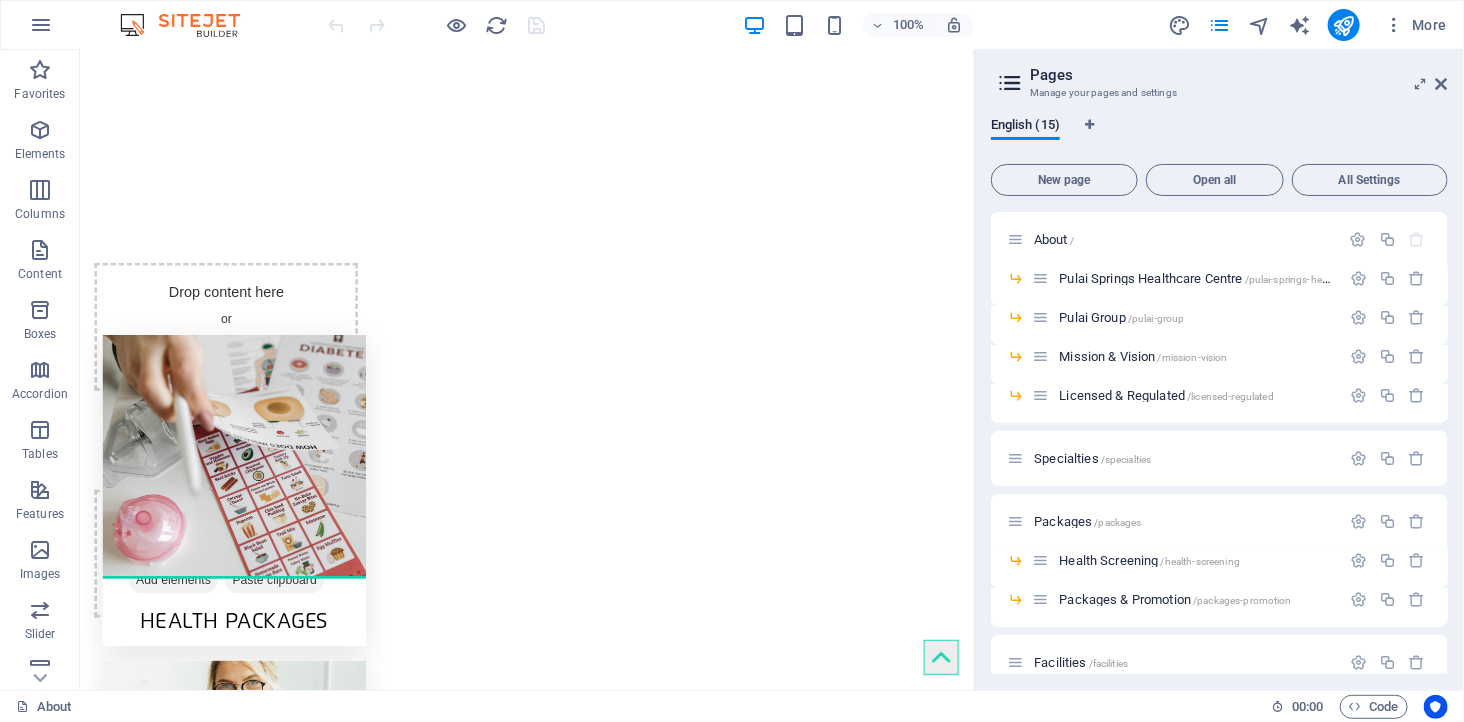 scroll, scrollTop: 518, scrollLeft: 0, axis: vertical 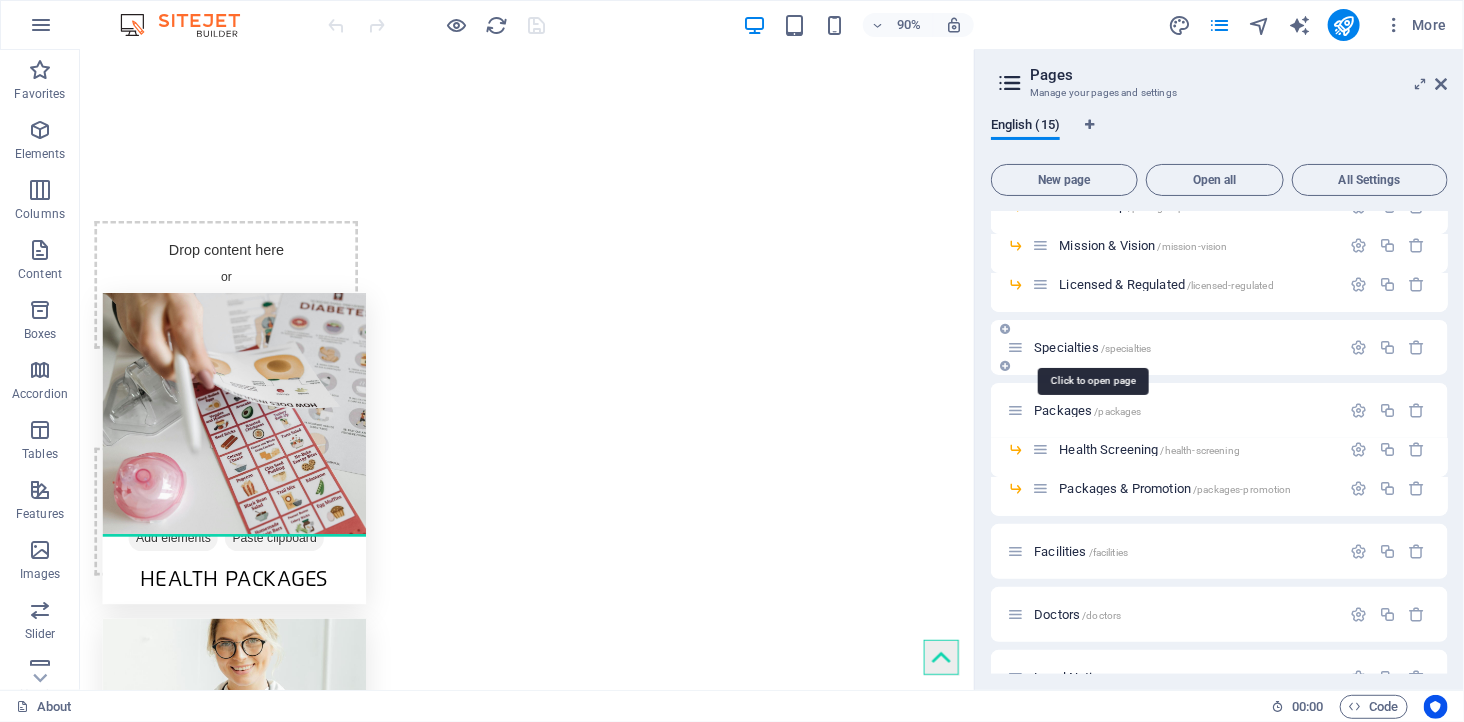 click on "Specialties /specialties" at bounding box center (1092, 347) 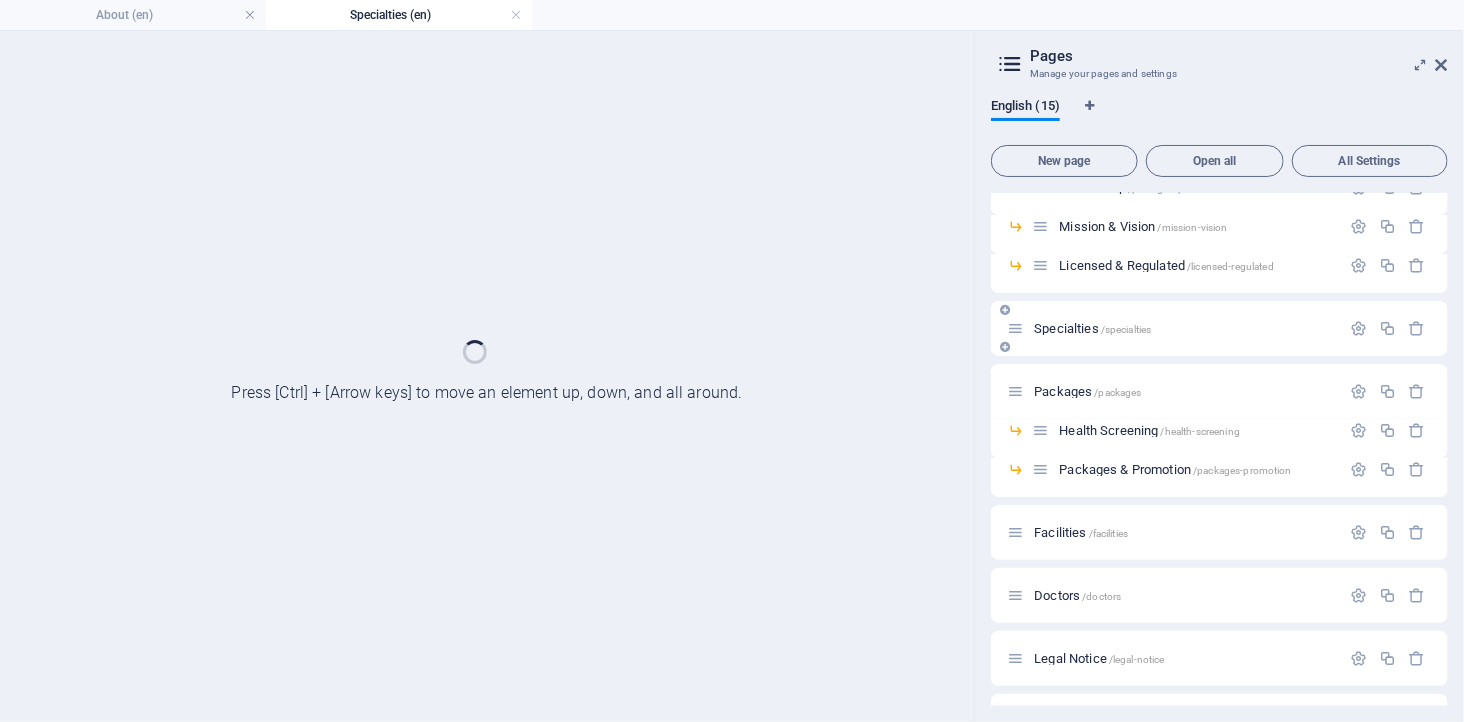 scroll, scrollTop: 0, scrollLeft: 0, axis: both 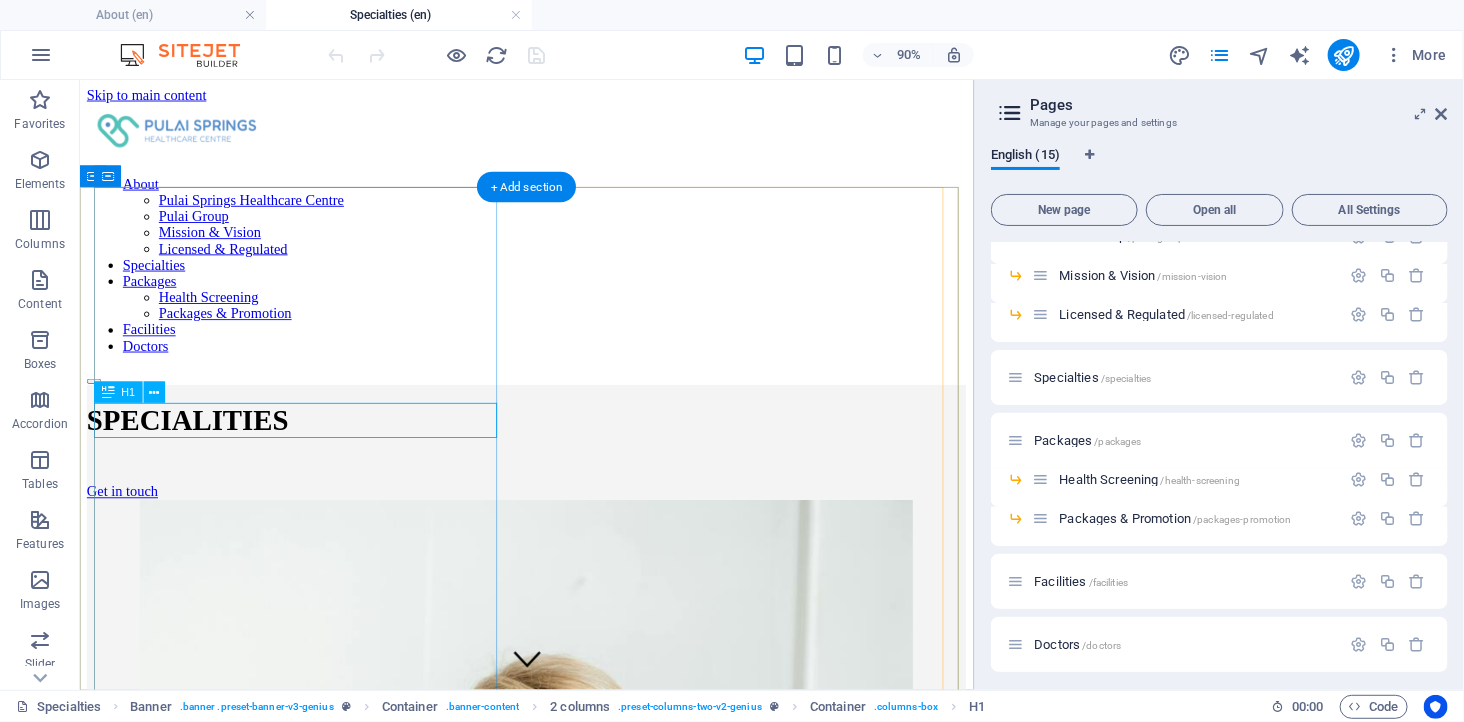 click on "SPECIALITIES" at bounding box center [575, 457] 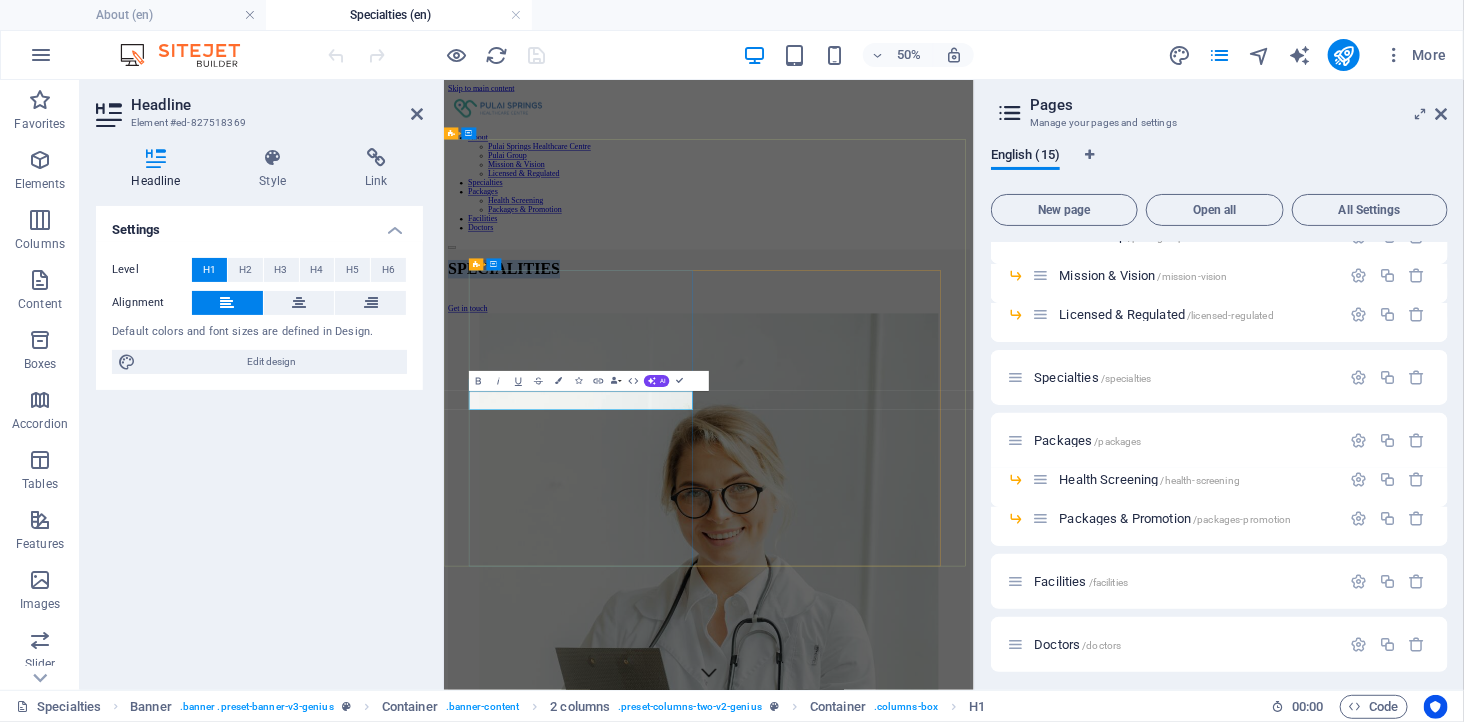 click on "SPECIALITIES" at bounding box center (973, 457) 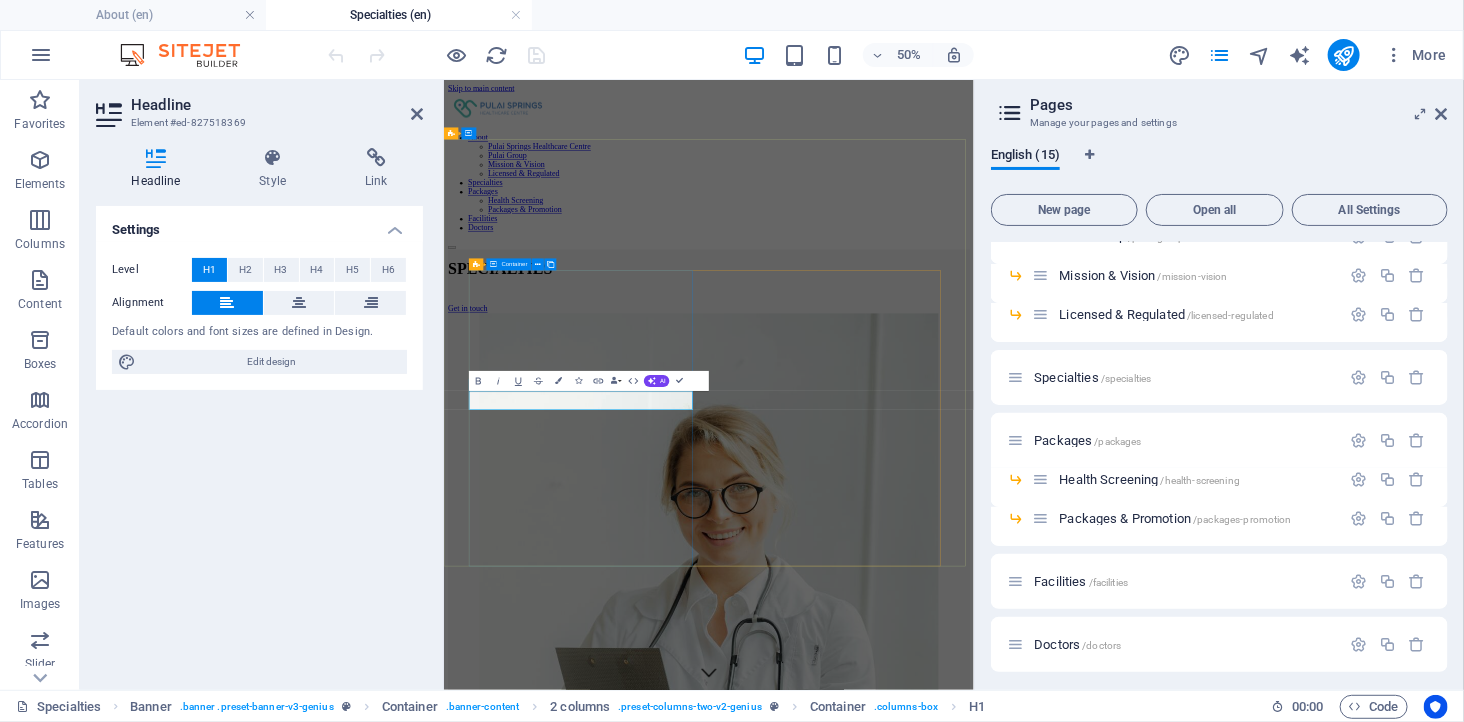 click on "SPECIALTIES Get in touch" at bounding box center [973, 482] 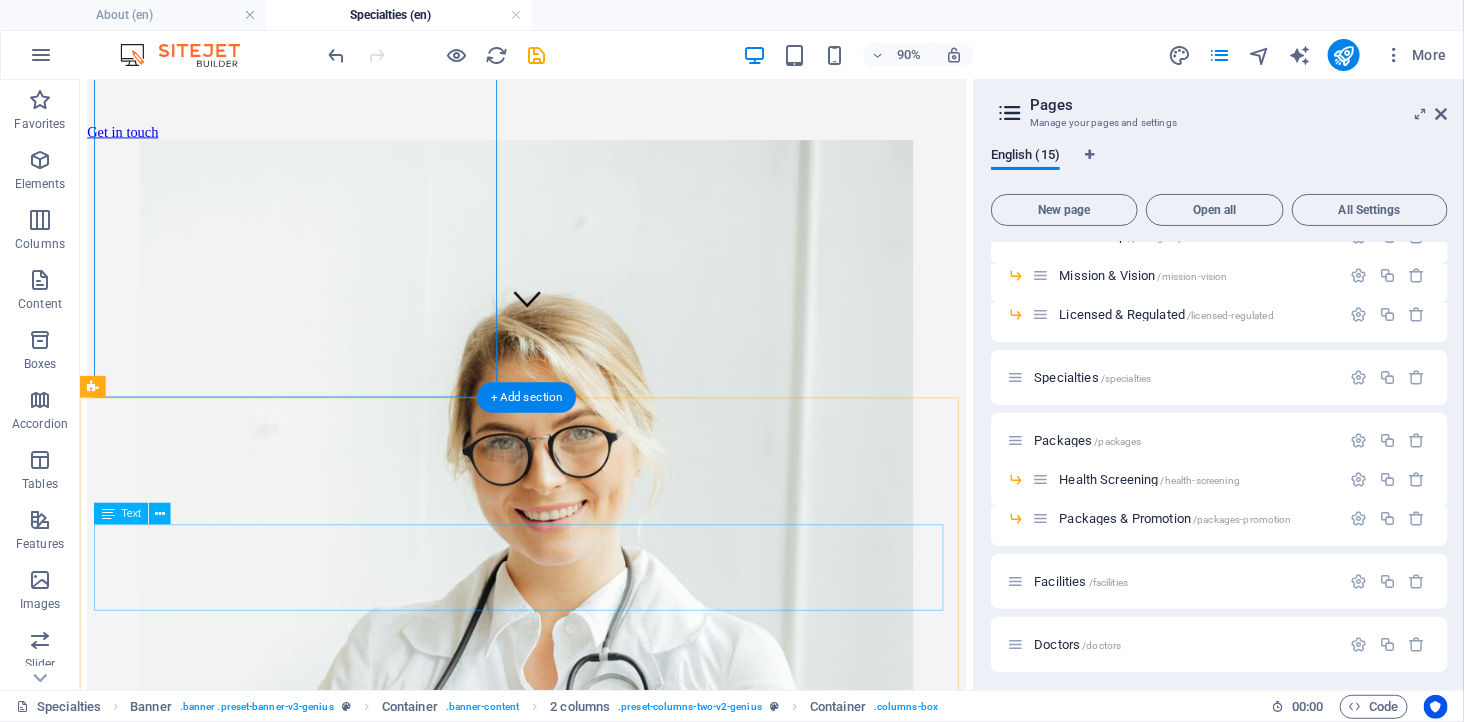 scroll, scrollTop: 444, scrollLeft: 0, axis: vertical 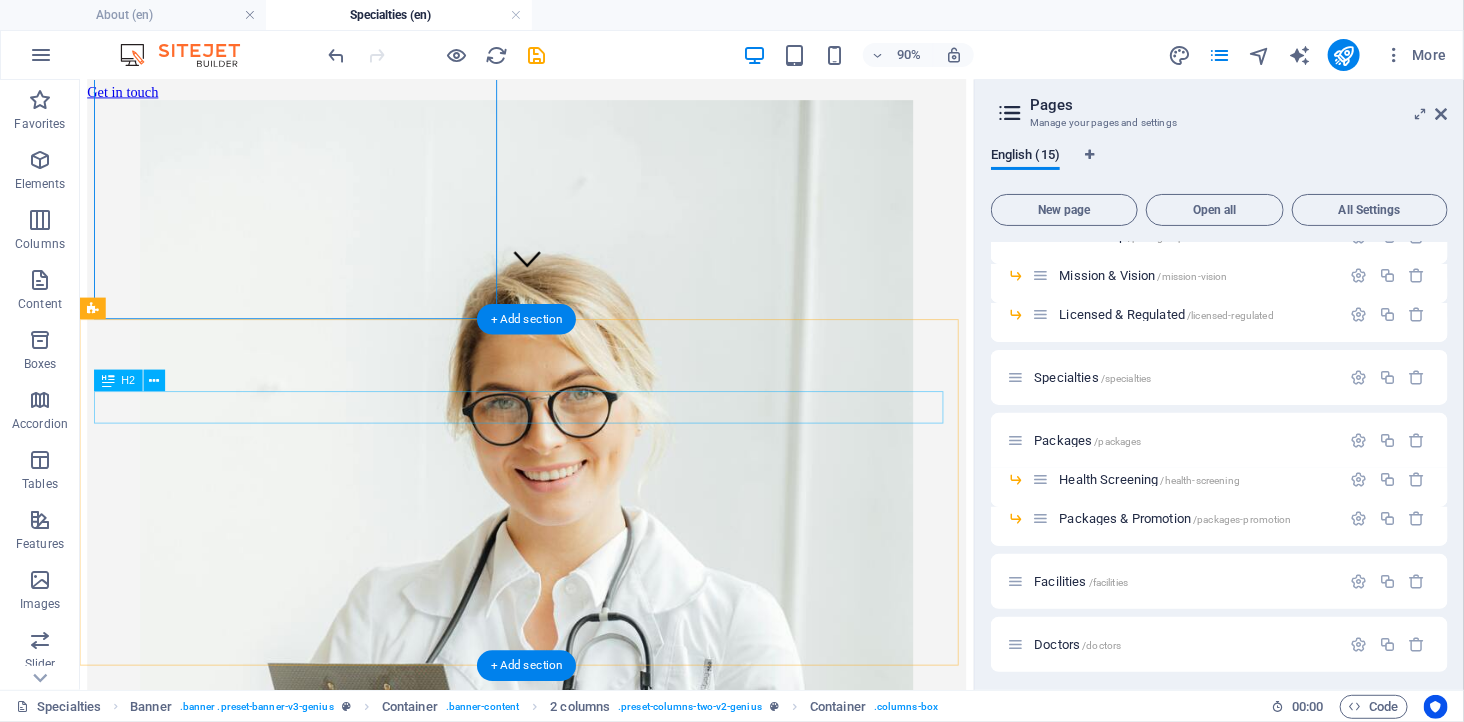 click on "This is a Subpage" at bounding box center (575, 1429) 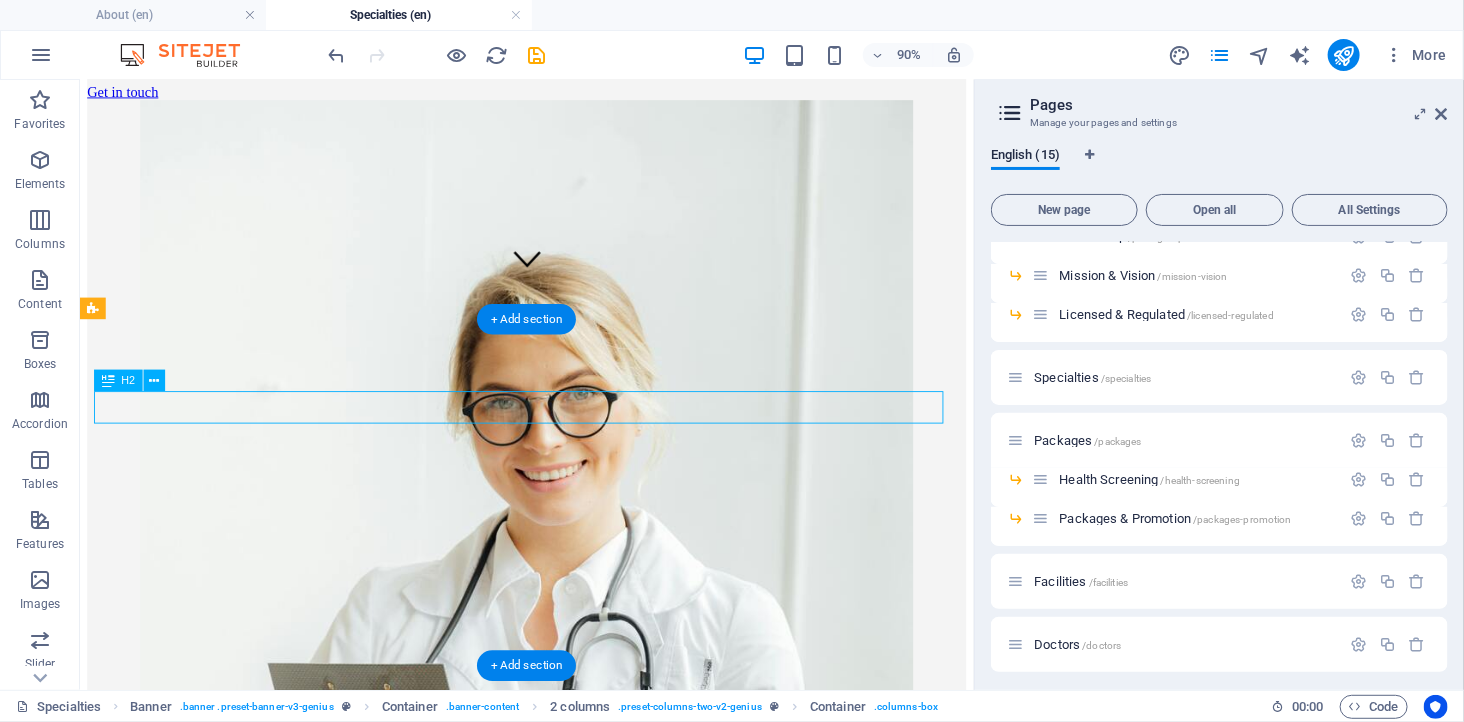 click on "This is a Subpage" at bounding box center [575, 1429] 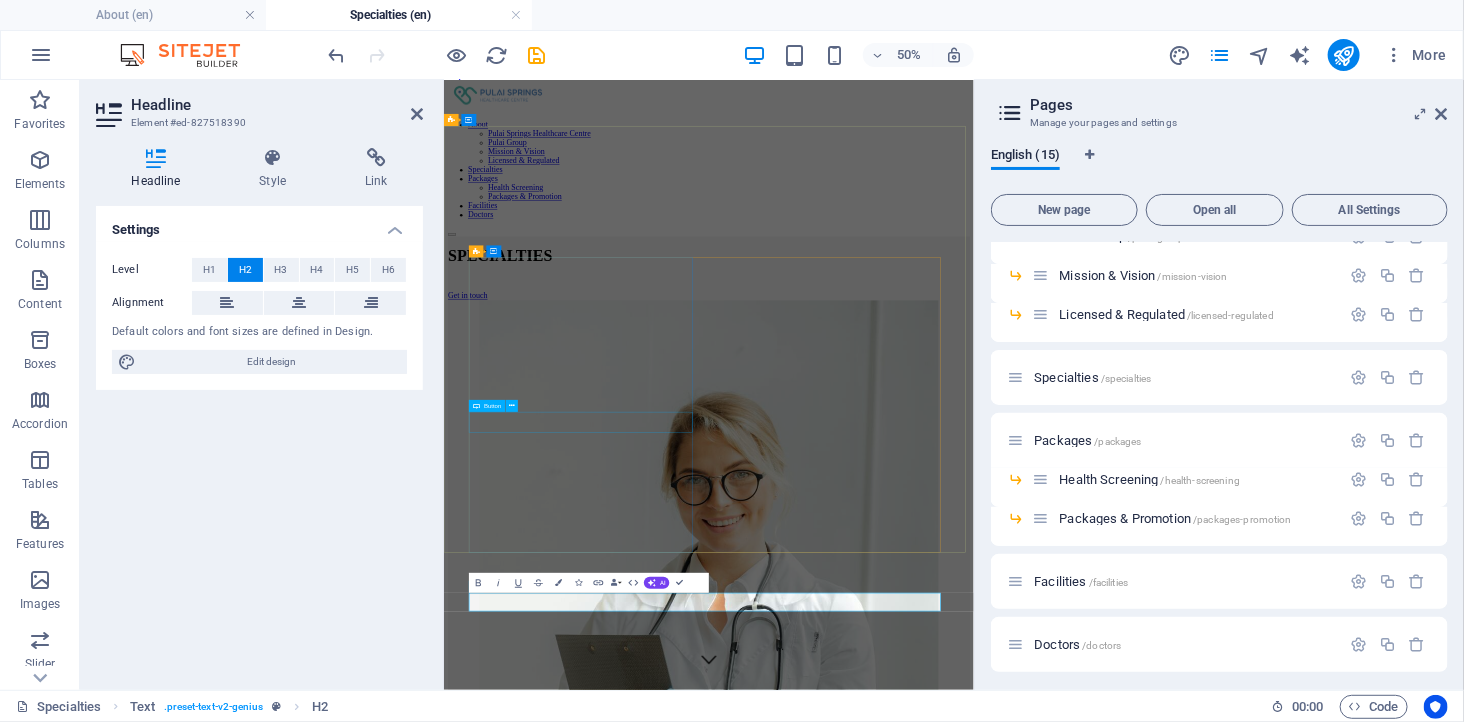 click on "Get in touch" at bounding box center (973, 511) 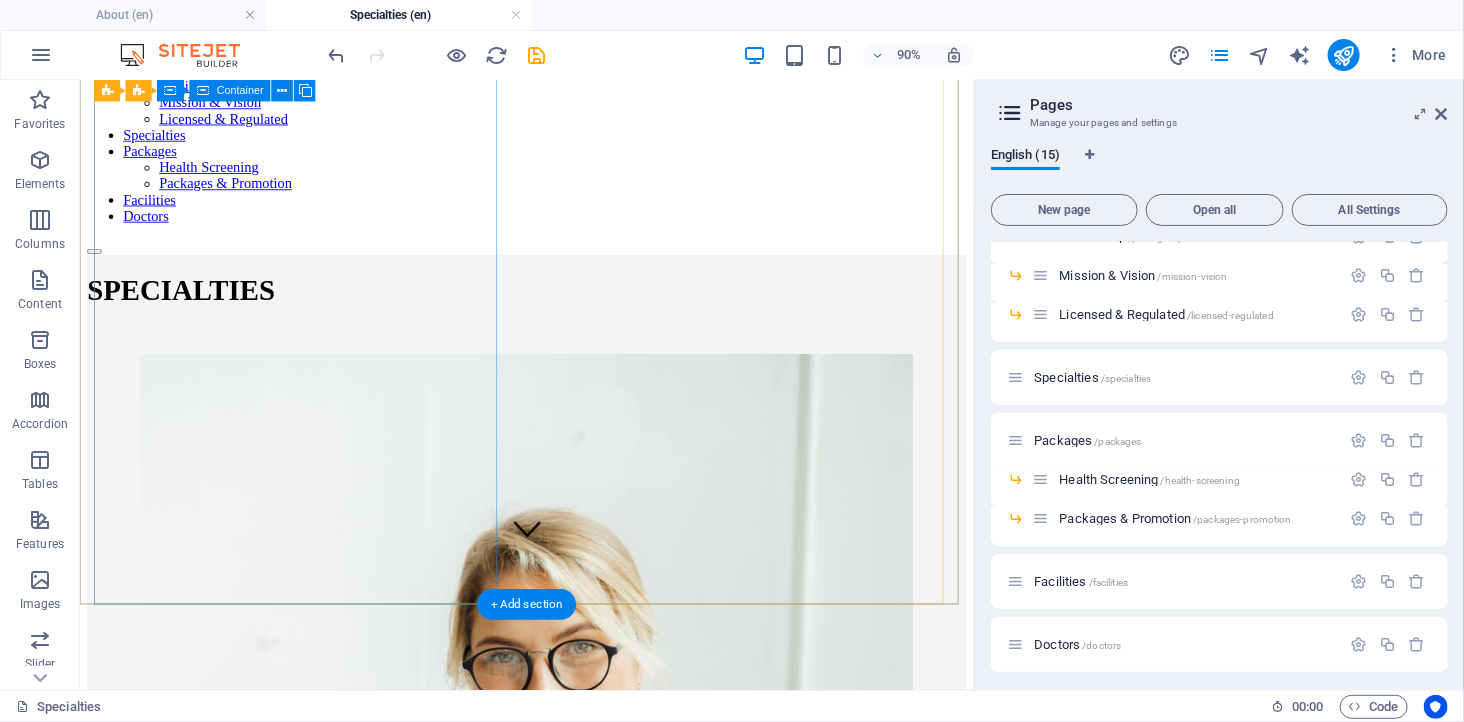 scroll, scrollTop: 461, scrollLeft: 0, axis: vertical 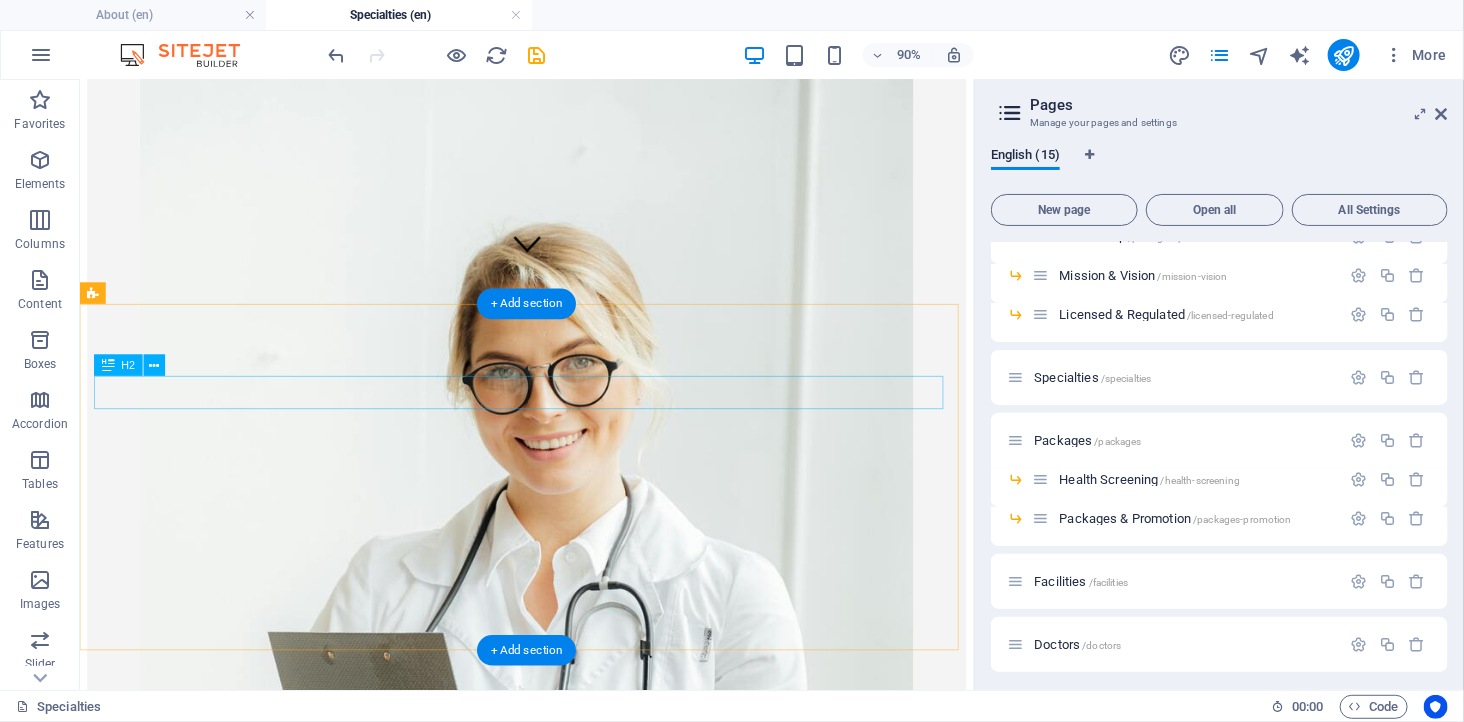 click on "This is a Subpage" at bounding box center [575, 1394] 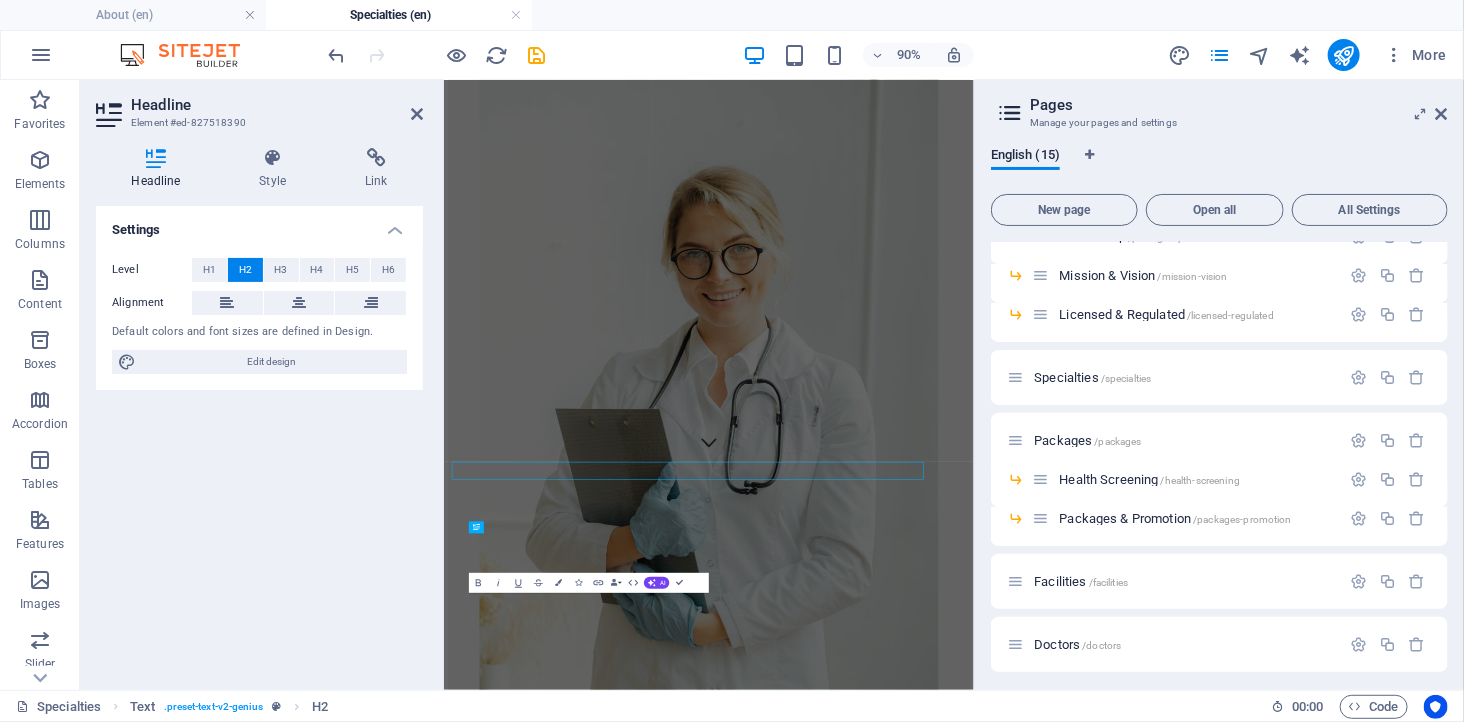 scroll, scrollTop: 26, scrollLeft: 0, axis: vertical 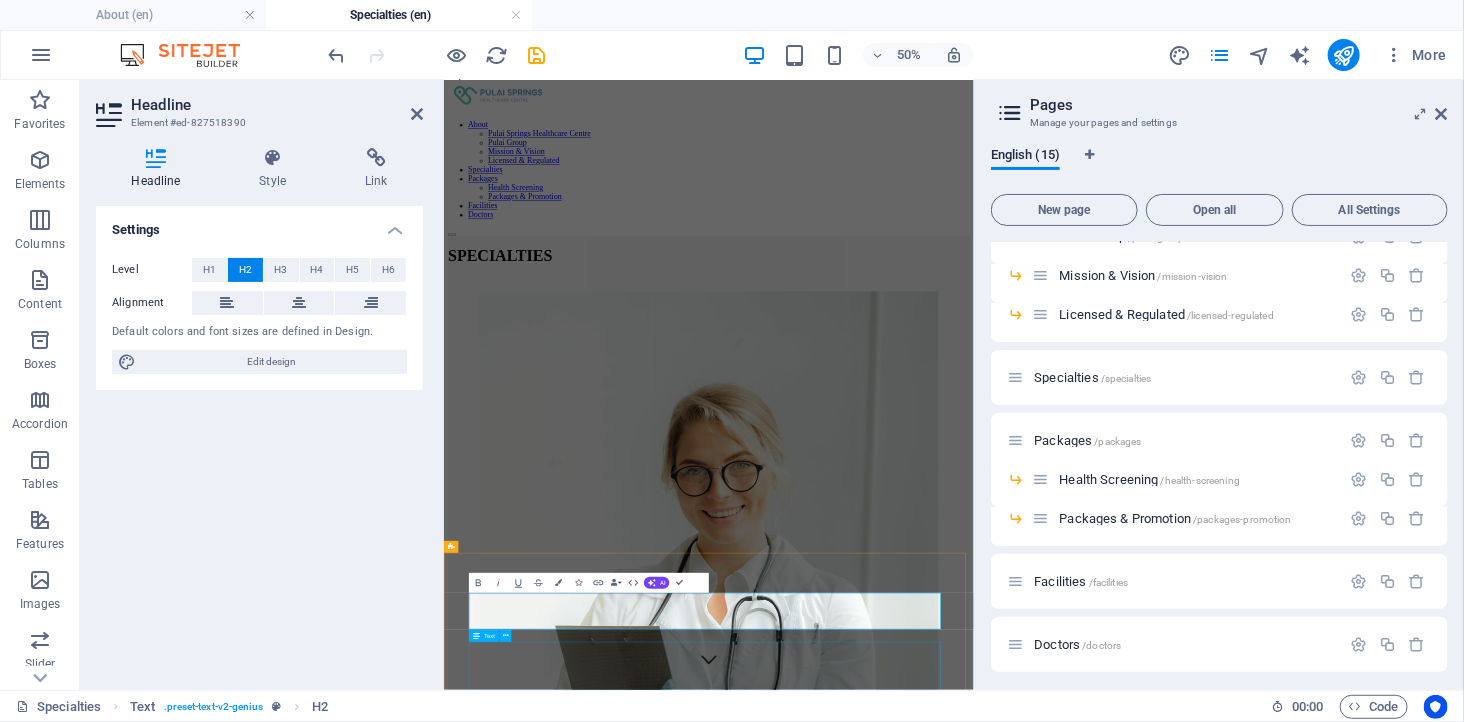 click on "This subpage can be used as a base for adding more pages. You can duplicate this page in your page manager to maintain this basic structure of  header-reference ,  footer-reference  and this editable  section . Referenced elements are copies of their original element and cannot be edited. But they change according to their original element, so you only have to make changes once and they apply to all related references." at bounding box center [973, 2019] 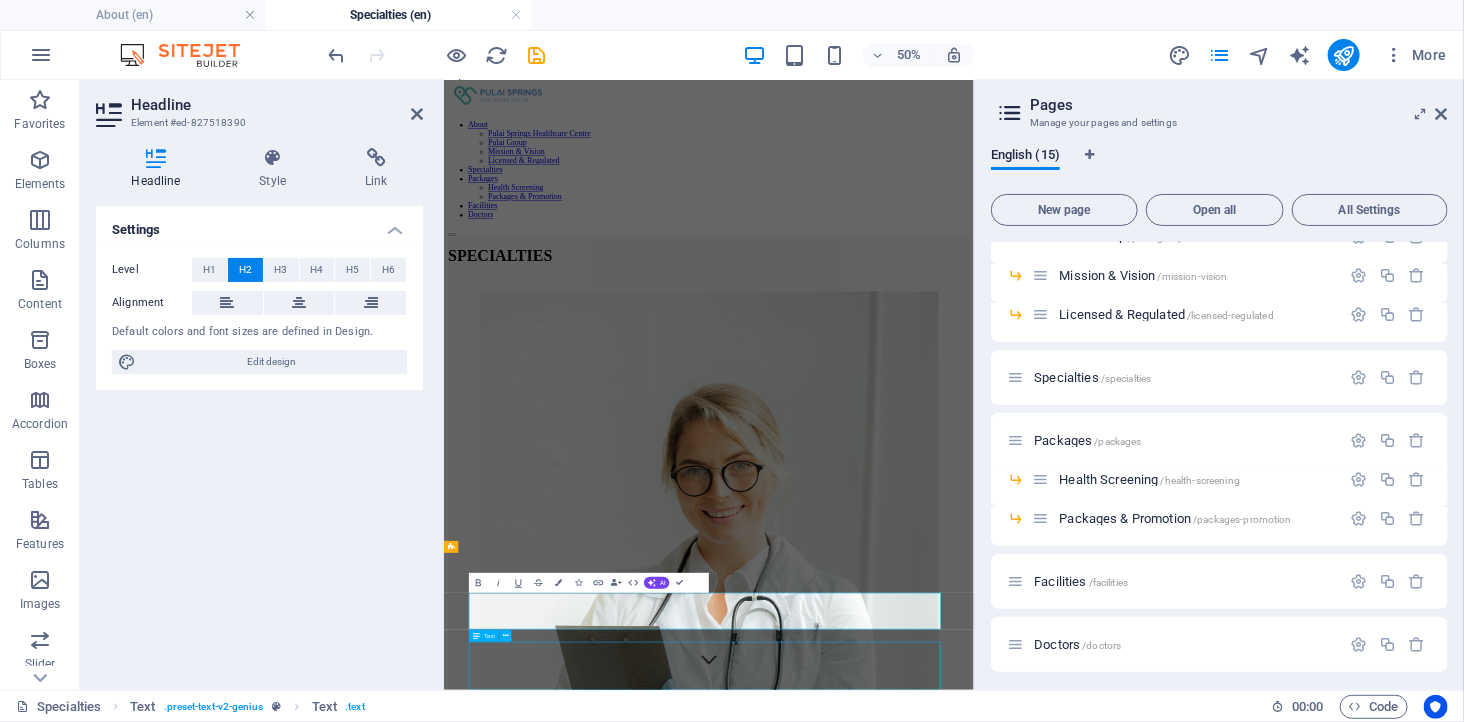scroll, scrollTop: 497, scrollLeft: 0, axis: vertical 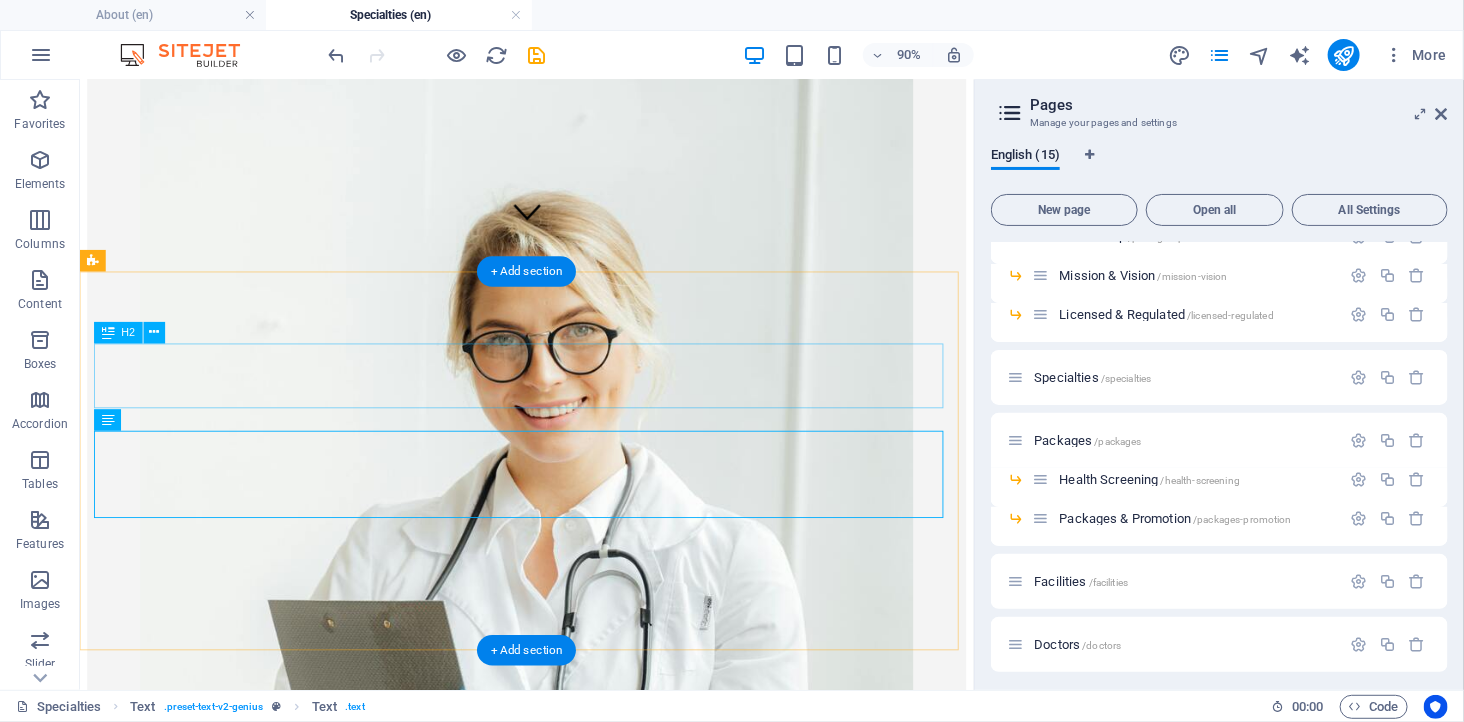 click on "Our SpecialitiesExpert Care Across a Wide Range of Medical Disciplines" at bounding box center (575, 1358) 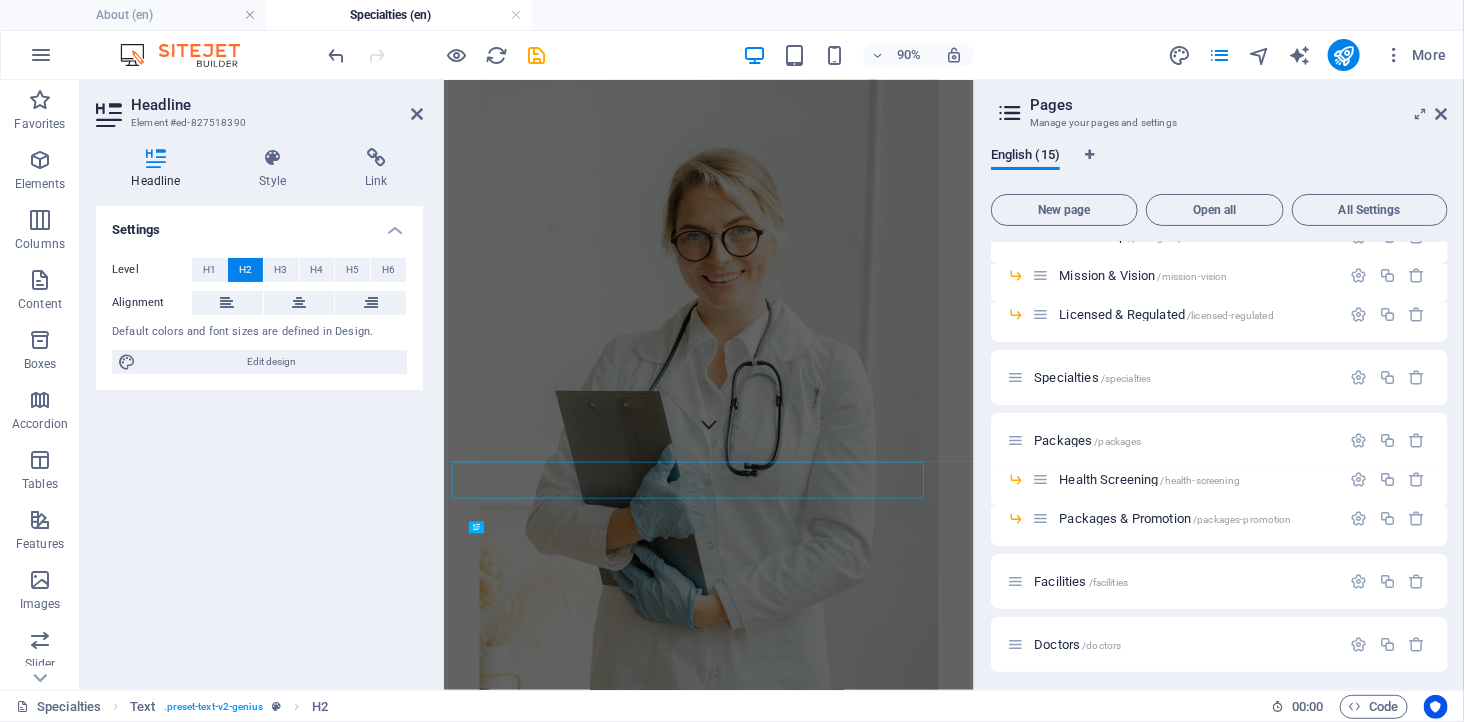 scroll, scrollTop: 26, scrollLeft: 0, axis: vertical 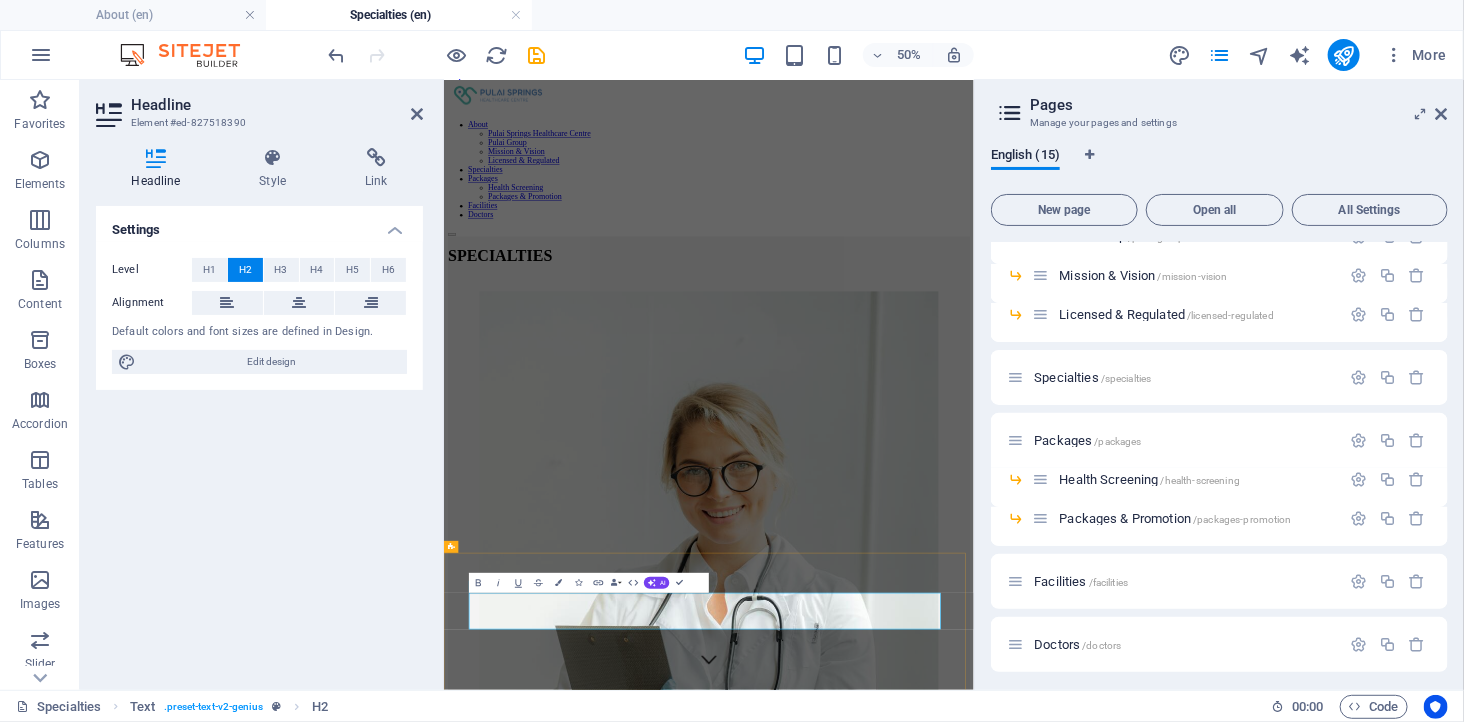 drag, startPoint x: 710, startPoint y: 1130, endPoint x: 728, endPoint y: 1154, distance: 30 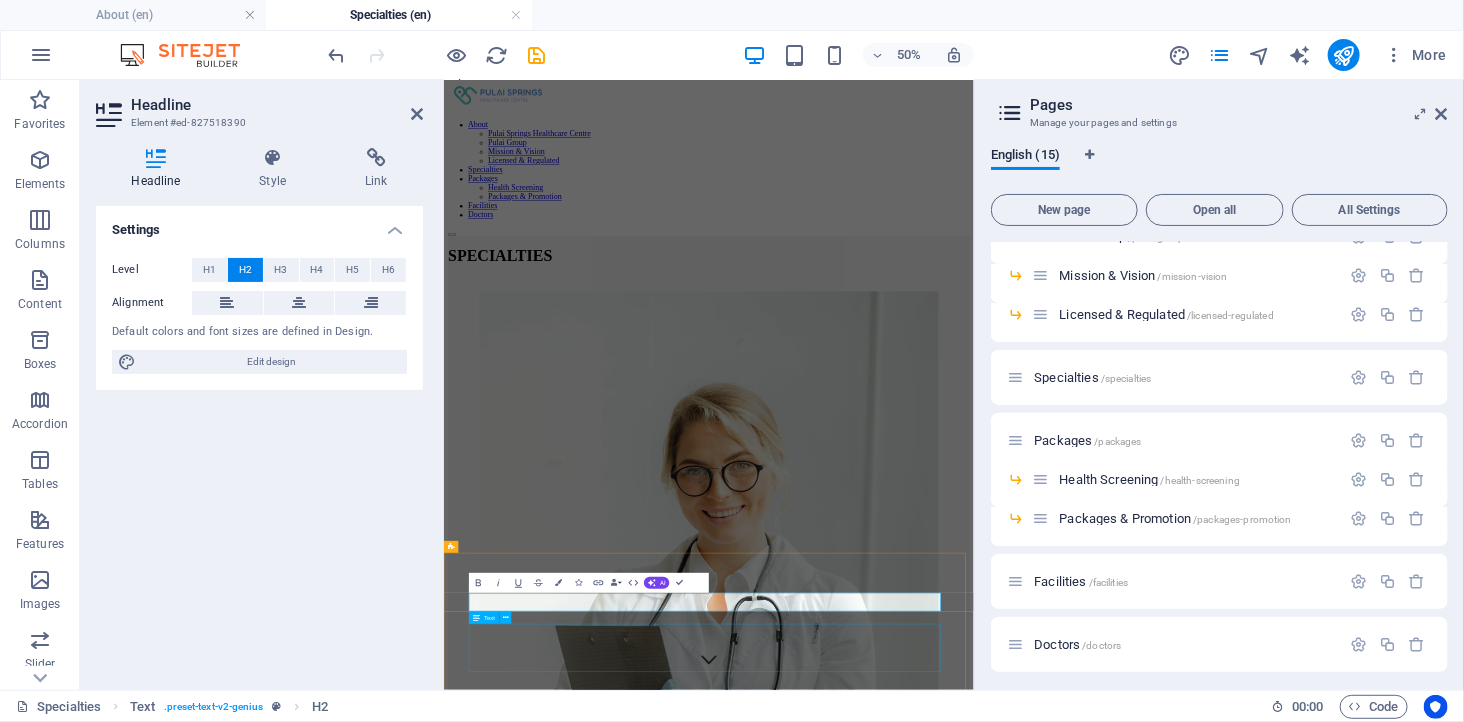 click on "This subpage can be used as a base for adding more pages. You can duplicate this page in your page manager to maintain this basic structure of  header-reference ,  footer-reference  and this editable  section . Referenced elements are copies of their original element and cannot be edited. But they change according to their original element, so you only have to make changes once and they apply to all related references." at bounding box center [973, 2019] 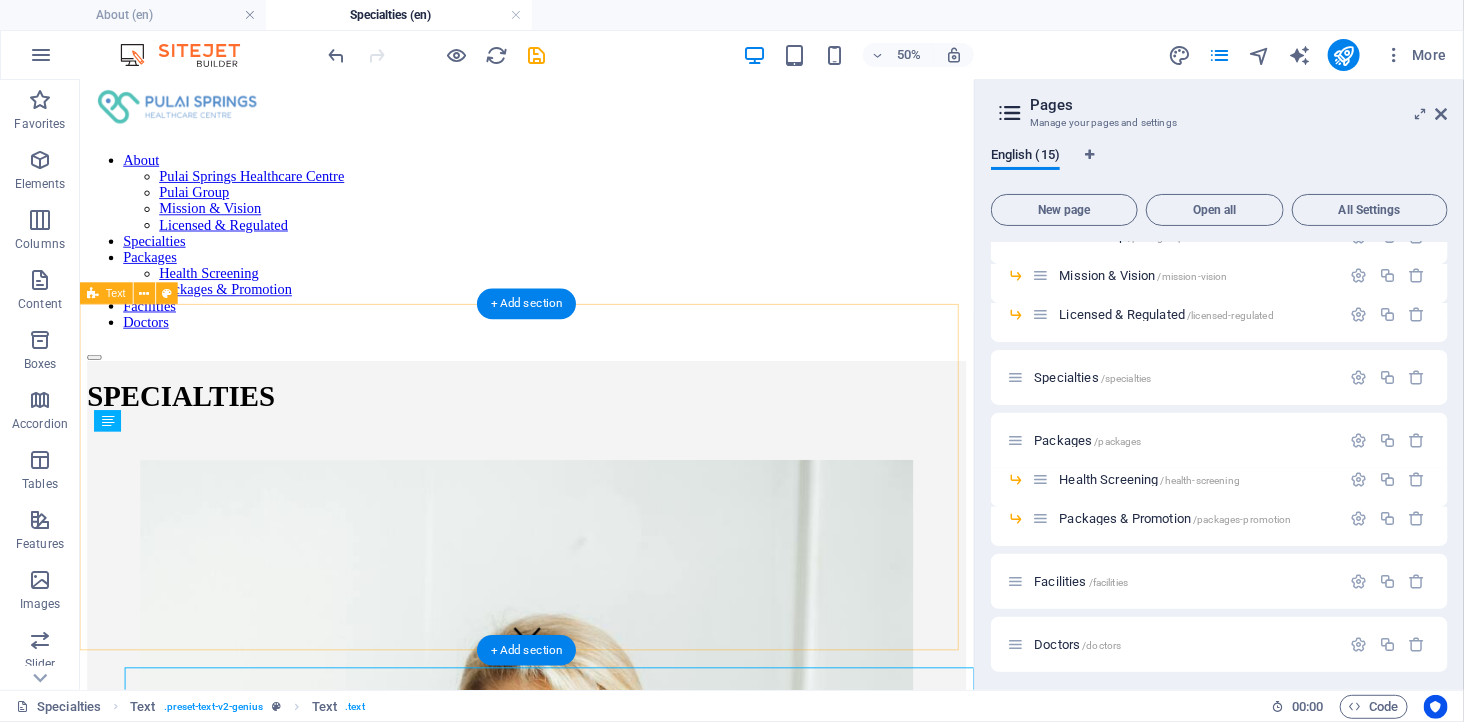 scroll, scrollTop: 461, scrollLeft: 0, axis: vertical 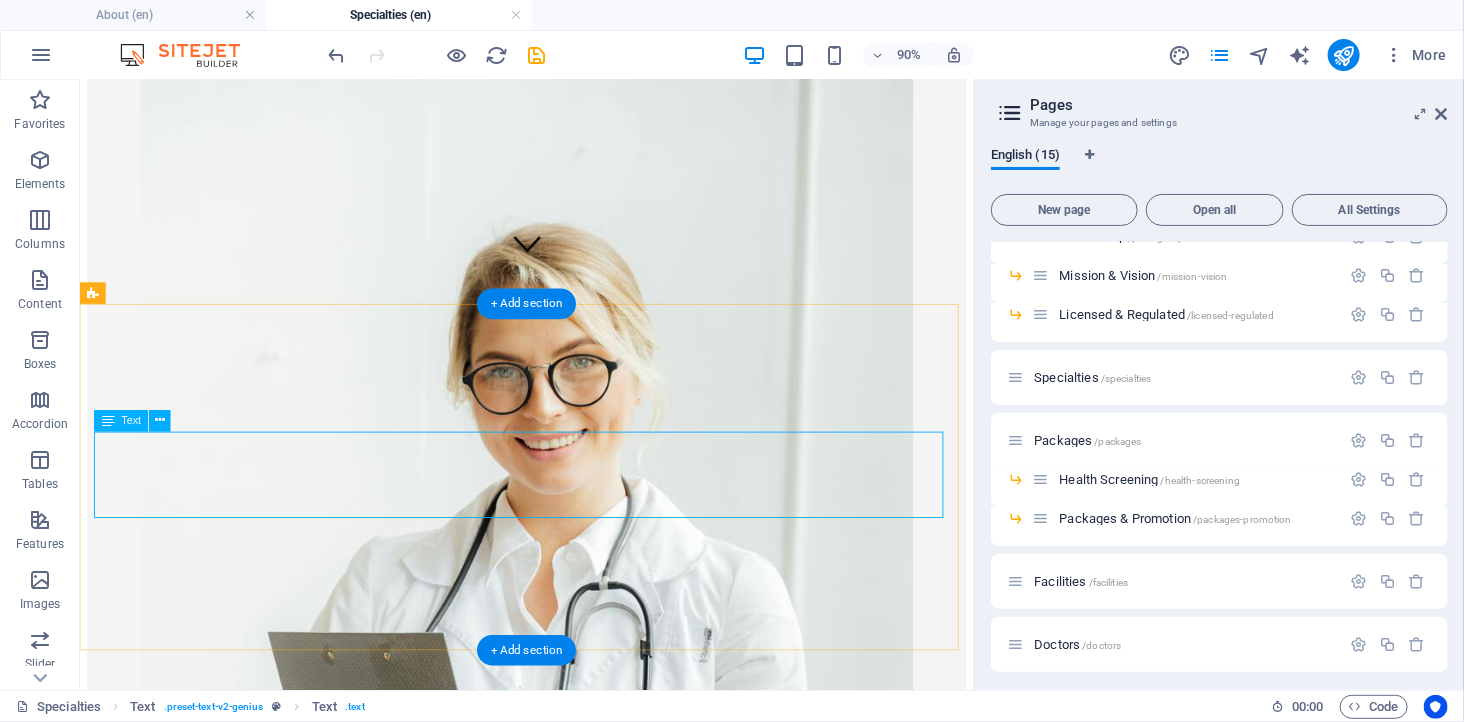 click on "This subpage can be used as a base for adding more pages. You can duplicate this page in your page manager to maintain this basic structure of  header-reference ,  footer-reference  and this editable  section . Referenced elements are copies of their original element and cannot be edited. But they change according to their original element, so you only have to make changes once and they apply to all related references." at bounding box center (575, 1496) 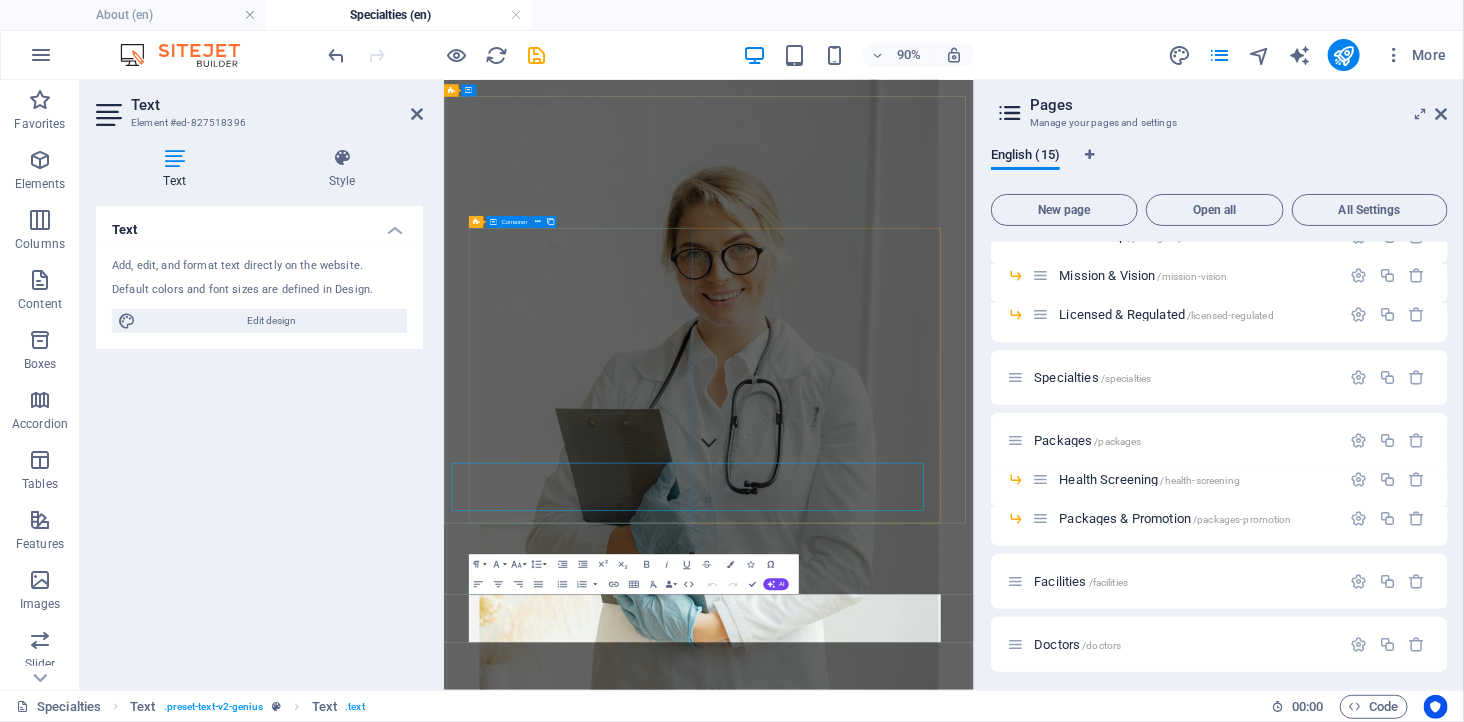 scroll, scrollTop: 85, scrollLeft: 0, axis: vertical 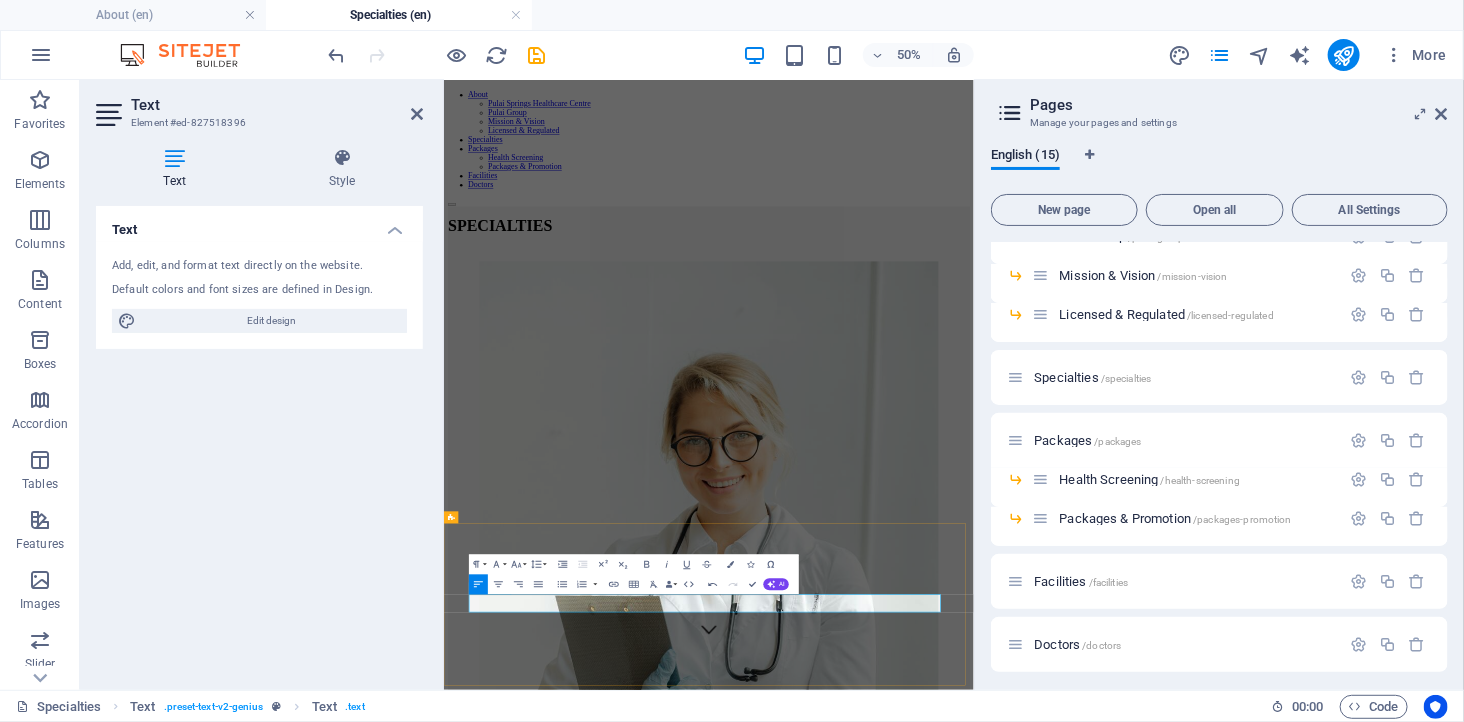 click on "Expert Care Across a Wide Range of Medical Disciplines" at bounding box center [973, 1950] 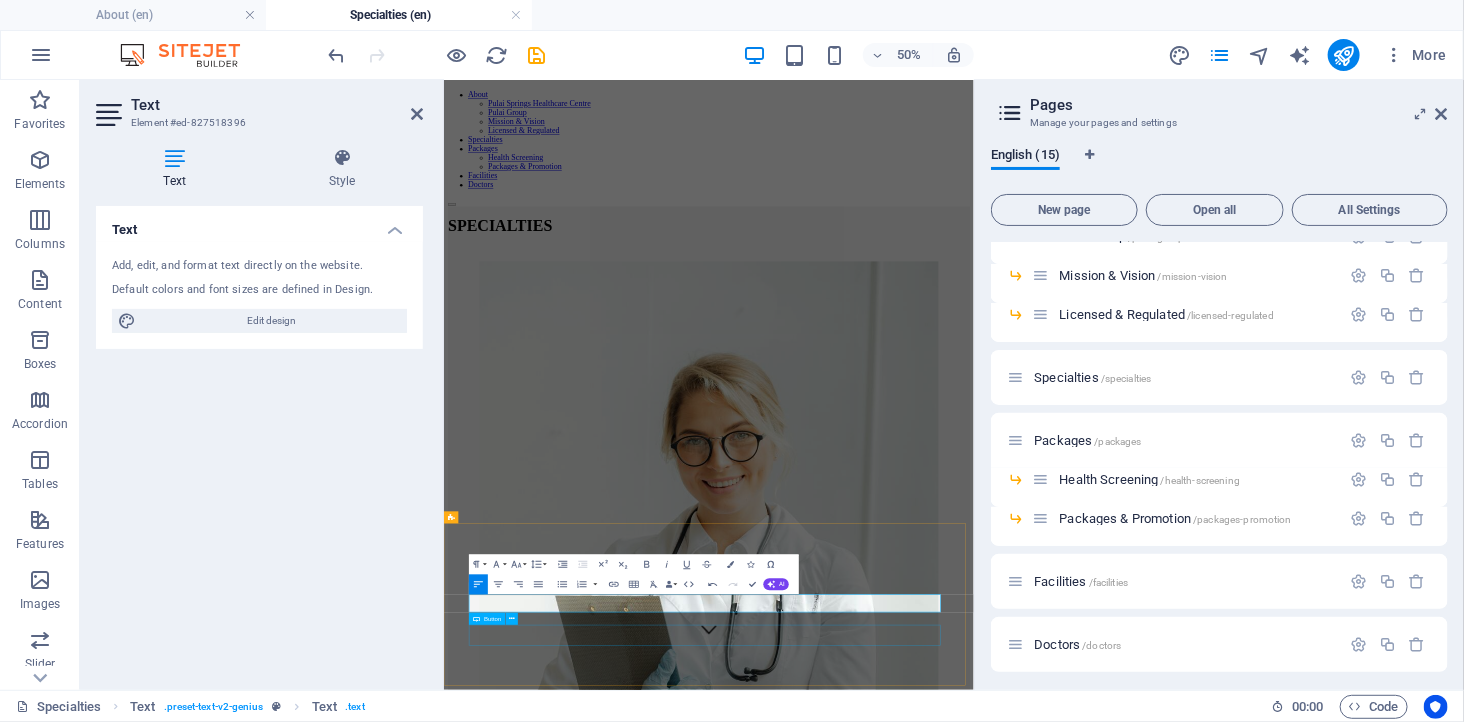 click on "Learn more" at bounding box center [973, 2018] 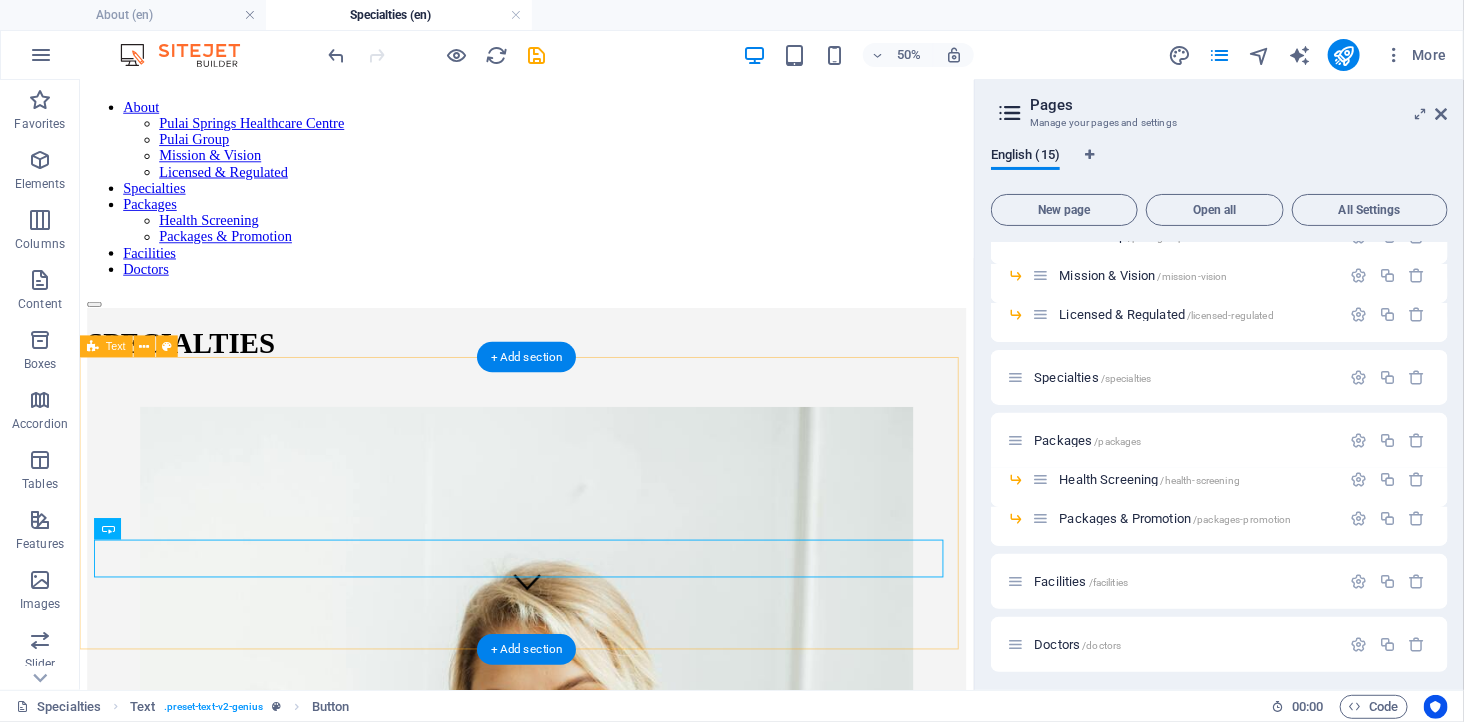 scroll, scrollTop: 402, scrollLeft: 0, axis: vertical 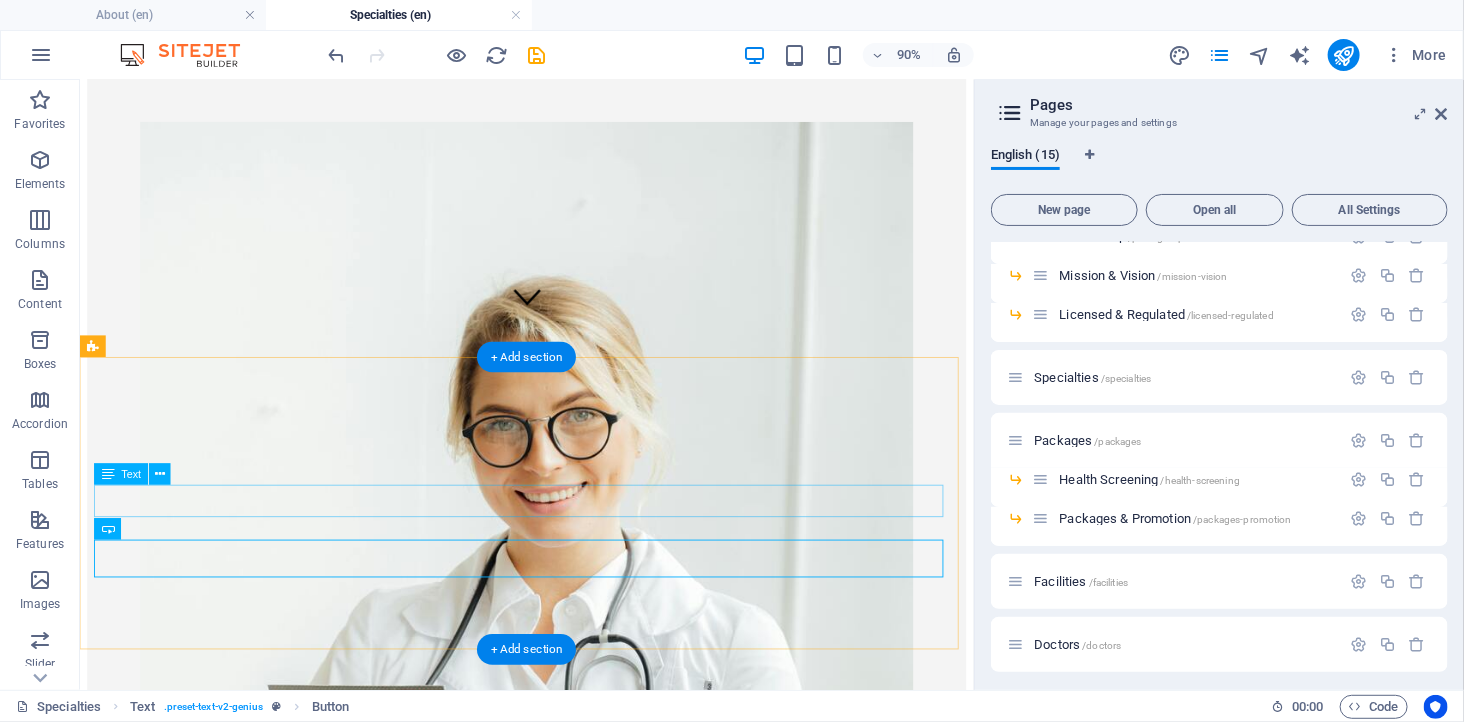 click on "Expert Care Across a Wide Range of Medical Disciplines" at bounding box center (575, 1545) 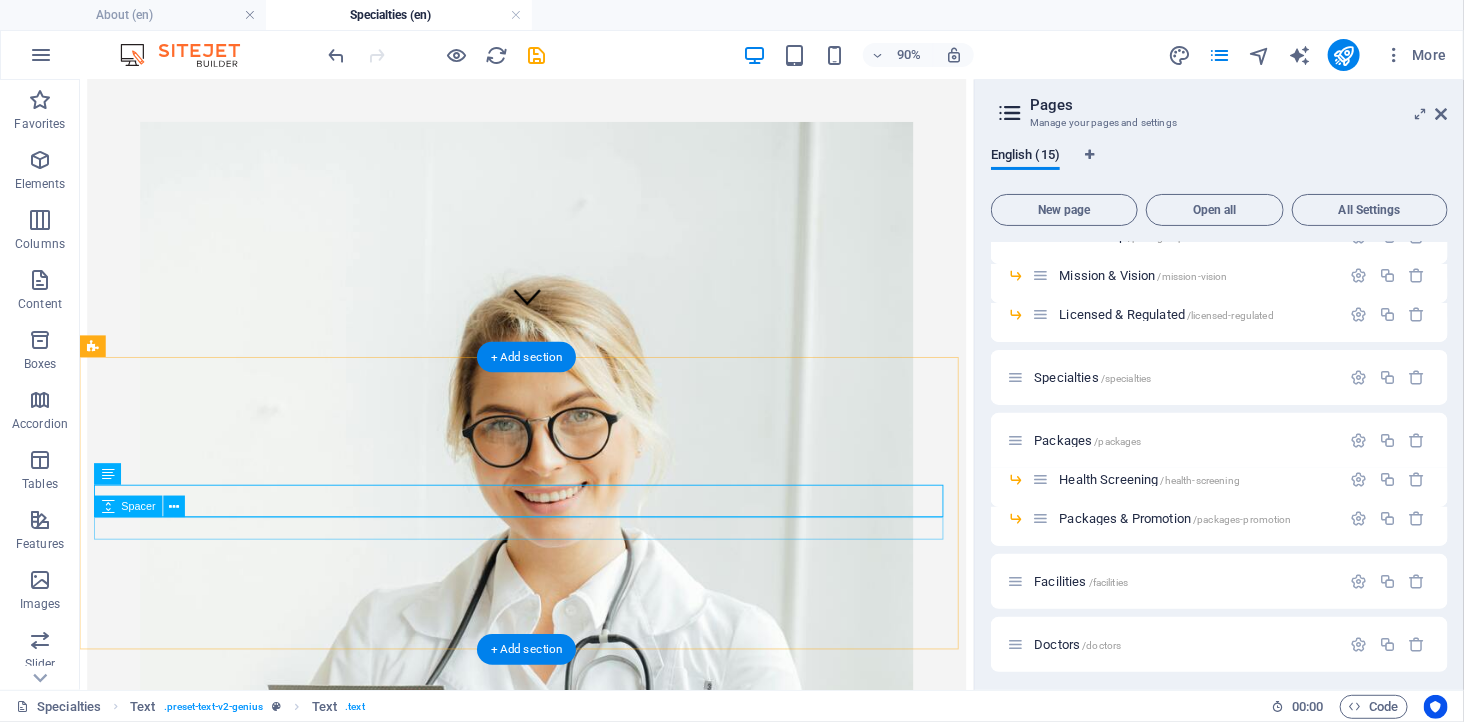 click at bounding box center [575, 1591] 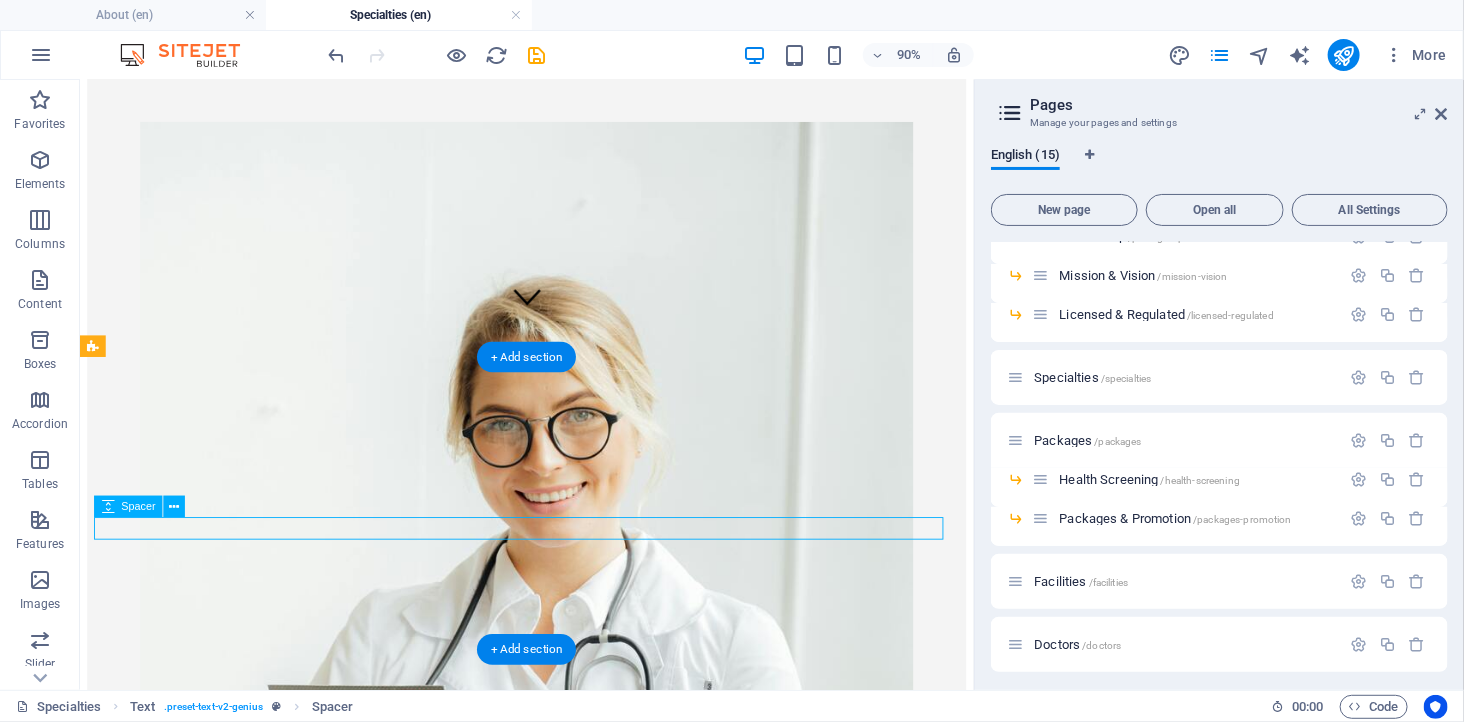 click at bounding box center (575, 1591) 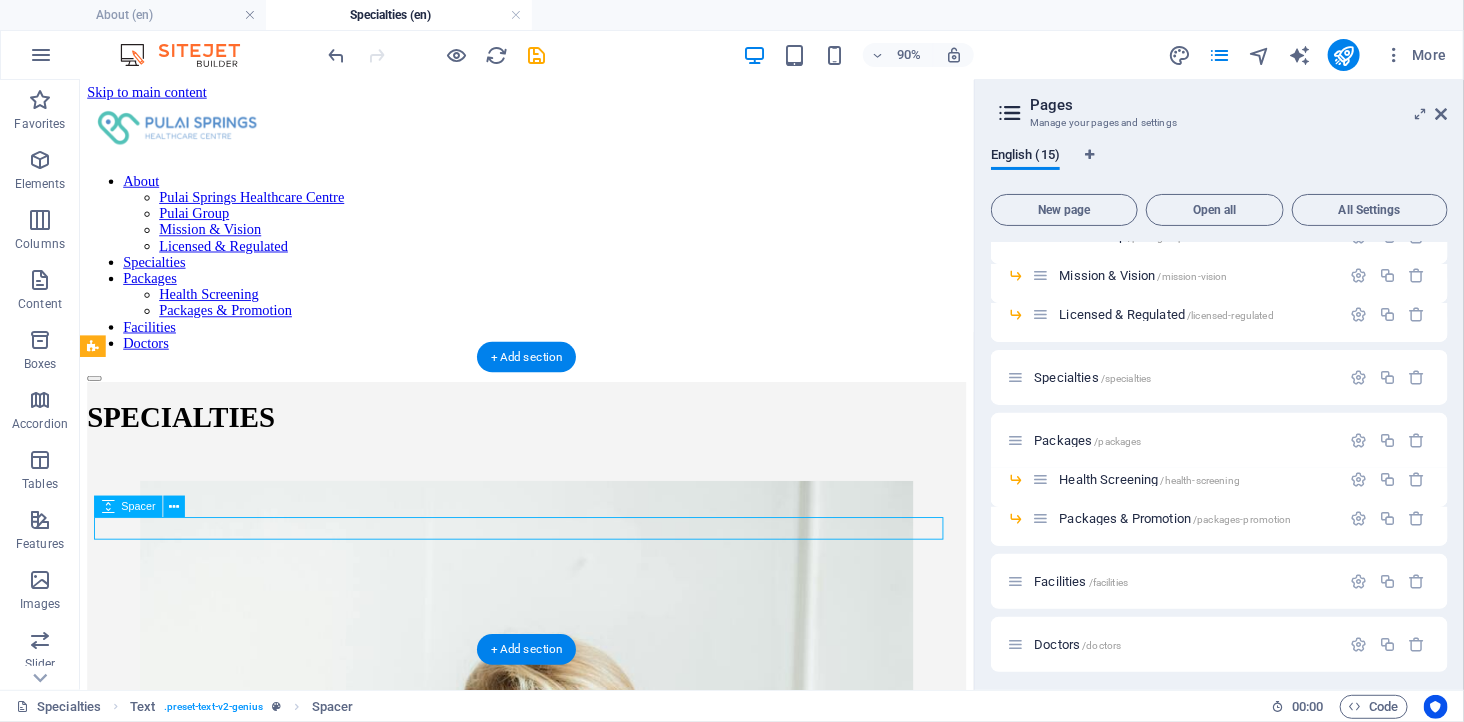 select on "px" 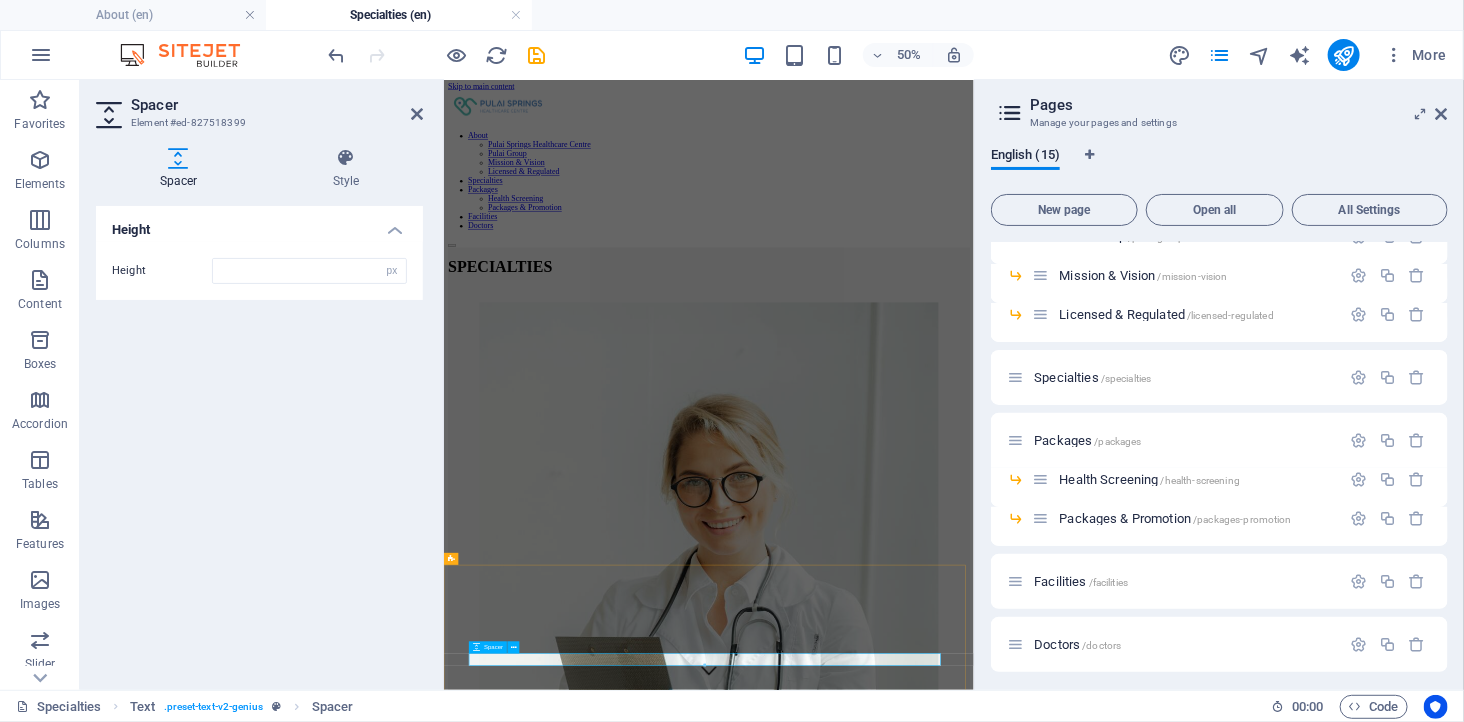 type 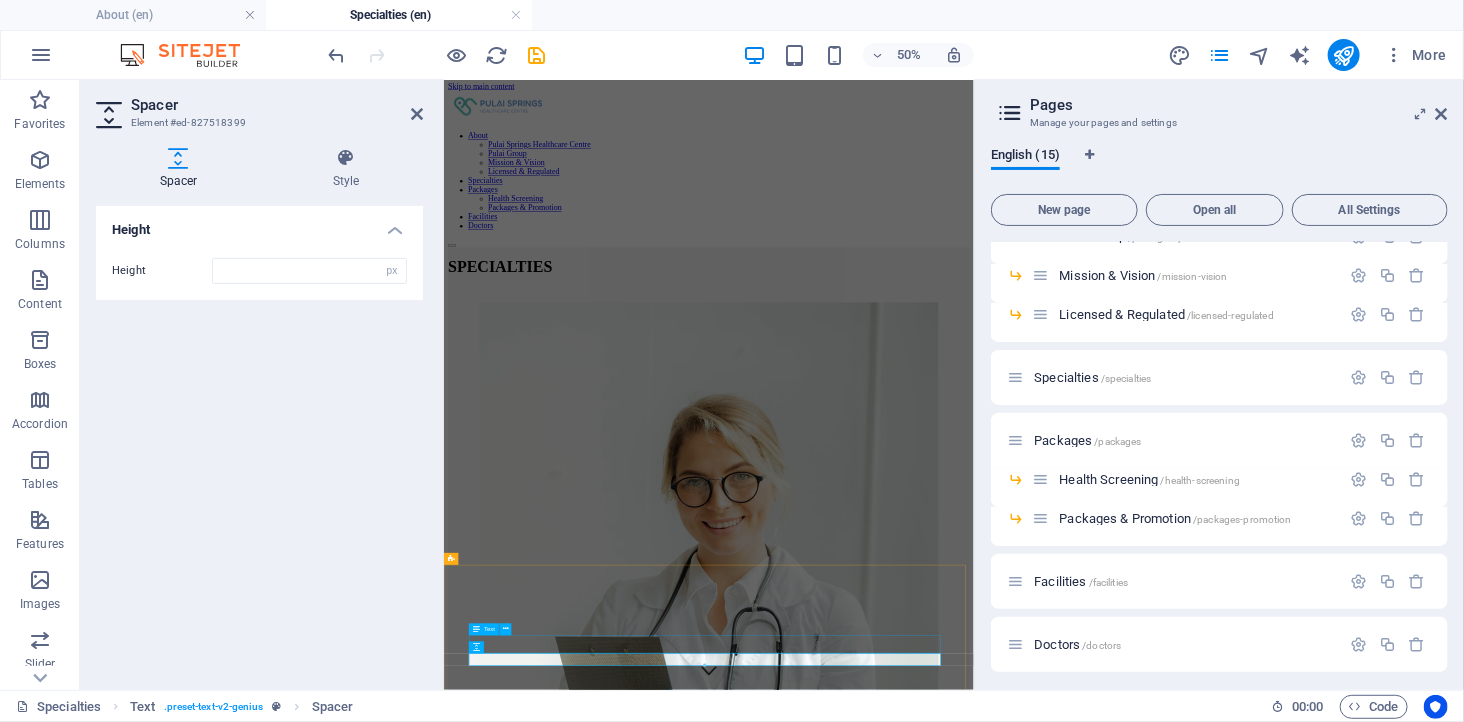 click on "Expert Care Across a Wide Range of Medical Disciplines" at bounding box center (973, 2032) 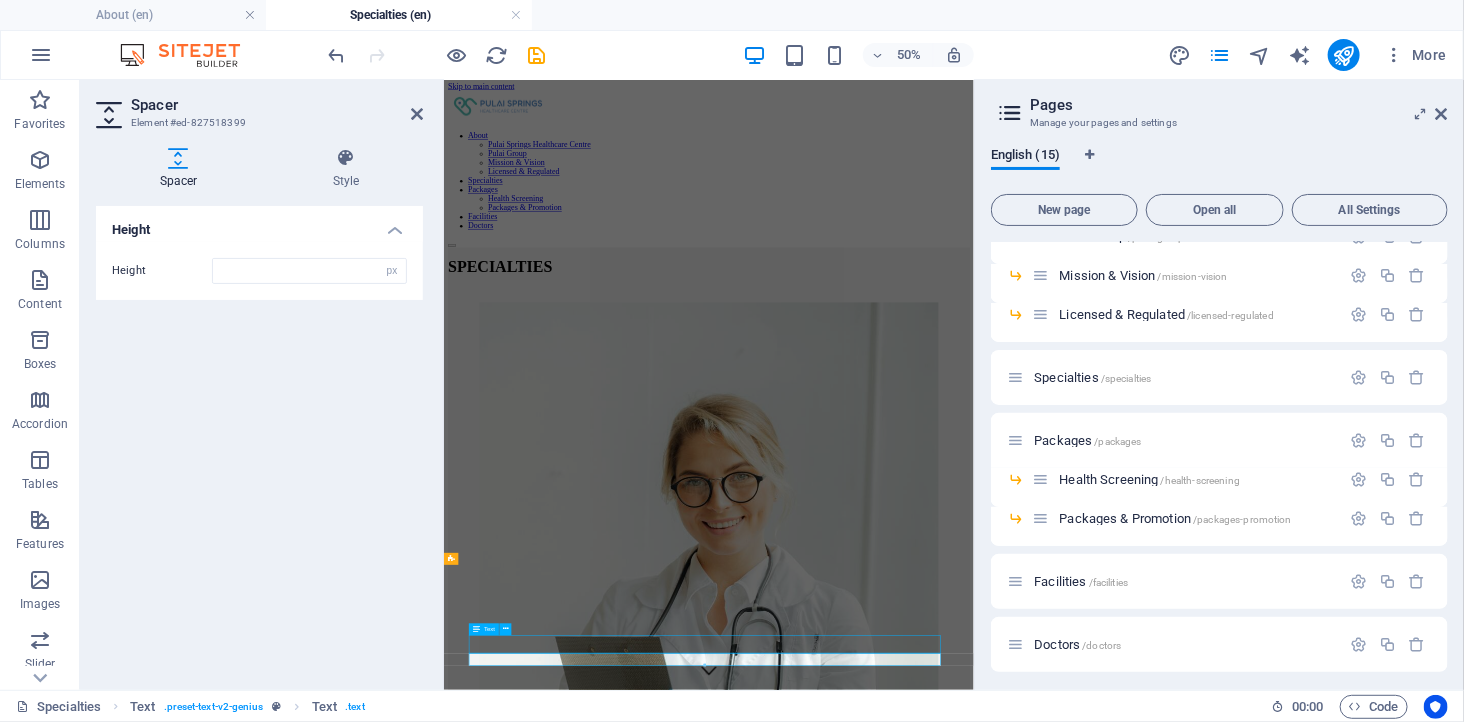 scroll, scrollTop: 402, scrollLeft: 0, axis: vertical 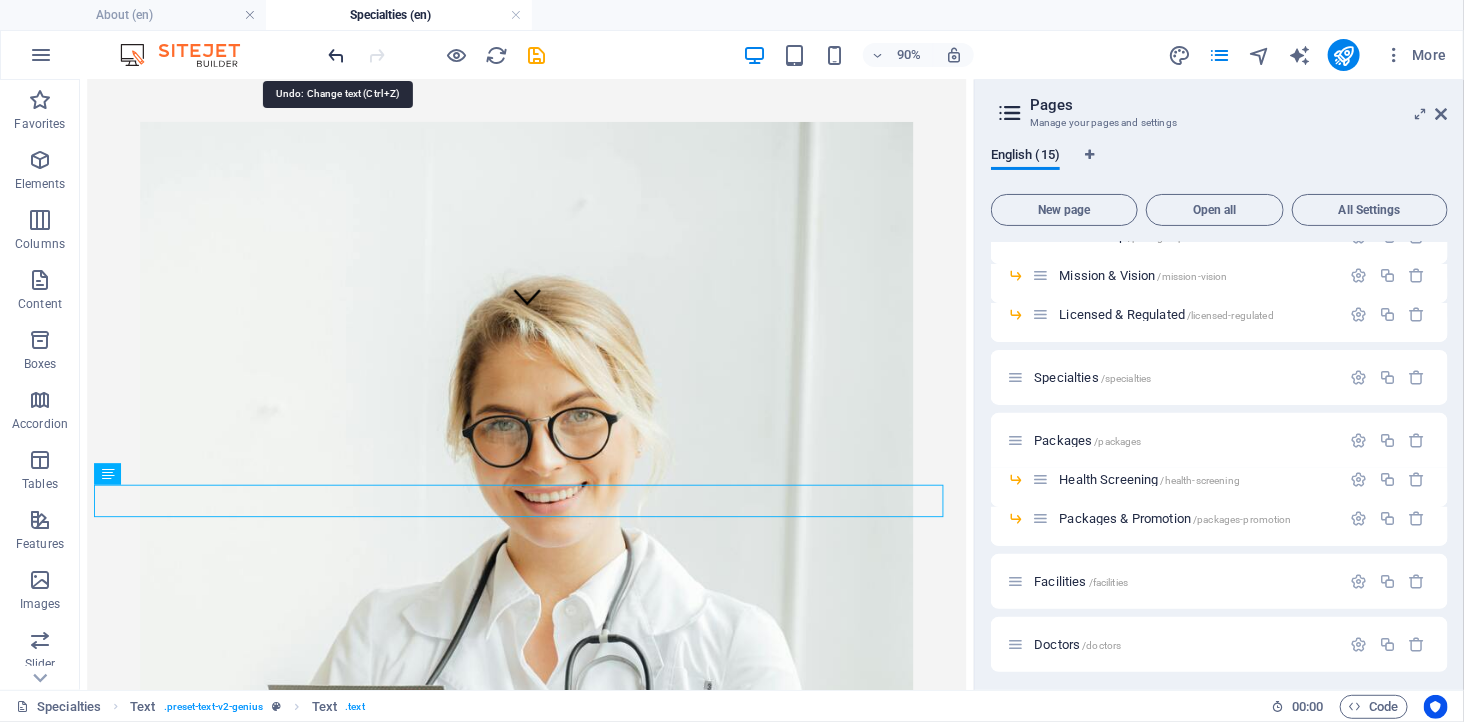 click at bounding box center (337, 55) 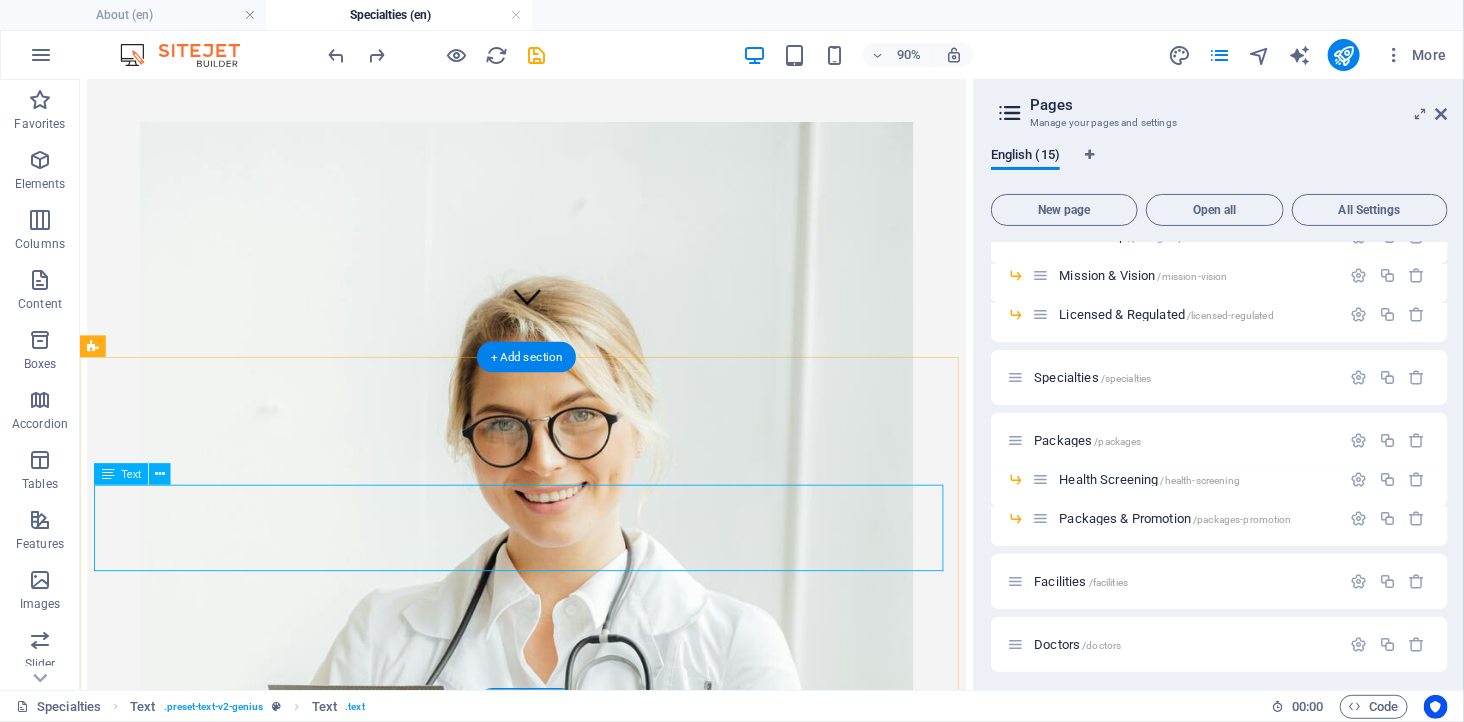 click on "This subpage can be used as a base for adding more pages. You can duplicate this page in your page manager to maintain this basic structure of  header-reference ,  footer-reference  and this editable  section . Referenced elements are copies of their original element and cannot be edited. But they change according to their original element, so you only have to make changes once and they apply to all related references." at bounding box center [575, 1555] 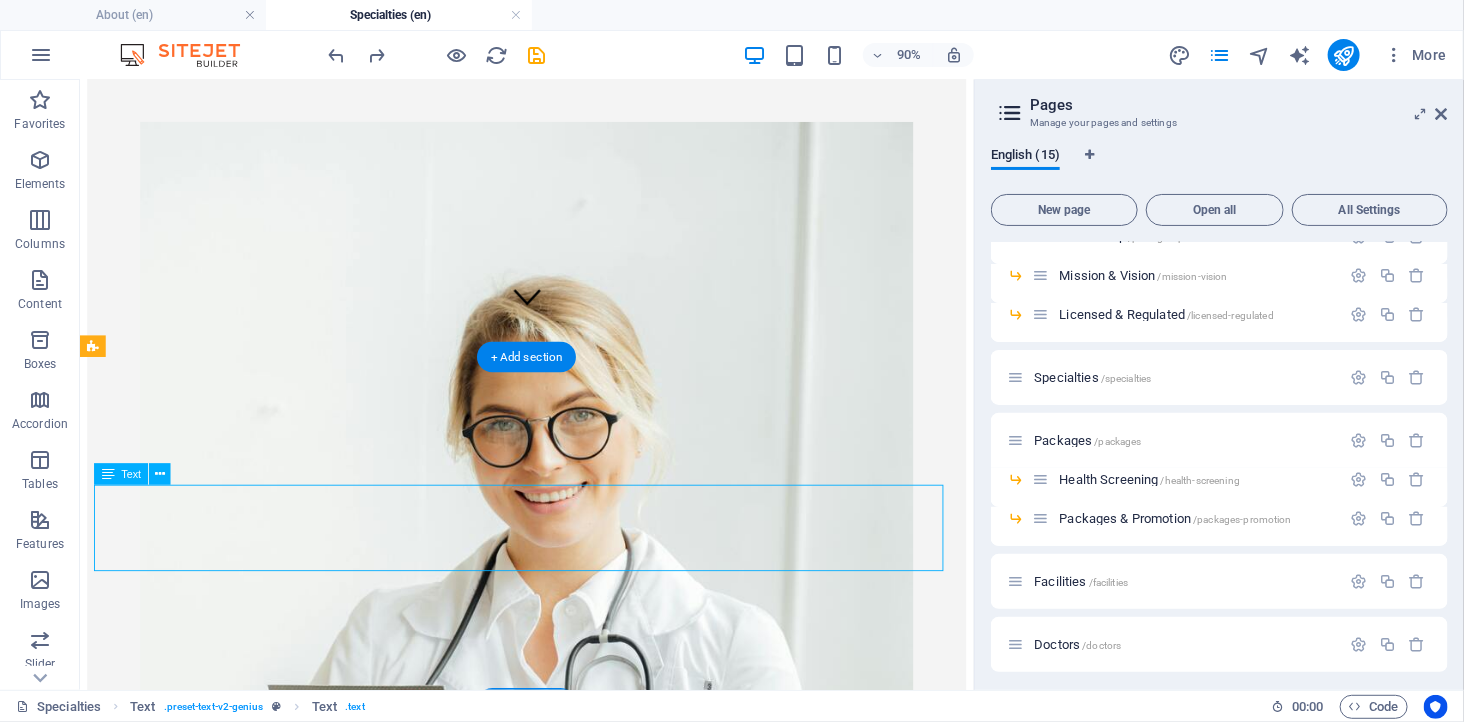 drag, startPoint x: 860, startPoint y: 616, endPoint x: 641, endPoint y: 614, distance: 219.00912 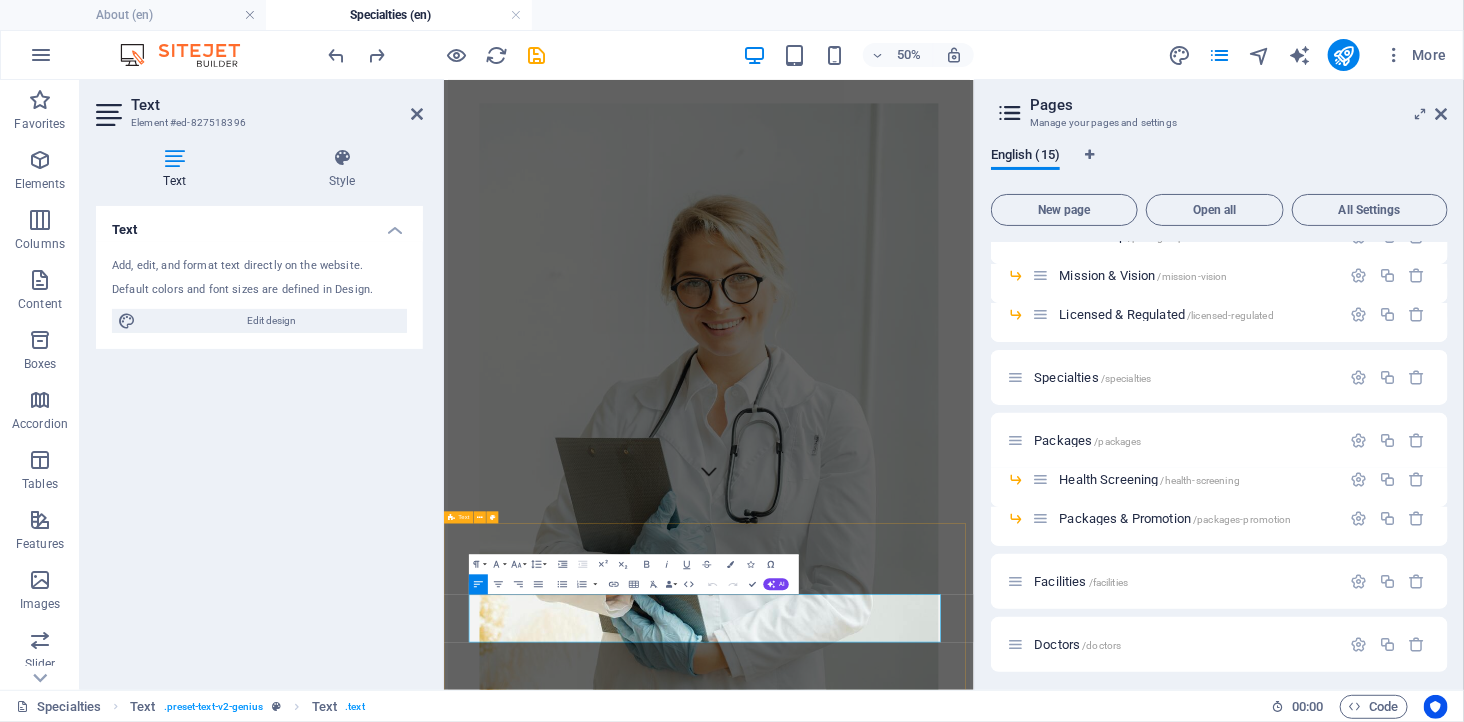 scroll, scrollTop: 85, scrollLeft: 0, axis: vertical 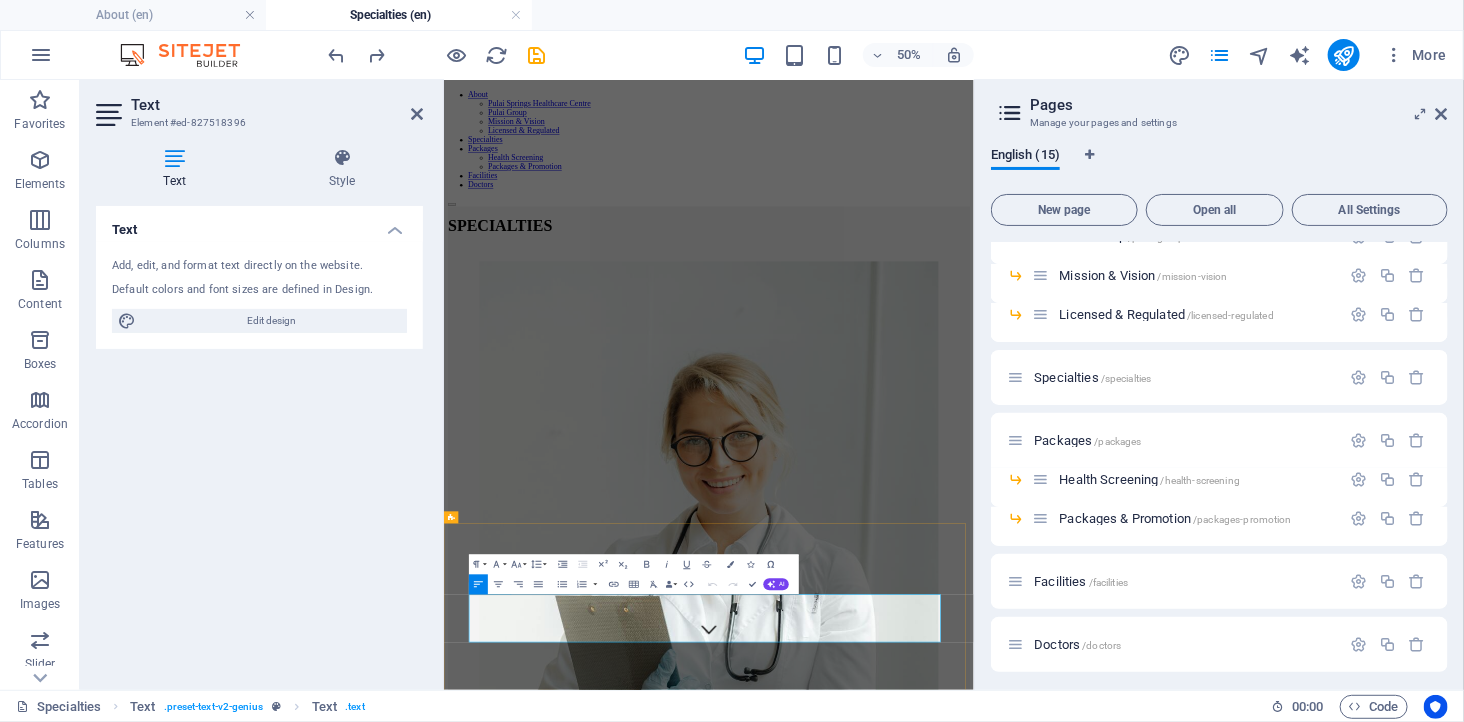 click on "This subpage can be used as a base for adding more pages. You can duplicate this page in your page manager to maintain this basic structure of  header-reference ,  footer-reference  and this editable  section . Referenced elements are copies of their original element and cannot be edited. But they change according to their original element, so you only have to make changes once and they apply to all related references." at bounding box center [973, 1960] 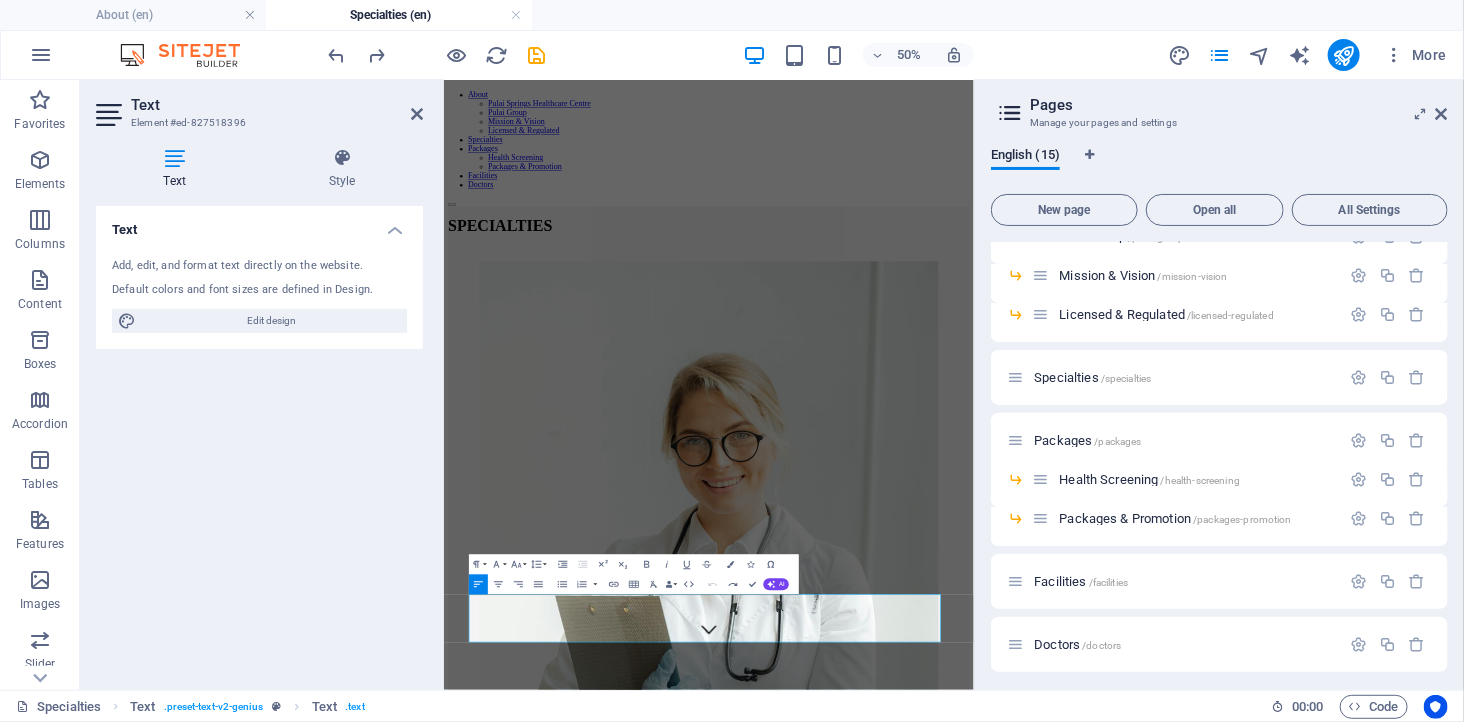 click on "Text Add, edit, and format text directly on the website. Default colors and font sizes are defined in Design. Edit design Alignment Left aligned Centered Right aligned" at bounding box center (259, 440) 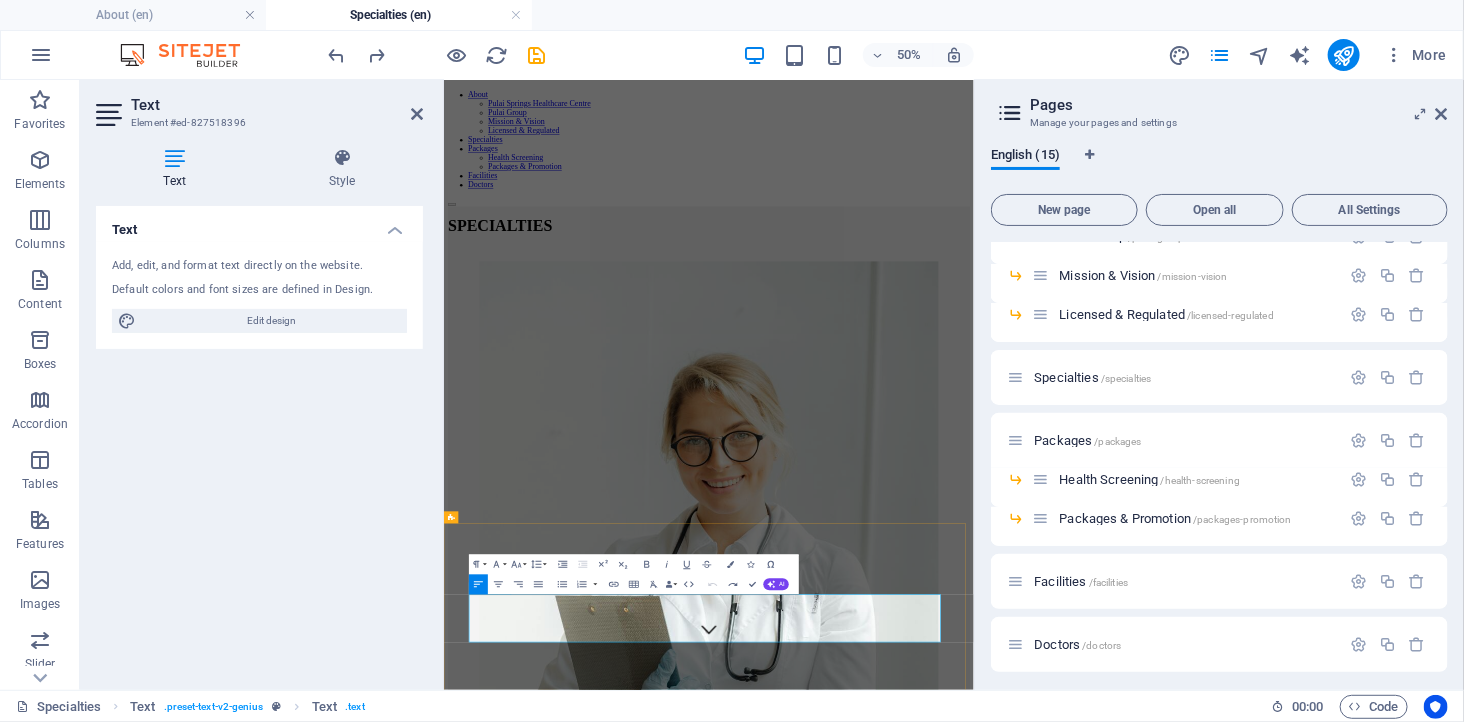 click on "This subpage can be used as a base for adding more pages. You can duplicate this page in your page manager to maintain this basic structure of  header-reference ,  footer-reference  and this editable  section . Referenced elements are copies of their original element and cannot be edited. But they change according to their original element, so you only have to make changes once and they apply to all related references." at bounding box center [973, 1960] 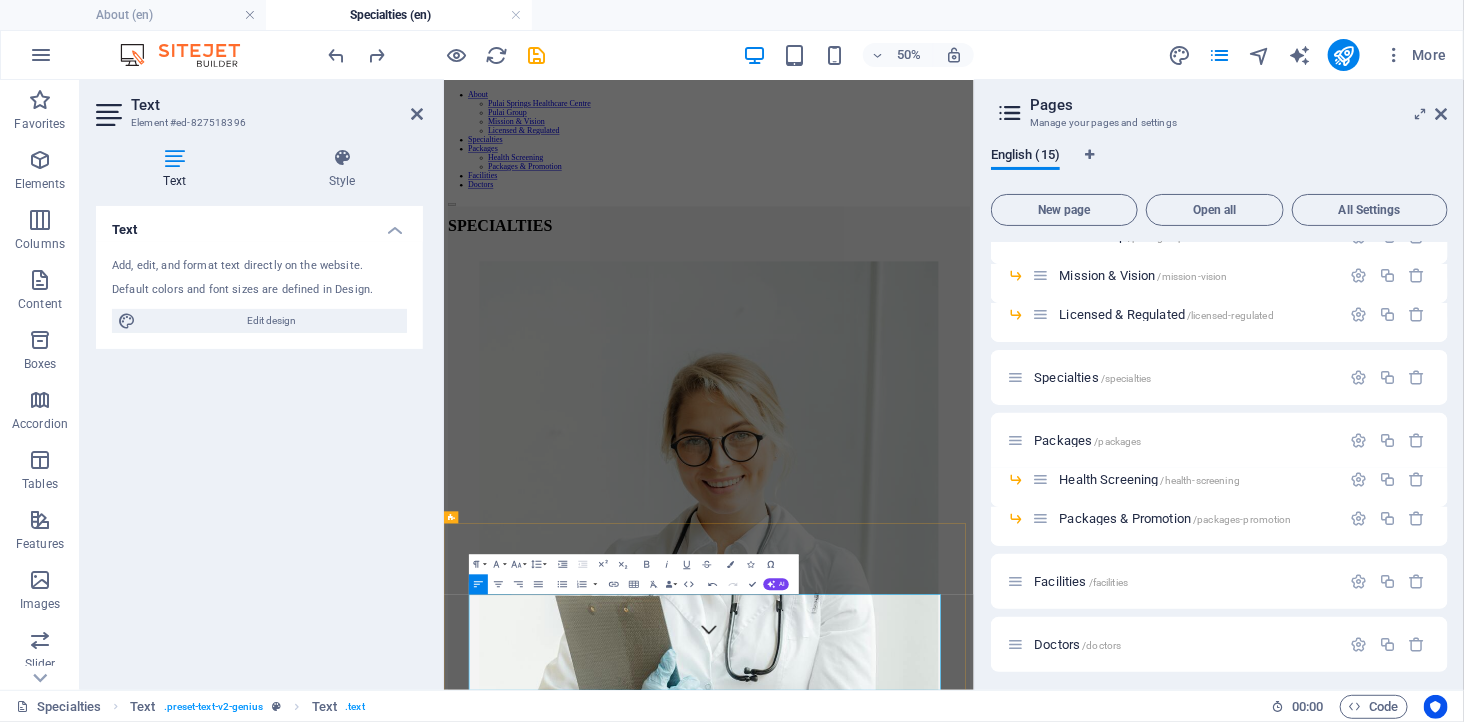 scroll, scrollTop: 9011, scrollLeft: 1, axis: both 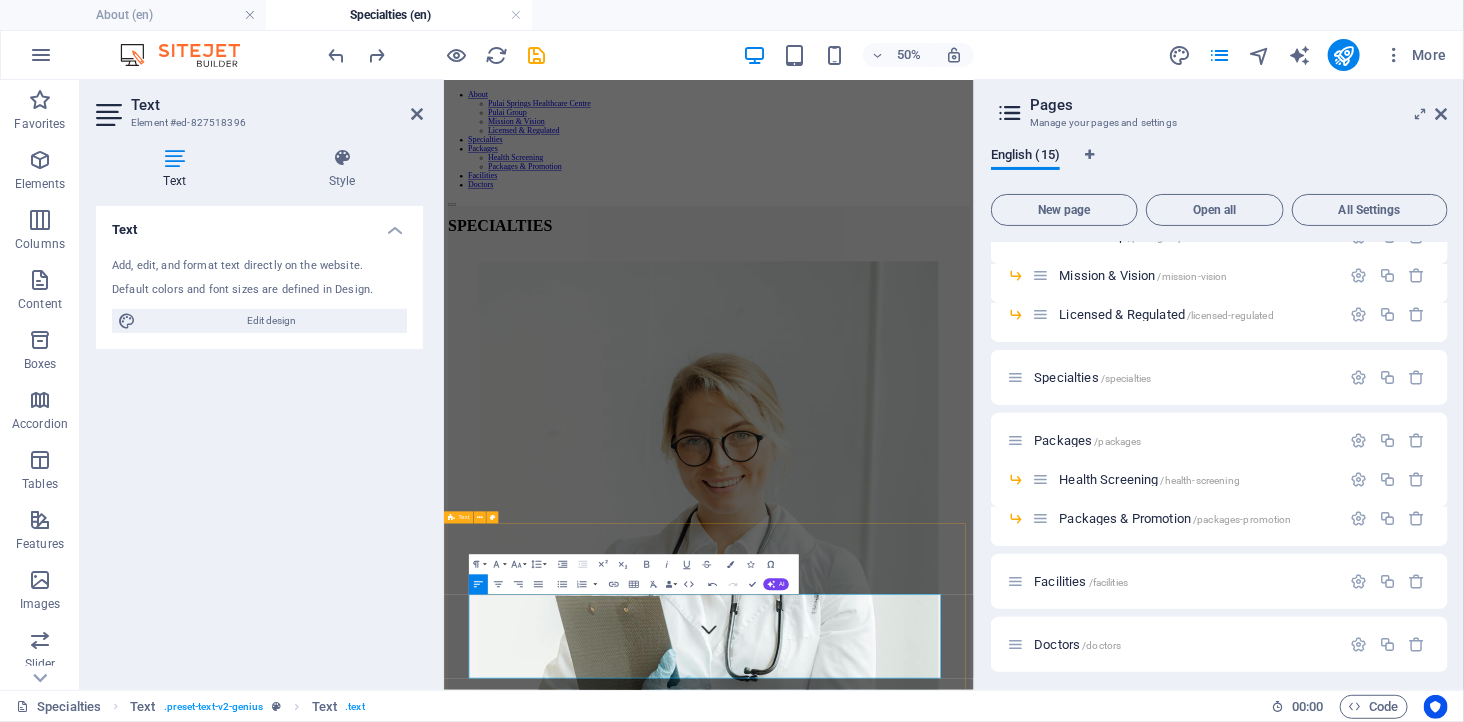 click on "Our Specialties At Pulai Springs Healthcare Centre (PSHC), we provide a broad spectrum of specialist outpatient services to support your health and well-being at every stage of life. As a fully licensed Ambulatory Care Centre in Johor Bahru, we are committed to offering high-quality, accessible care — delivered by experienced specialists in a comfortable and welcoming setting. Whether you're here for a routine consultation or specialized treatment, you can trust our team to provide compassionate, personalised, and evidence-based medical care.   At Pulai Springs Healthcare Centre (PSHC), we provide a broad spectrum of specialist outpatient services to support your health and well-being at every stage of life. As a fully licensed Ambulatory Care Centre in Johor Bahru, we are committed to offering high-quality, accessible care — delivered by experienced specialists in a comfortable and welcoming setting. Learn more" at bounding box center [973, 1988] 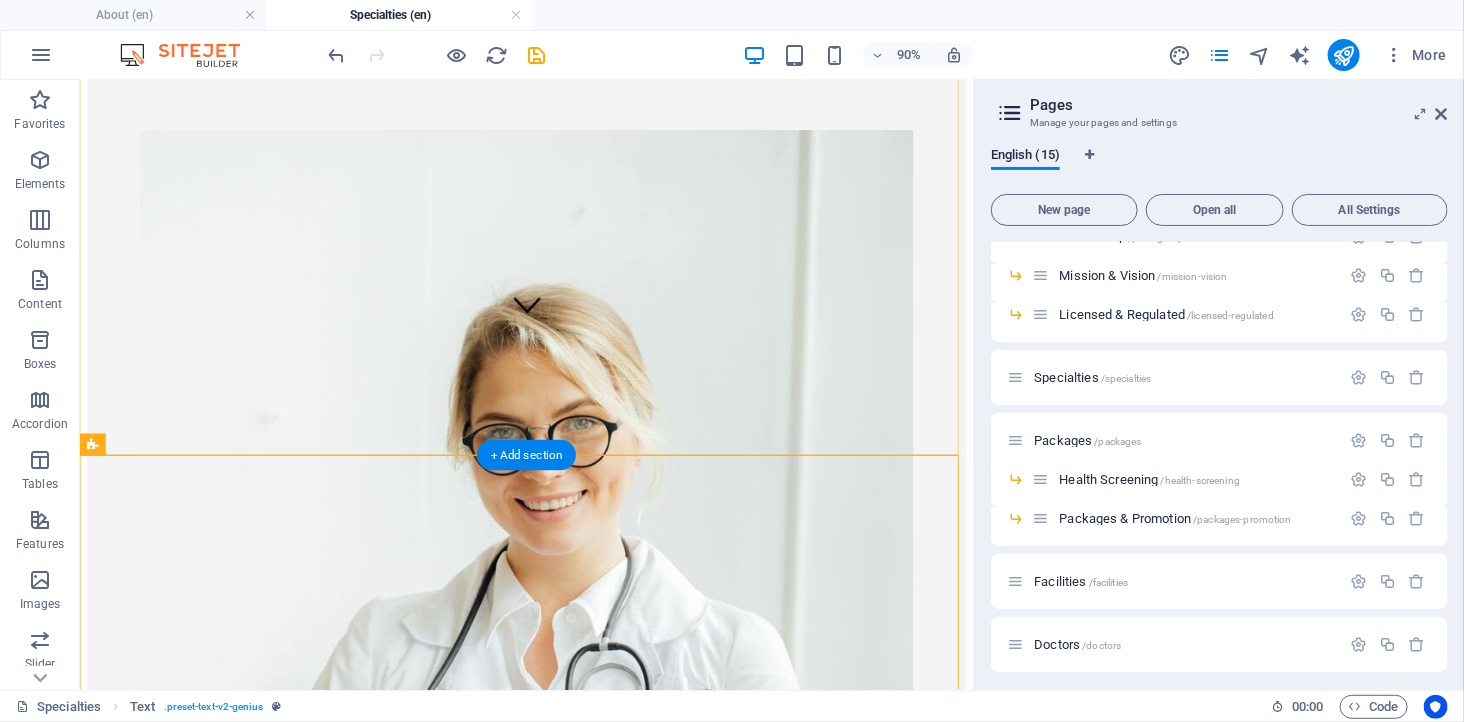 scroll, scrollTop: 422, scrollLeft: 0, axis: vertical 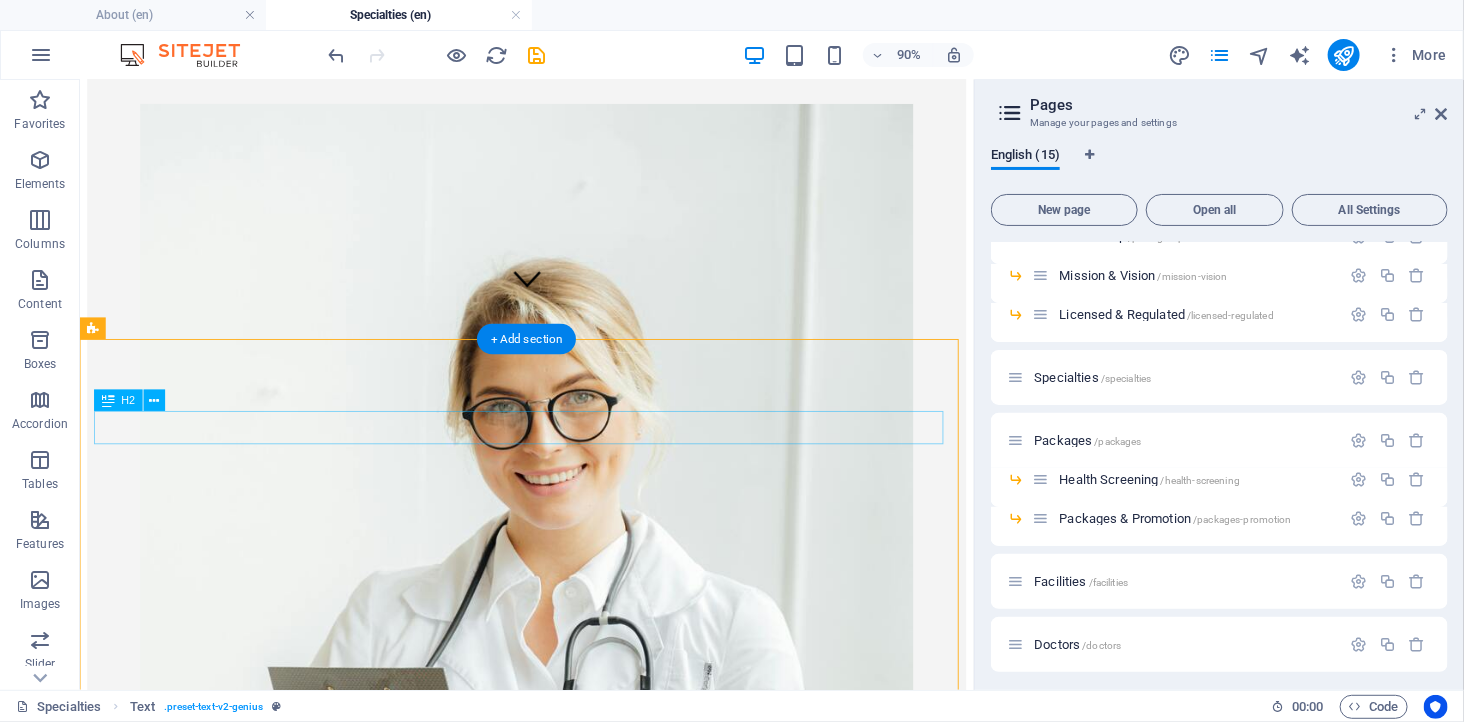 click on "Our Specialties" at bounding box center [575, 1433] 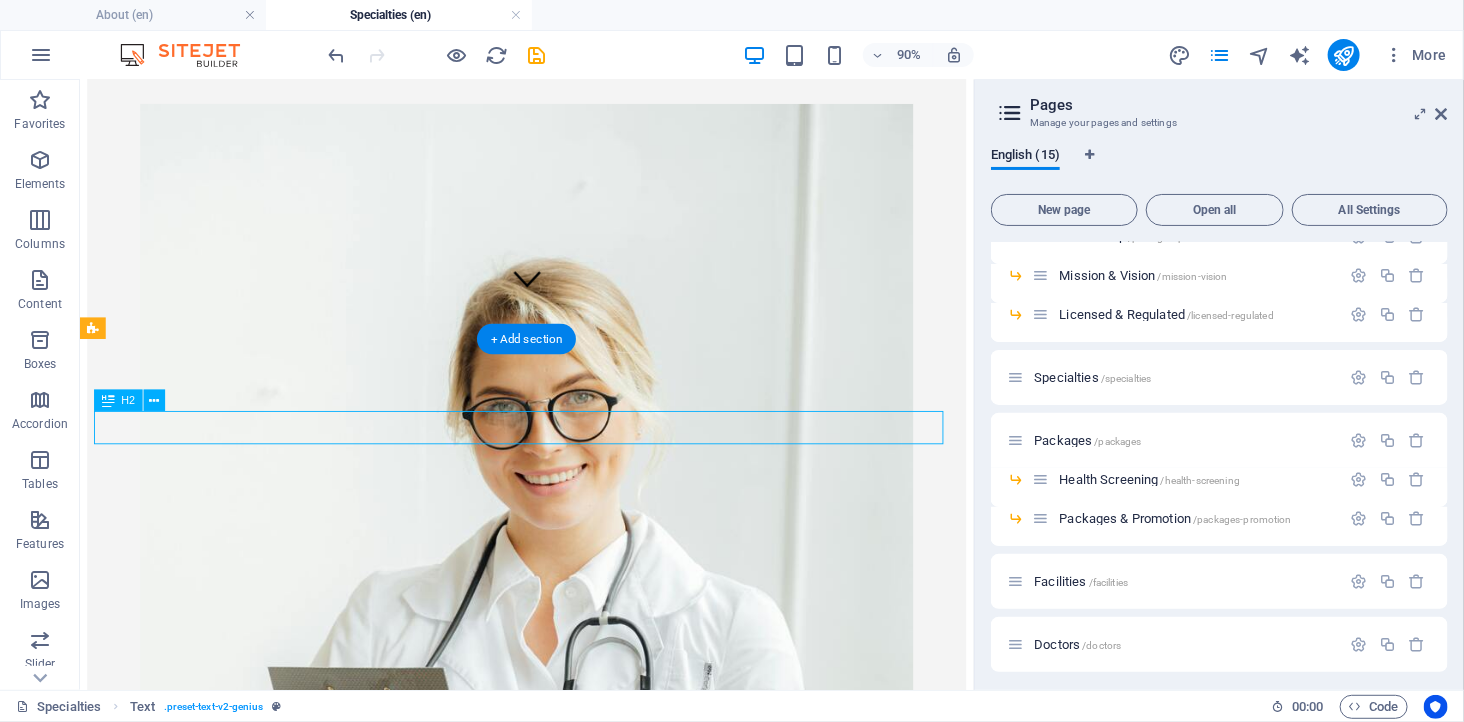 click on "Our Specialties" at bounding box center [575, 1433] 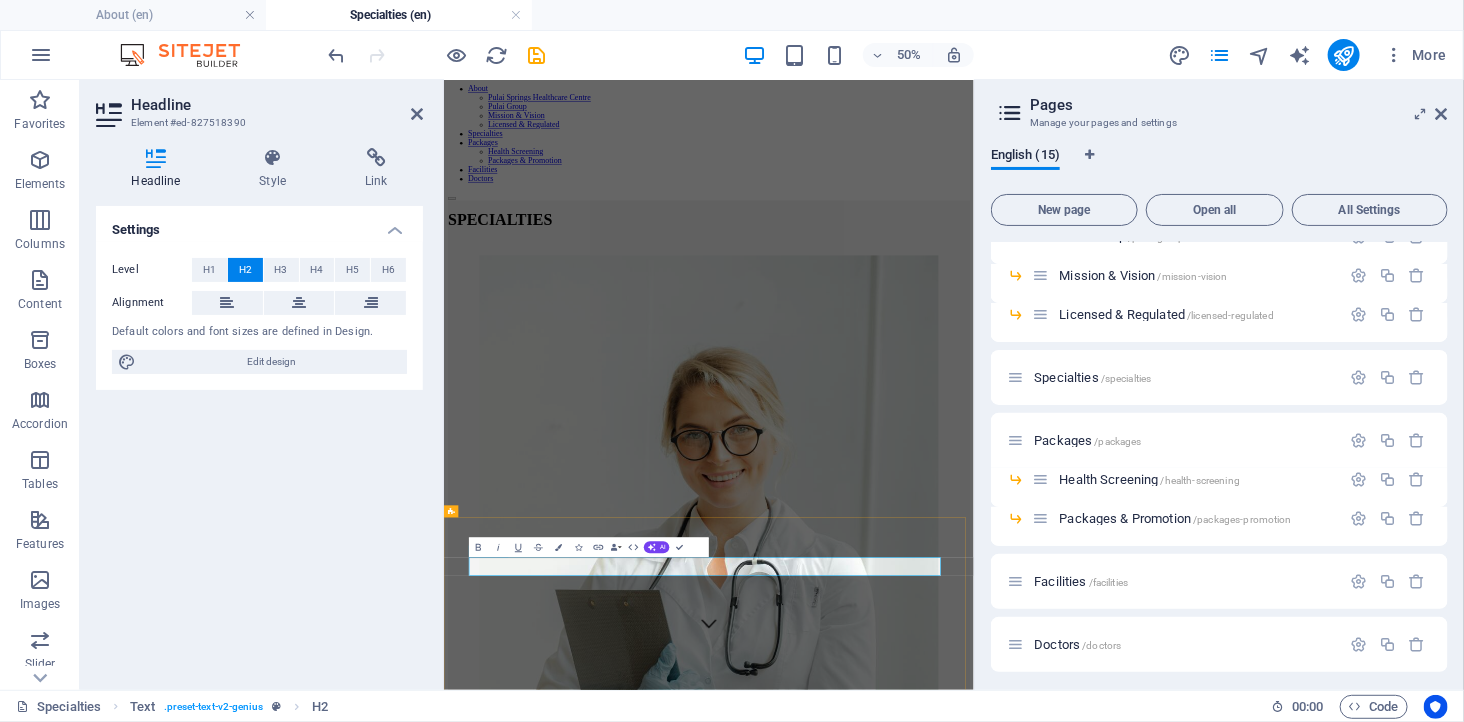 scroll, scrollTop: 0, scrollLeft: 5, axis: horizontal 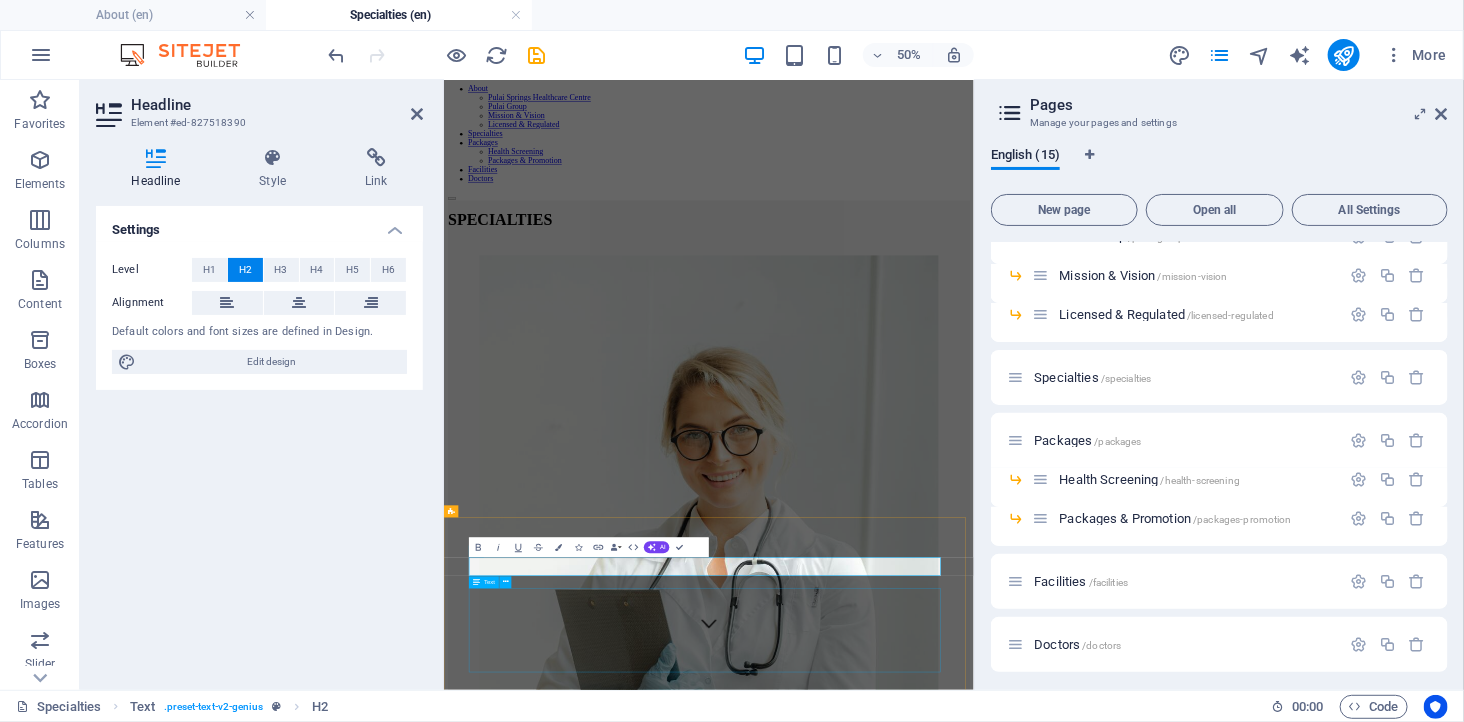 click on "At Pulai Springs Healthcare Centre (PSHC), we provide a broad spectrum of specialist outpatient services to support your health and well-being at every stage of life. As a fully licensed Ambulatory Care Centre in Johor Bahru, we are committed to offering high-quality, accessible care — delivered by experienced specialists in a comfortable and welcoming setting. Whether you're here for a routine consultation or specialized treatment, you can trust our team to provide compassionate, personalised, and evidence-based medical care." at bounding box center [973, 1991] 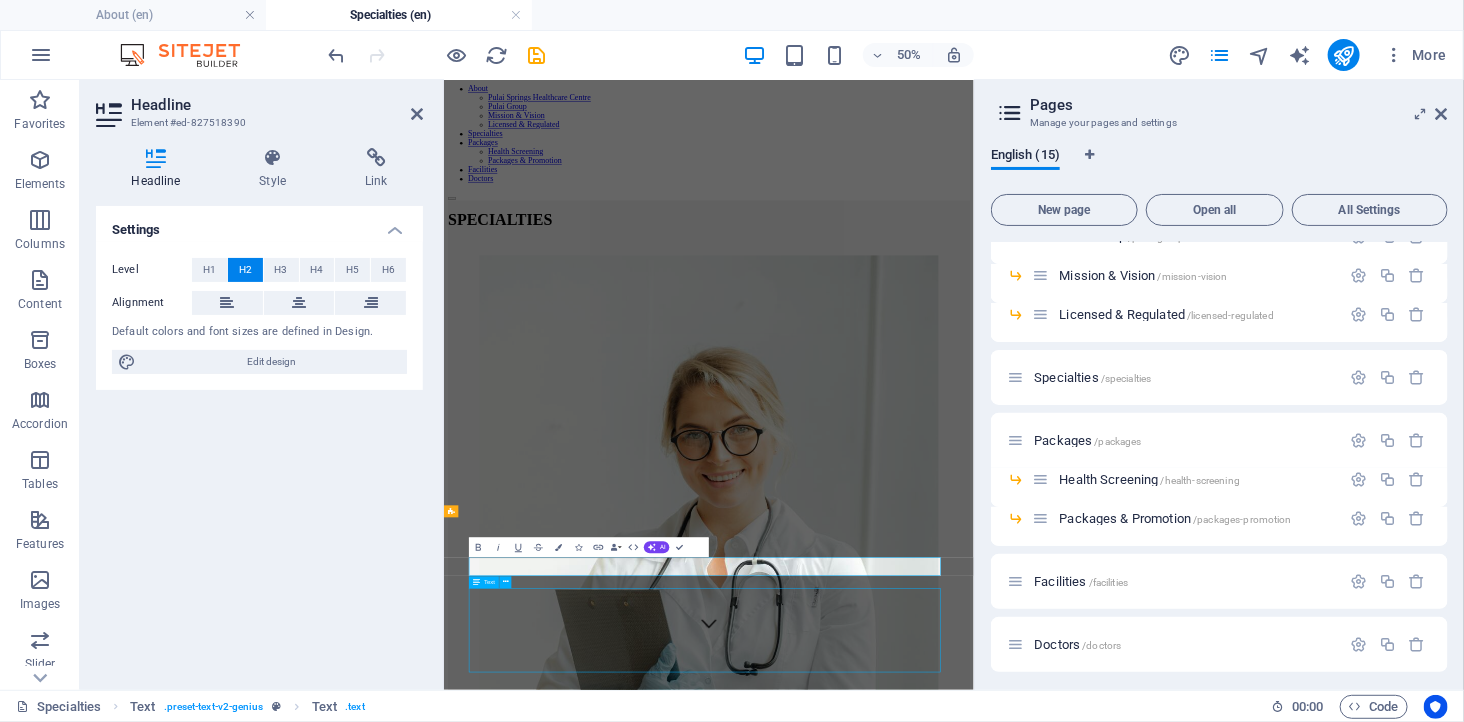 scroll, scrollTop: 533, scrollLeft: 0, axis: vertical 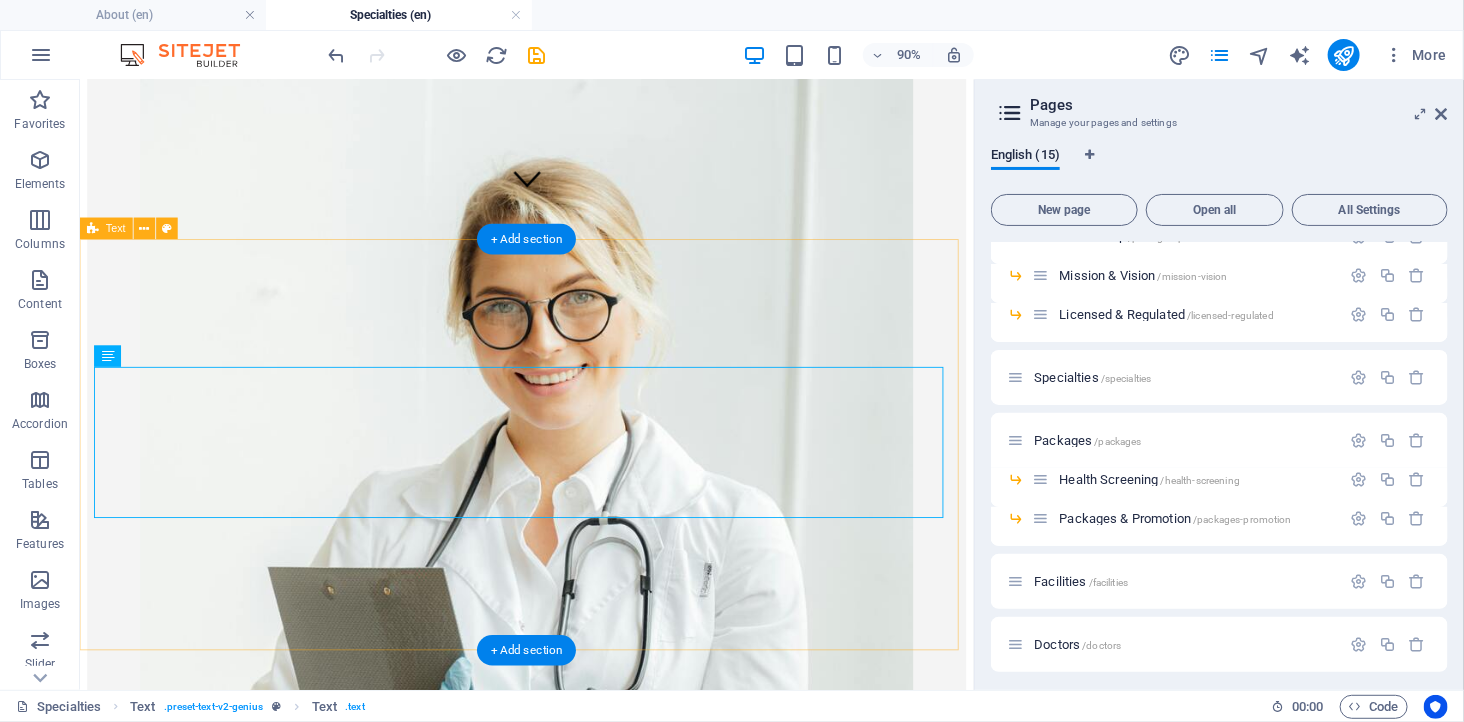 click on "Expert Care Across a Wide Range of Medical Disciplines At Pulai Springs Healthcare Centre (PSHC), we provide a broad spectrum of specialist outpatient services to support your health and well-being at every stage of life. As a fully licensed Ambulatory Care Centre in Johor Bahru, we are committed to offering high-quality, accessible care — delivered by experienced specialists in a comfortable and welcoming setting. Whether you're here for a routine consultation or specialized treatment, you can trust our team to provide compassionate, personalised, and evidence-based medical care.   Learn more" at bounding box center [575, 1452] 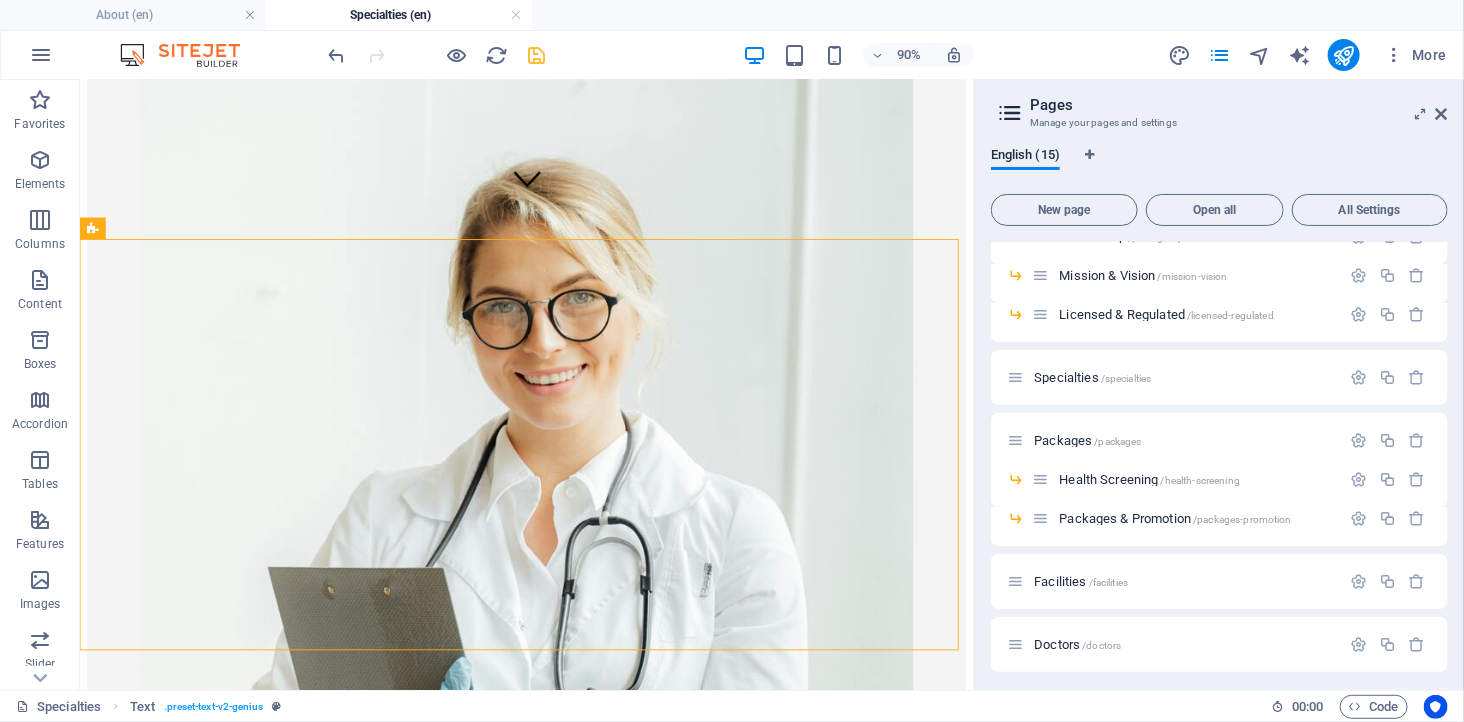 click at bounding box center [537, 55] 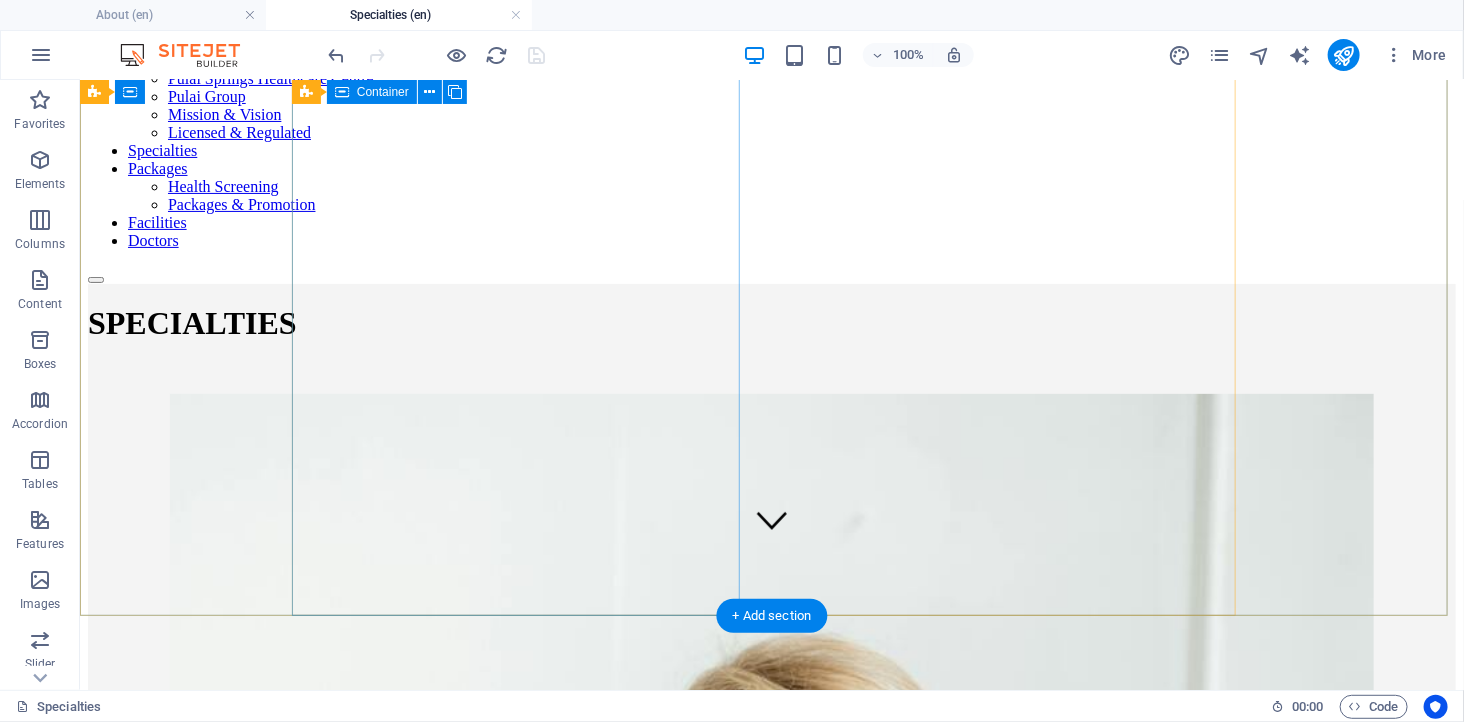 scroll, scrollTop: 88, scrollLeft: 0, axis: vertical 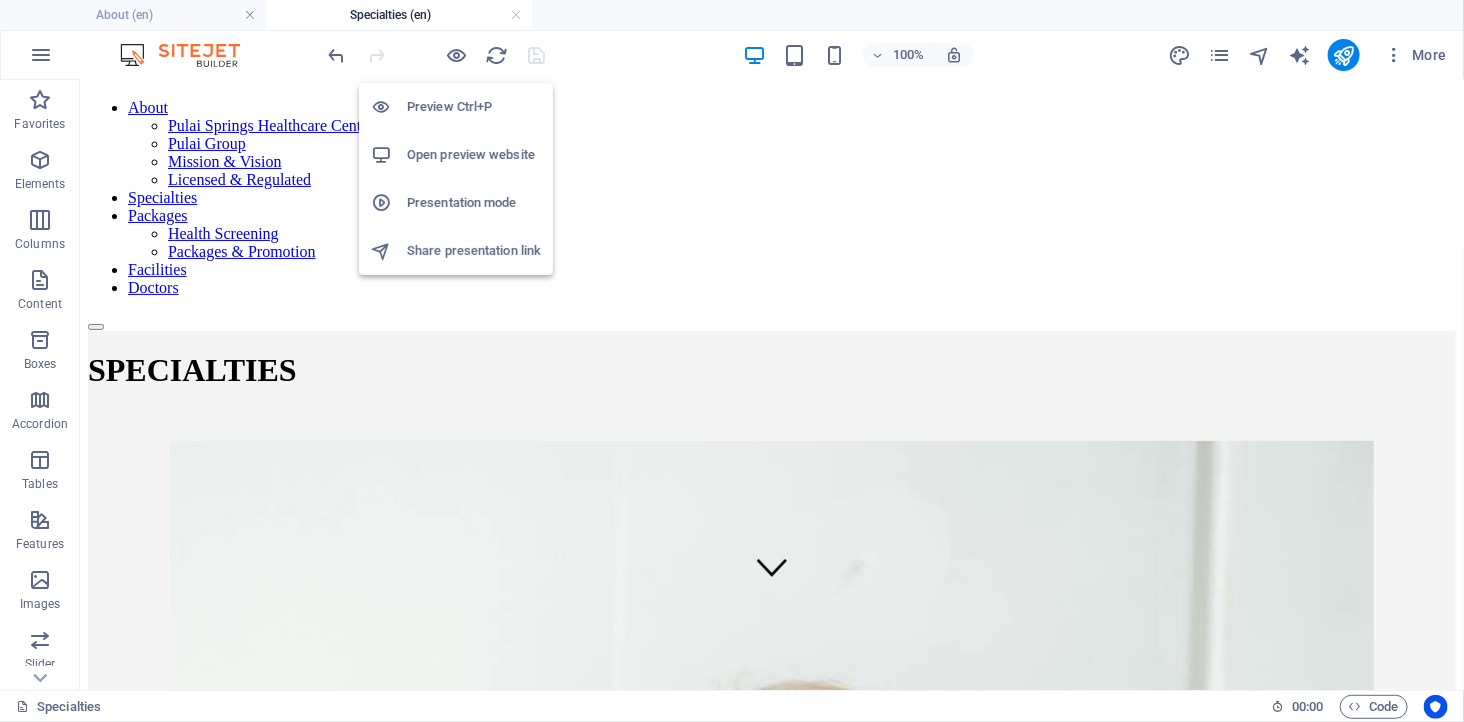 click on "Open preview website" at bounding box center [474, 155] 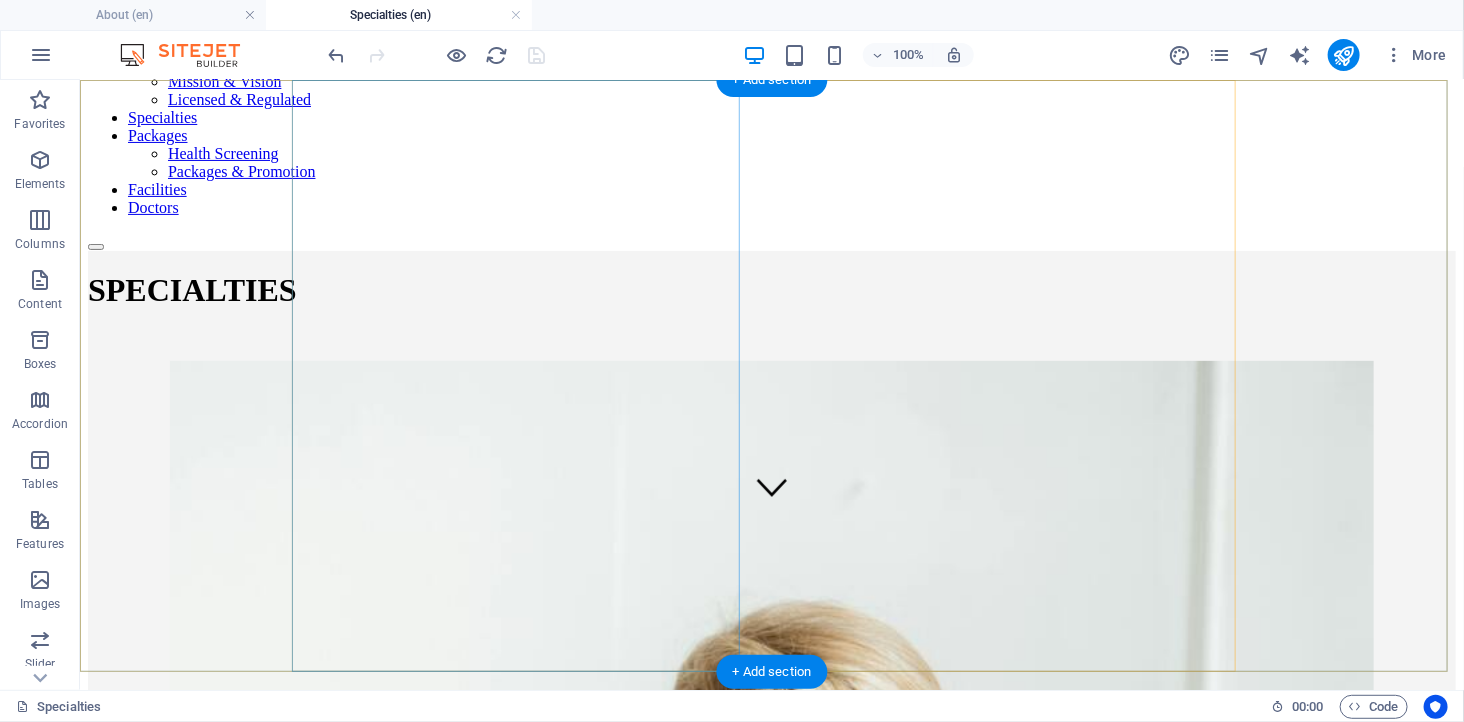 scroll, scrollTop: 200, scrollLeft: 0, axis: vertical 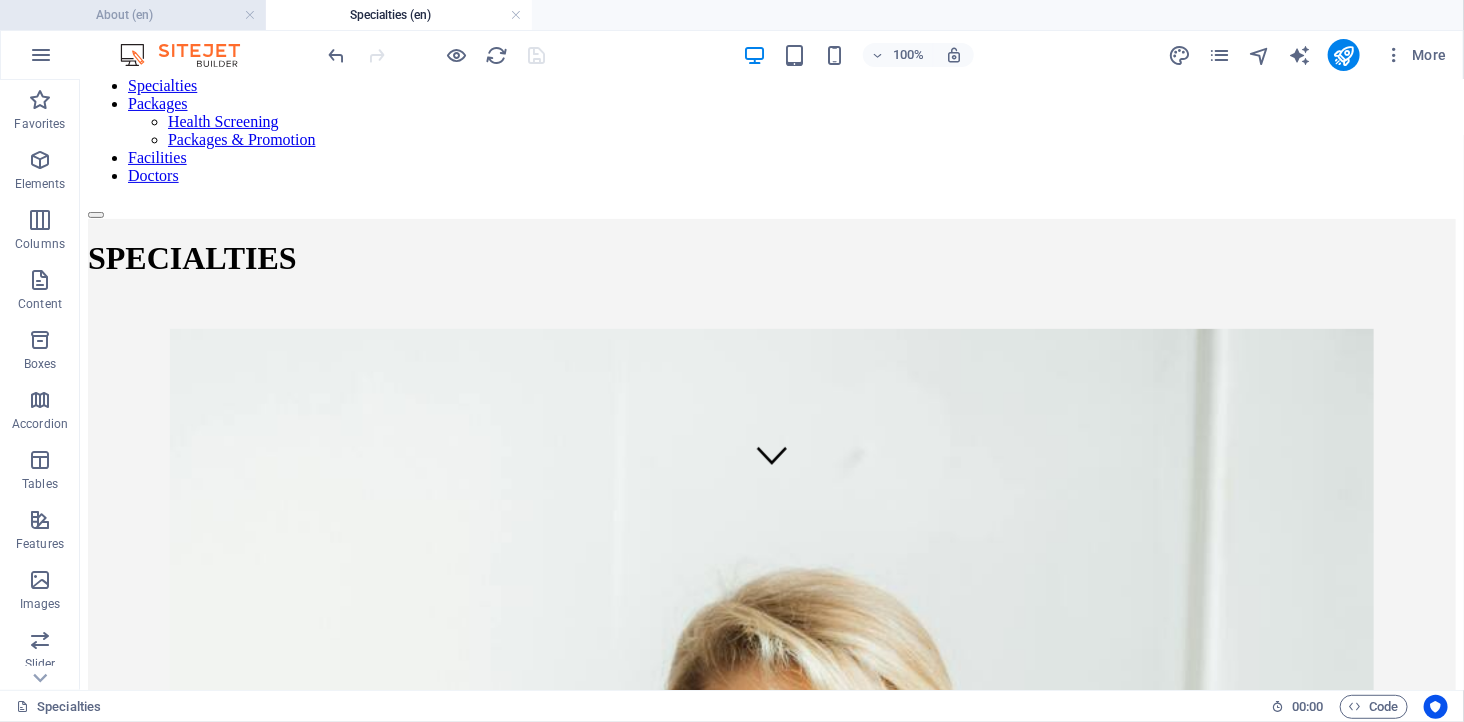 click on "About (en)" at bounding box center [133, 15] 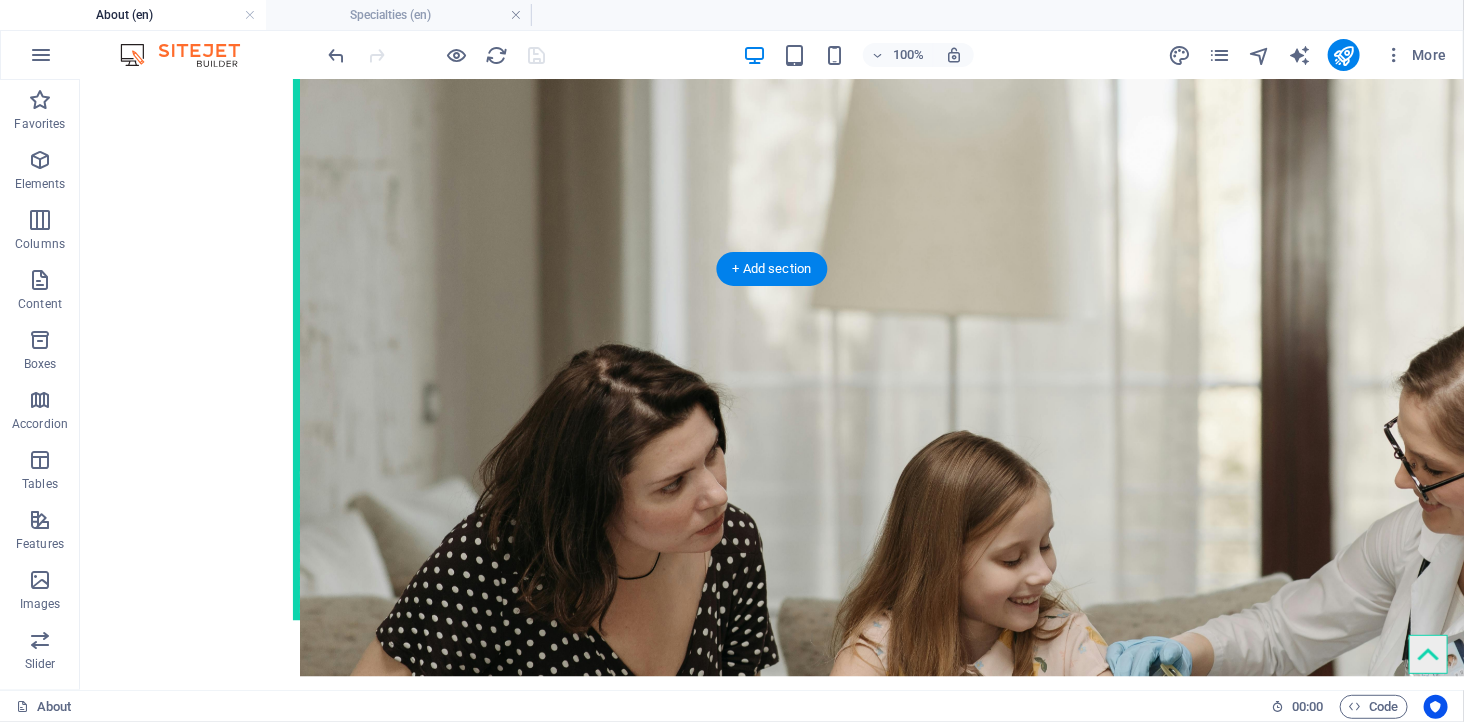 scroll, scrollTop: 2092, scrollLeft: 0, axis: vertical 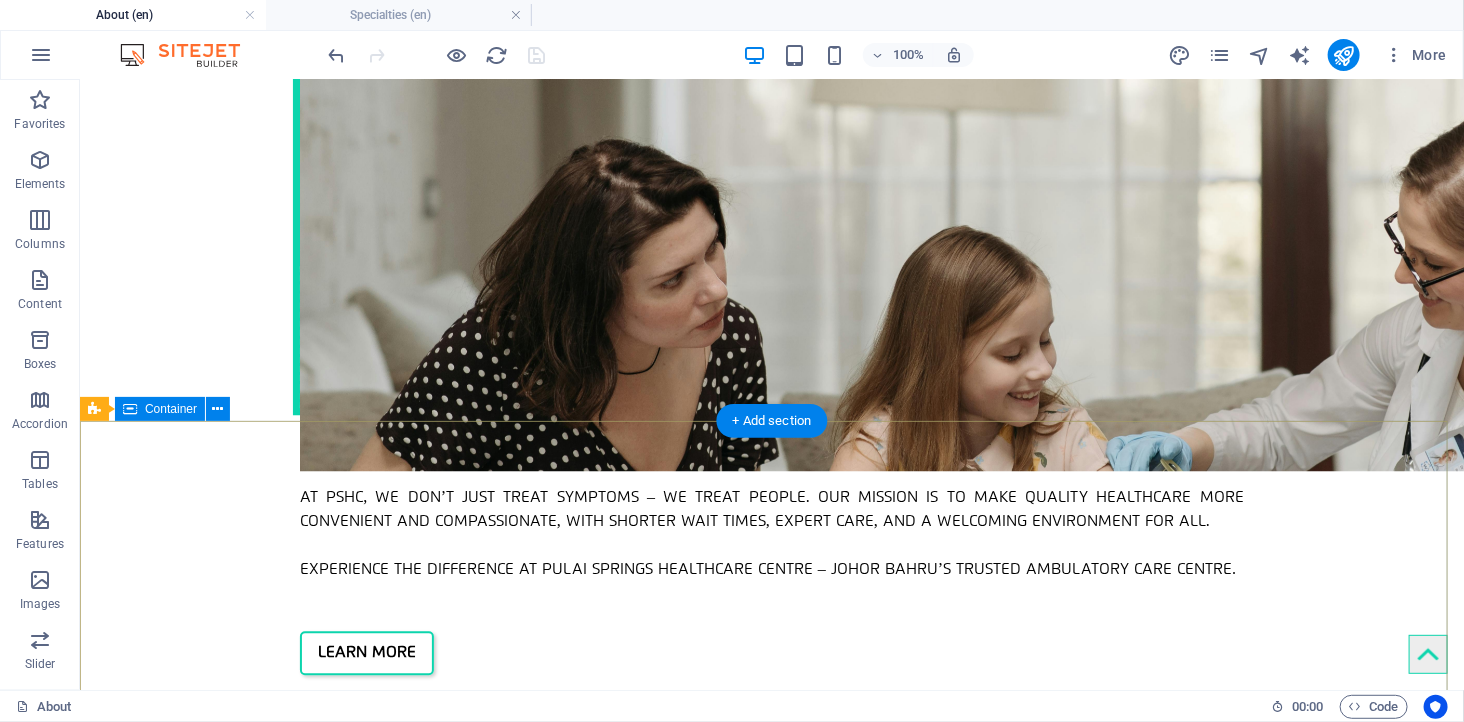click on "[COMPANY] 03-10, Cinta Ayu Suites, Jln Persiaran Bkt Pulai 1 Pulai 81300 Kampung Pulai [POSTAL_CODE] info@[DOMAIN] Navigation About Specialties Packages Facilities Doctors Legal Notice Privacy Policy Social media Facebook LINKEDIN Instagram TIKTOK" at bounding box center [771, 3280] 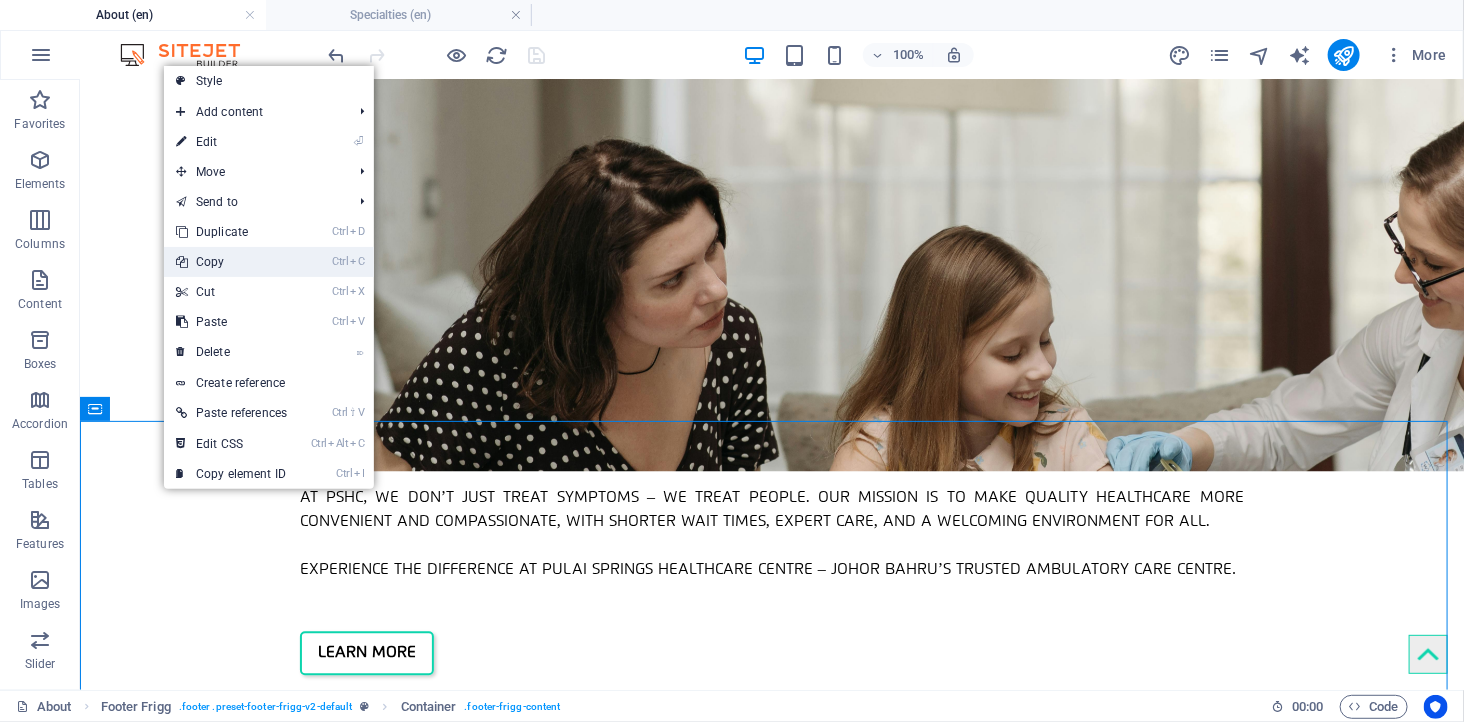 click on "Ctrl C  Copy" at bounding box center (231, 262) 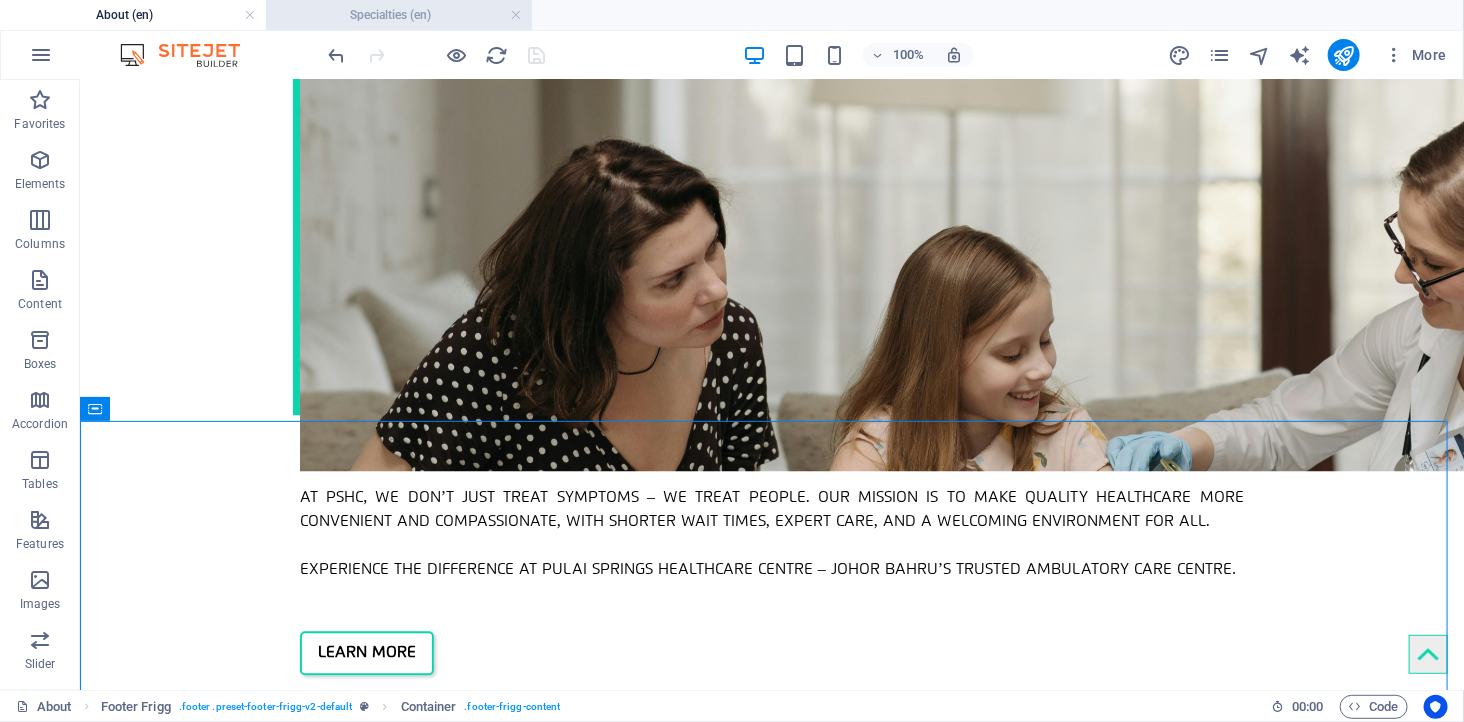 click on "Specialties (en)" at bounding box center (399, 15) 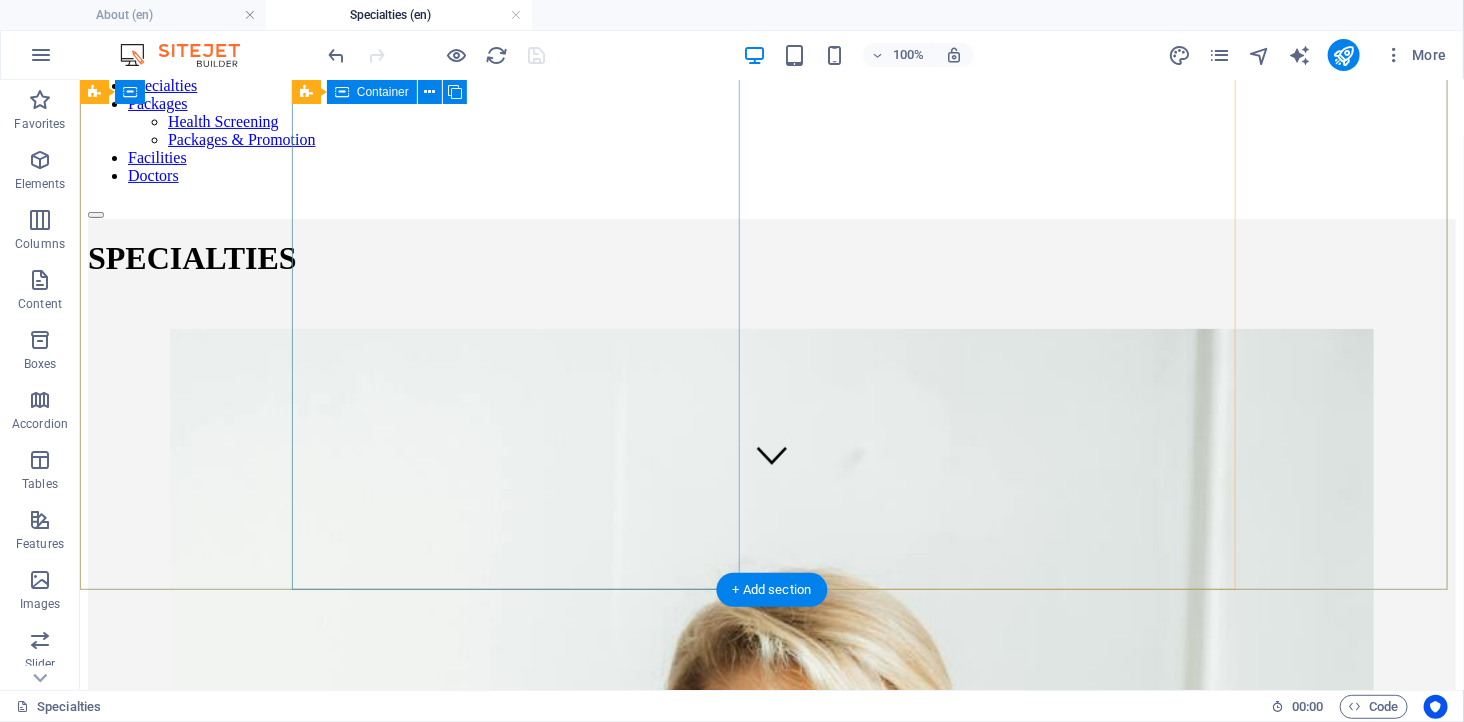 scroll, scrollTop: 601, scrollLeft: 0, axis: vertical 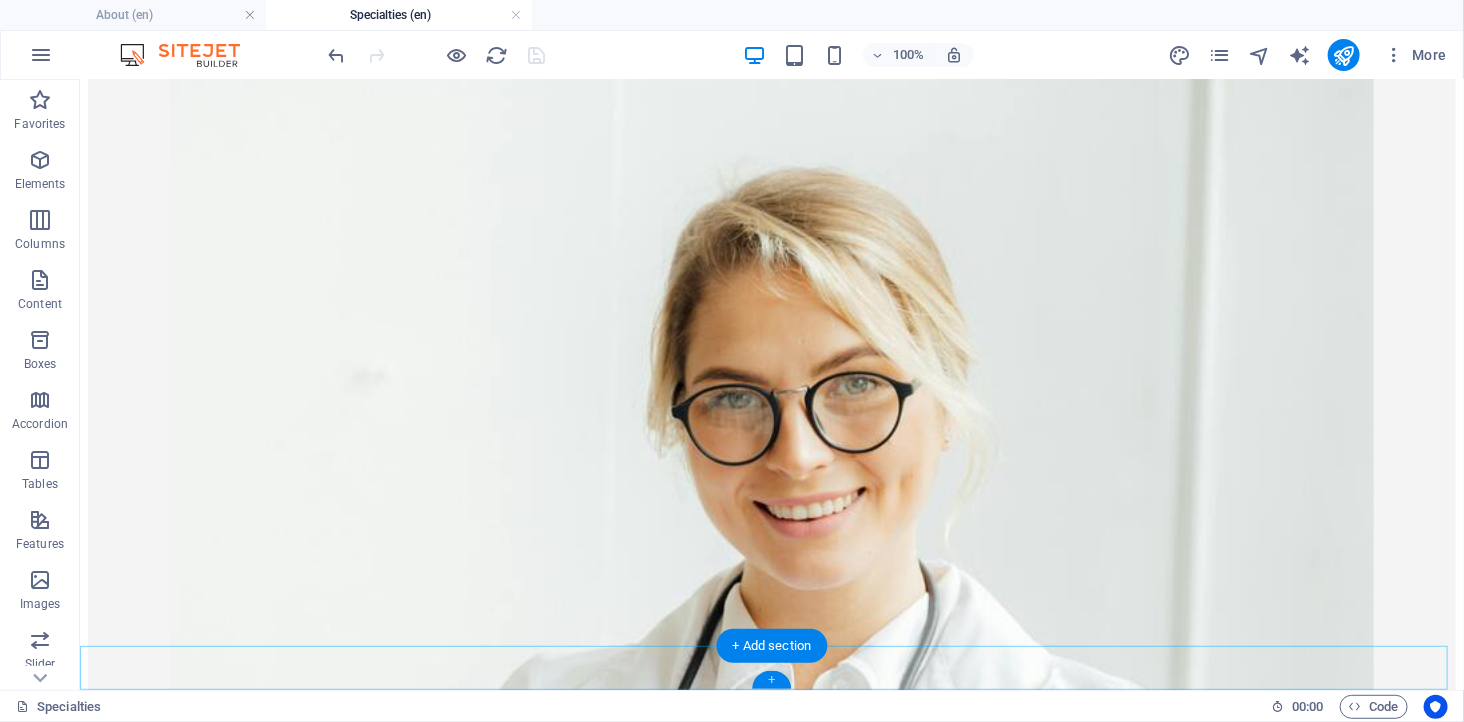 click on "+" at bounding box center [771, 680] 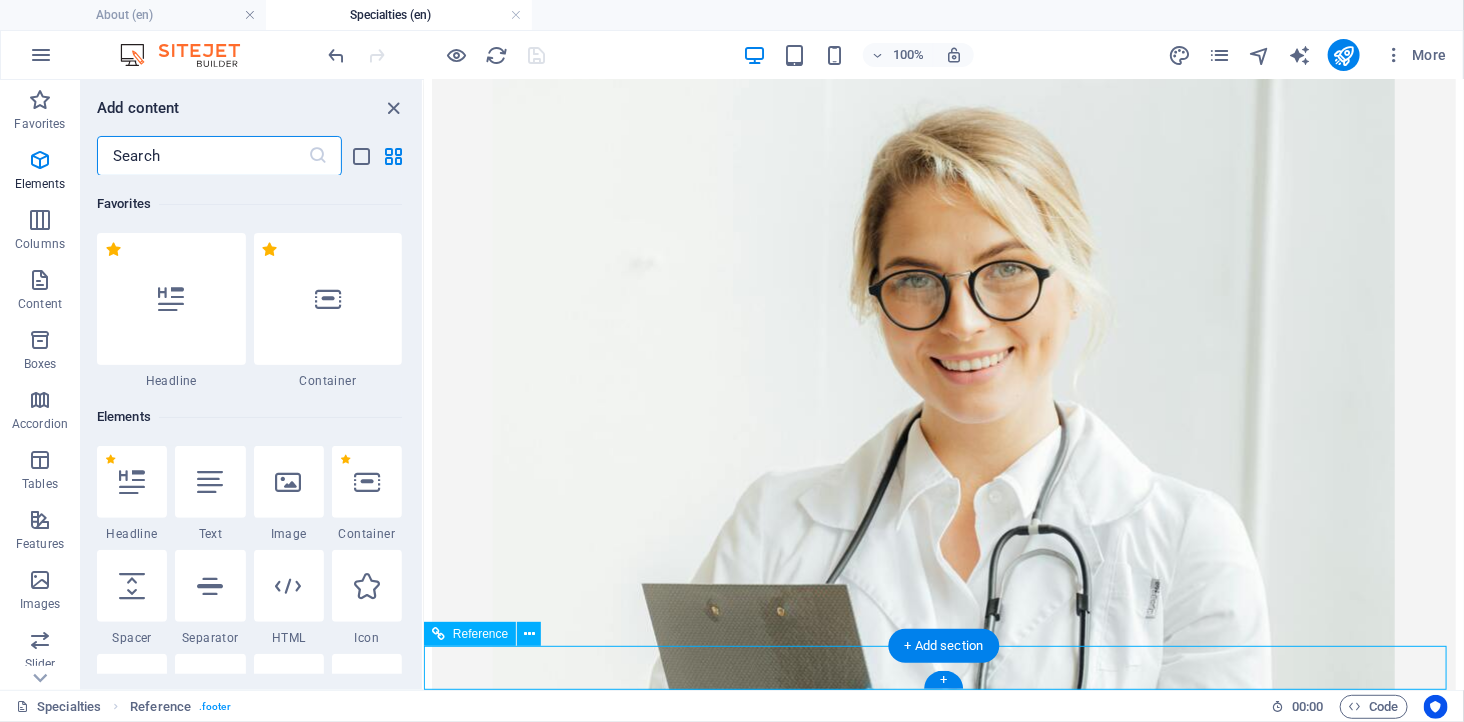 scroll, scrollTop: 3497, scrollLeft: 0, axis: vertical 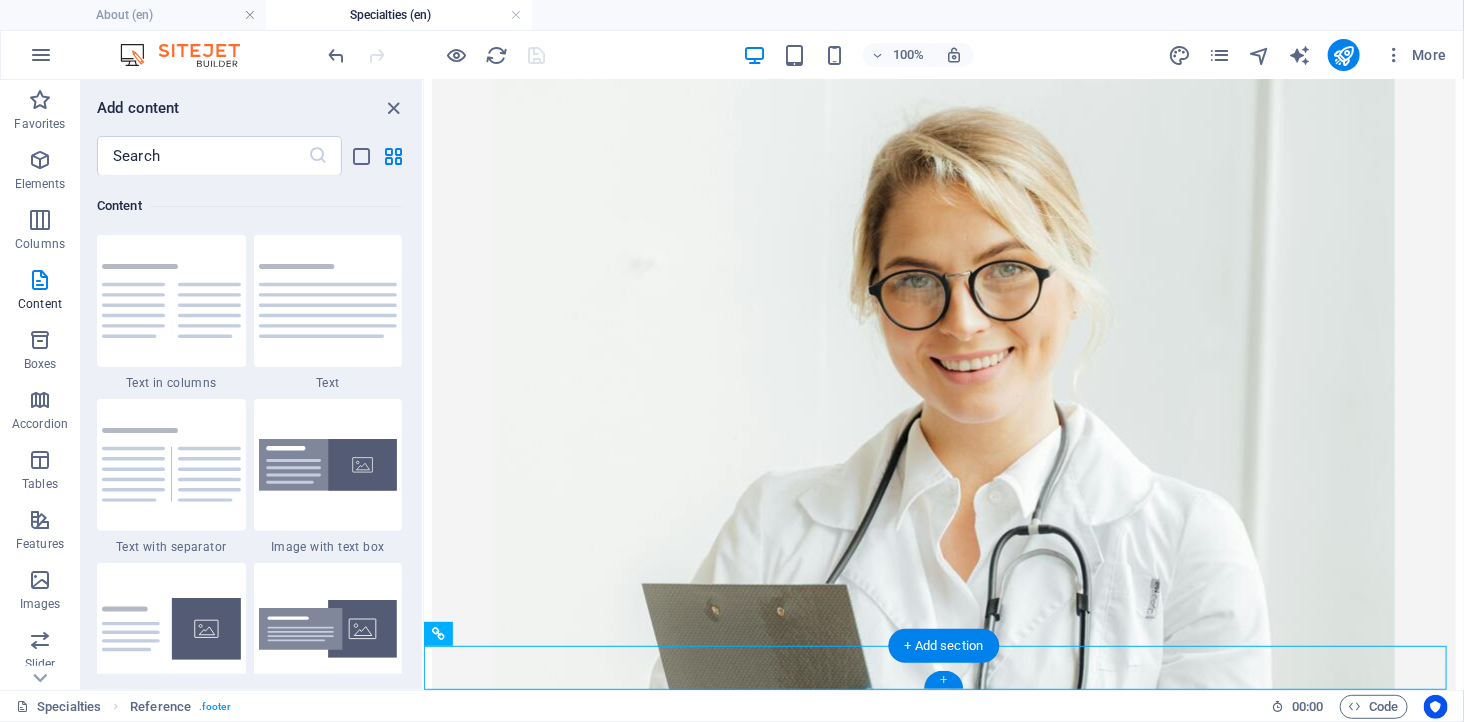 click on "+" at bounding box center [943, 680] 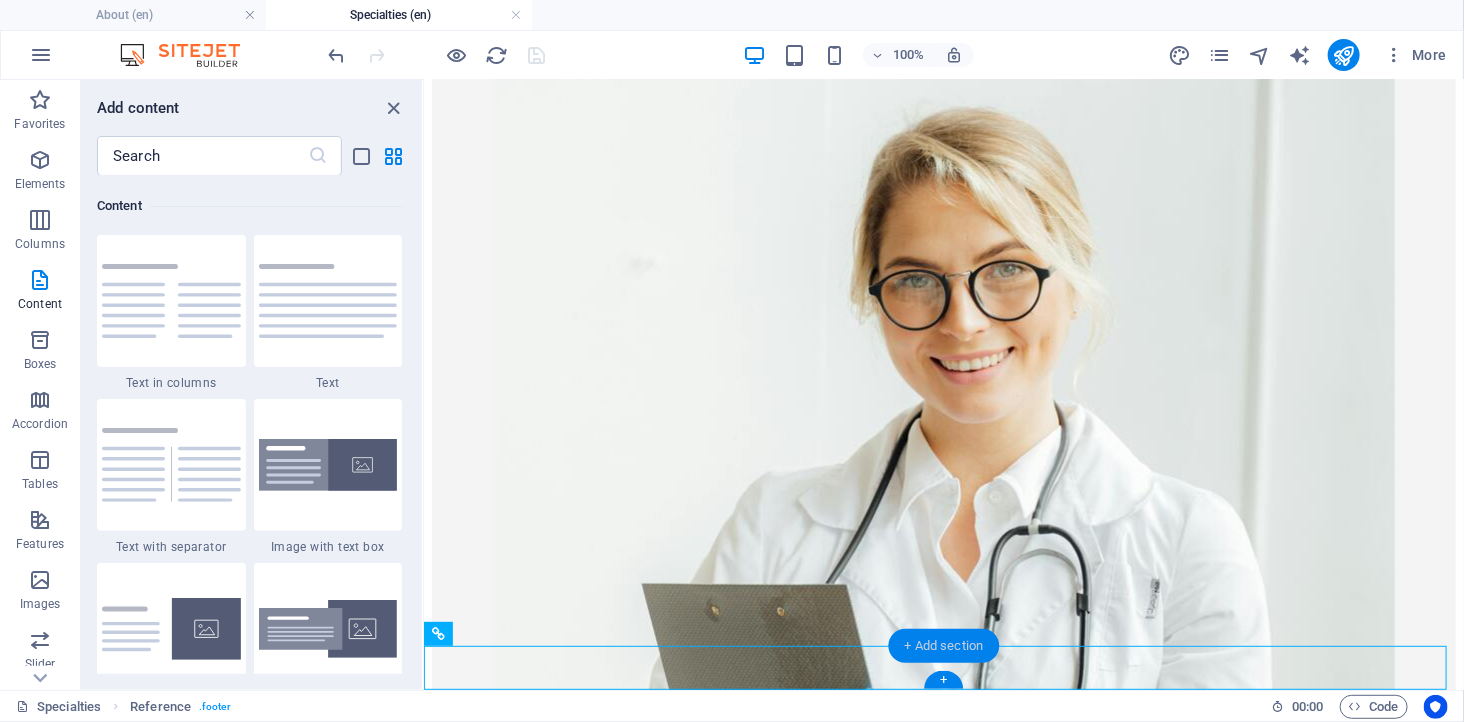 click on "+ Add section" at bounding box center [944, 646] 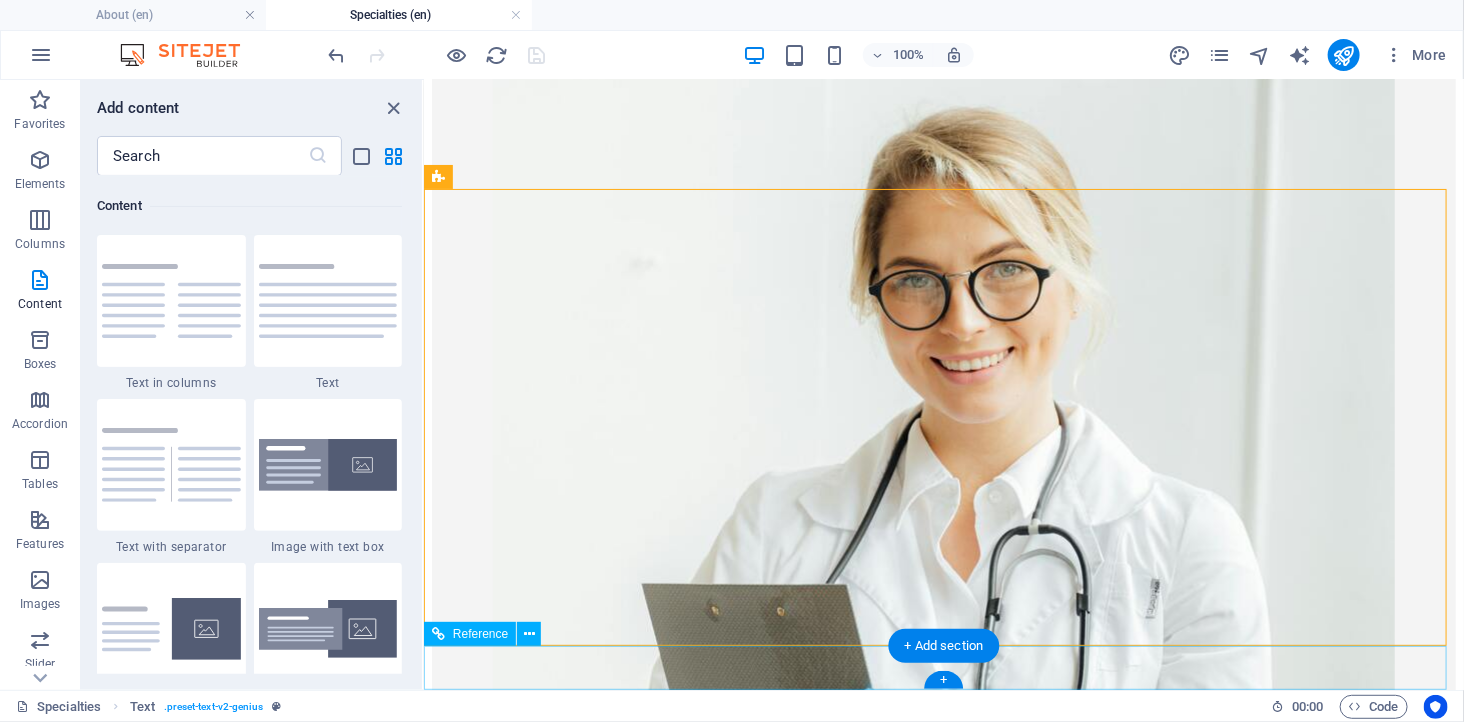 click on "info@[DOMAIN] | Legal Notice | Privacy Policy" at bounding box center (943, 1625) 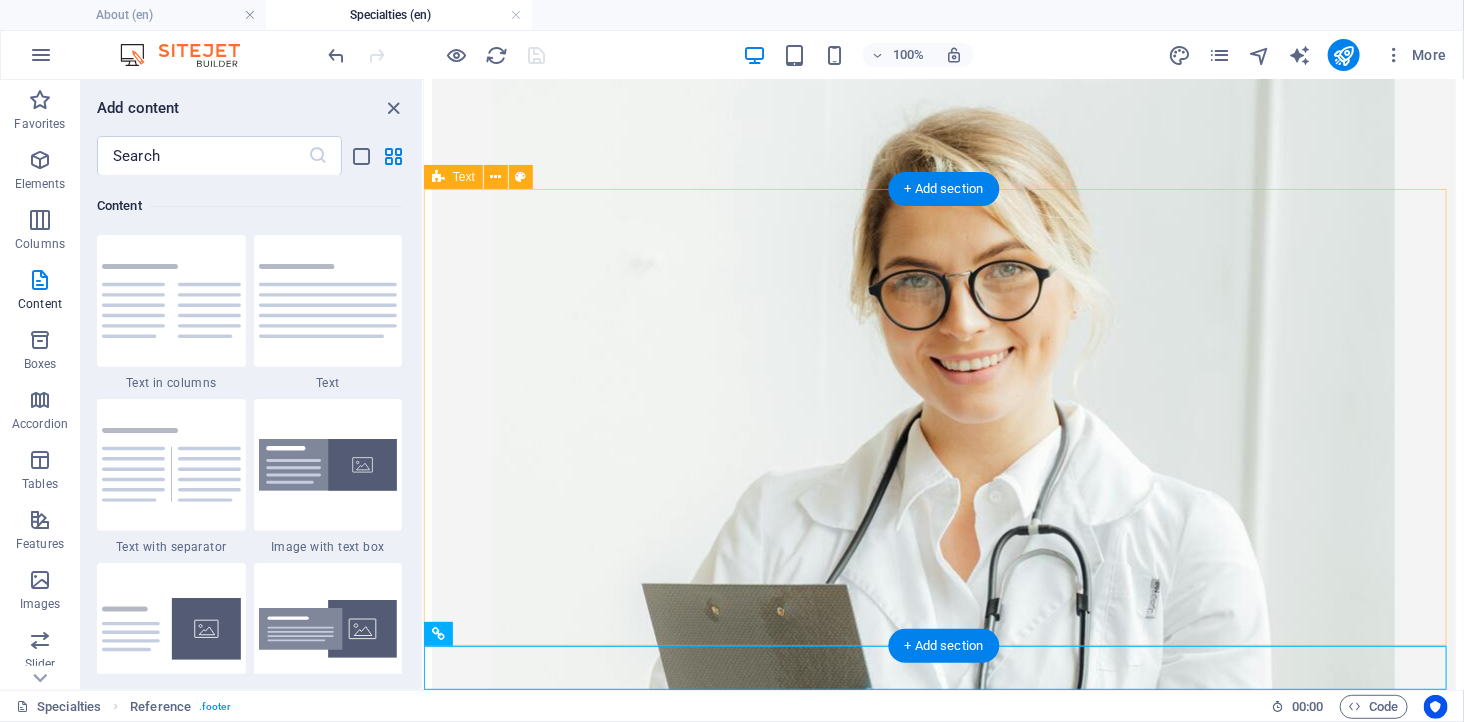click on "Expert Care Across a Wide Range of Medical Disciplines At Pulai Springs Healthcare Centre (PSHC), we provide a broad spectrum of specialist outpatient services to support your health and well-being at every stage of life. As a fully licensed Ambulatory Care Centre in Johor Bahru, we are committed to offering high-quality, accessible care — delivered by experienced specialists in a comfortable and welcoming setting. Whether you're here for a routine consultation or specialized treatment, you can trust our team to provide compassionate, personalised, and evidence-based medical care.   Learn more" at bounding box center [943, 1446] 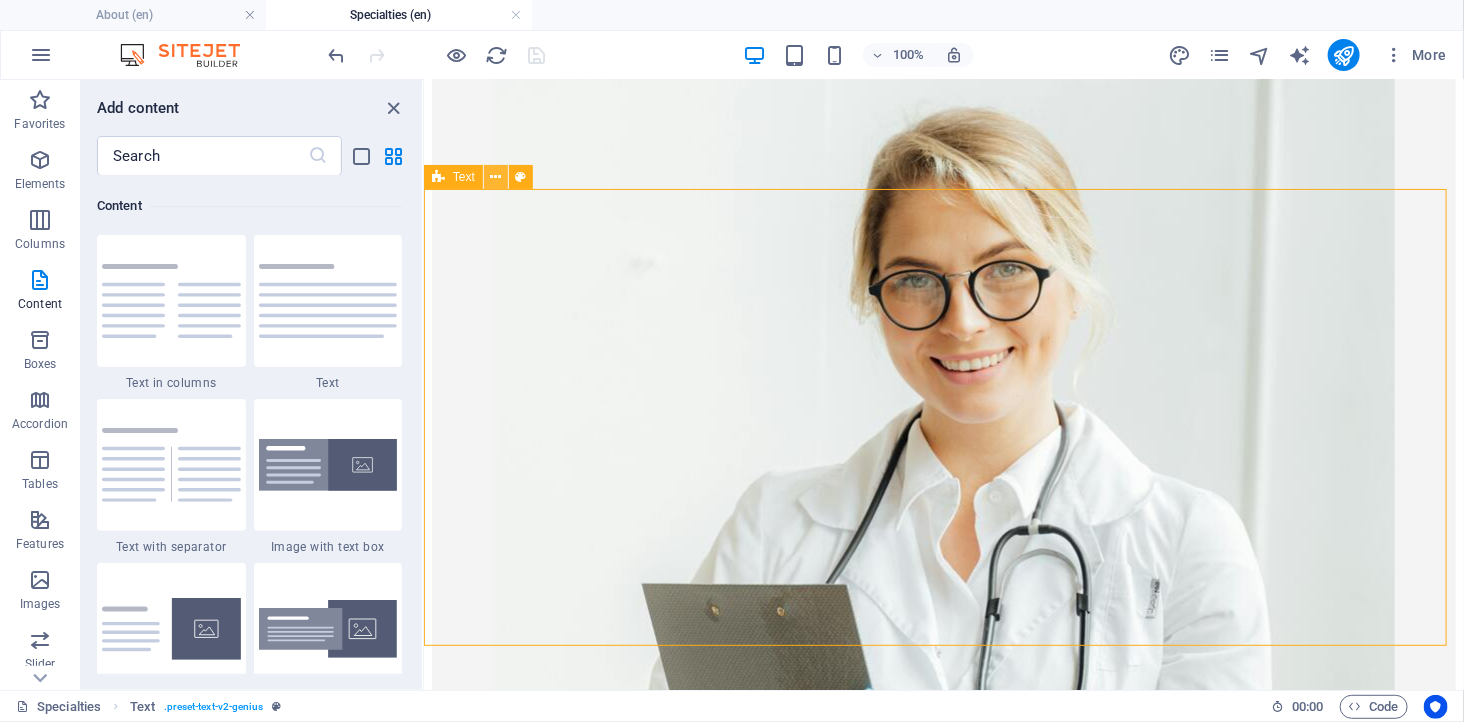 click at bounding box center [496, 177] 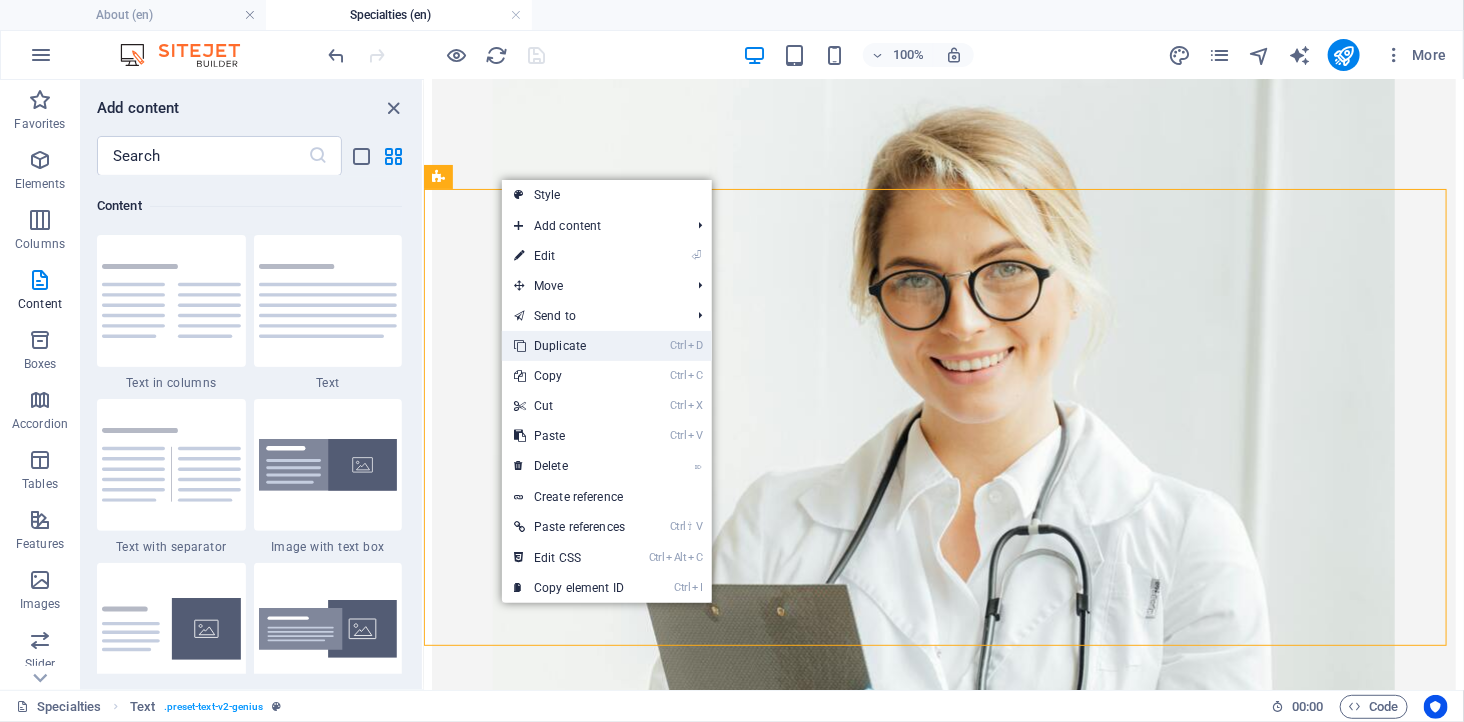 click on "Ctrl D  Duplicate" at bounding box center (569, 346) 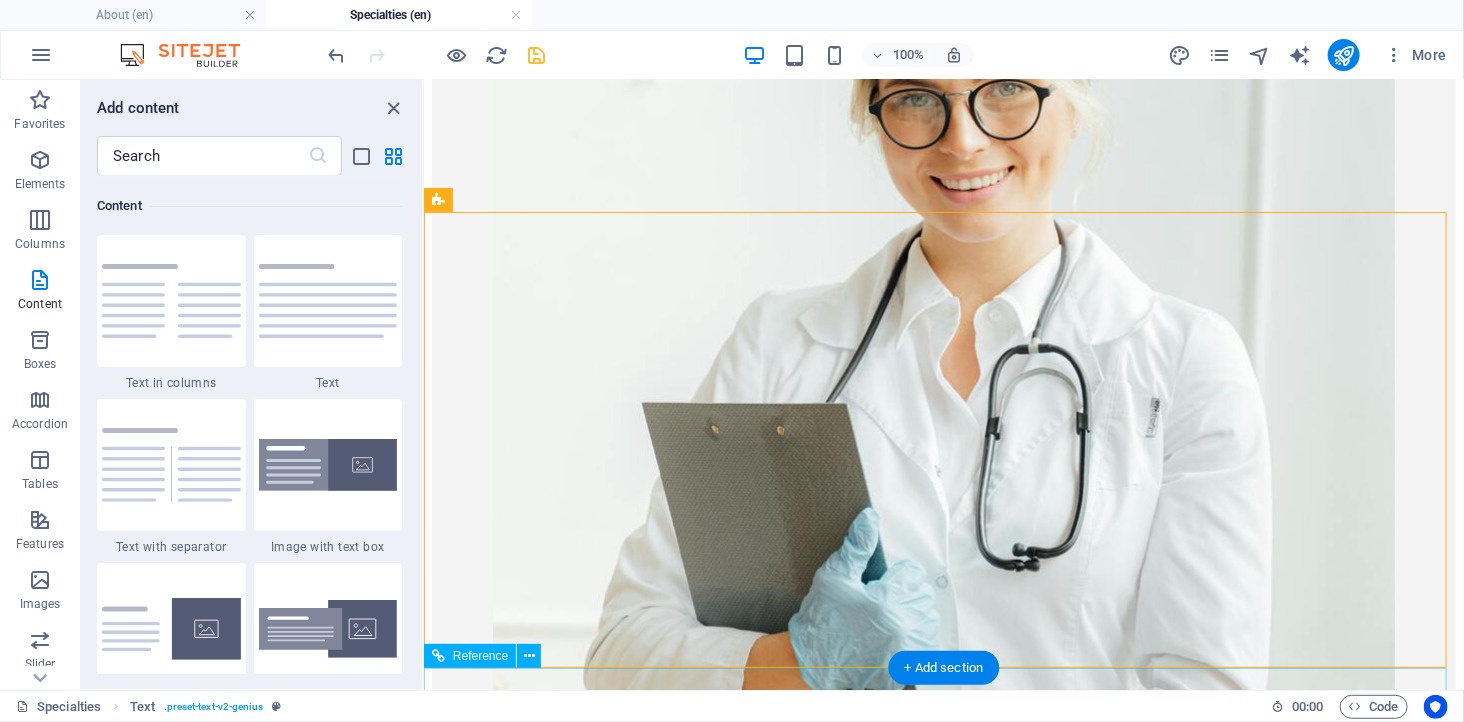 scroll, scrollTop: 1045, scrollLeft: 0, axis: vertical 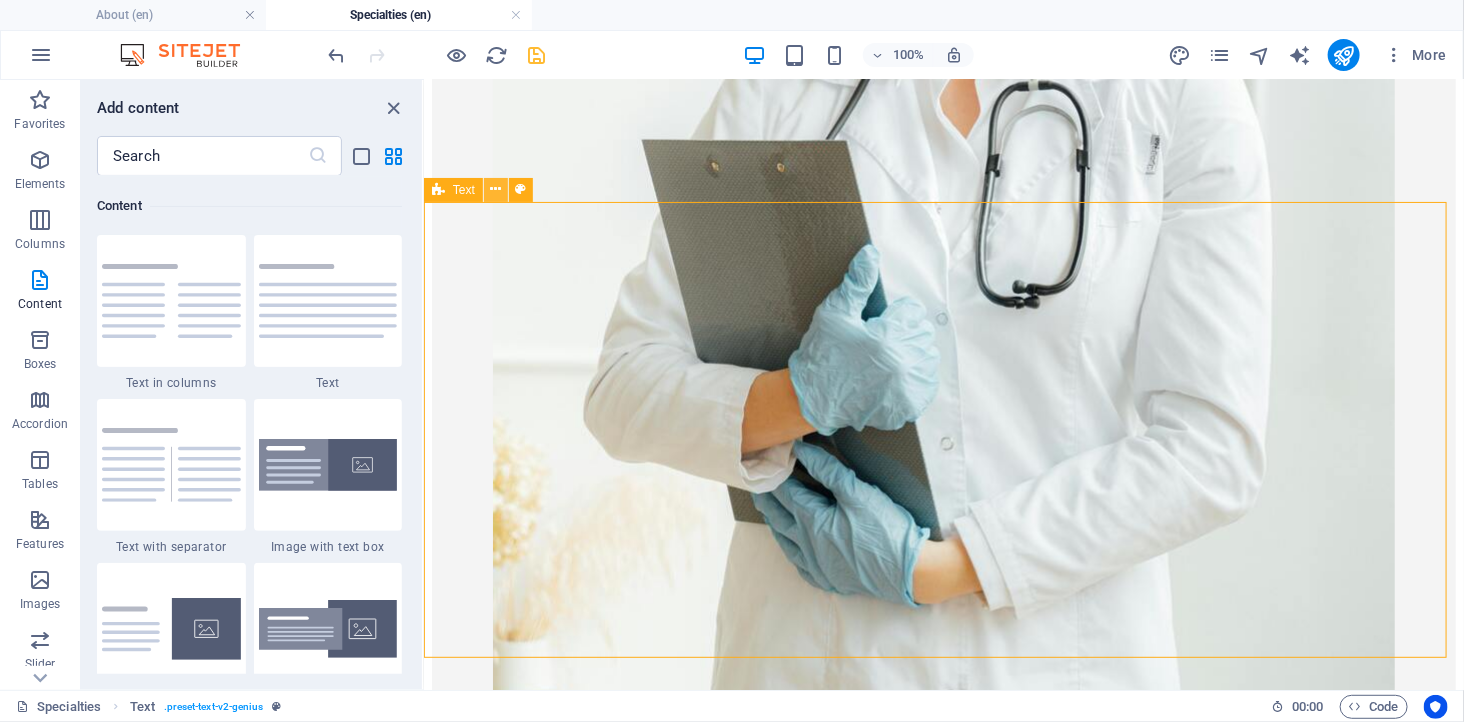 click at bounding box center [496, 189] 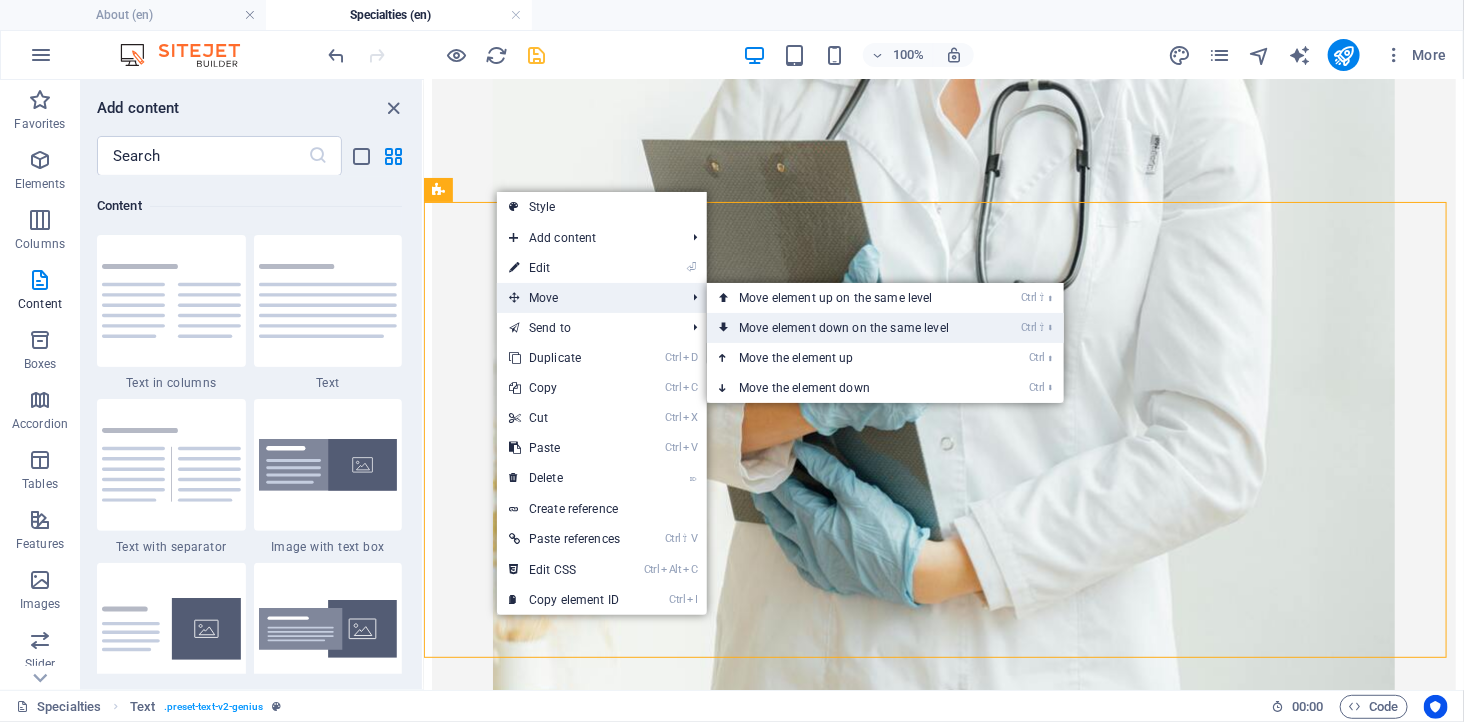 click on "Ctrl ⇧ ⬇  Move element down on the same level" at bounding box center [848, 328] 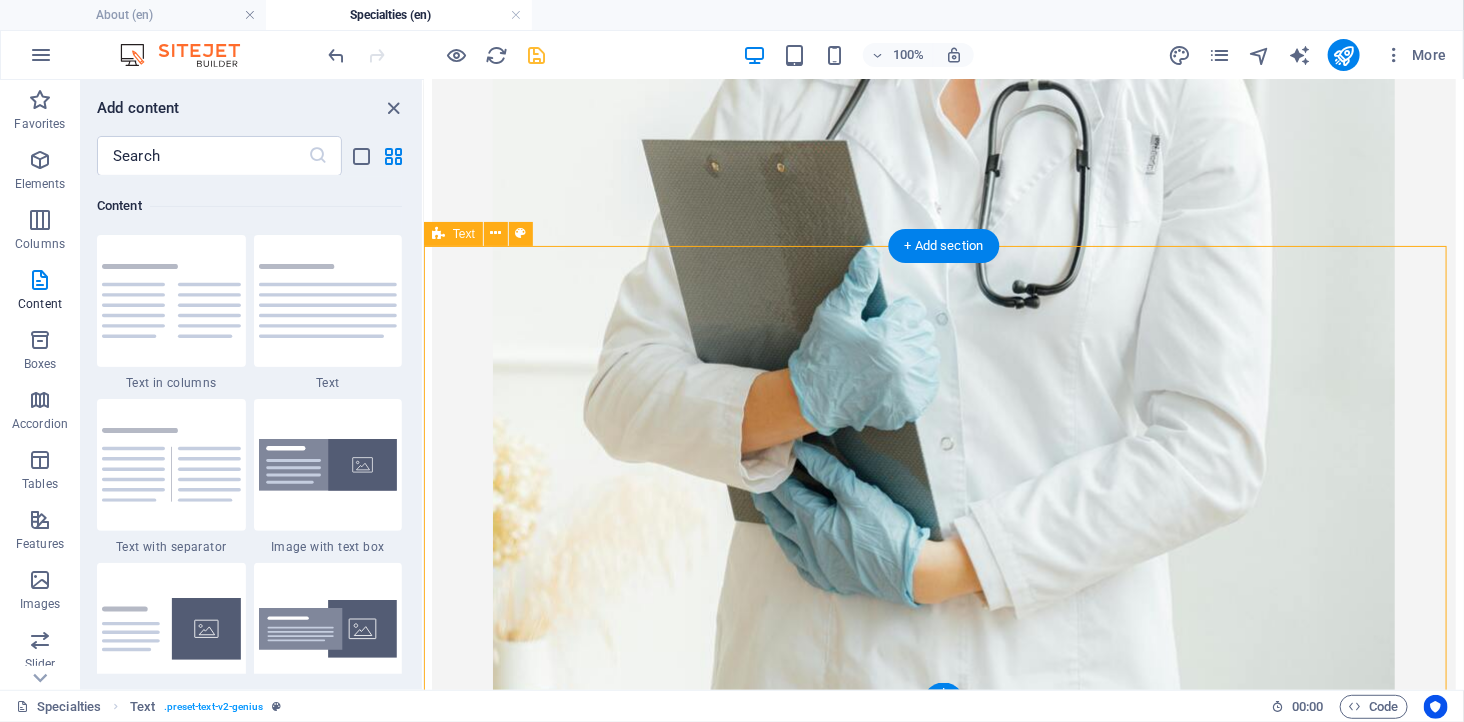 click on "Expert Care Across a Wide Range of Medical Disciplines At Pulai Springs Healthcare Centre (PSHC), we provide a broad spectrum of specialist outpatient services to support your health and well-being at every stage of life. As a fully licensed Ambulatory Care Centre in Johor Bahru, we are committed to offering high-quality, accessible care — delivered by experienced specialists in a comfortable and welcoming setting. Whether you're here for a routine consultation or specialized treatment, you can trust our team to provide compassionate, personalised, and evidence-based medical care.   Learn more" at bounding box center [943, 1379] 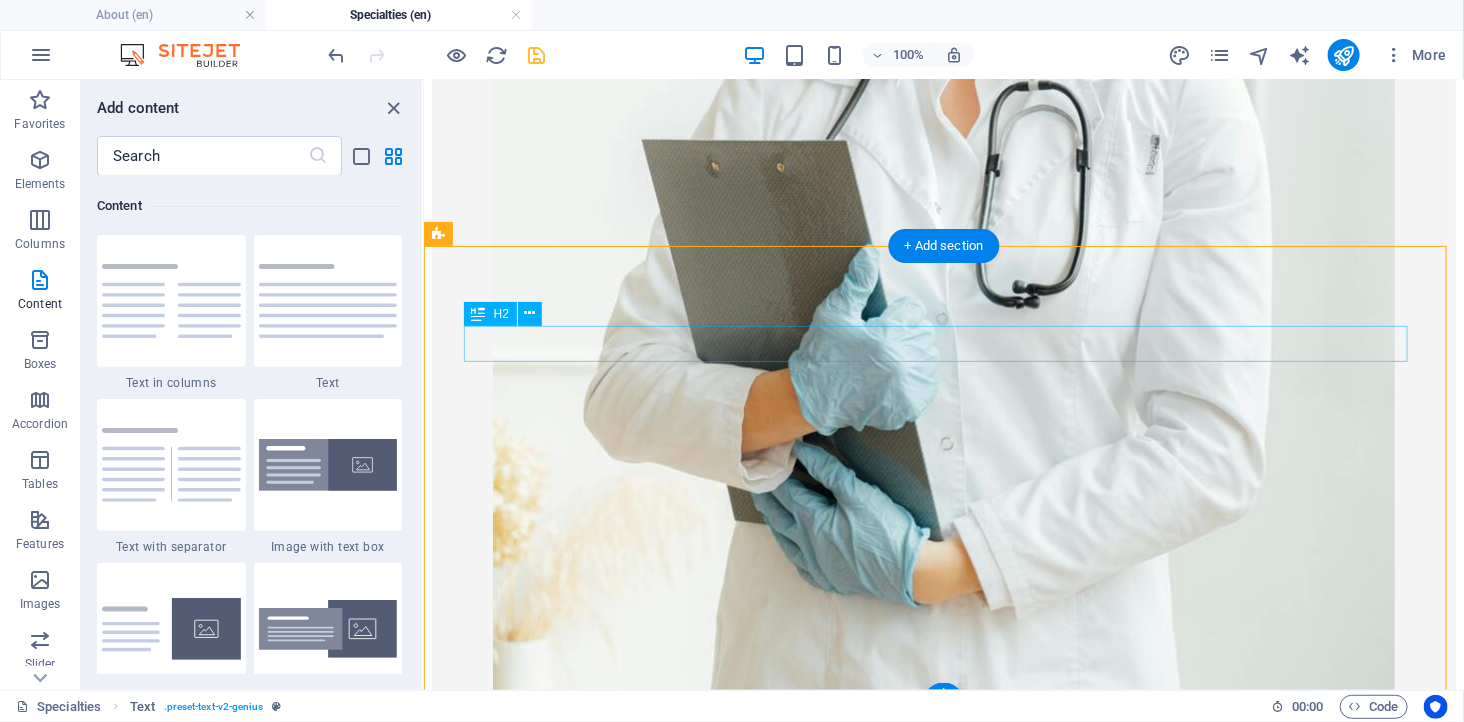 click on "Expert Care Across a Wide Range of Medical Disciplines" at bounding box center [943, 1249] 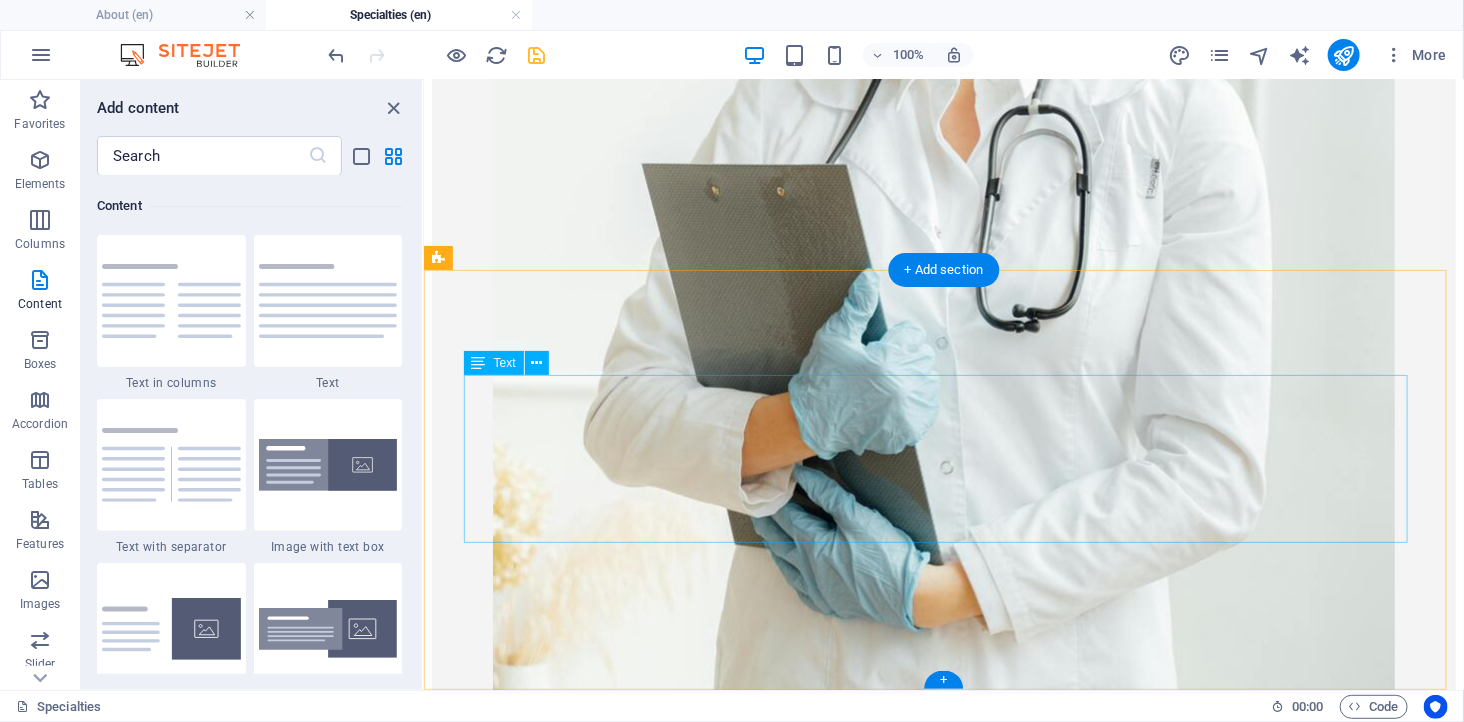click on "At Pulai Springs Healthcare Centre (PSHC), we provide a broad spectrum of specialist outpatient services to support your health and well-being at every stage of life. As a fully licensed Ambulatory Care Centre in Johor Bahru, we are committed to offering high-quality, accessible care — delivered by experienced specialists in a comfortable and welcoming setting. Whether you're here for a routine consultation or specialized treatment, you can trust our team to provide compassionate, personalised, and evidence-based medical care." at bounding box center [943, 1351] 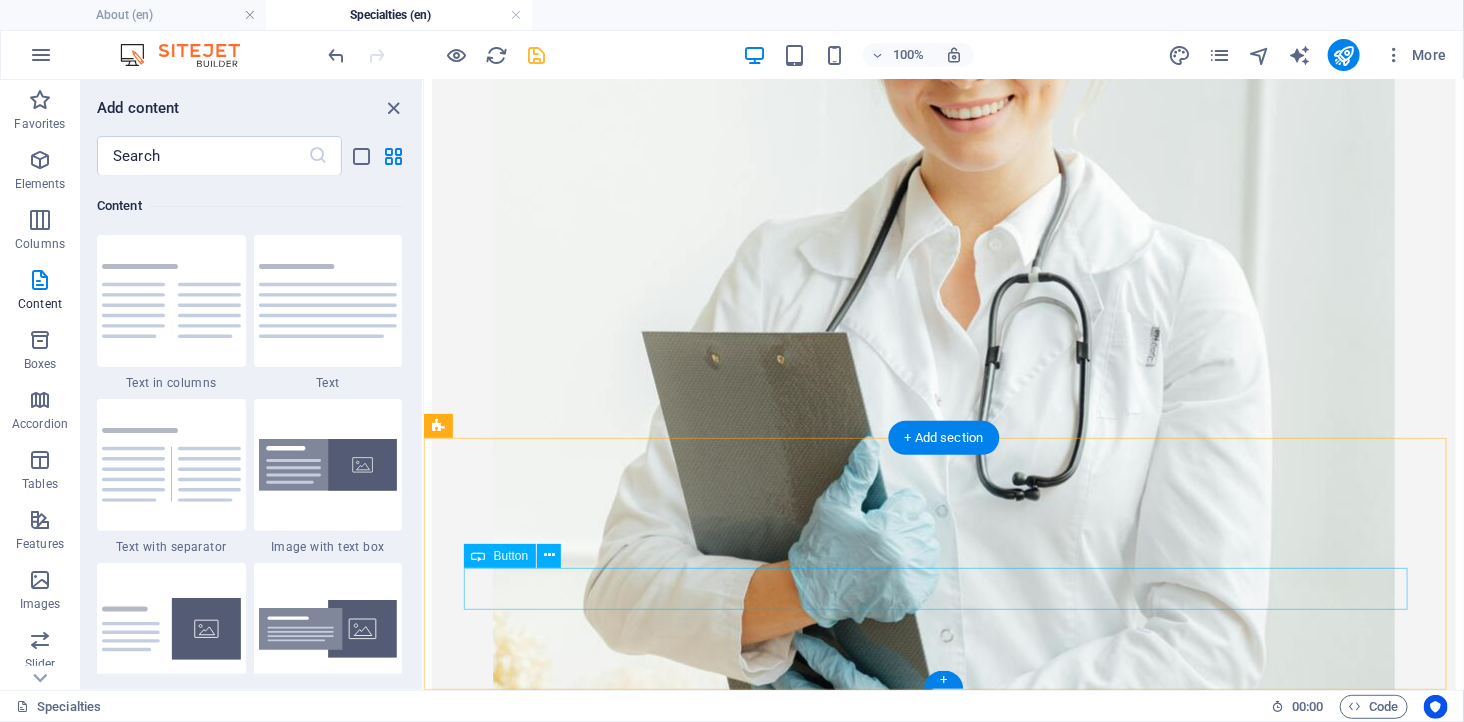 click on "Learn more" at bounding box center (943, 1467) 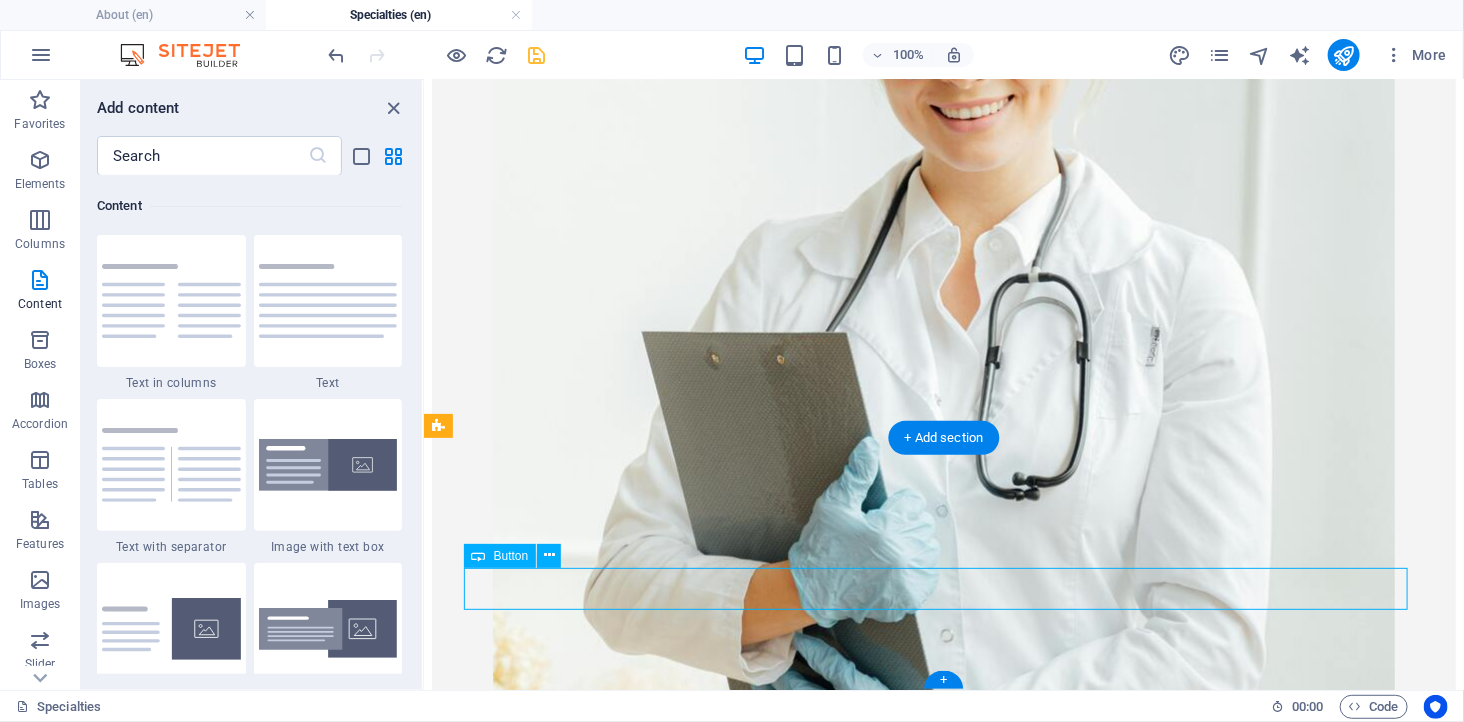 scroll, scrollTop: 811, scrollLeft: 0, axis: vertical 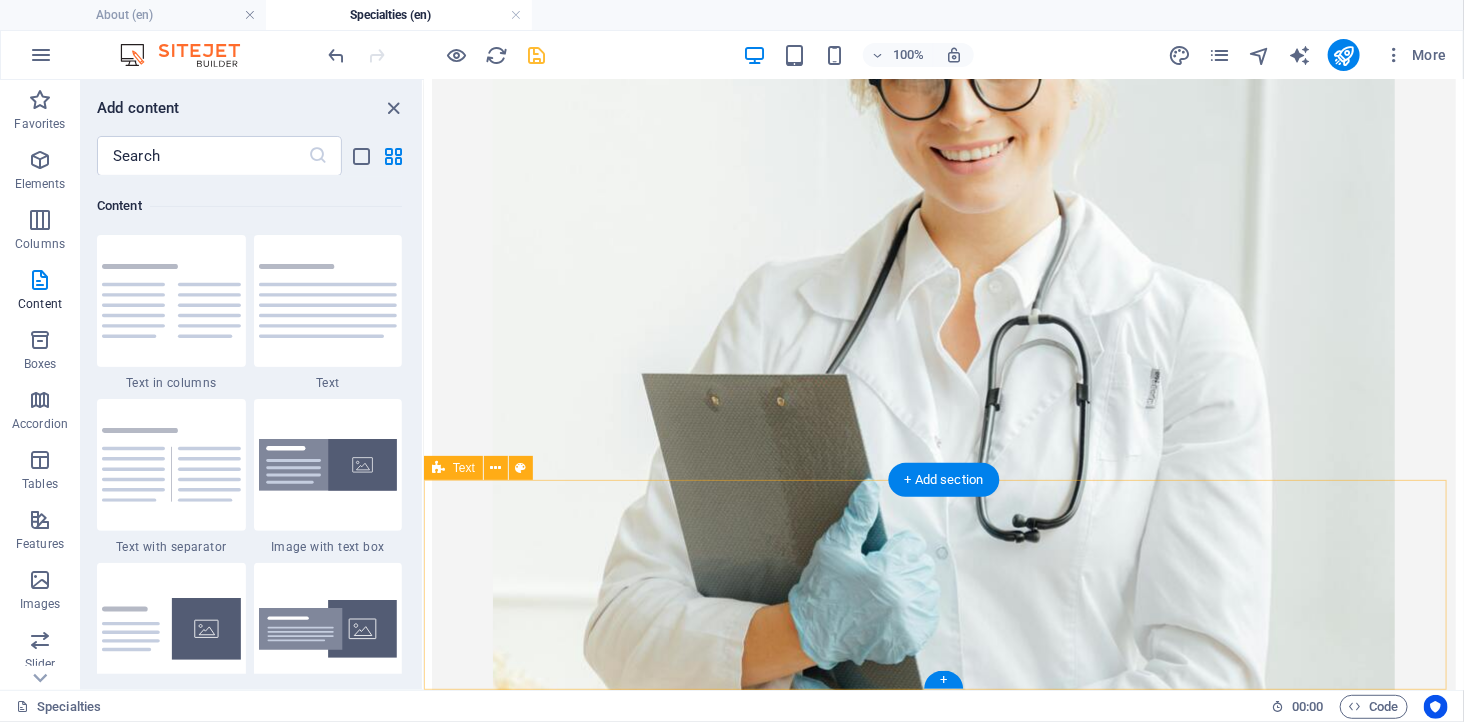 click at bounding box center (943, 1475) 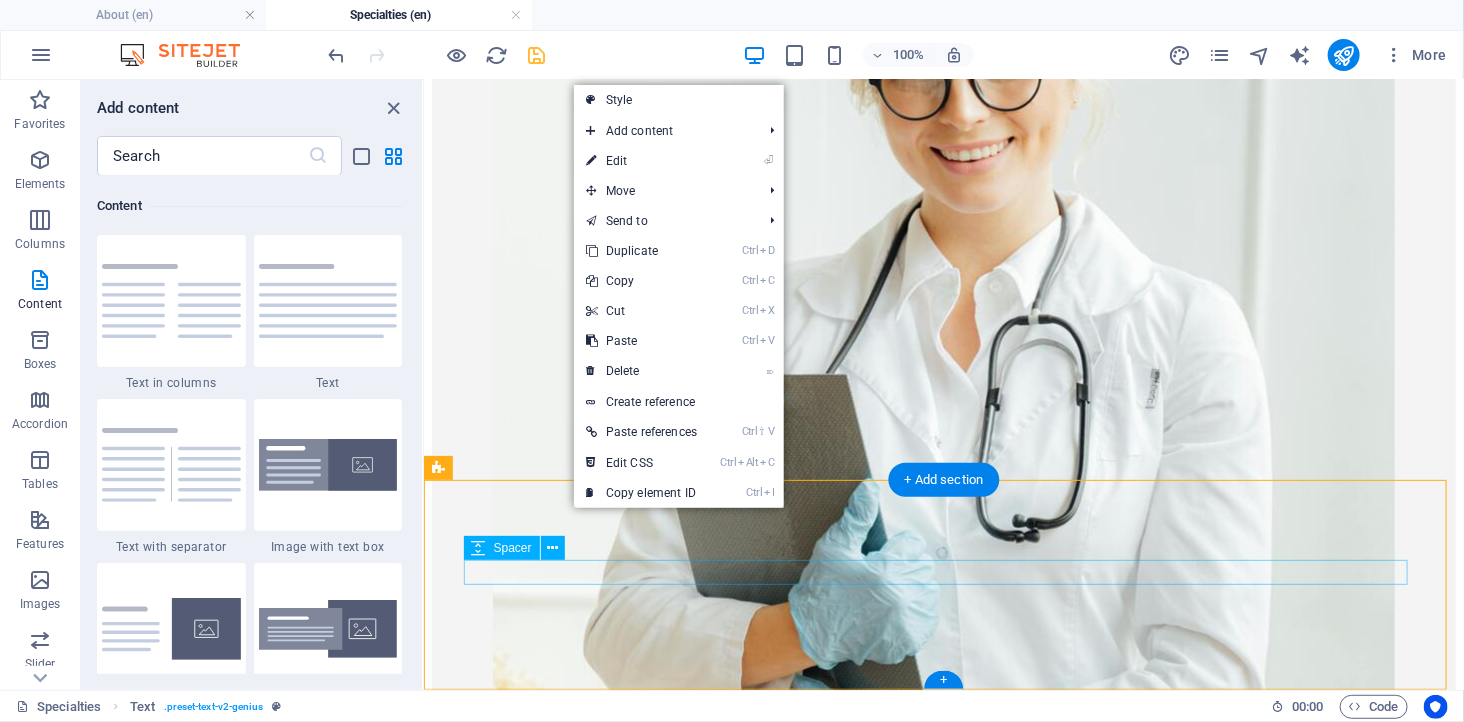 click at bounding box center [943, 1462] 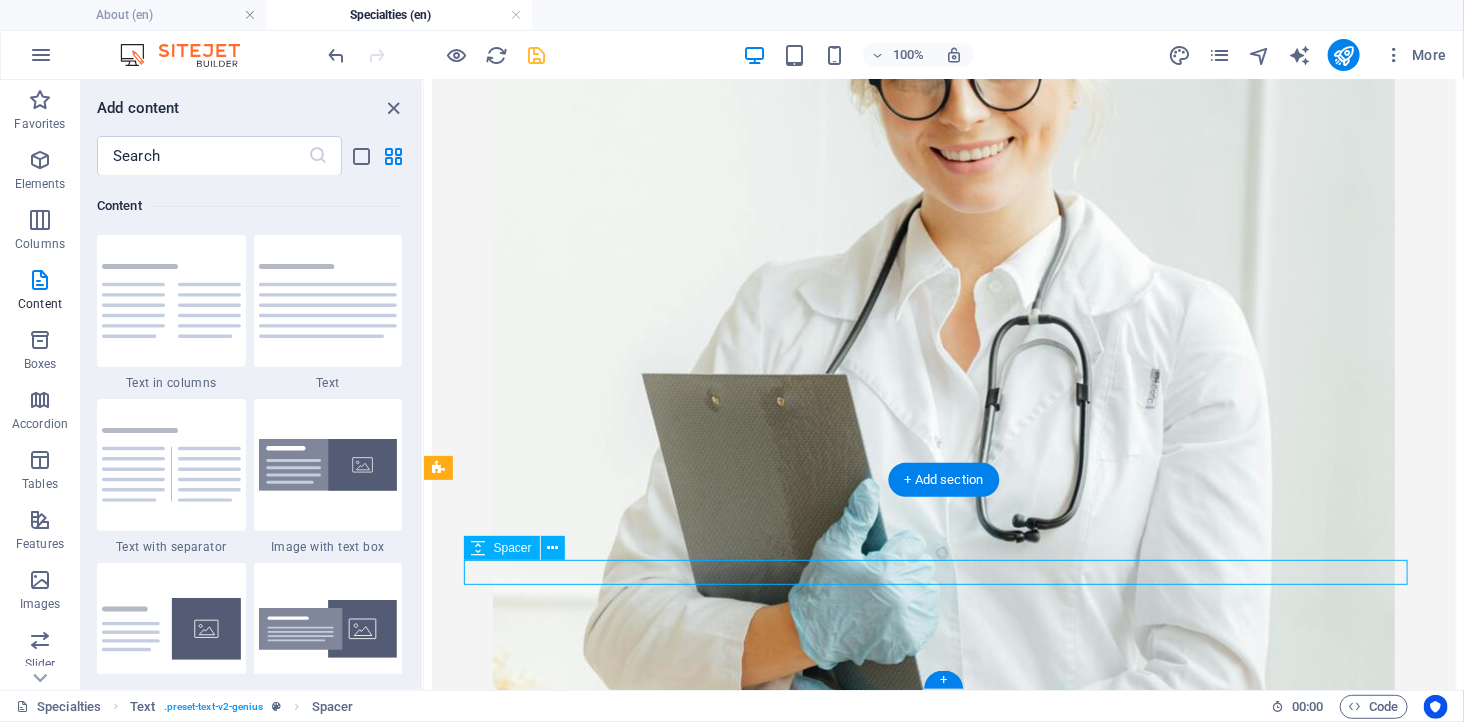 scroll, scrollTop: 786, scrollLeft: 0, axis: vertical 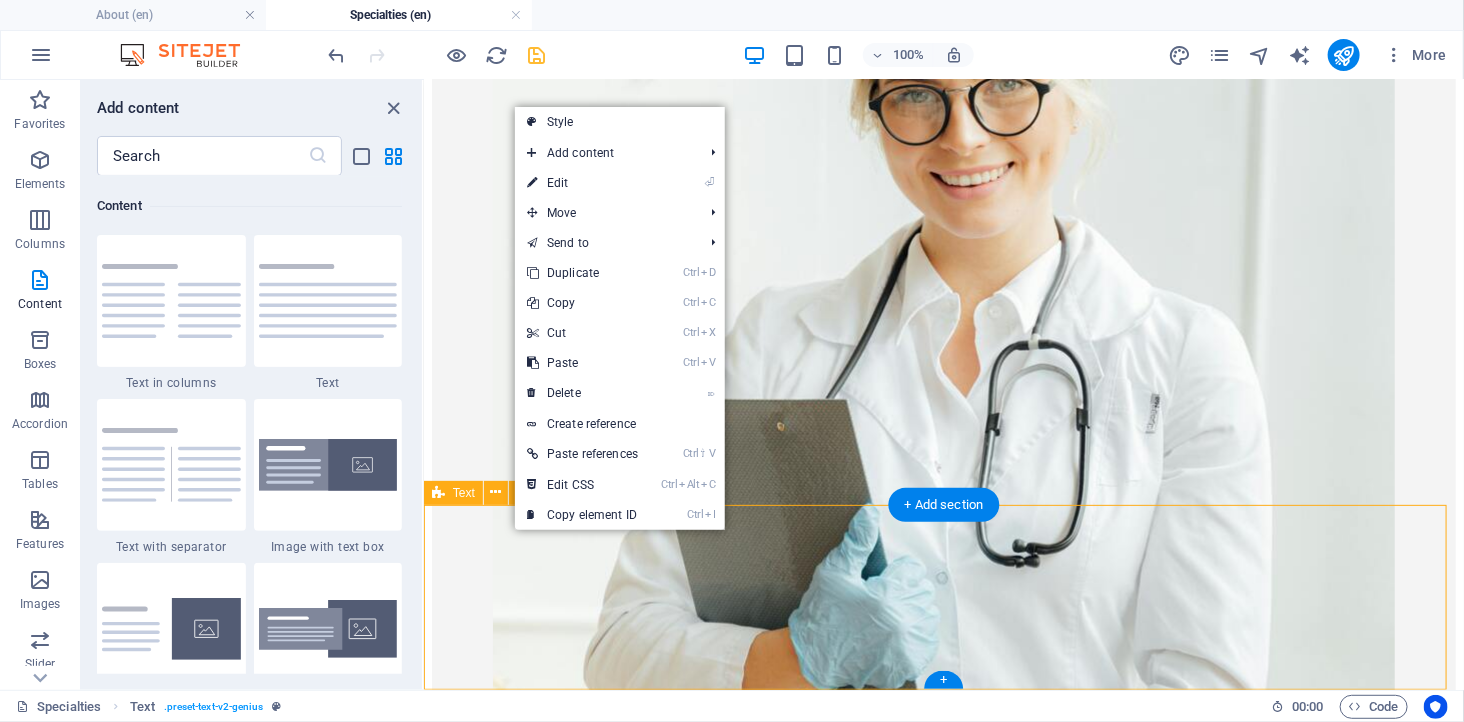 click at bounding box center [943, 1487] 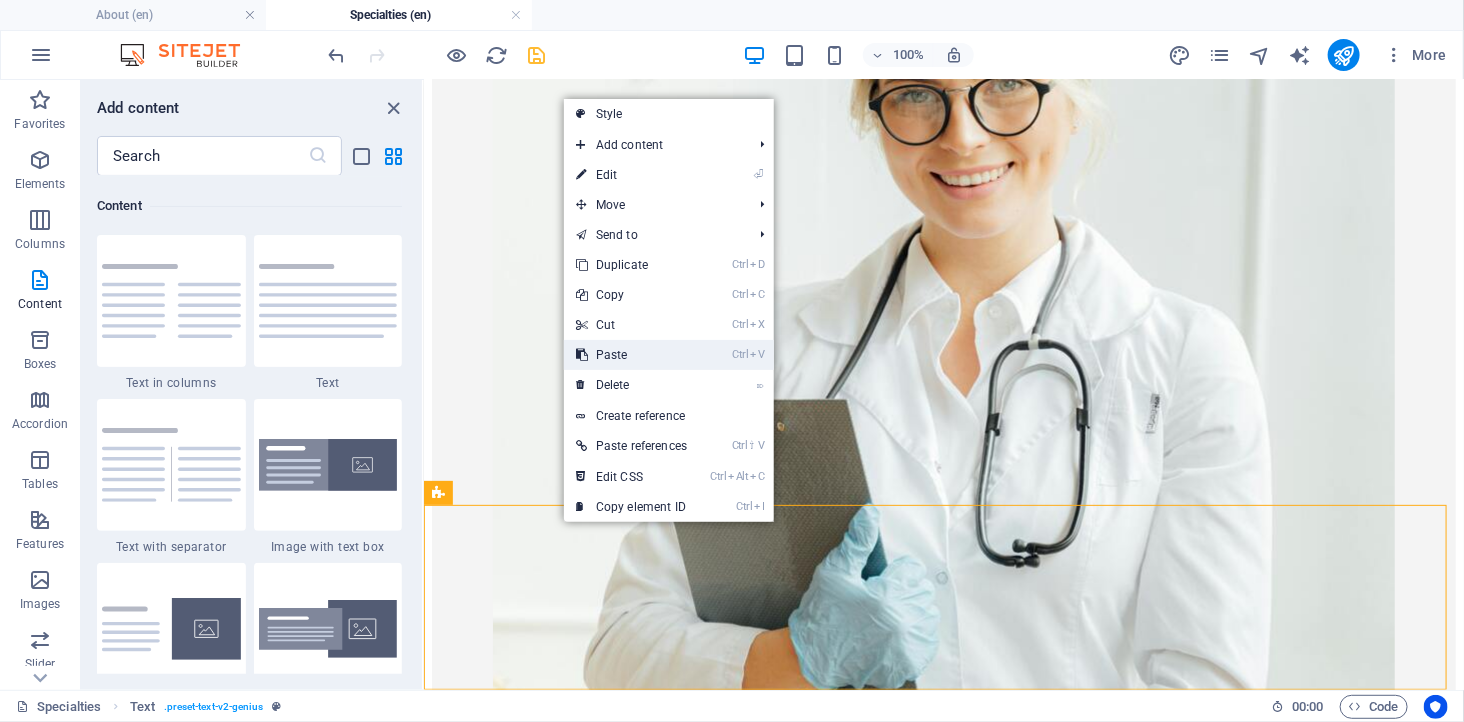 click on "Ctrl V  Paste" at bounding box center (631, 355) 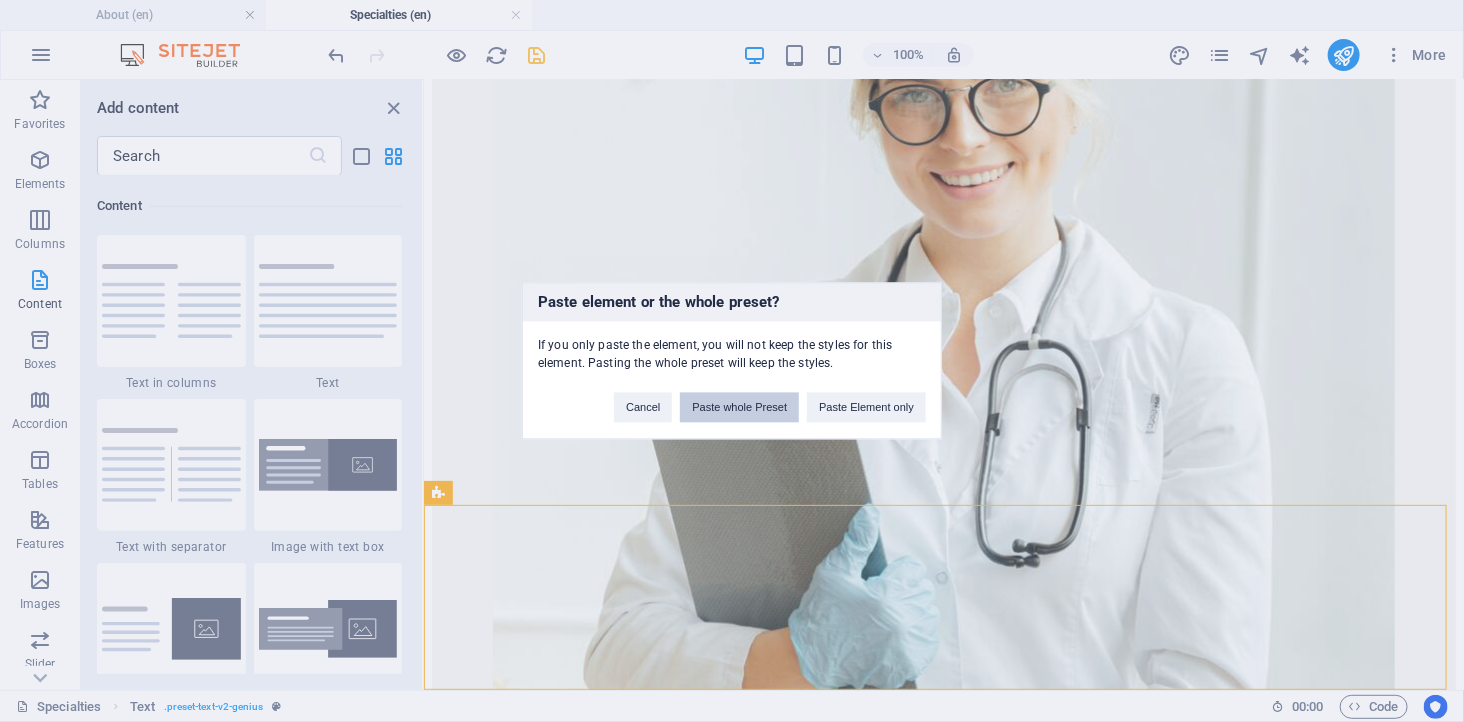 click on "Paste whole Preset" at bounding box center [739, 408] 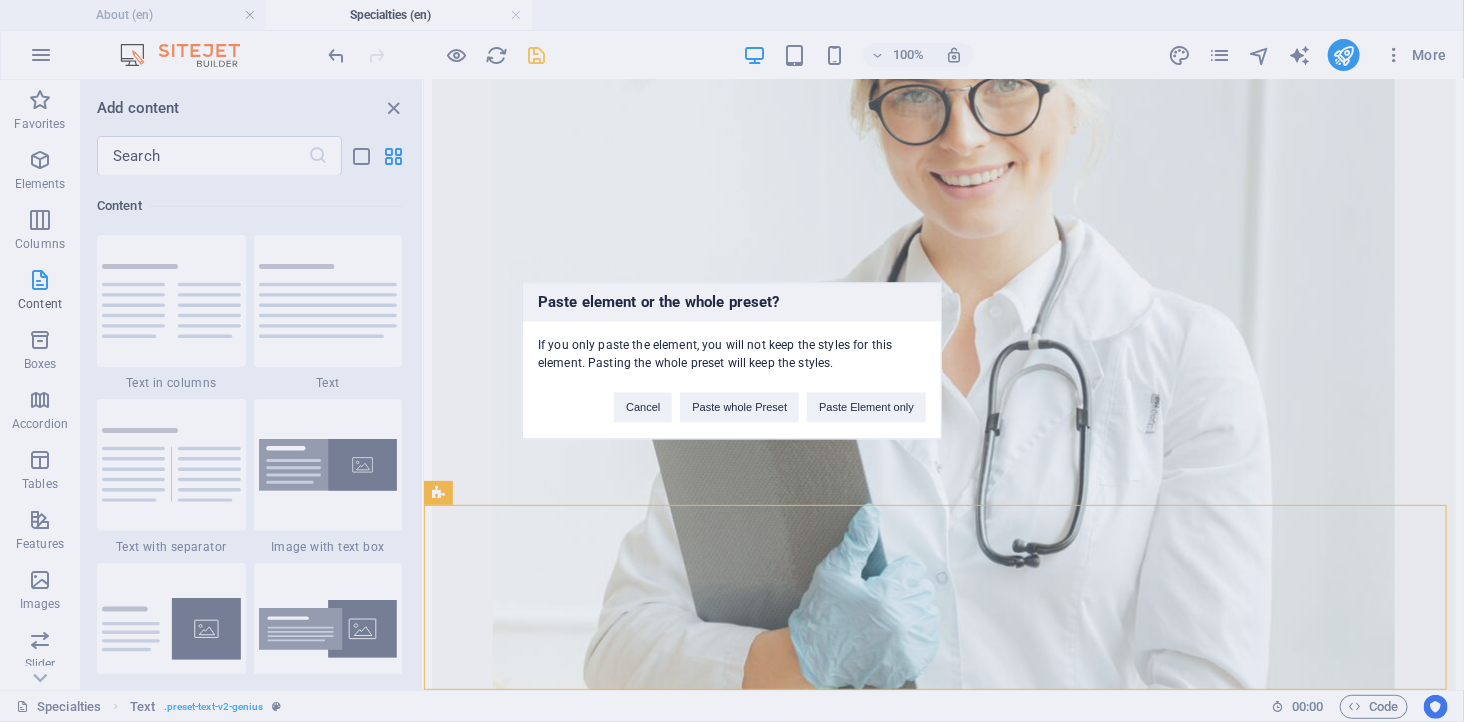 scroll, scrollTop: 1021, scrollLeft: 0, axis: vertical 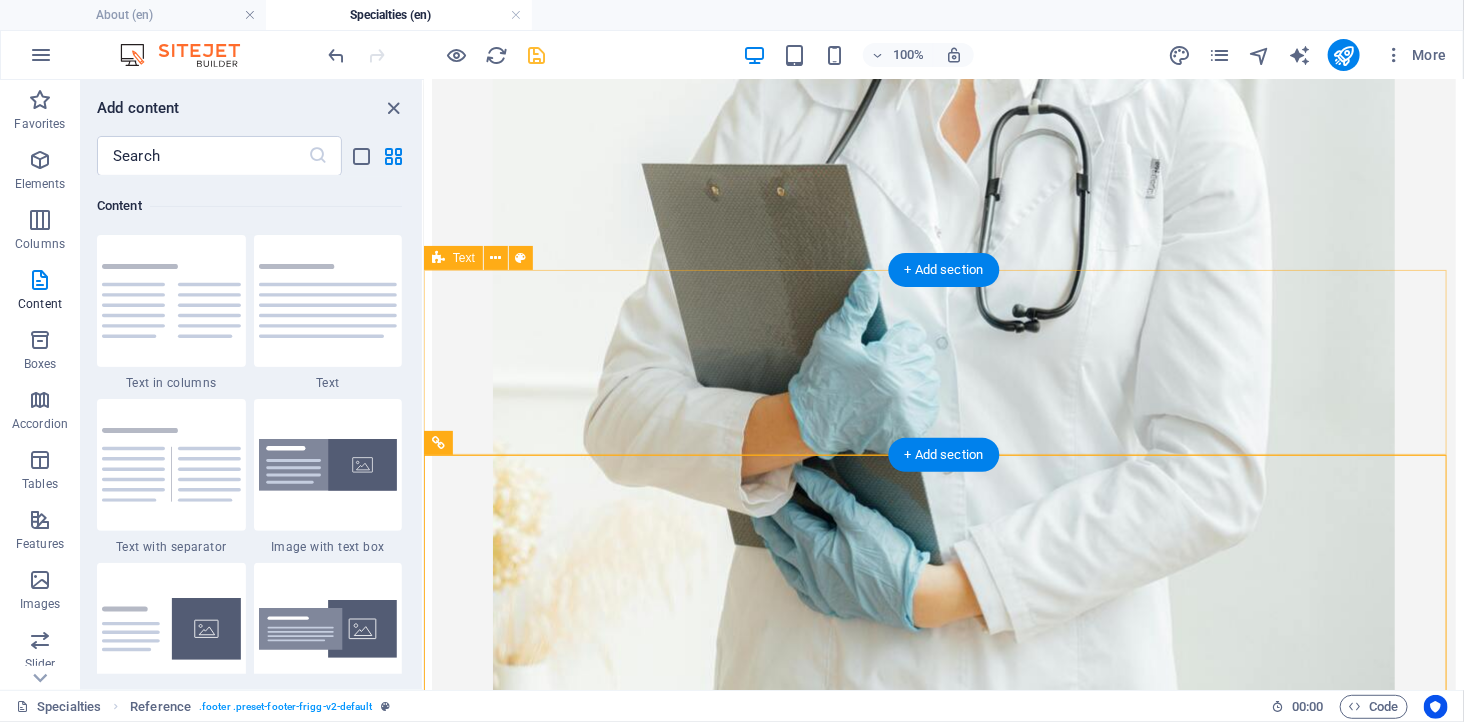 click at bounding box center [943, 1252] 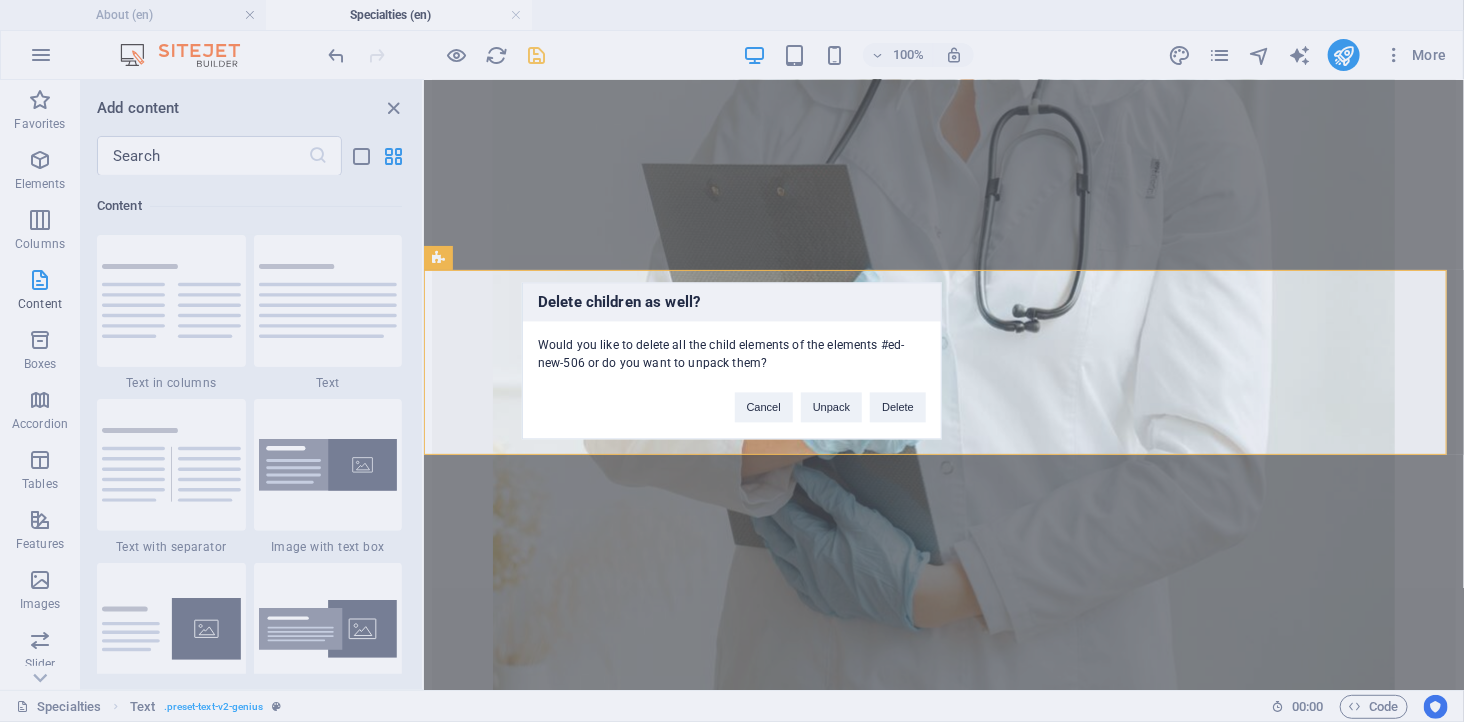 type 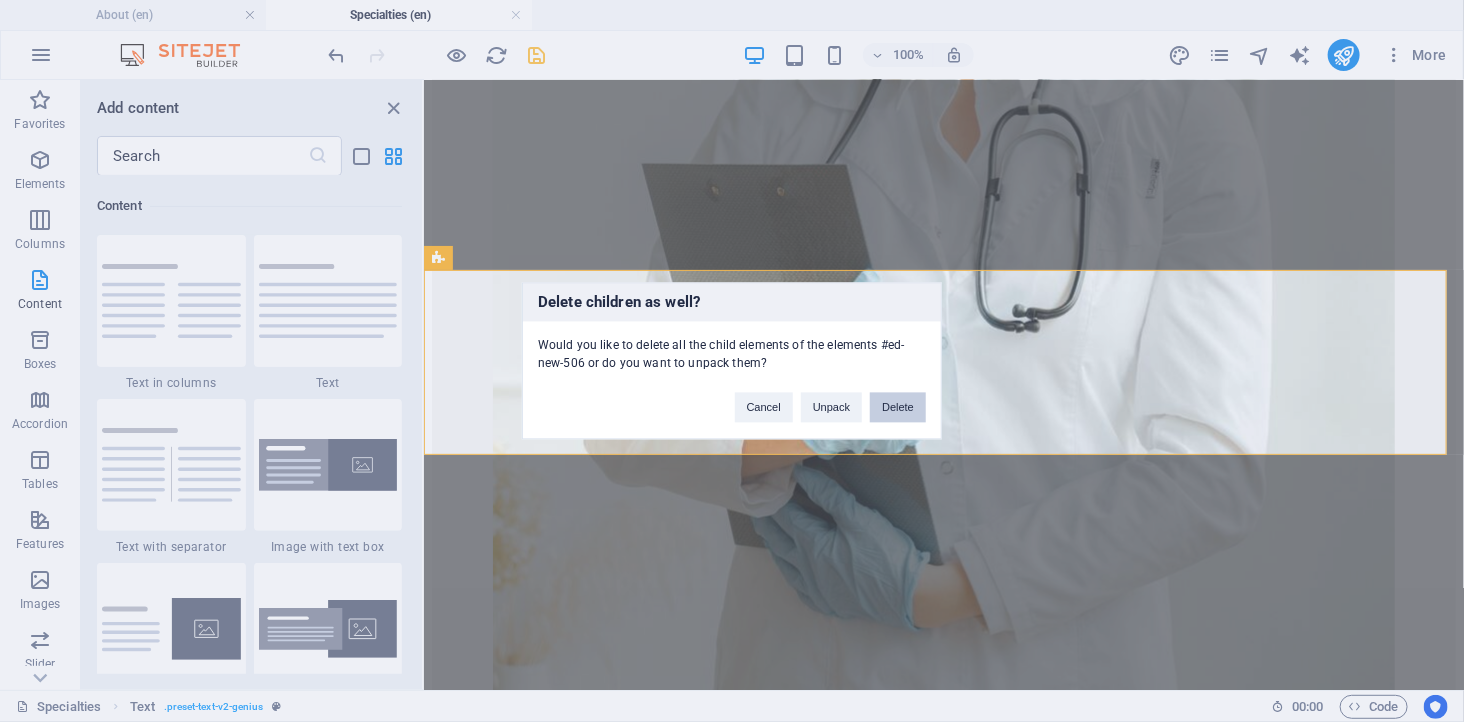 click on "Delete" at bounding box center (898, 408) 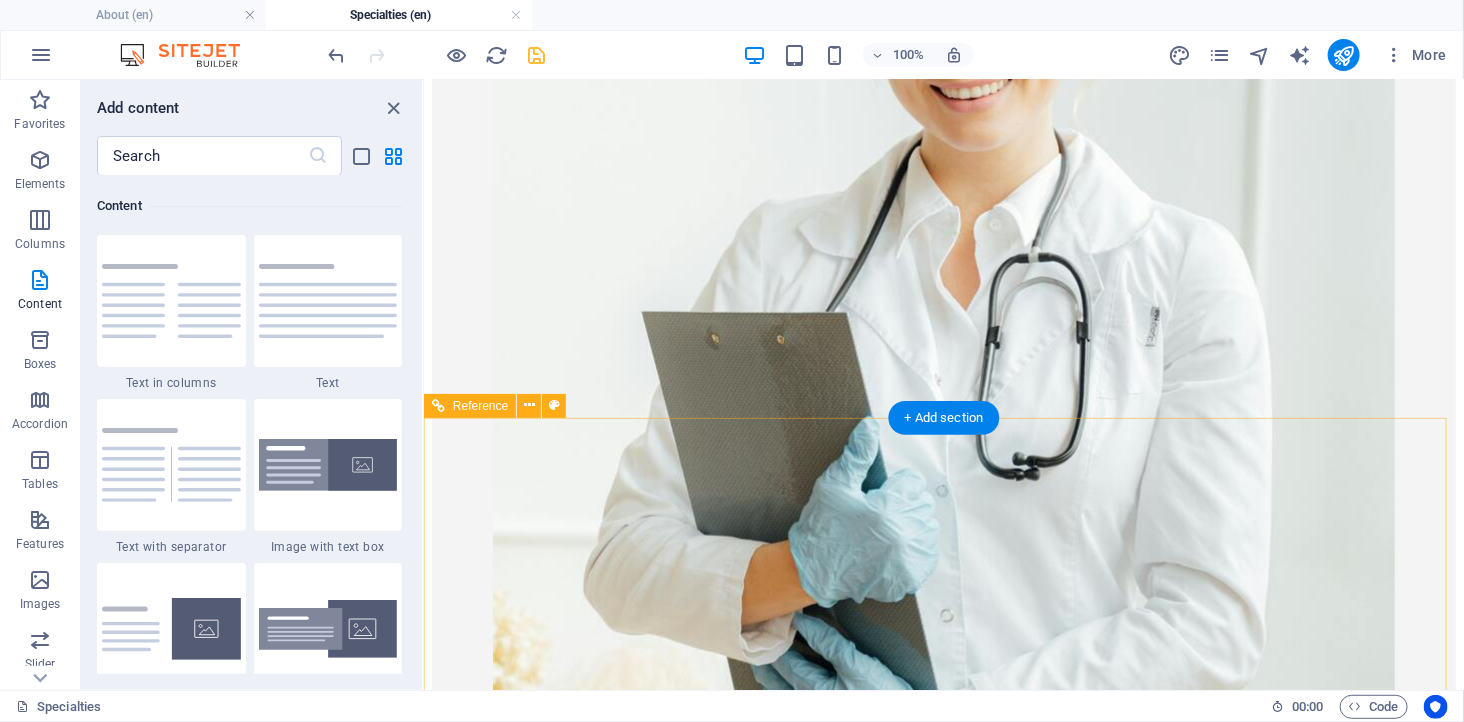 scroll, scrollTop: 984, scrollLeft: 0, axis: vertical 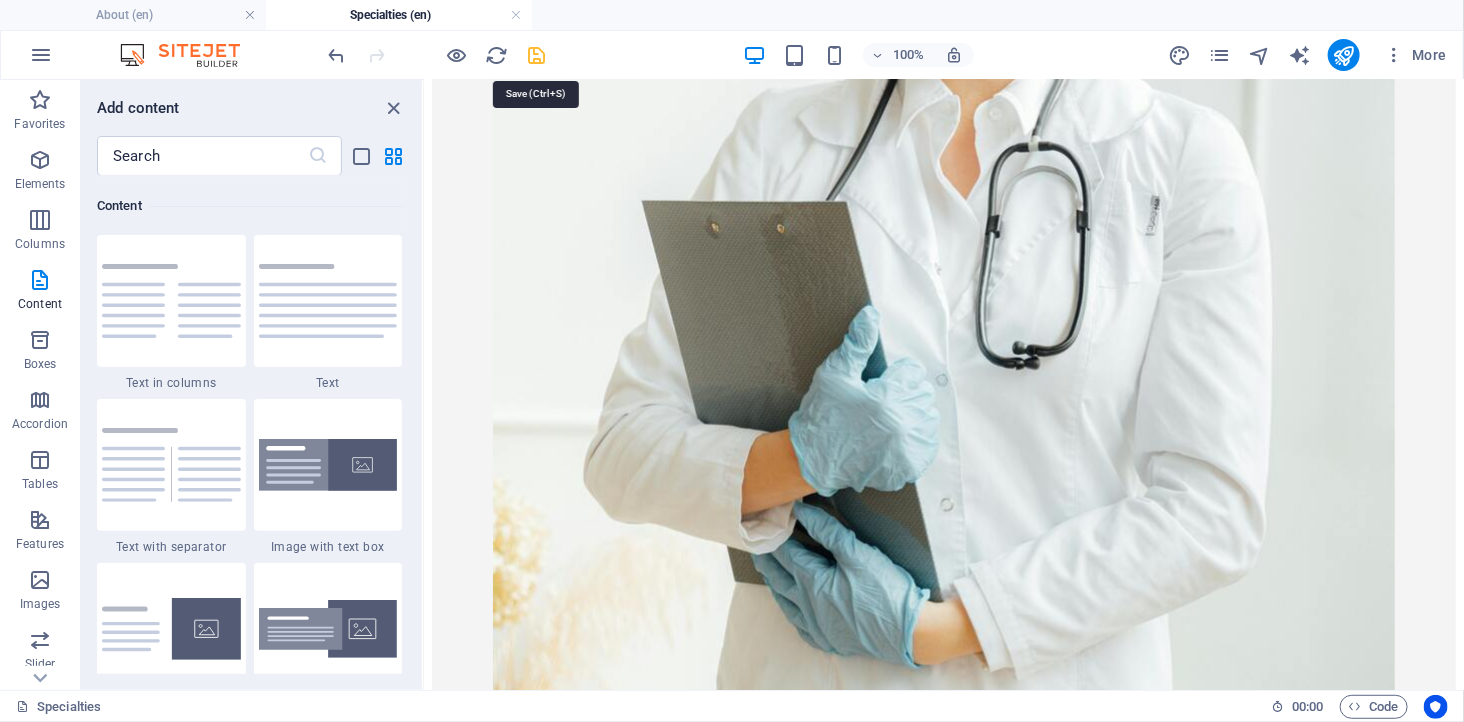 click at bounding box center [537, 55] 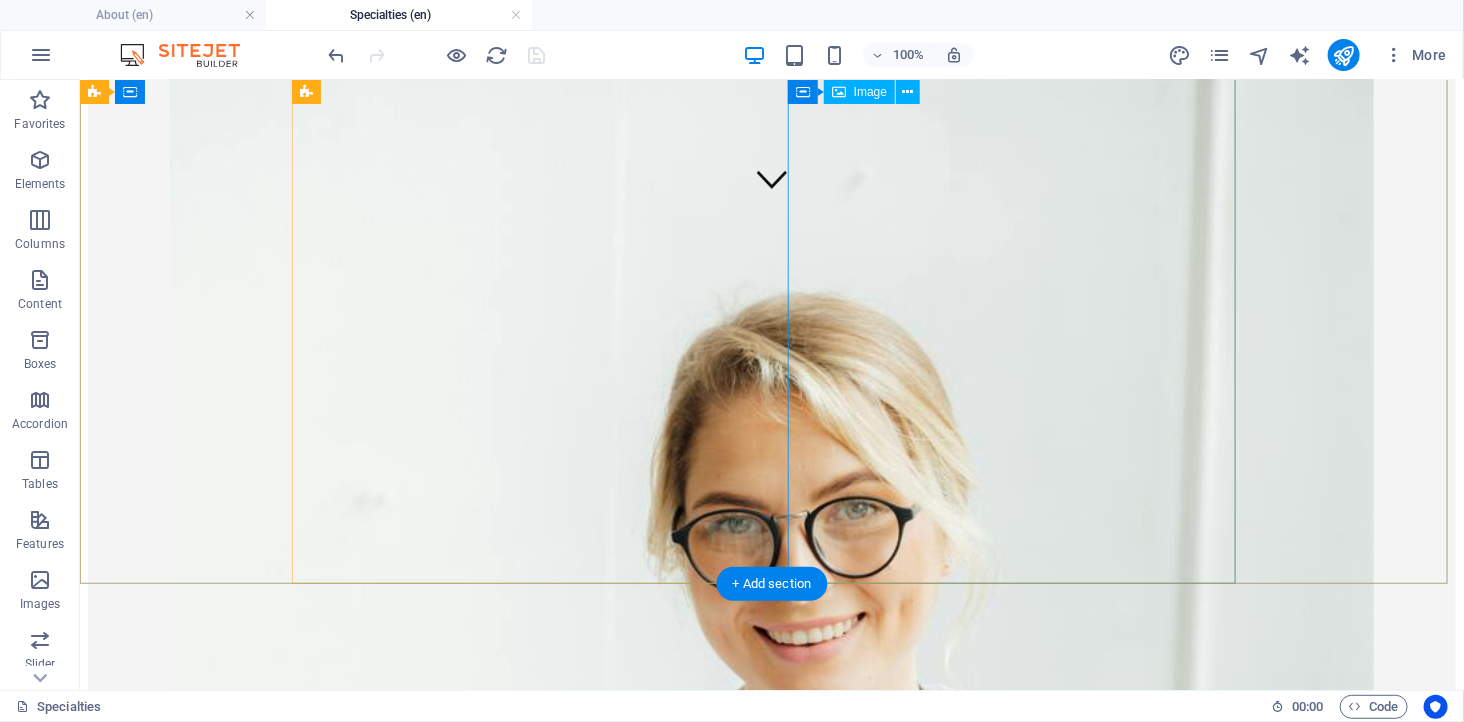 scroll, scrollTop: 206, scrollLeft: 0, axis: vertical 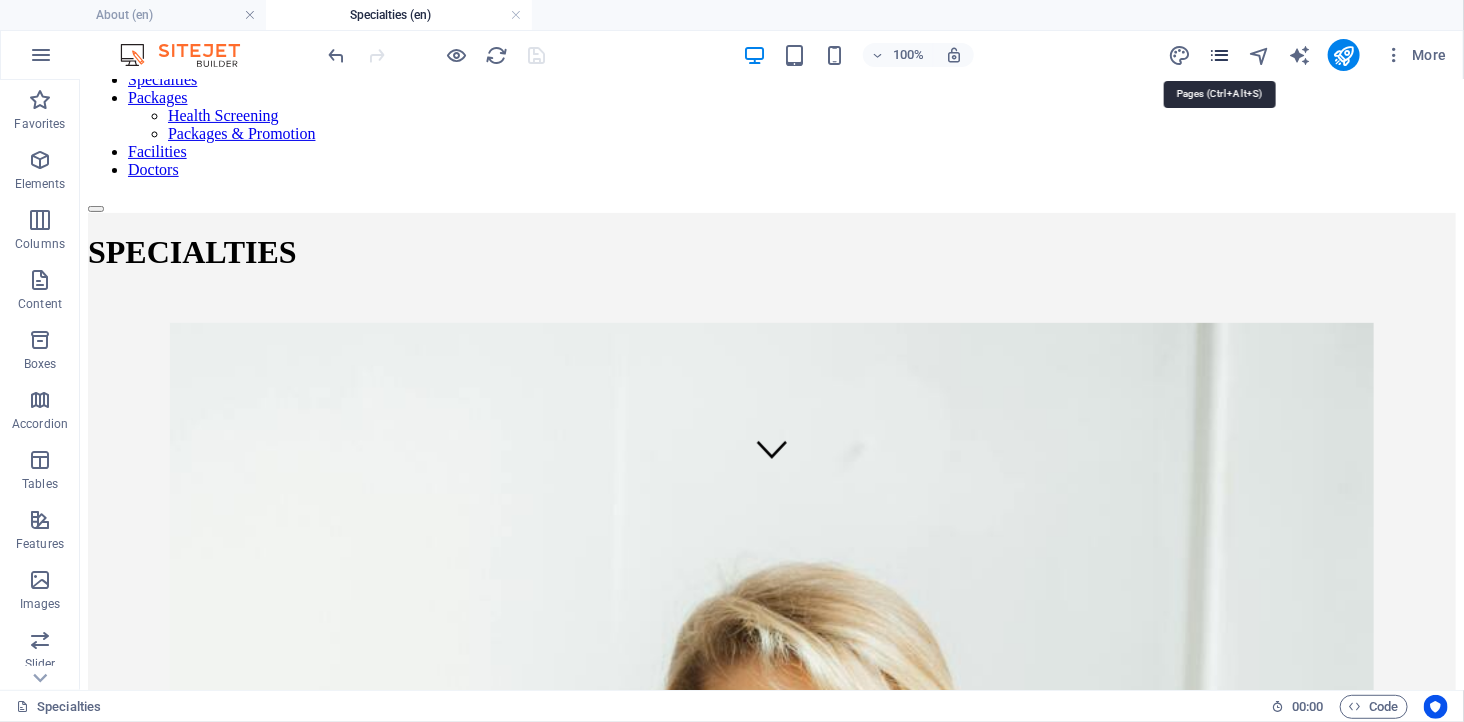 click at bounding box center [1219, 55] 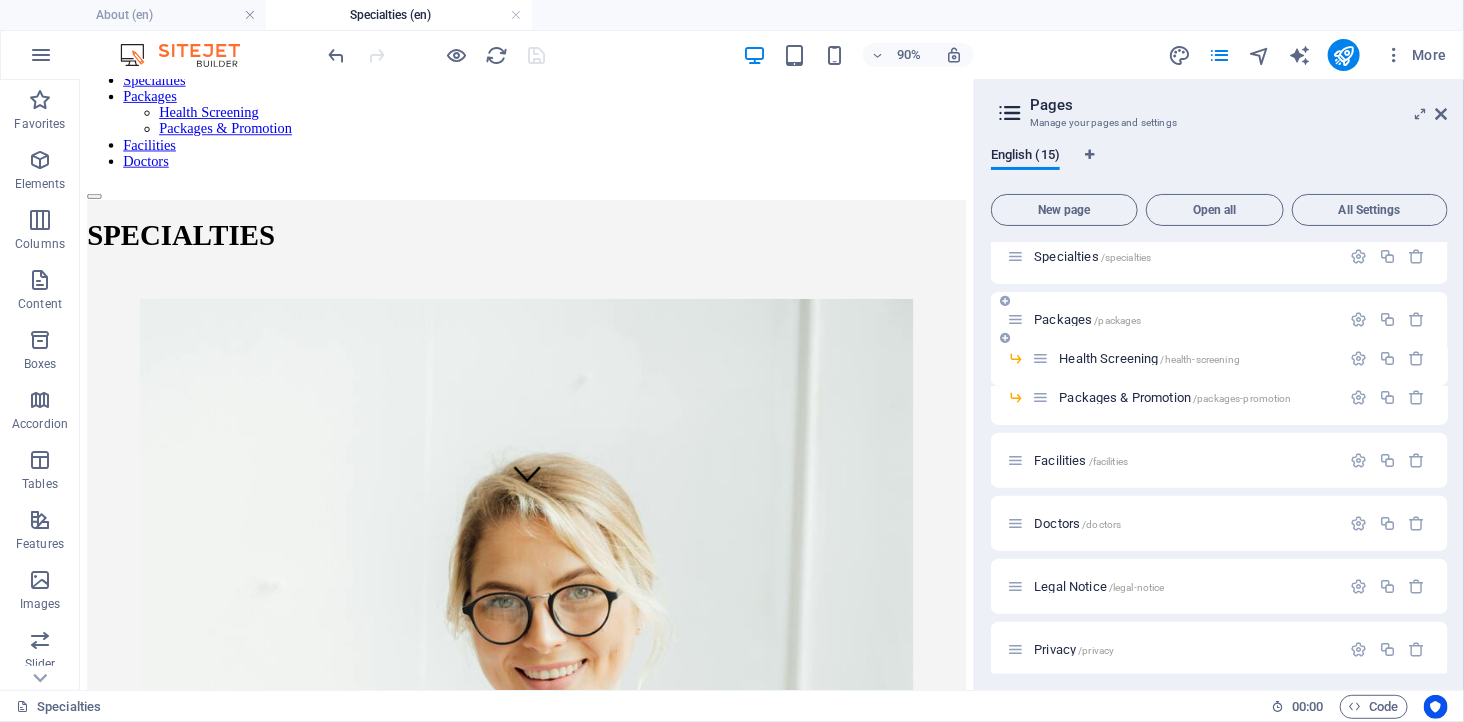 scroll, scrollTop: 111, scrollLeft: 0, axis: vertical 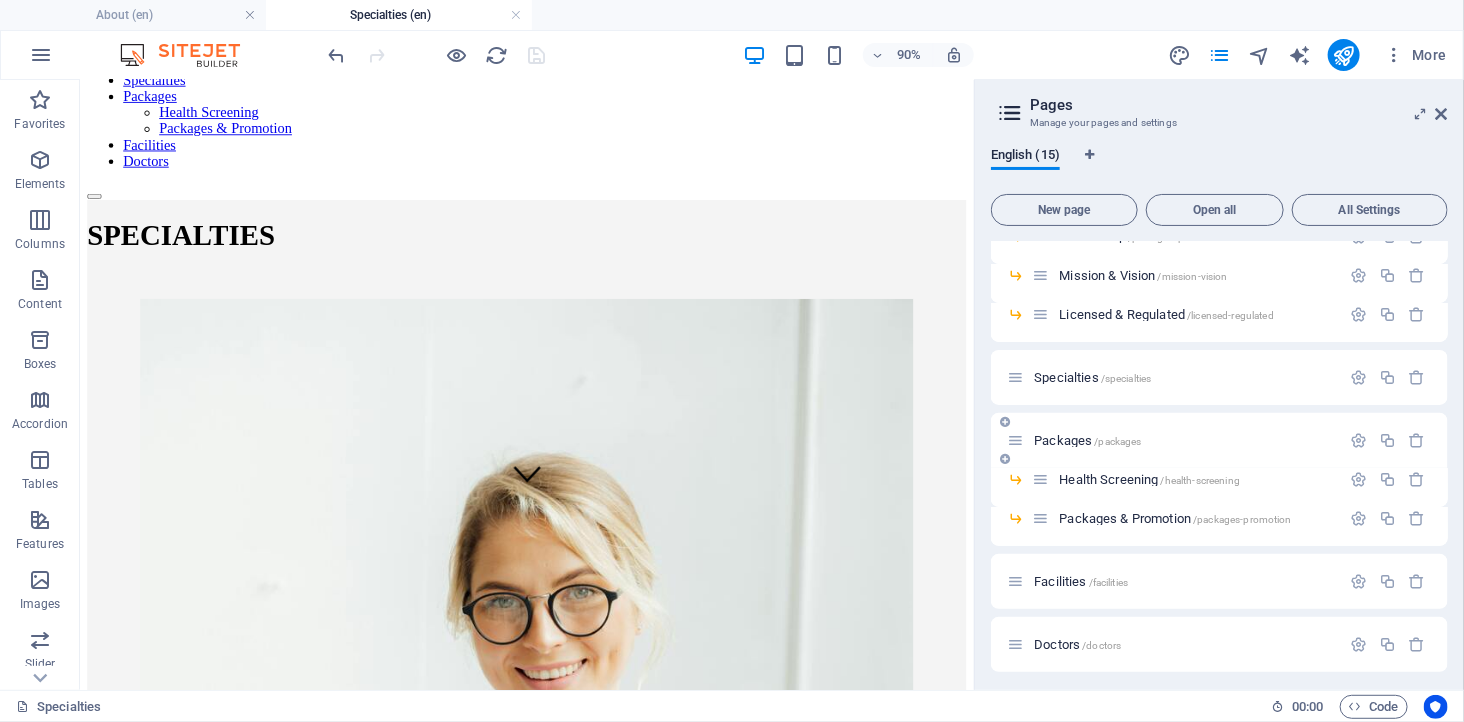 click on "Packages /packages" at bounding box center (1087, 440) 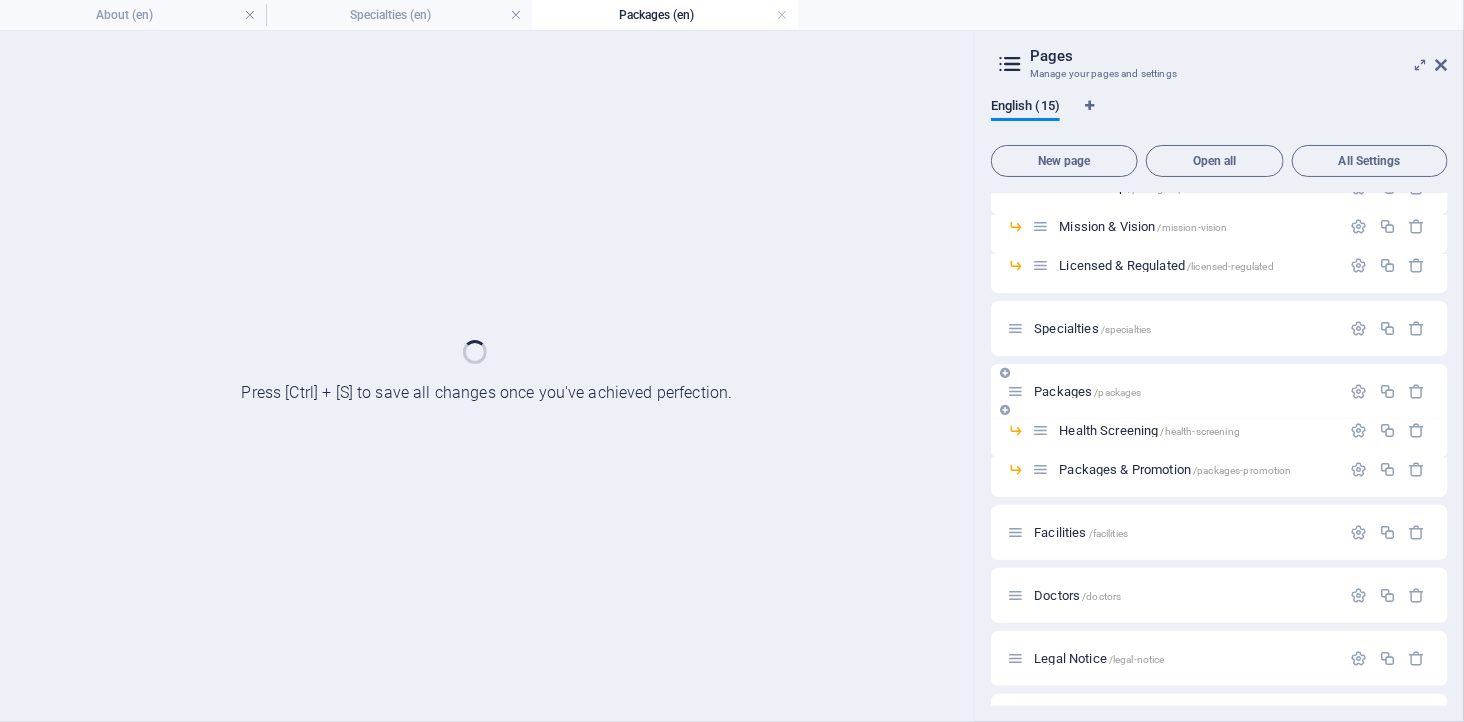 click on "Health Screening /health-screening" at bounding box center [1186, 430] 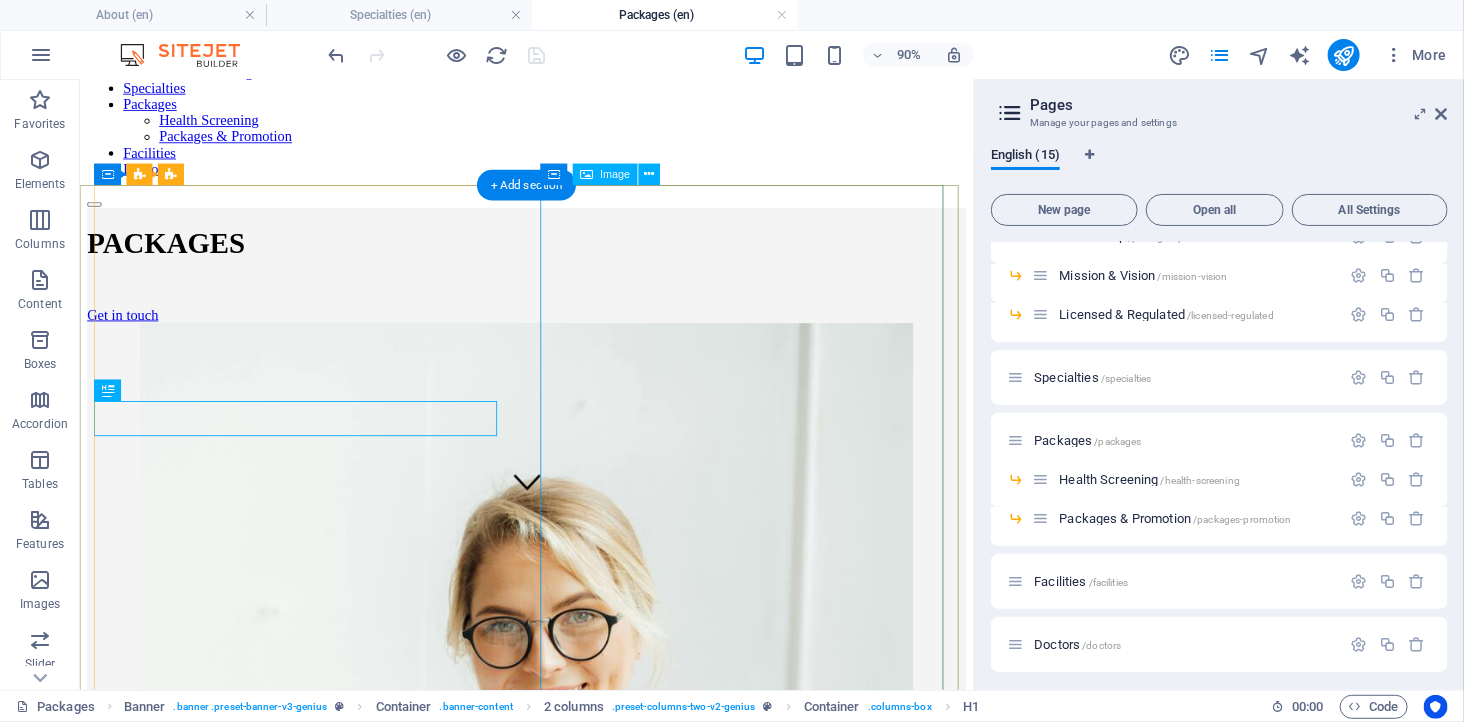 scroll, scrollTop: 461, scrollLeft: 0, axis: vertical 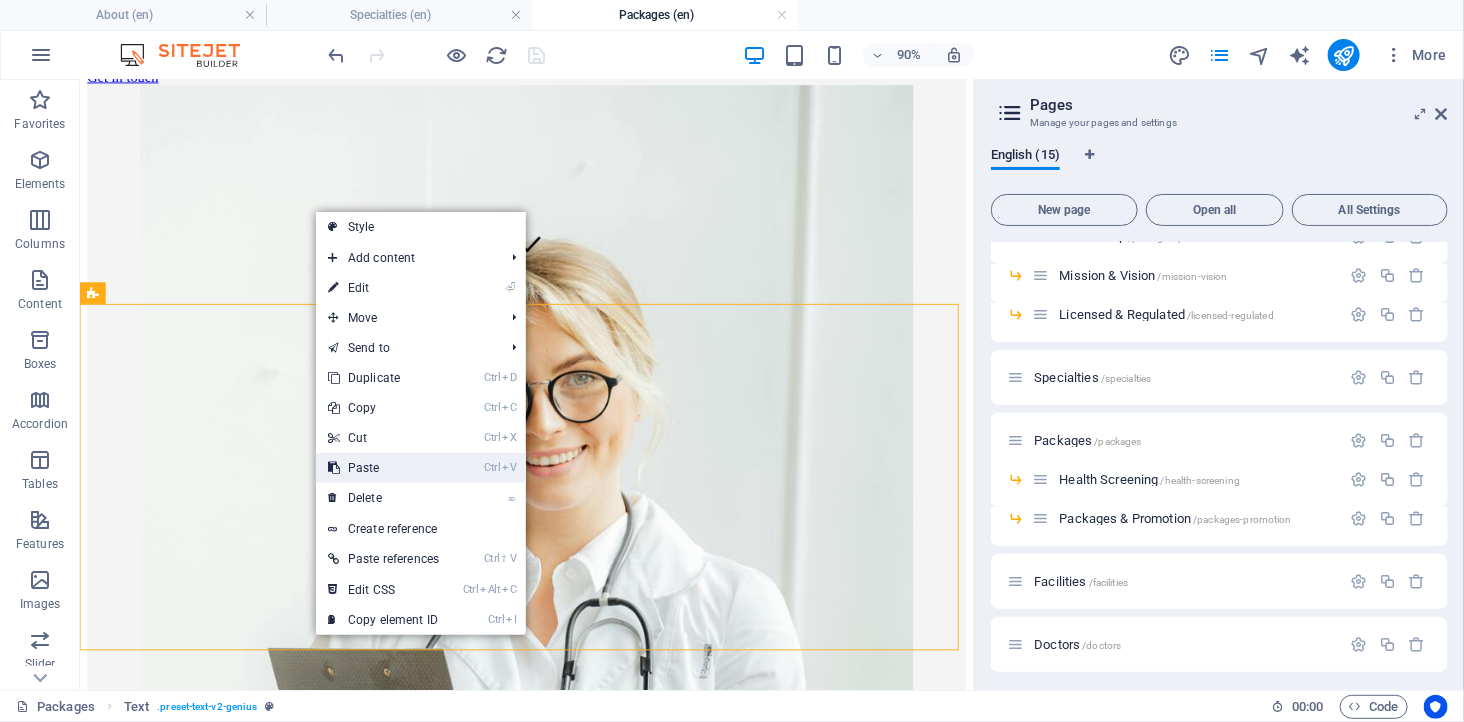 click on "Ctrl V  Paste" at bounding box center [383, 468] 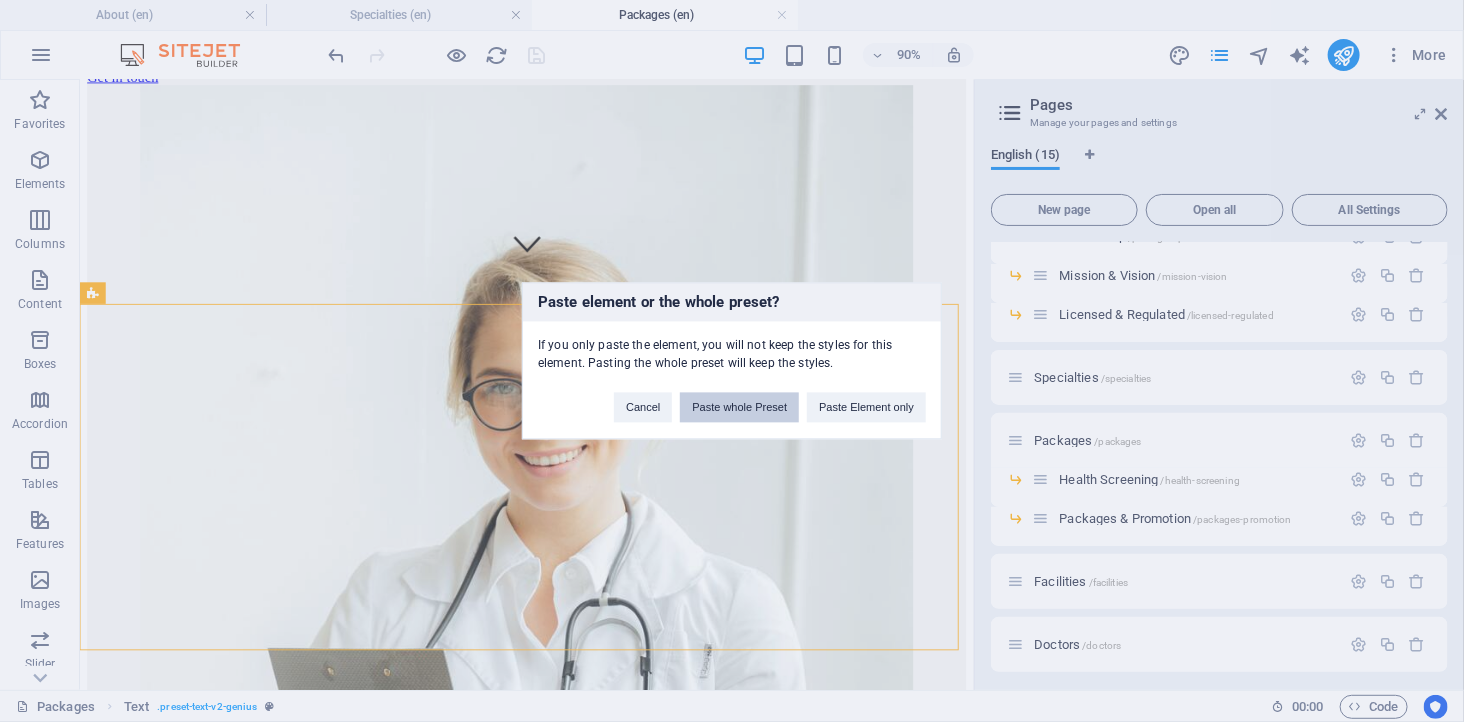 drag, startPoint x: 742, startPoint y: 405, endPoint x: 735, endPoint y: 362, distance: 43.56604 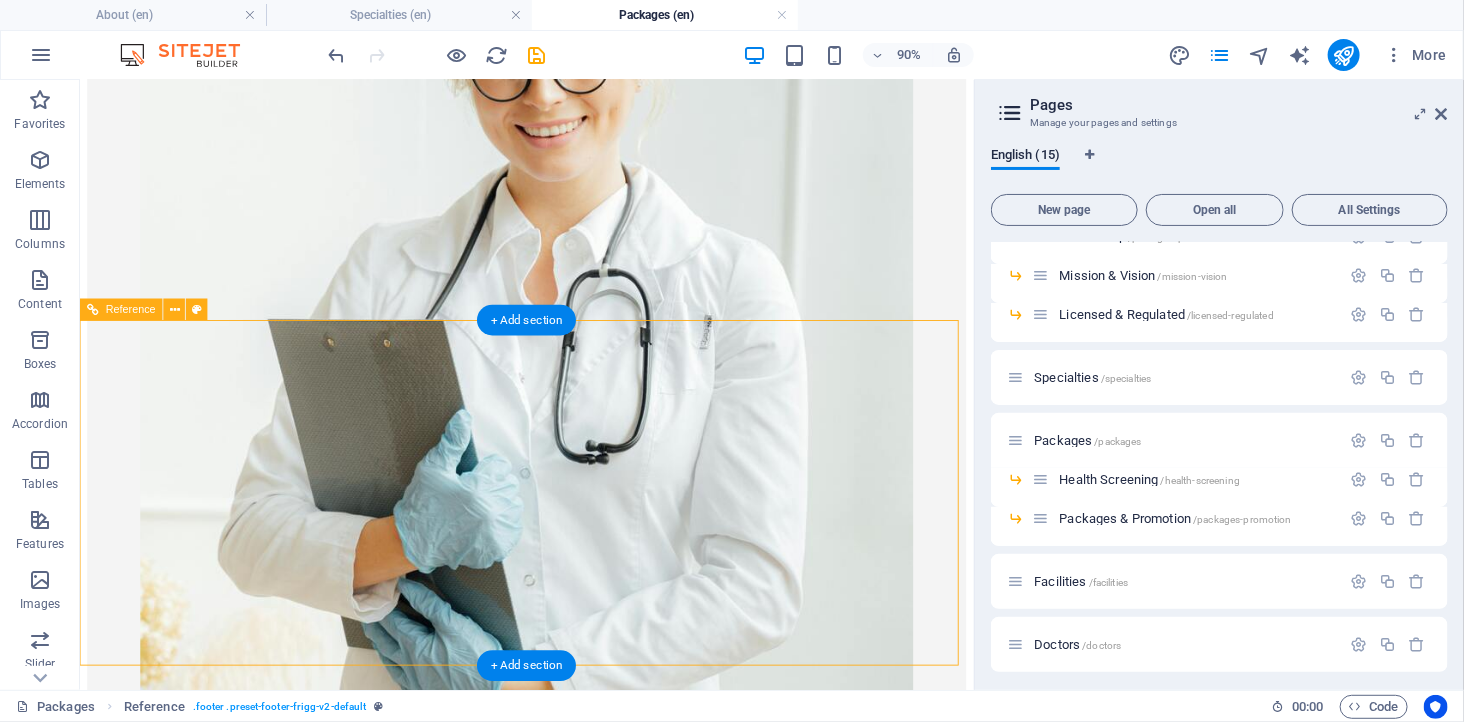scroll, scrollTop: 844, scrollLeft: 0, axis: vertical 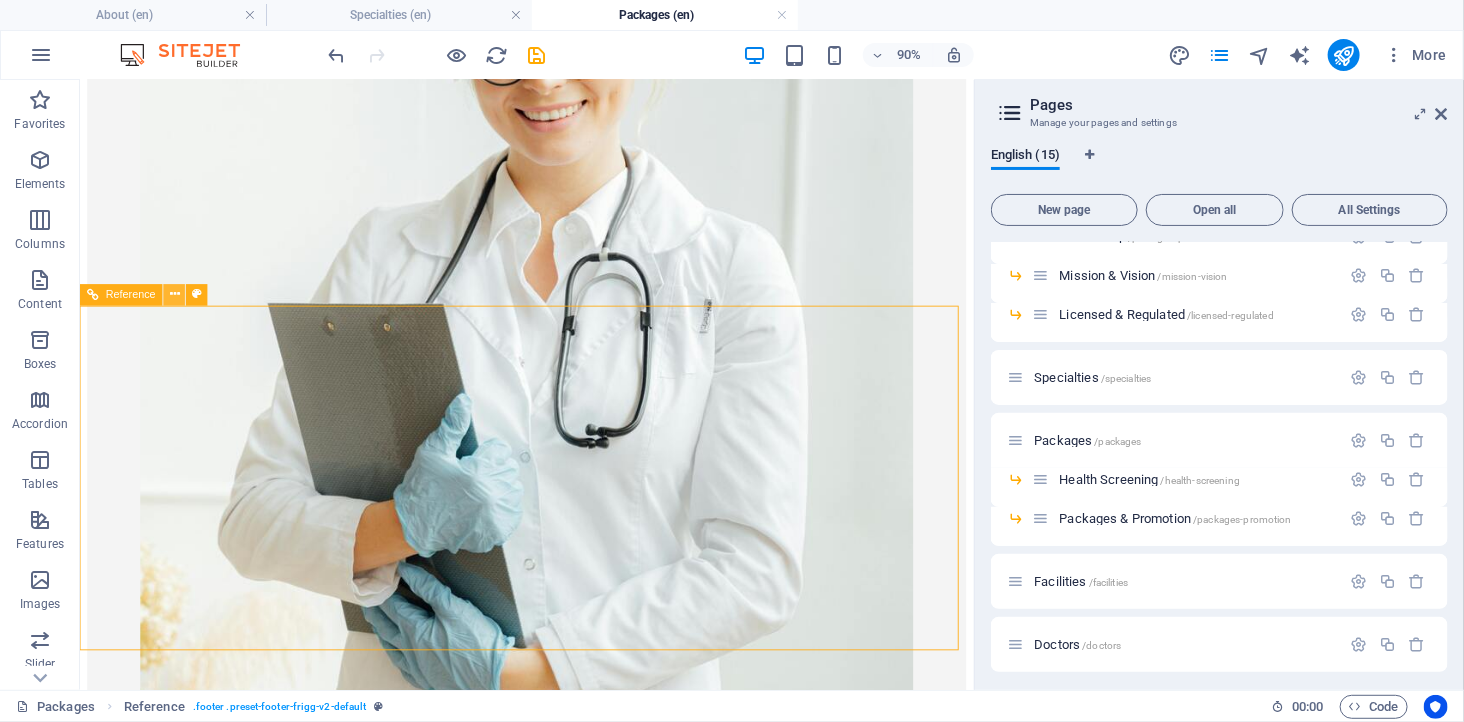 click at bounding box center (175, 294) 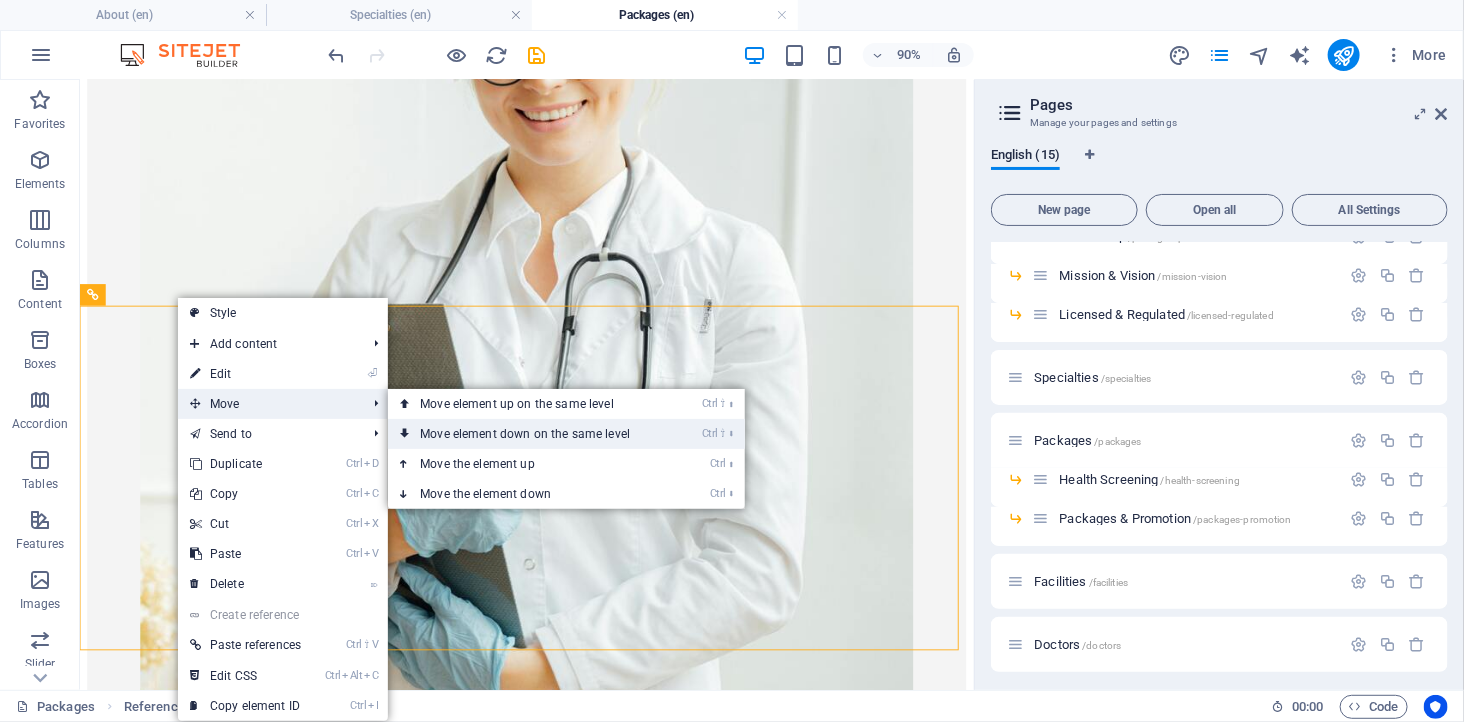 click on "Ctrl ⇧ ⬇  Move element down on the same level" at bounding box center (529, 434) 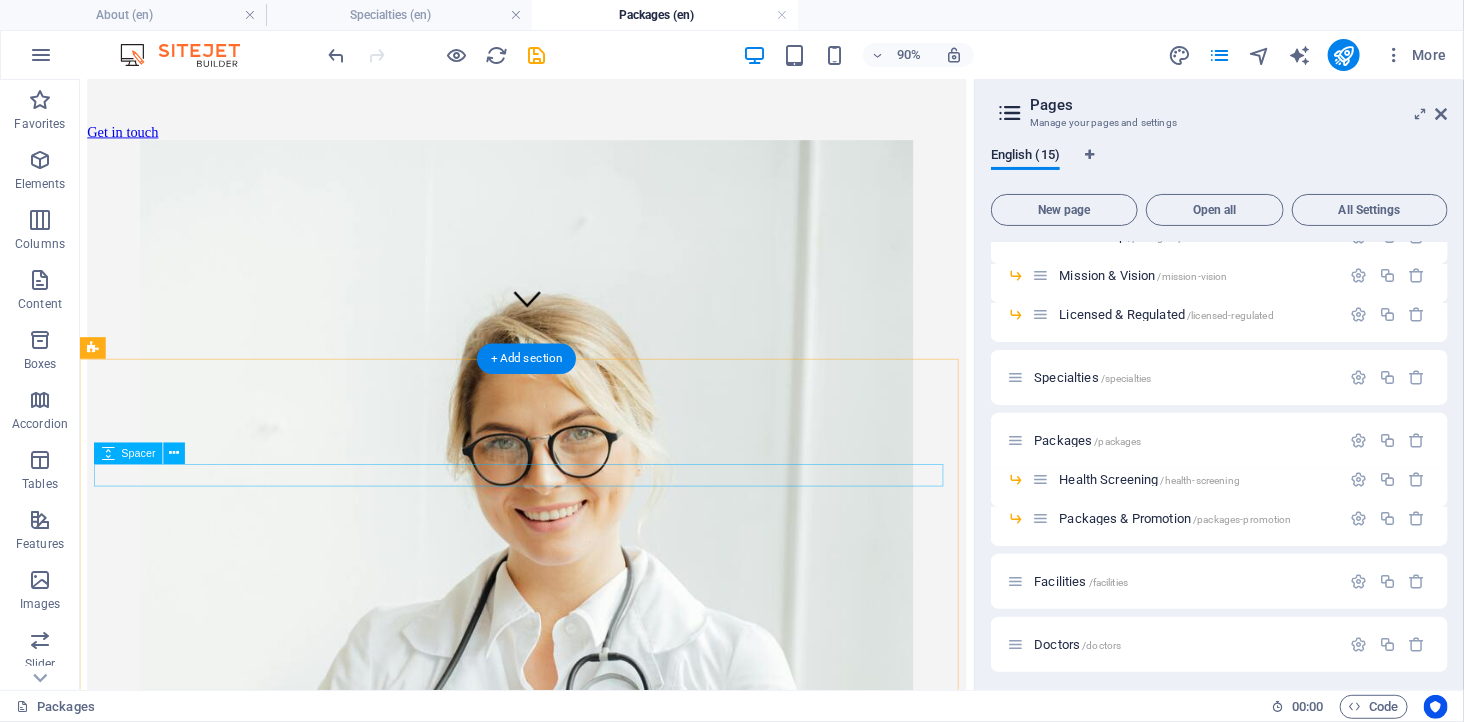 scroll, scrollTop: 66, scrollLeft: 0, axis: vertical 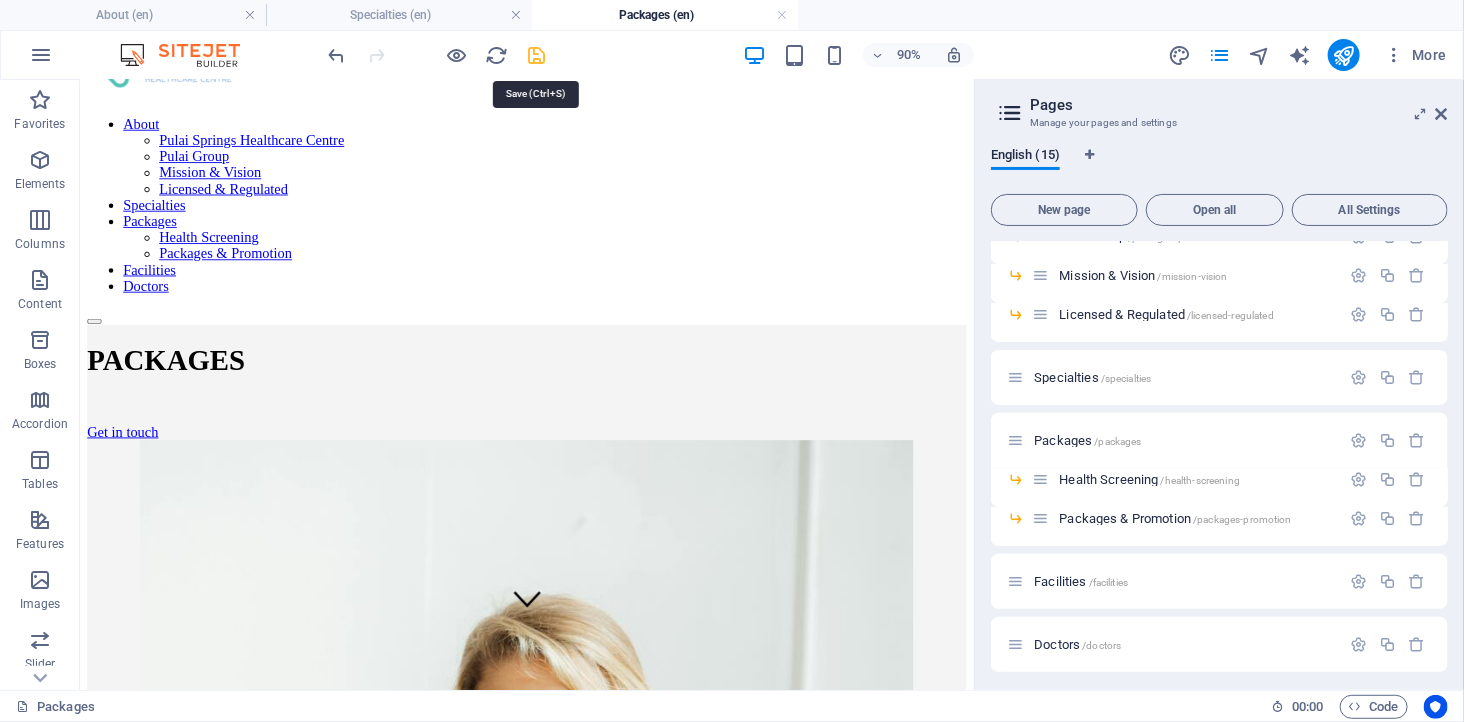 click at bounding box center (537, 55) 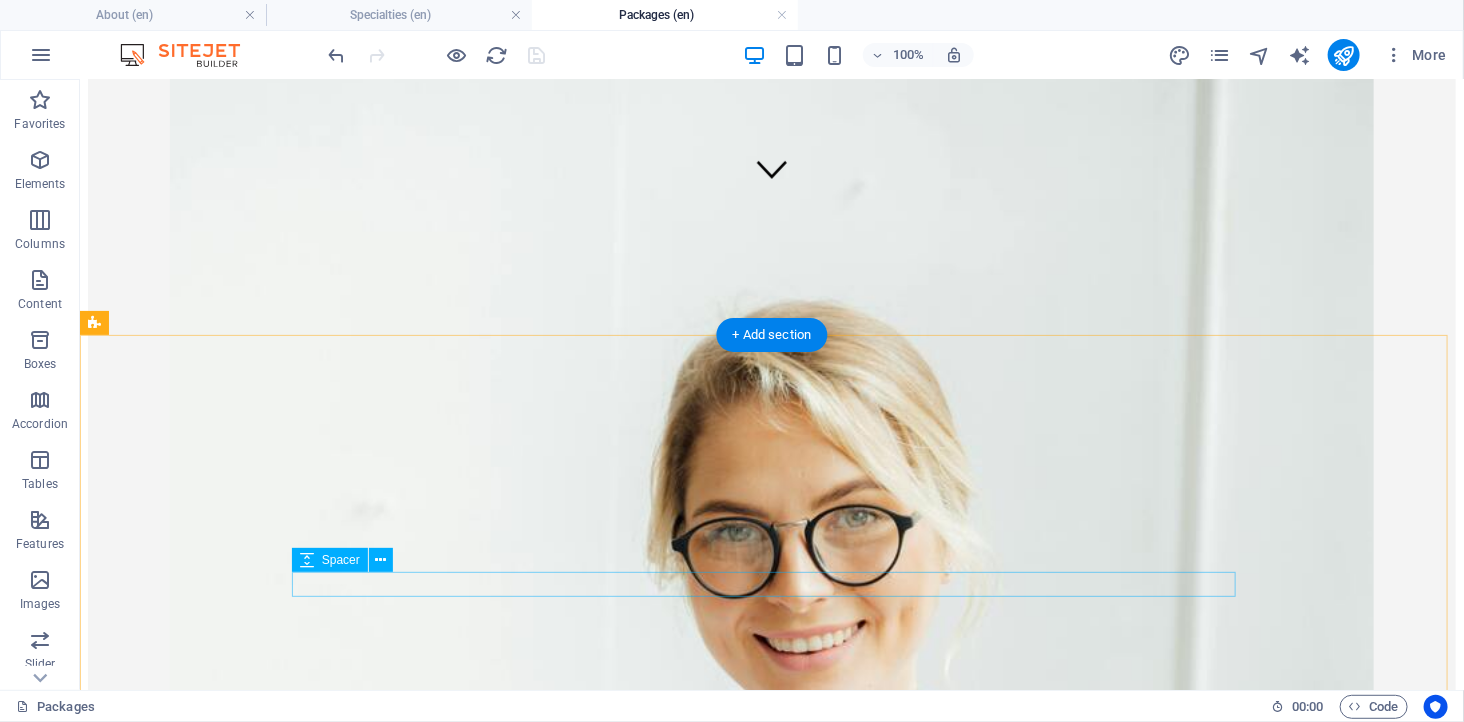scroll, scrollTop: 511, scrollLeft: 0, axis: vertical 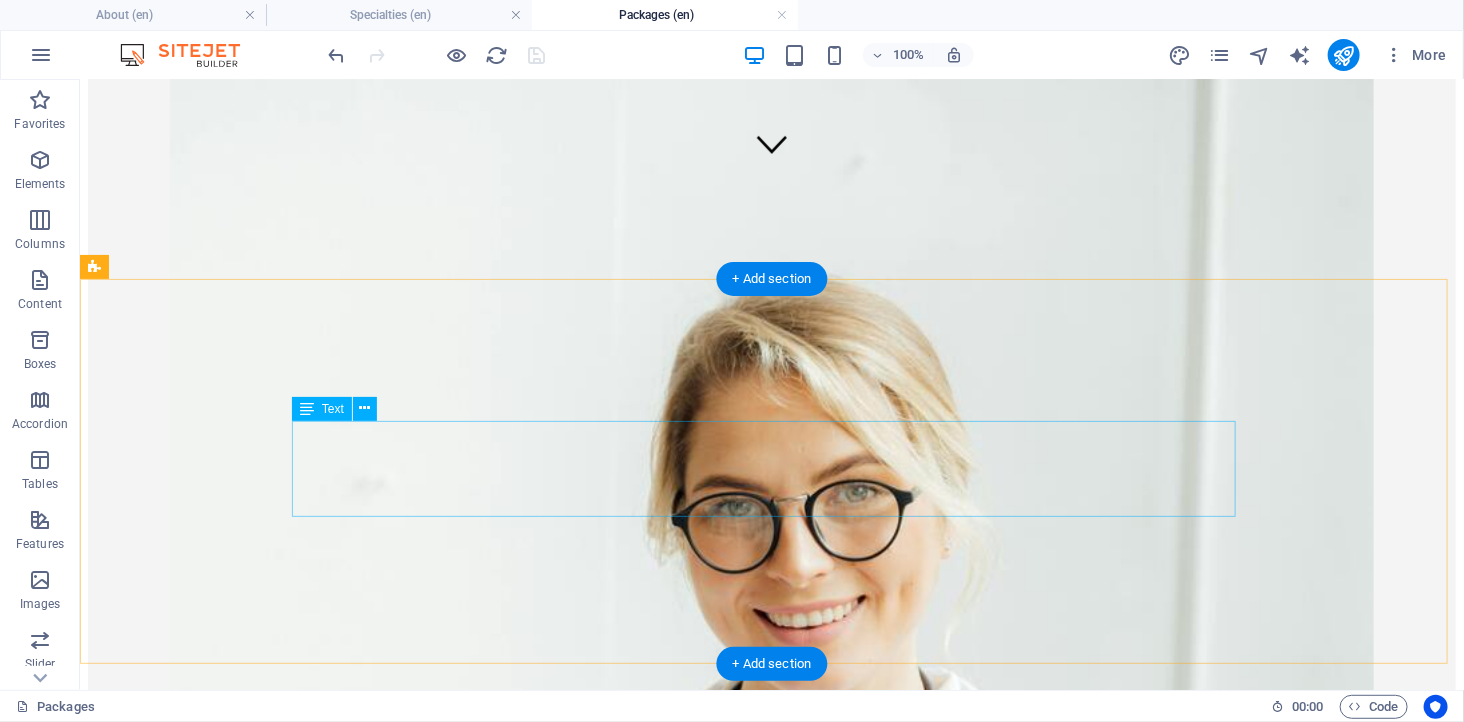 click on "This subpage can be used as a base for adding more pages. You can duplicate this page in your page manager to maintain this basic structure of  header-reference ,  footer-reference  and this editable  section . Referenced elements are copies of their original element and cannot be edited. But they change according to their original element, so you only have to make changes once and they apply to all related references." at bounding box center (771, 1971) 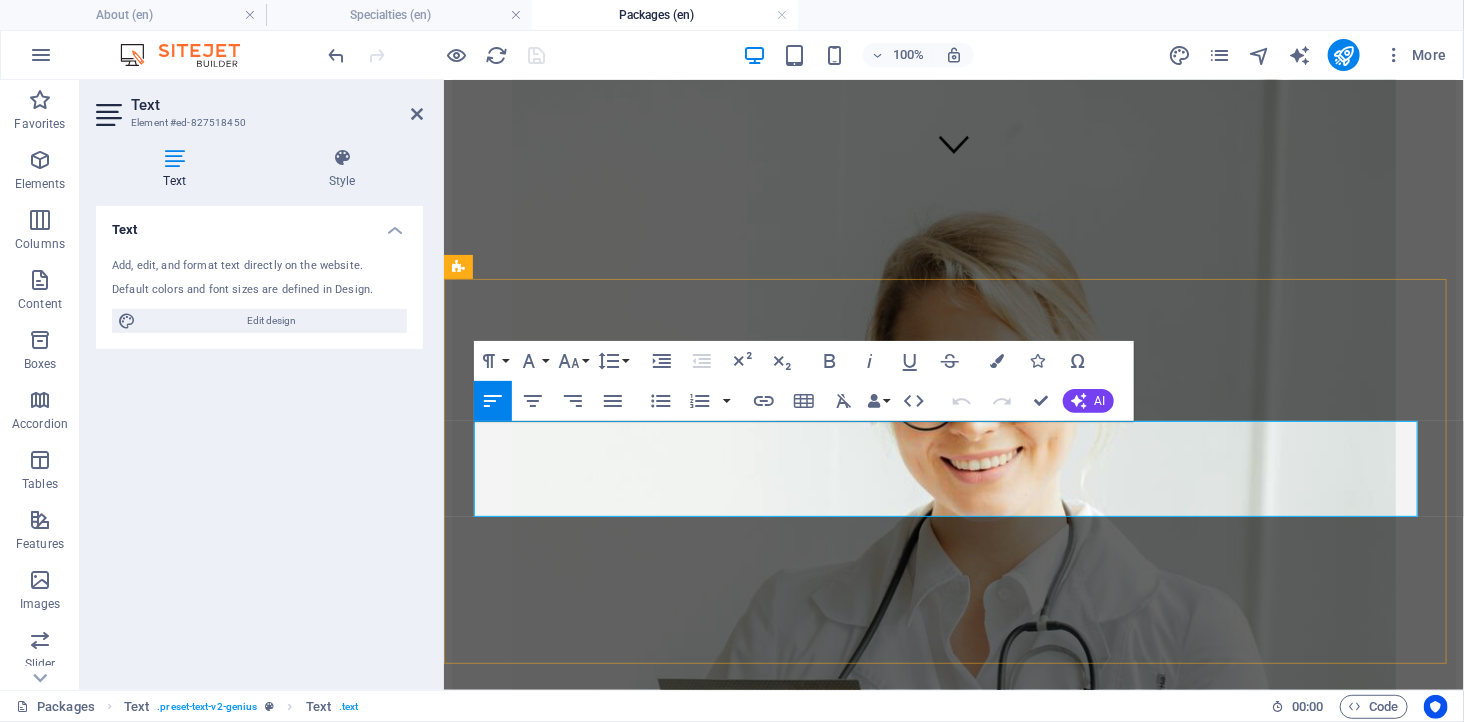 click on "This subpage can be used as a base for adding more pages. You can duplicate this page in your page manager to maintain this basic structure of  header-reference ,  footer-reference  and this editable  section . Referenced elements are copies of their original element and cannot be edited. But they change according to their original element, so you only have to make changes once and they apply to all related references." at bounding box center [953, 1499] 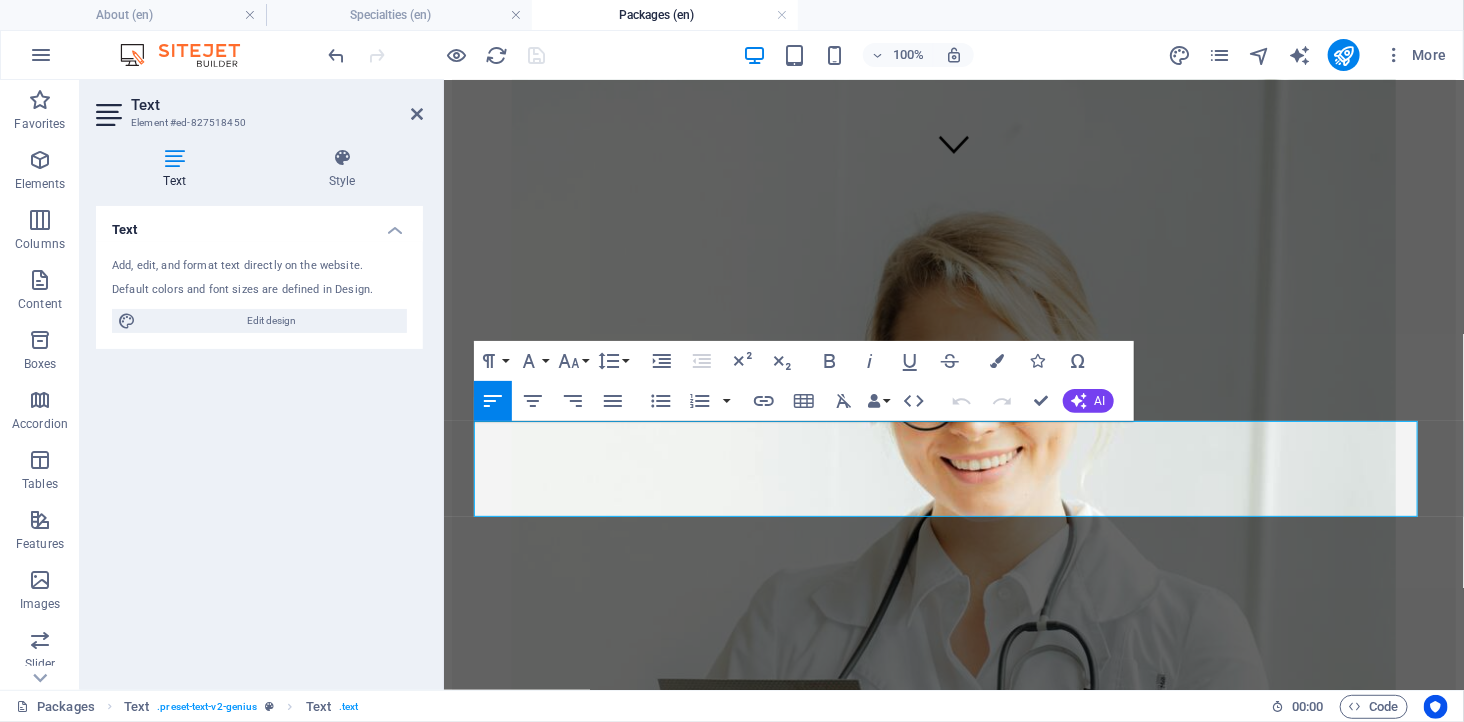 click on "Text Add, edit, and format text directly on the website. Default colors and font sizes are defined in Design. Edit design Alignment Left aligned Centered Right aligned" at bounding box center (259, 440) 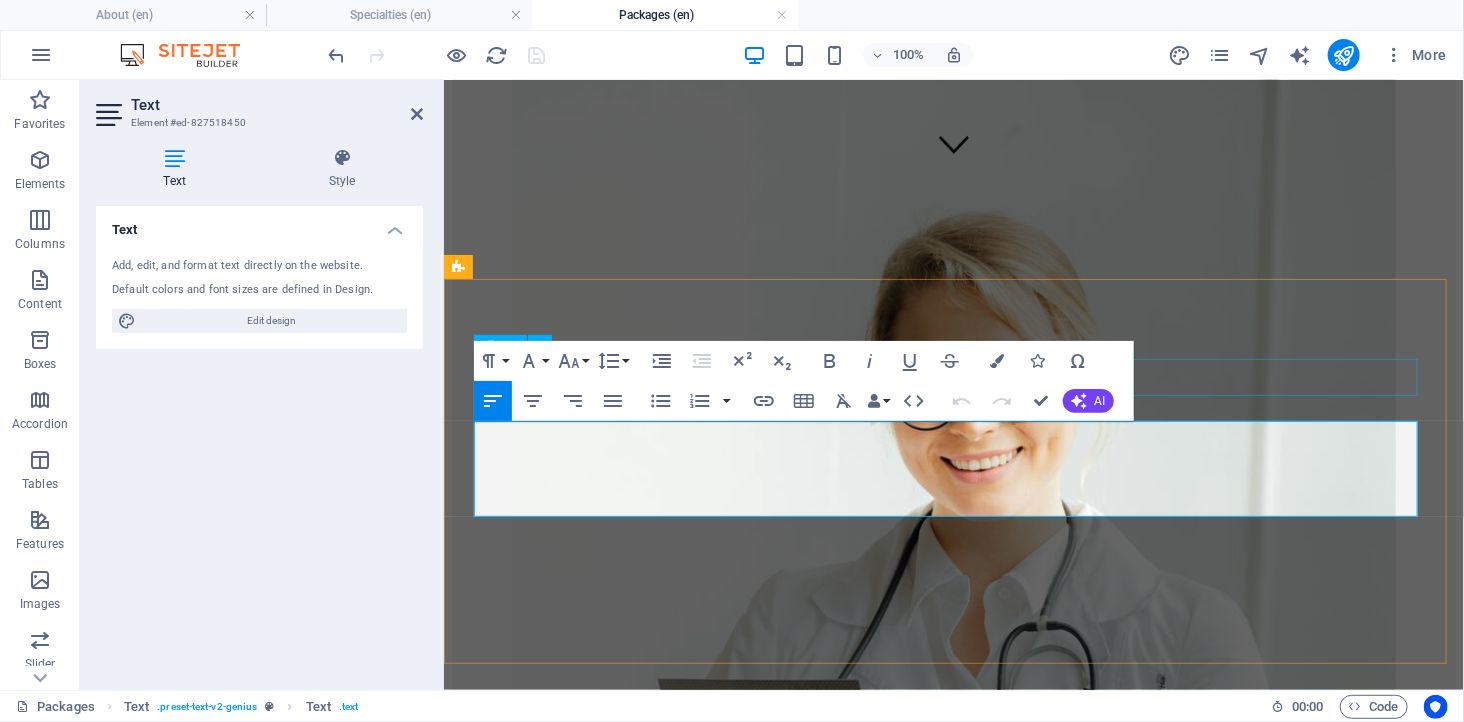 click on "This is a Subpage" at bounding box center [953, 1398] 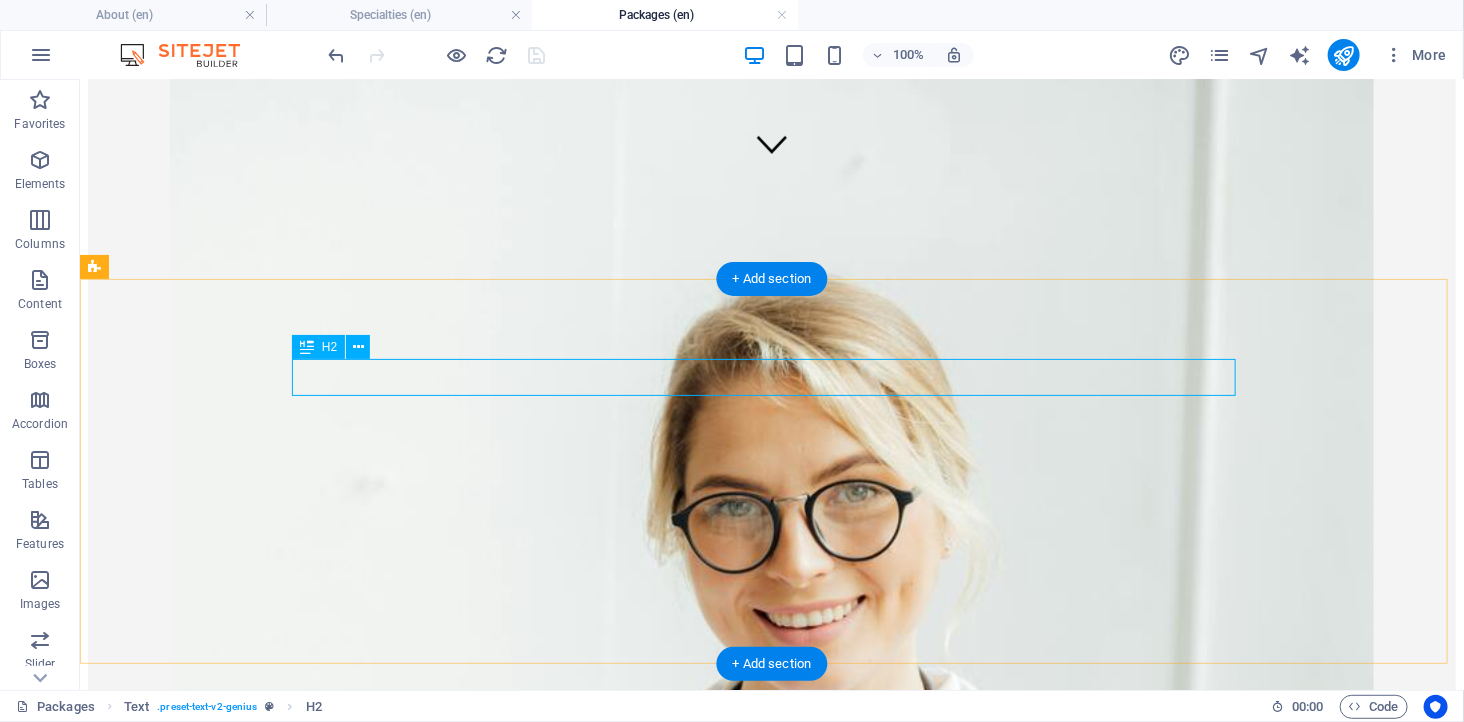 click on "This is a Subpage" at bounding box center [771, 1878] 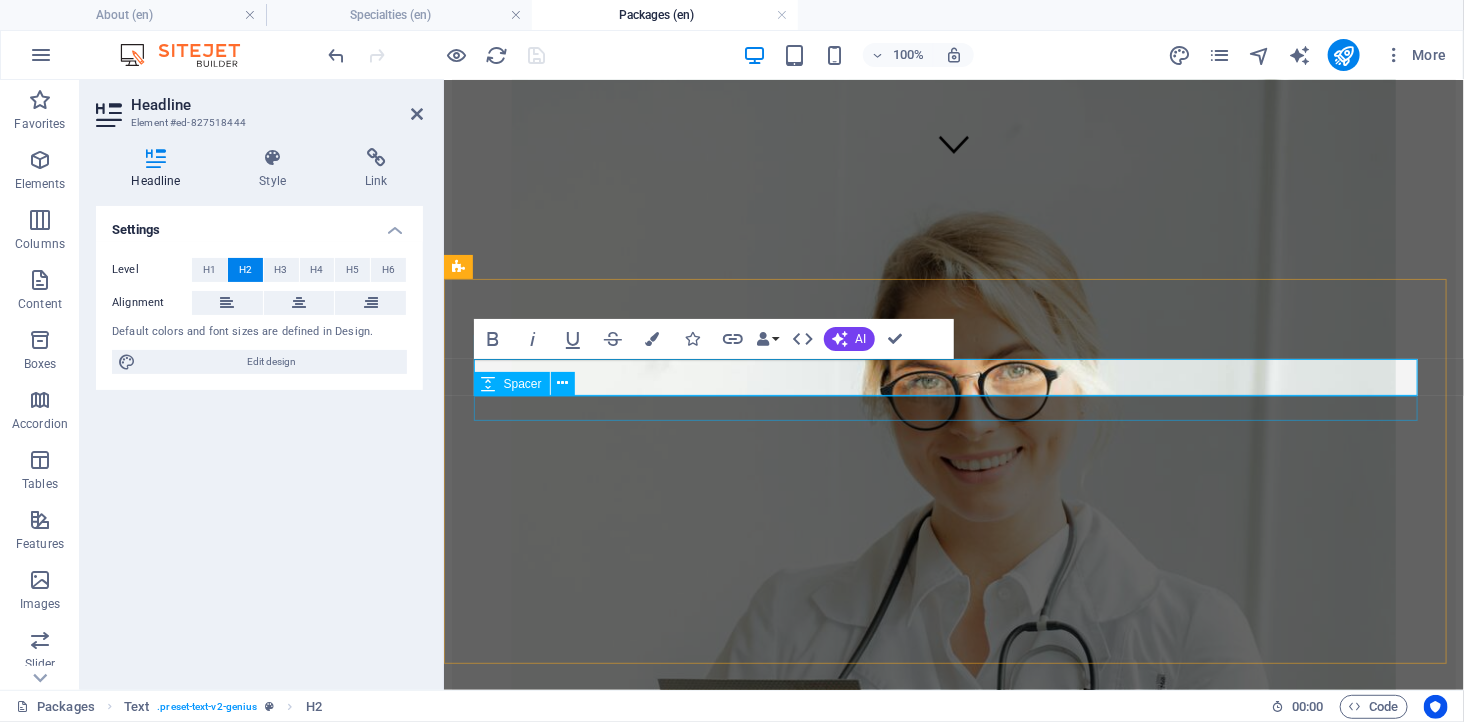 scroll, scrollTop: 192, scrollLeft: 5, axis: both 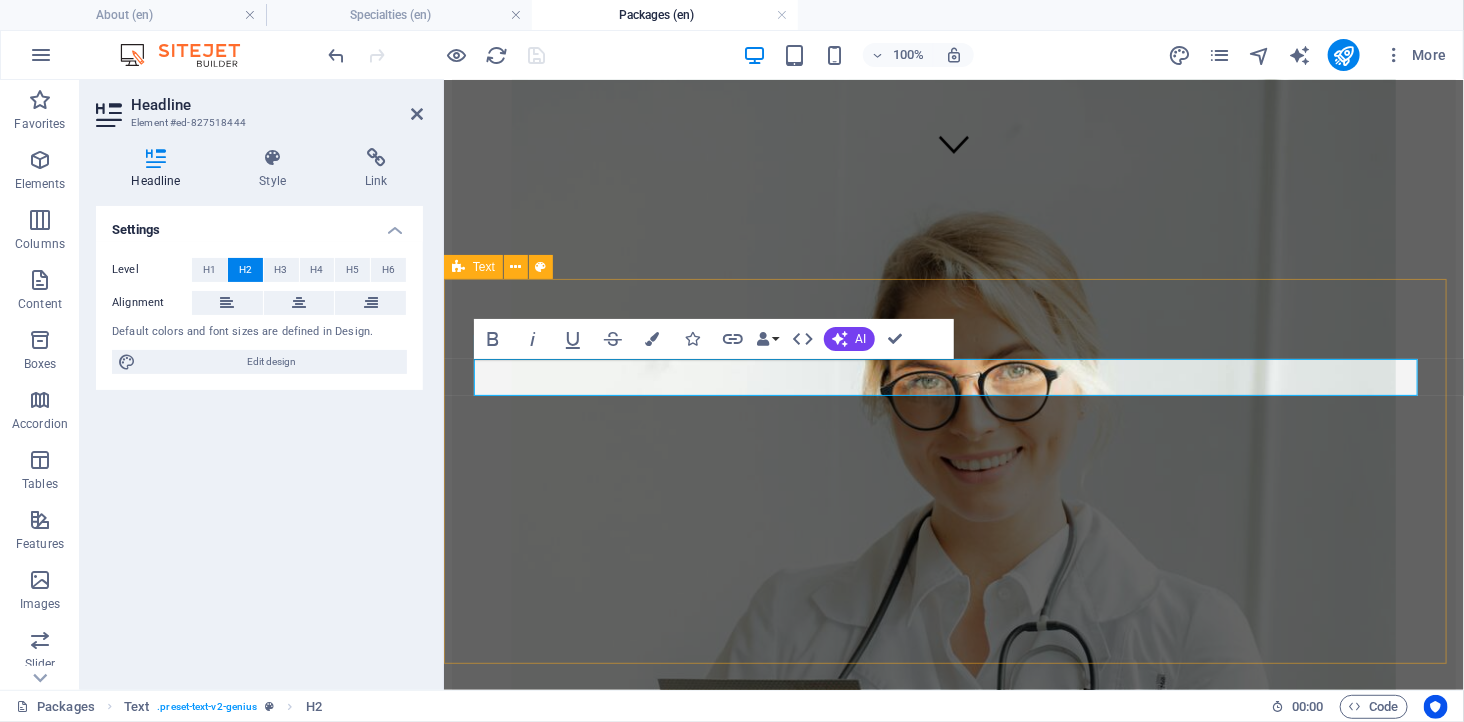 click on "Coming Soon: Tailored Screening Packages Coming Soon: Tailored Screening Packages This subpage can be used as a base for adding more pages. You can duplicate this page in your page manager to maintain this basic structure of  header-reference ,  footer-reference  and this editable  section . Referenced elements are copies of their original element and cannot be edited. But they change according to their original element, so you only have to make changes once and they apply to all related references.  Learn more" at bounding box center (953, 1485) 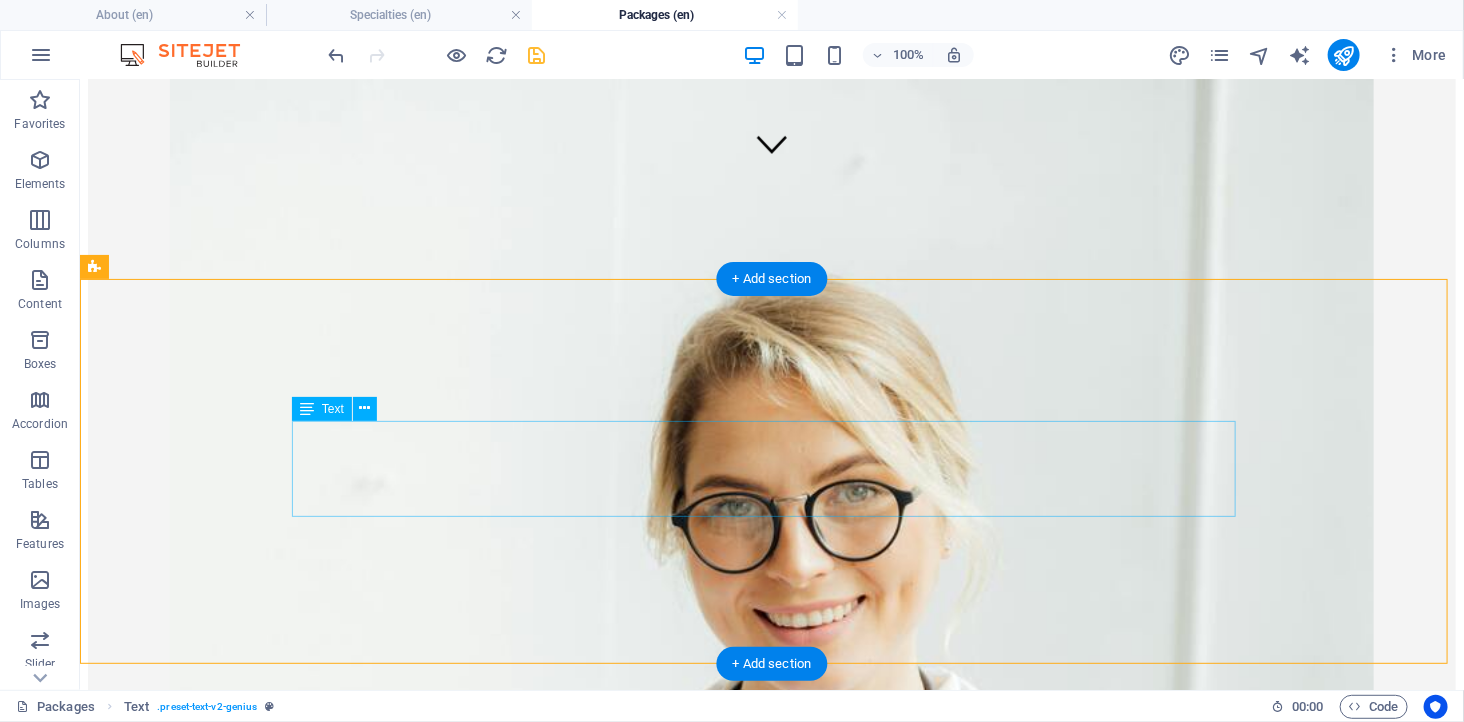 click on "This subpage can be used as a base for adding more pages. You can duplicate this page in your page manager to maintain this basic structure of  header-reference ,  footer-reference  and this editable  section . Referenced elements are copies of their original element and cannot be edited. But they change according to their original element, so you only have to make changes once and they apply to all related references." at bounding box center [771, 1971] 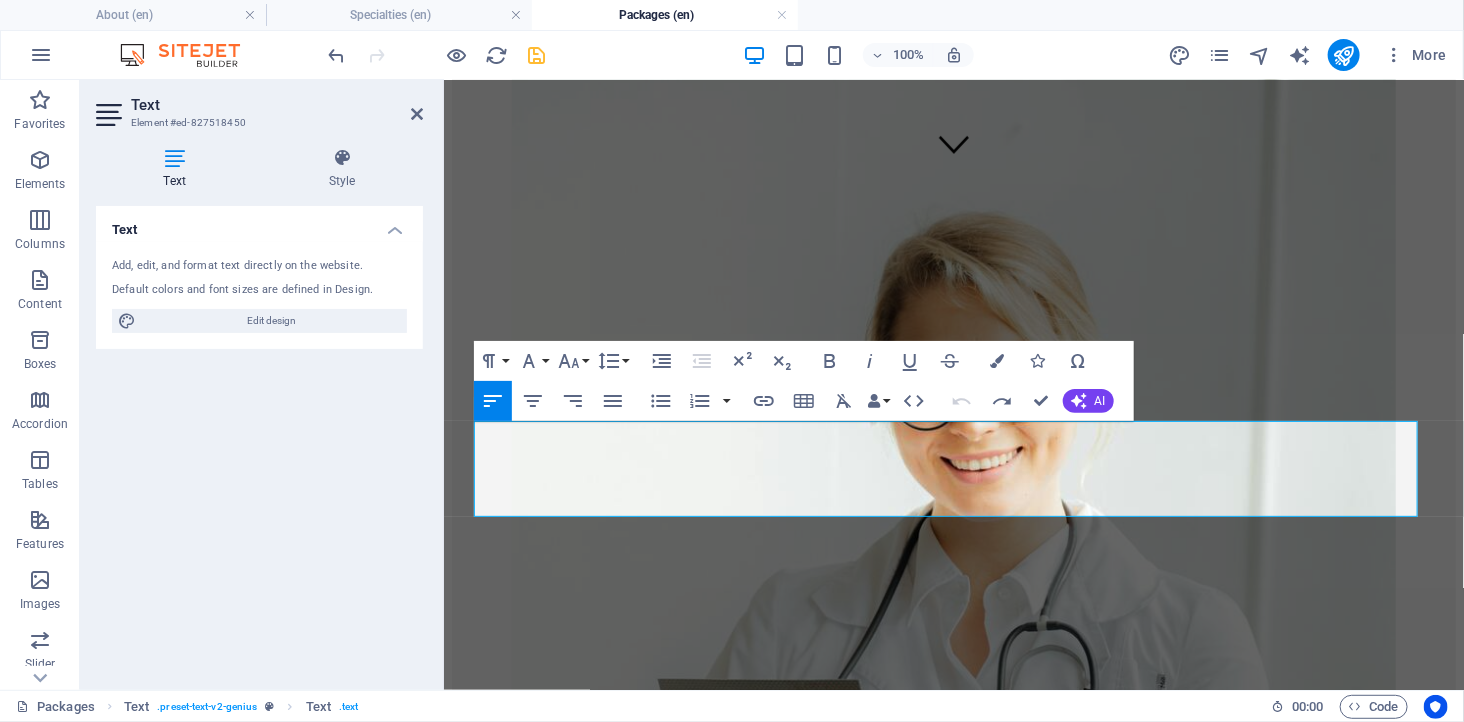 click on "Text Add, edit, and format text directly on the website. Default colors and font sizes are defined in Design. Edit design Alignment Left aligned Centered Right aligned" at bounding box center [259, 440] 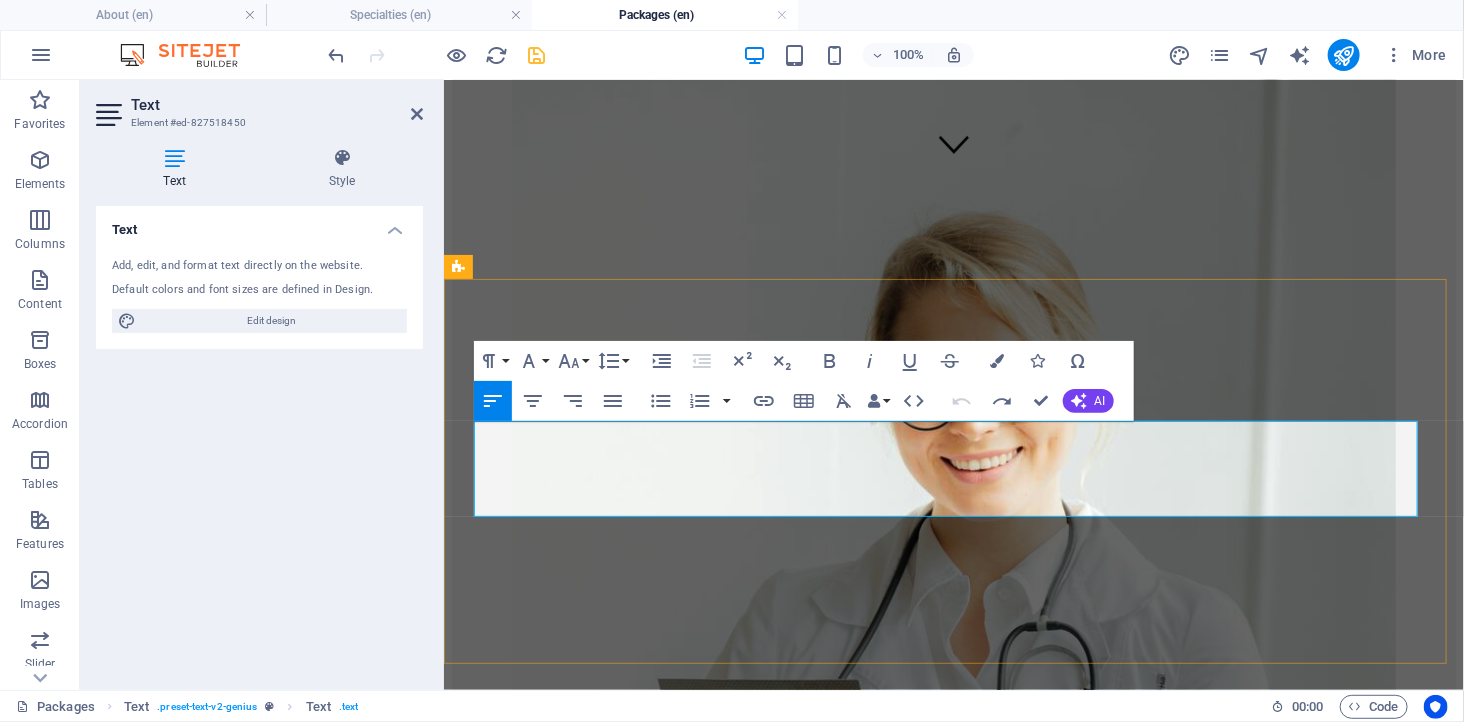 click on "This subpage can be used as a base for adding more pages. You can duplicate this page in your page manager to maintain this basic structure of  header-reference ,  footer-reference  and this editable  section . Referenced elements are copies of their original element and cannot be edited. But they change according to their original element, so you only have to make changes once and they apply to all related references." at bounding box center [953, 1499] 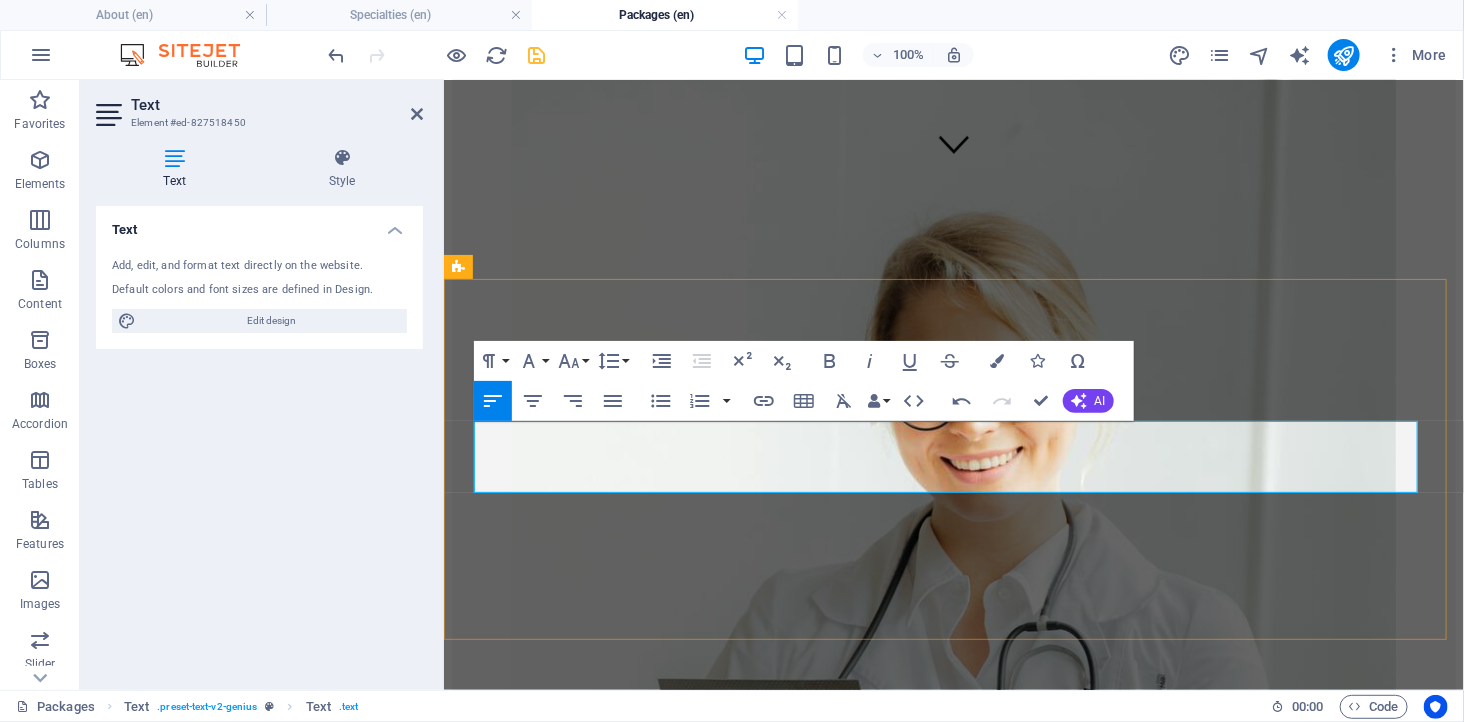 scroll, scrollTop: 3775, scrollLeft: 2, axis: both 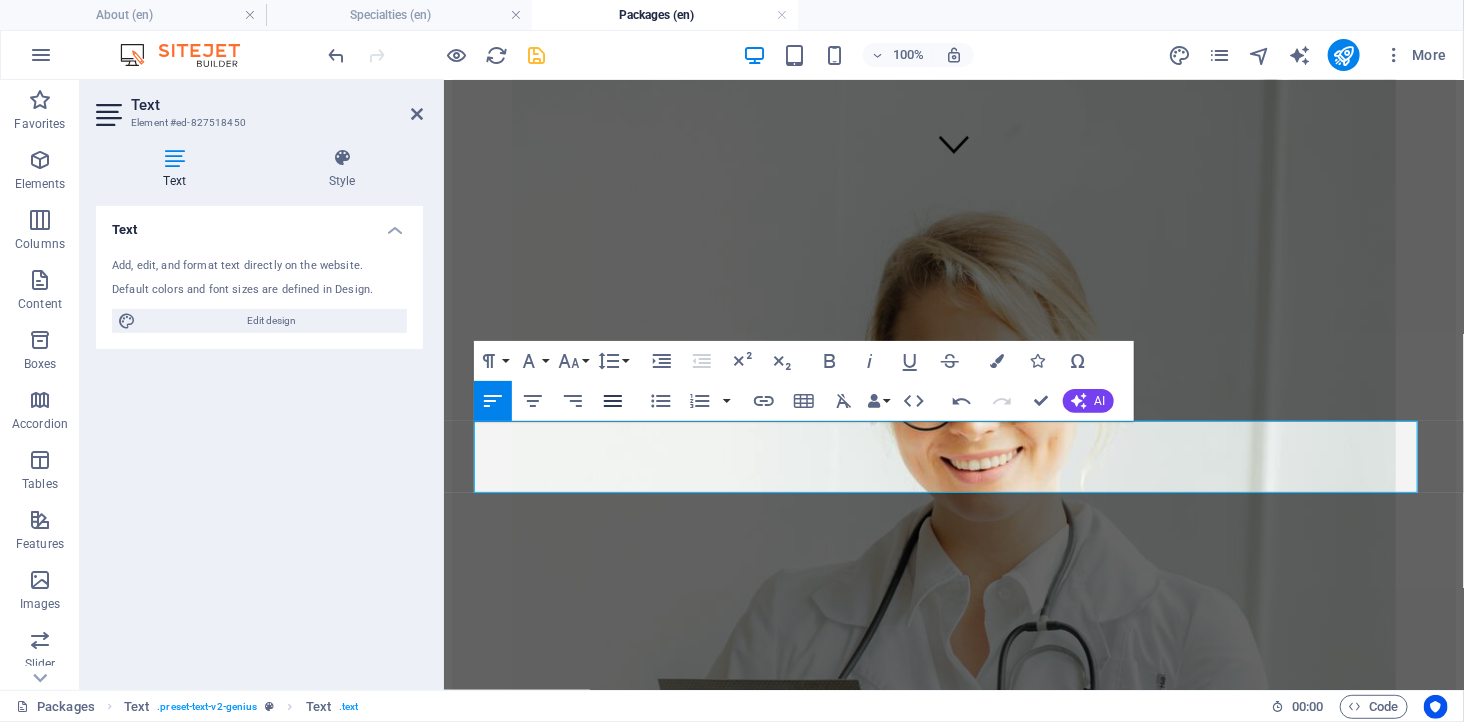 click 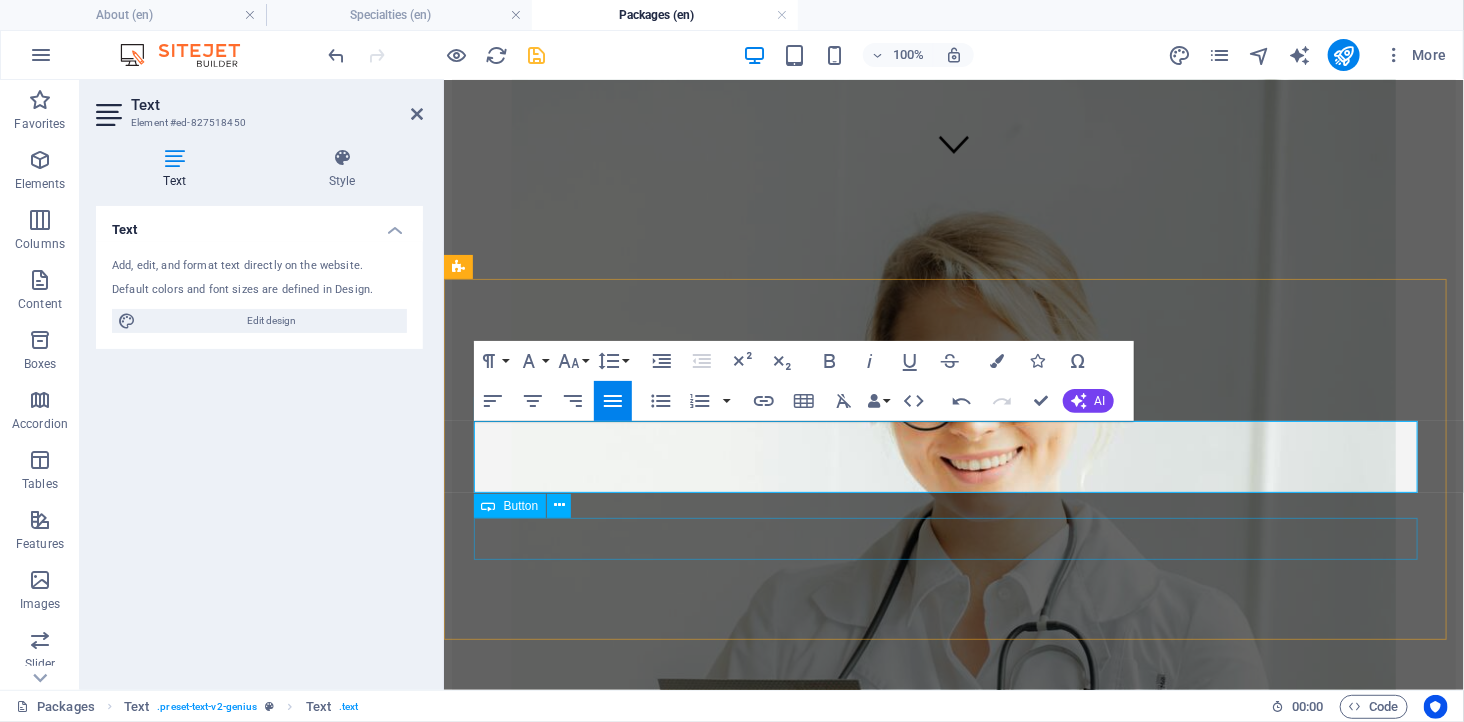 click on "Learn more" at bounding box center (953, 1558) 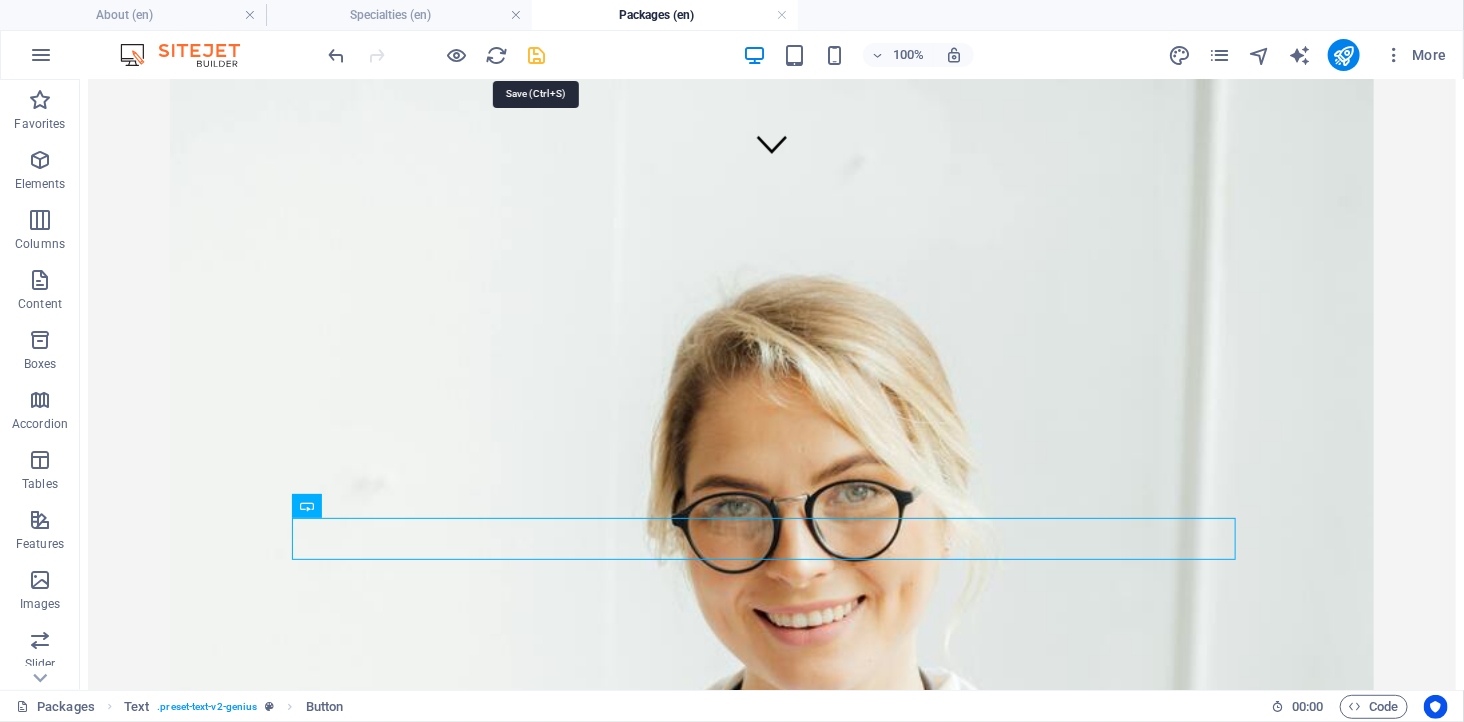 click at bounding box center [537, 55] 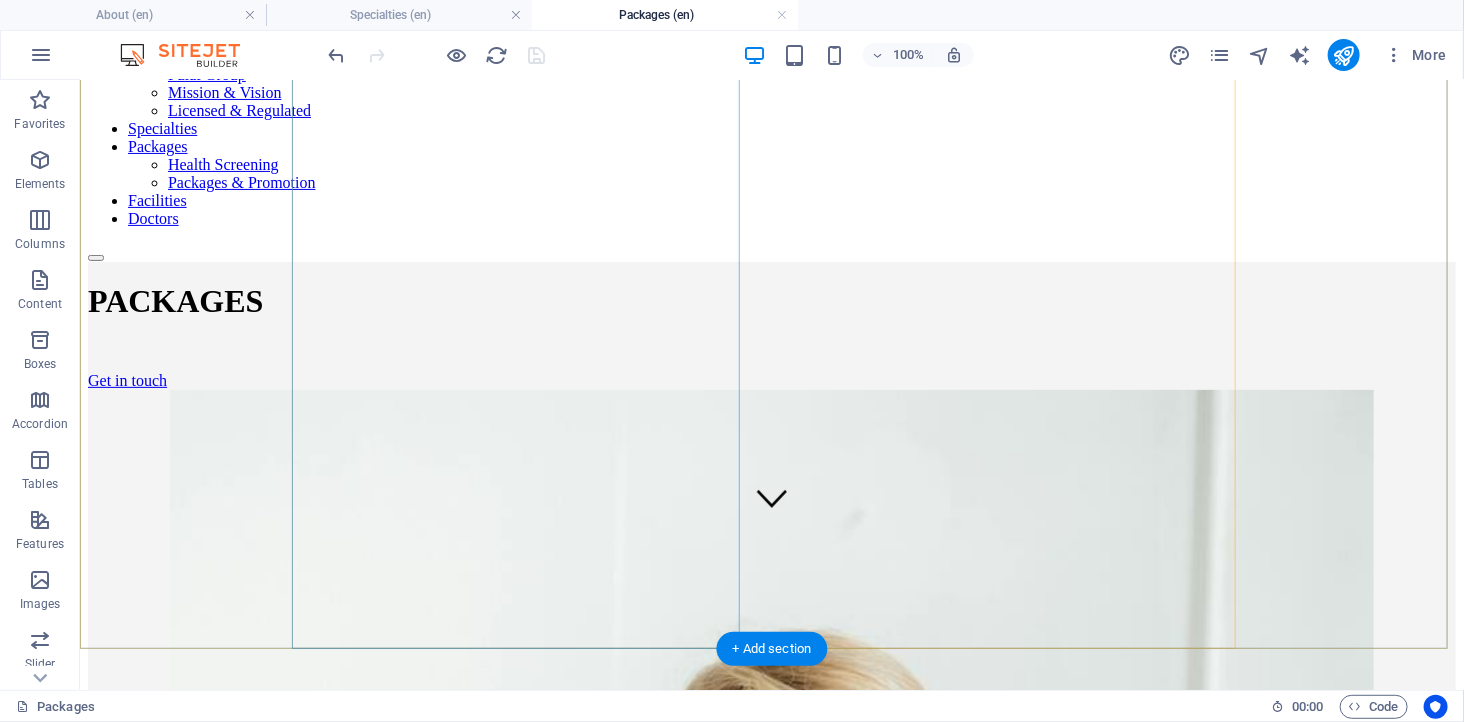 scroll, scrollTop: 222, scrollLeft: 0, axis: vertical 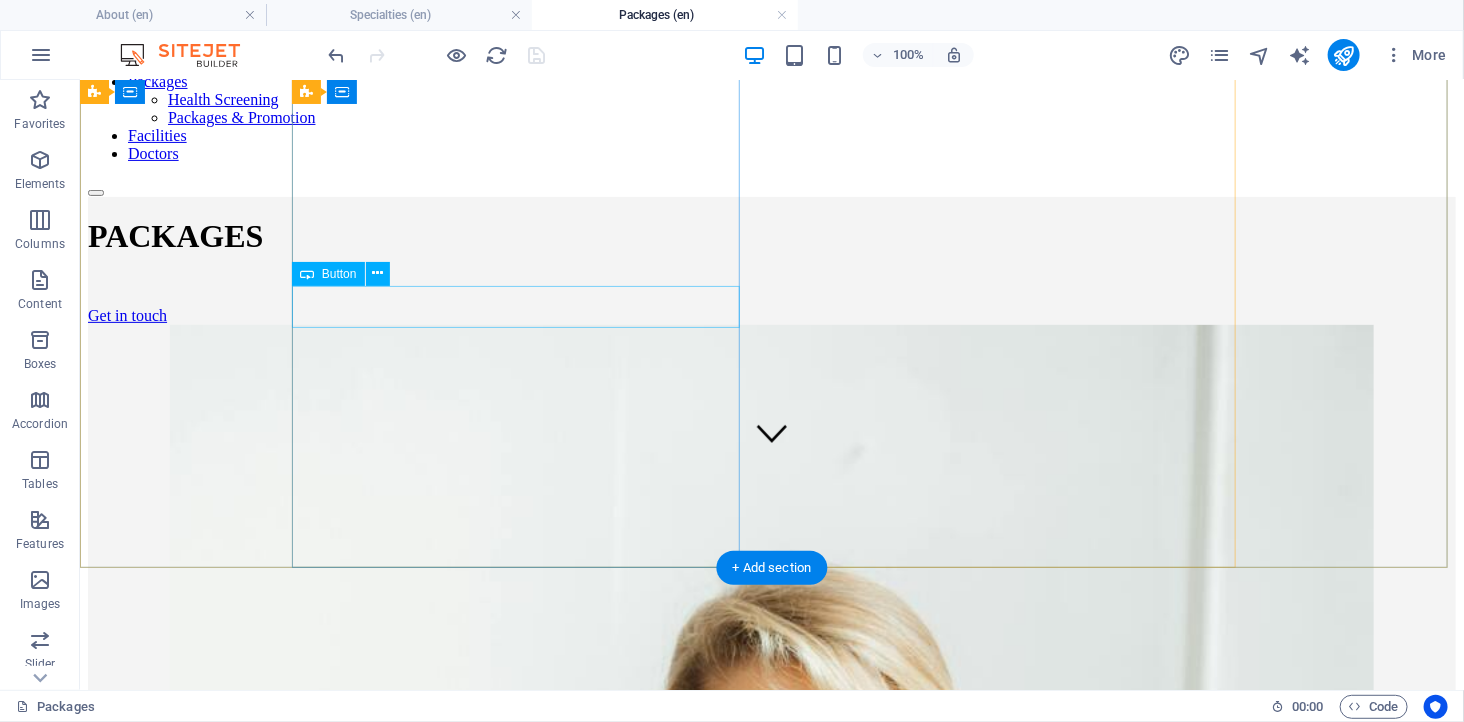 click on "Get in touch" at bounding box center (771, 315) 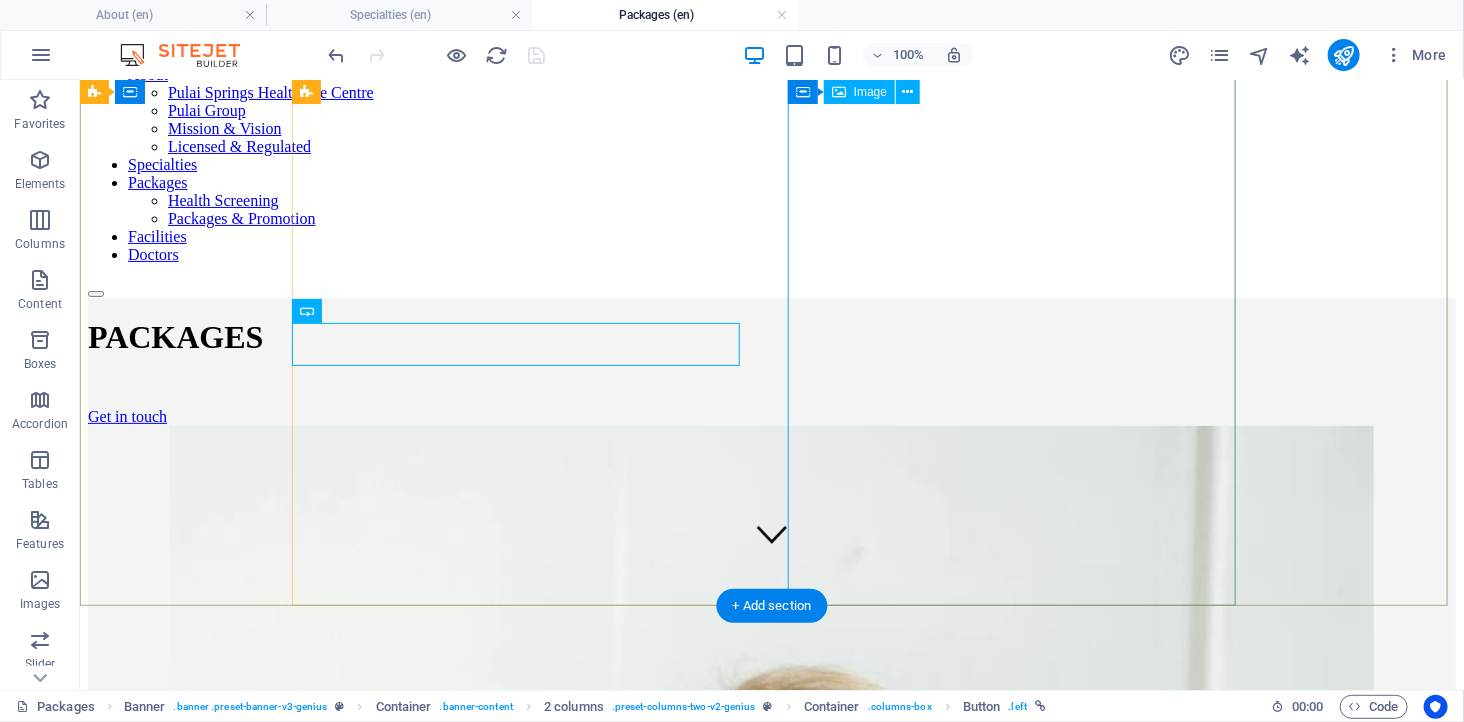 scroll, scrollTop: 0, scrollLeft: 0, axis: both 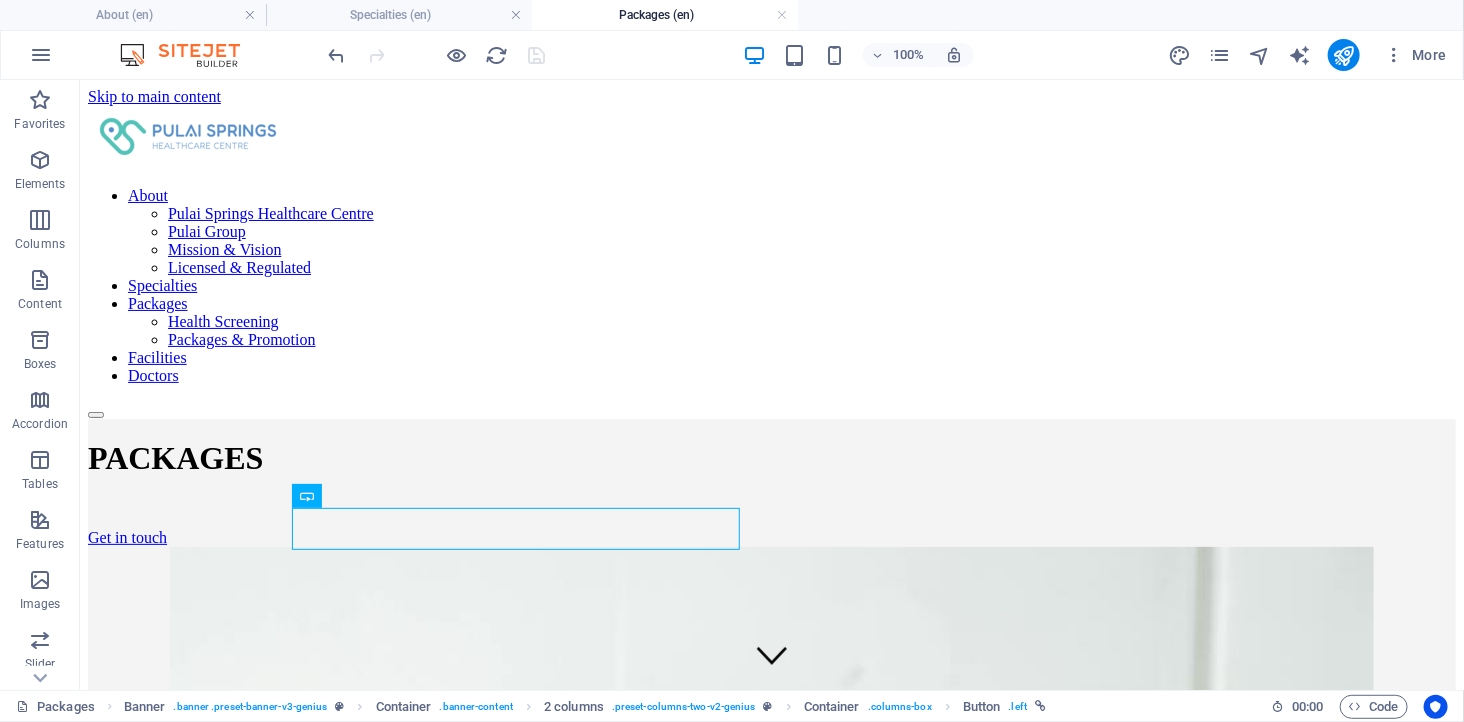 click at bounding box center [1219, 55] 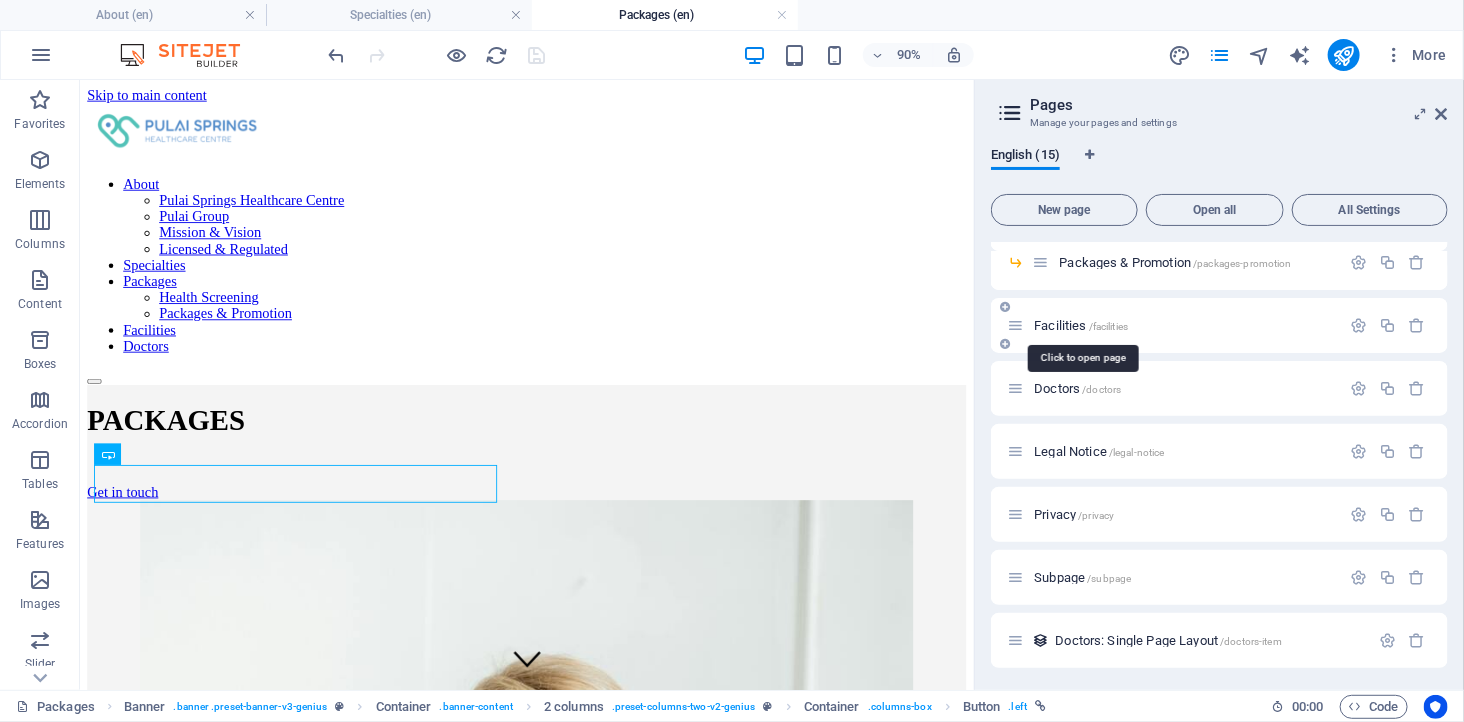 click on "Facilities /facilities" at bounding box center [1081, 325] 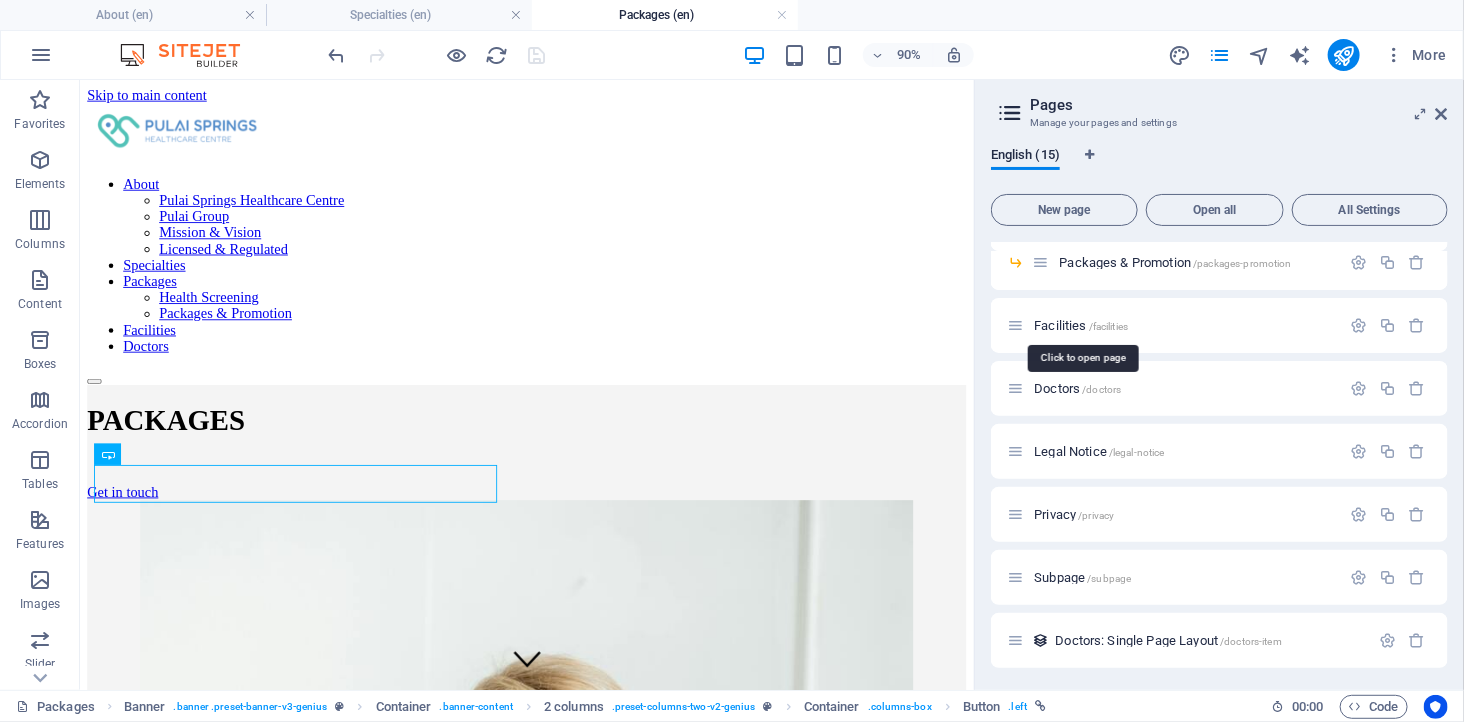 click on "About / Pulai Springs Healthcare Centre /pulai-springs-healthcare-centre Pulai Group /pulai-group Mission & Vision /mission-vision Licensed & Regulated /licensed-regulated Specialties /specialties Packages /packages Health Screening /health-screening Packages & Promotion /packages-promotion Facilities /facilities Doctors /doctors Legal Notice /legal-notice Privacy /privacy Subpage /subpage Doctors: Single Page Layout /doctors-item" at bounding box center [1219, 271] 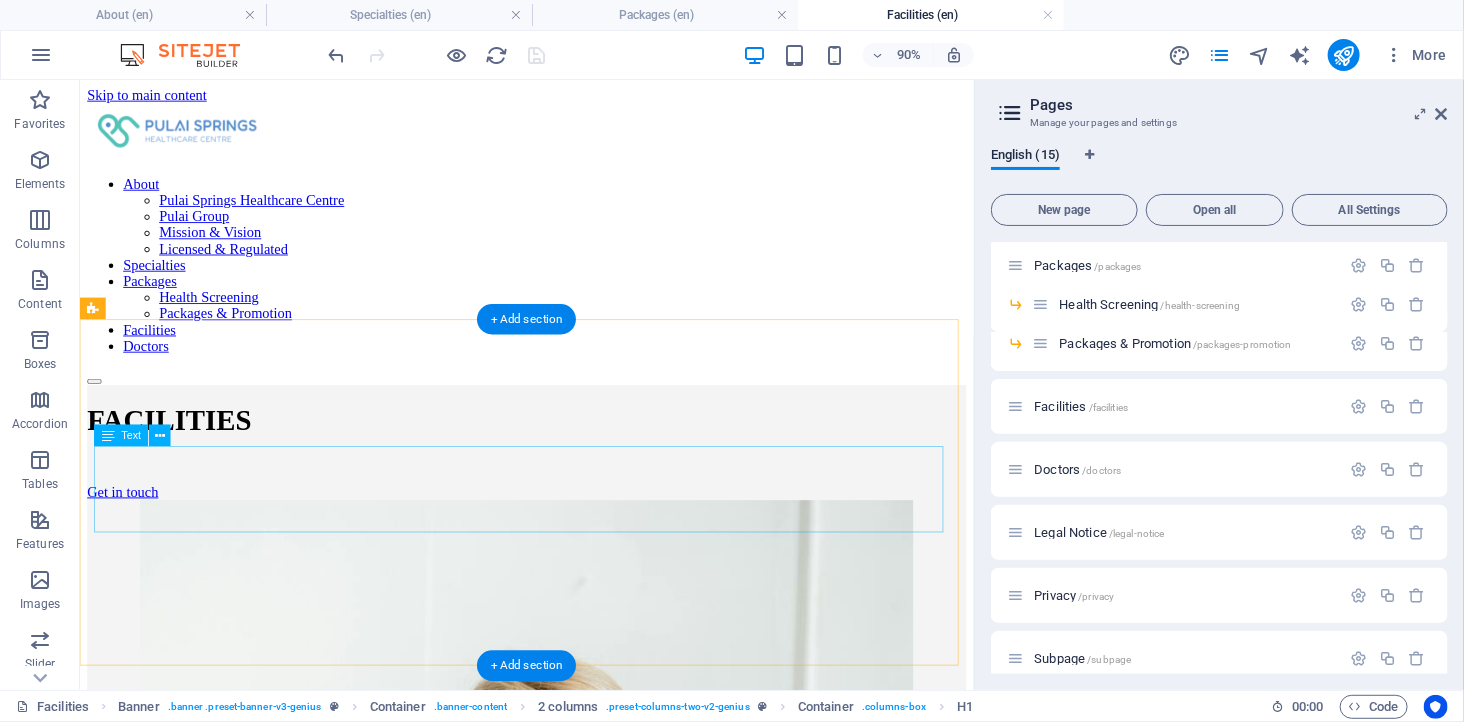 scroll, scrollTop: 444, scrollLeft: 0, axis: vertical 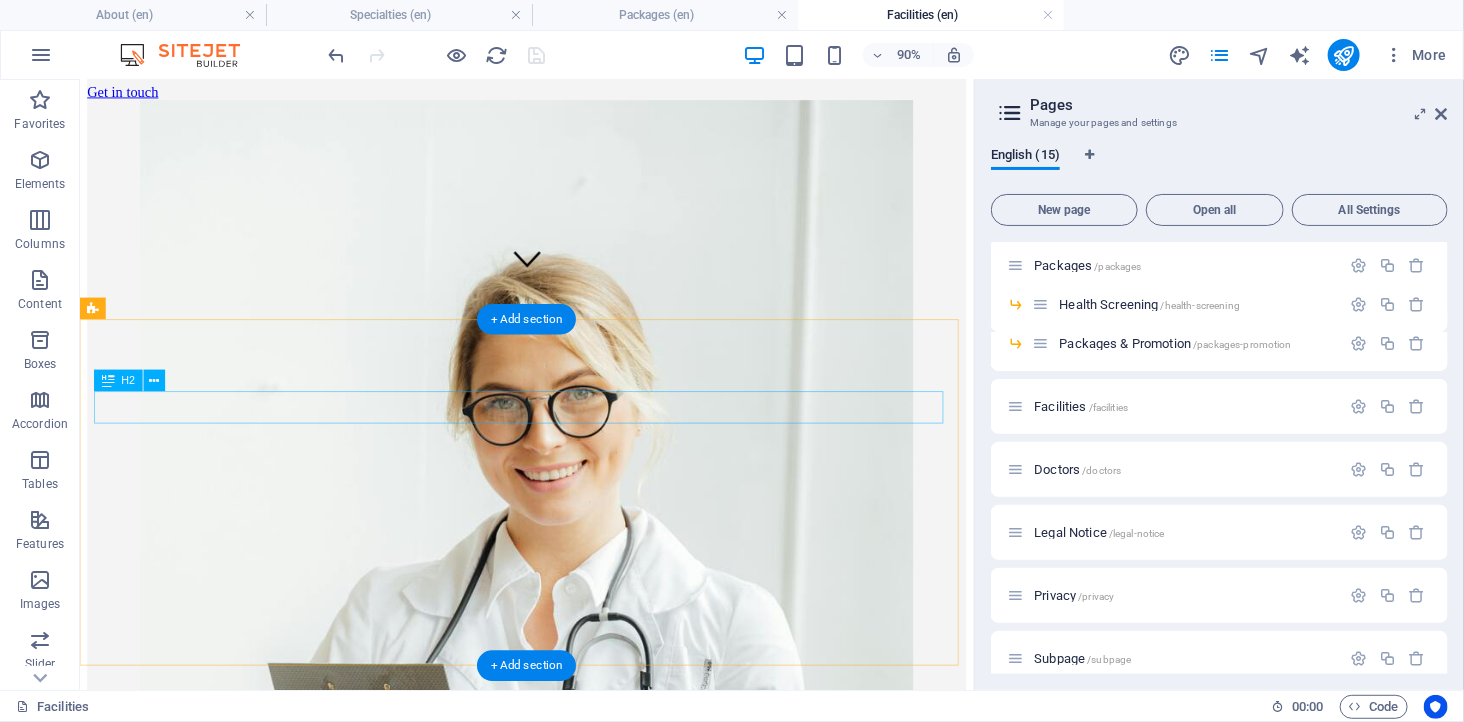 click on "This is a Subpage" at bounding box center [575, 1429] 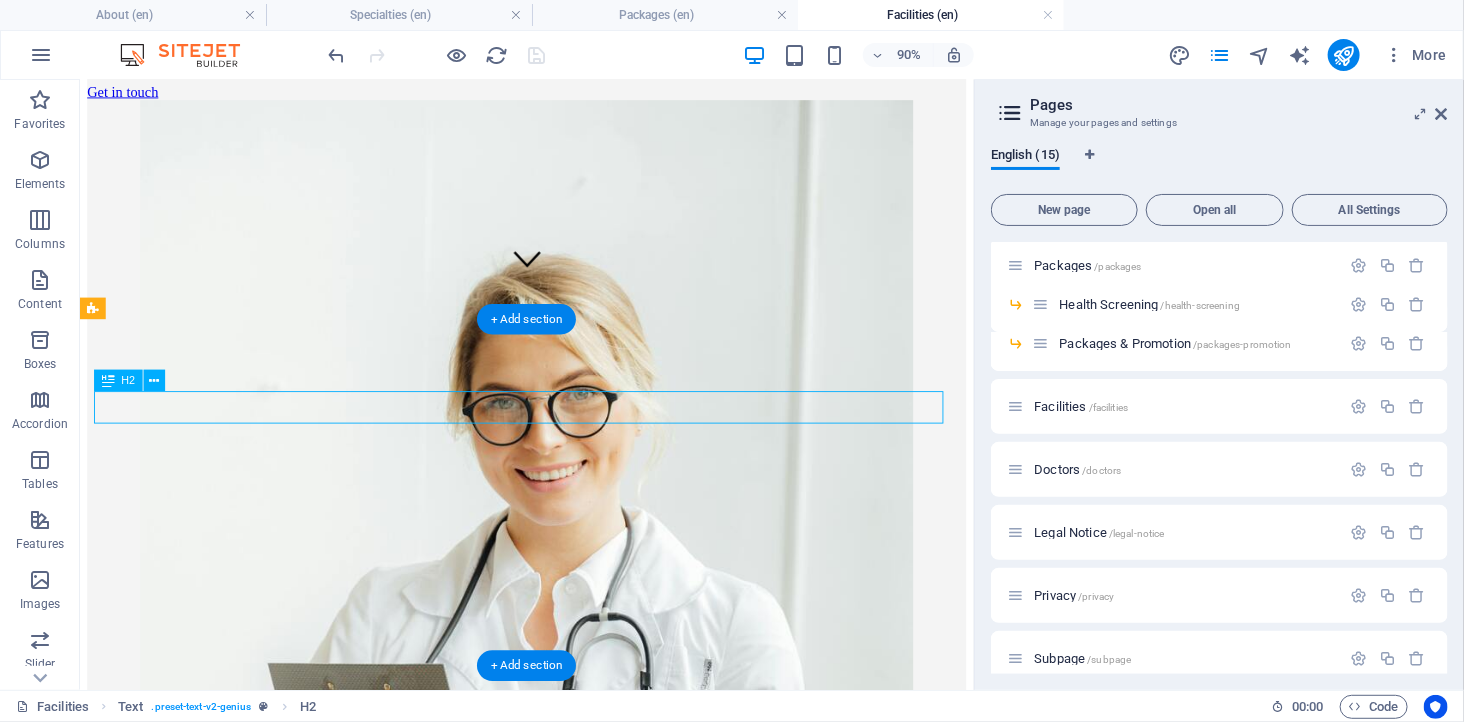 click on "This is a Subpage" at bounding box center [575, 1429] 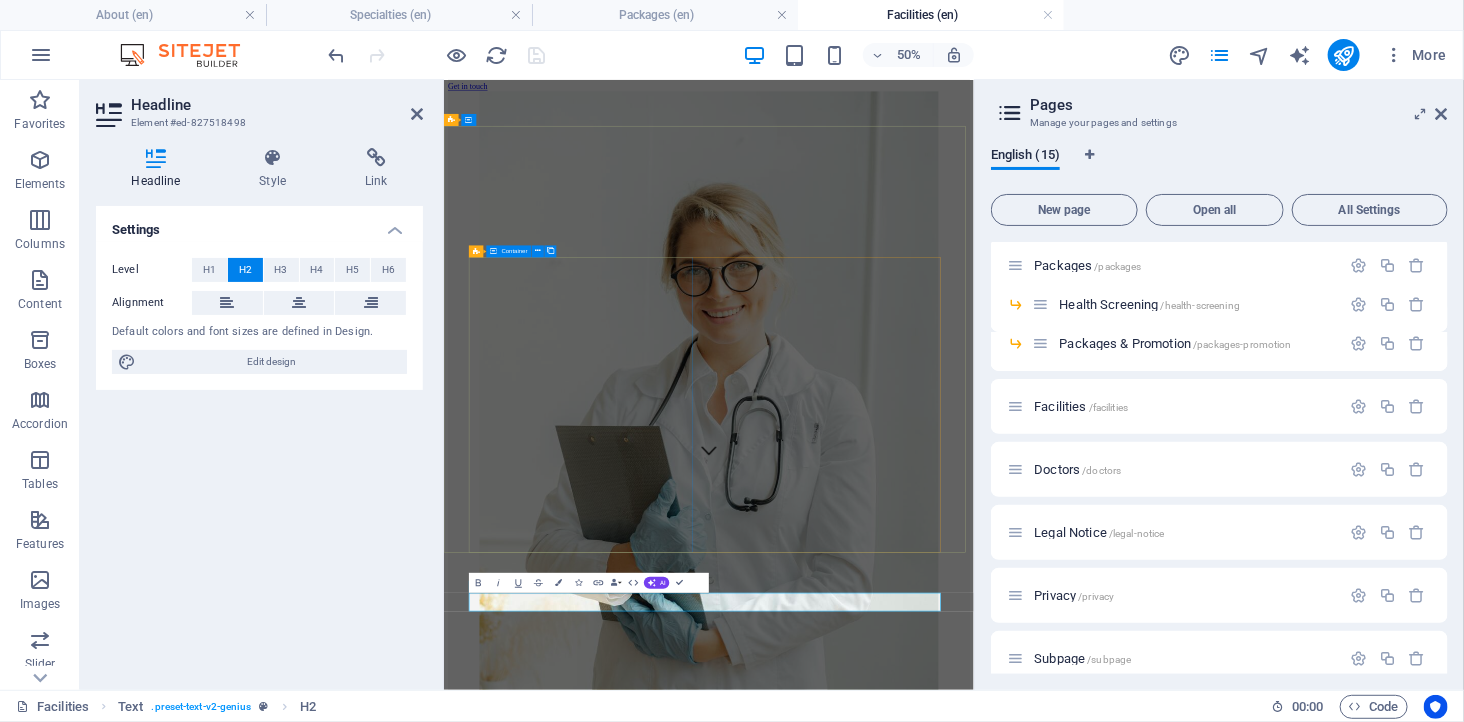 scroll, scrollTop: 26, scrollLeft: 0, axis: vertical 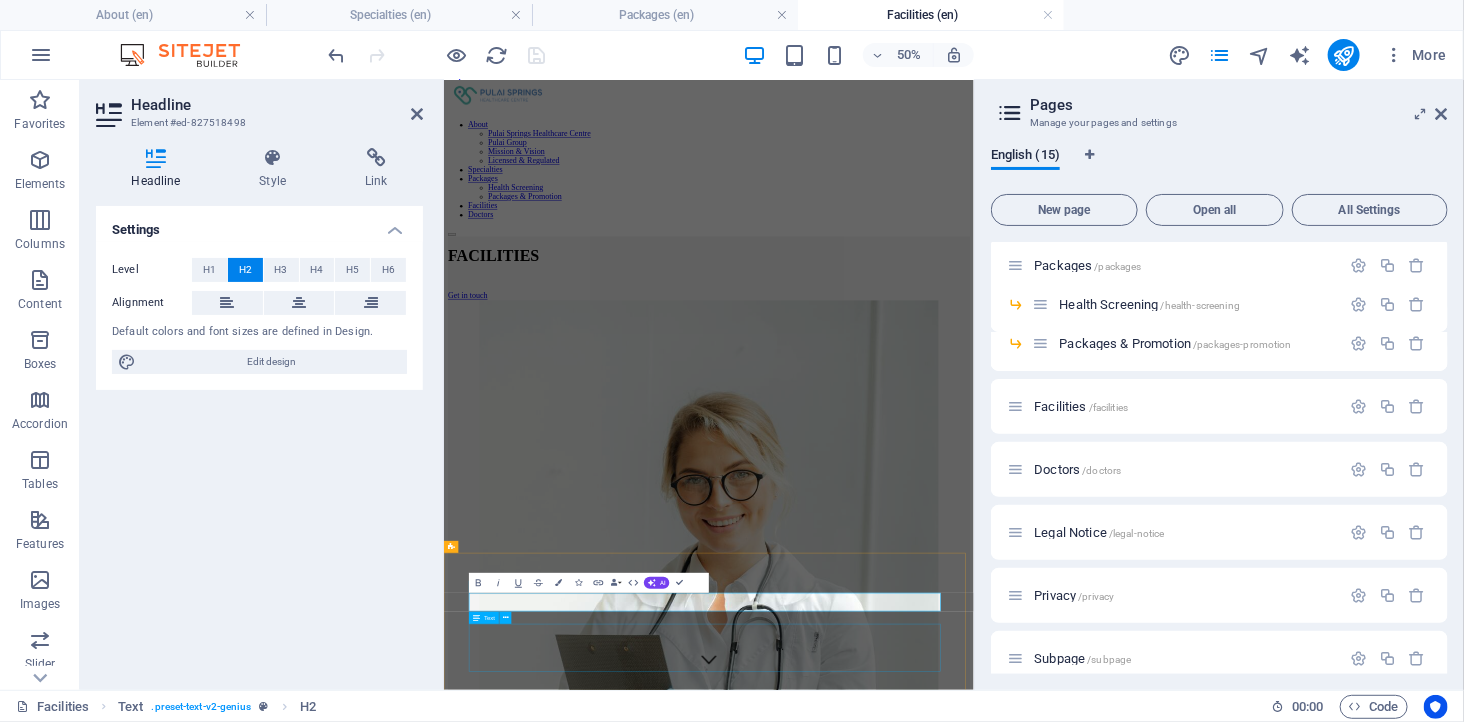 click on "This subpage can be used as a base for adding more pages. You can duplicate this page in your page manager to maintain this basic structure of  header-reference ,  footer-reference  and this editable  section . Referenced elements are copies of their original element and cannot be edited. But they change according to their original element, so you only have to make changes once and they apply to all related references." at bounding box center [973, 2037] 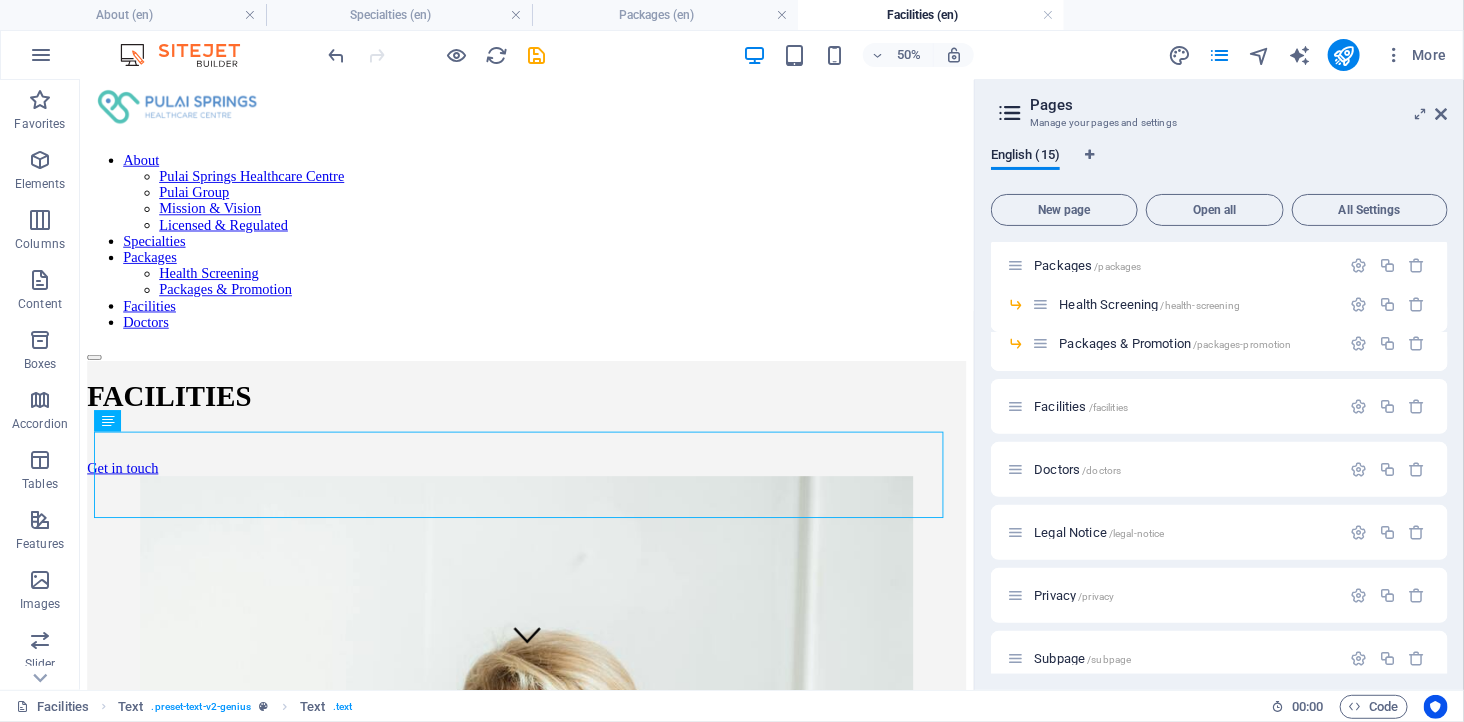 scroll, scrollTop: 461, scrollLeft: 0, axis: vertical 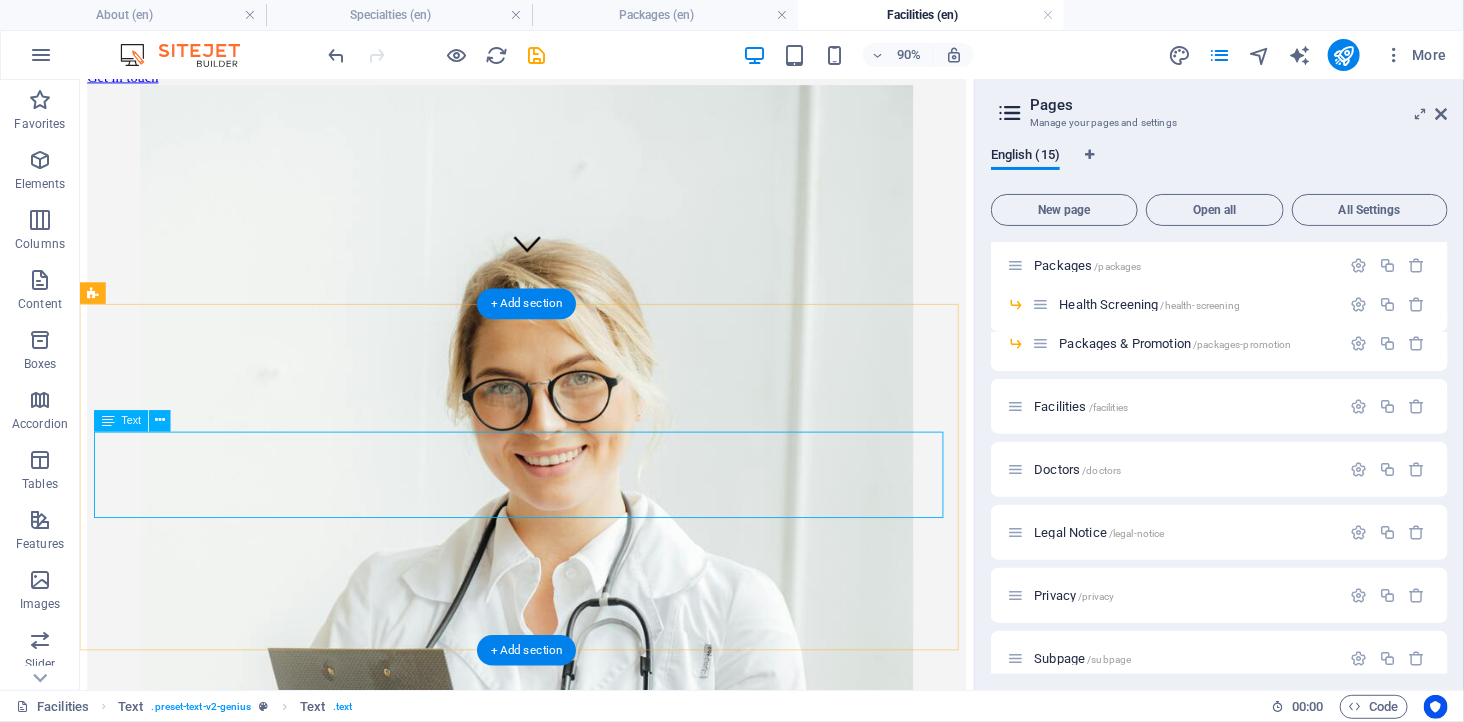 click on "This subpage can be used as a base for adding more pages. You can duplicate this page in your page manager to maintain this basic structure of  header-reference ,  footer-reference  and this editable  section . Referenced elements are copies of their original element and cannot be edited. But they change according to their original element, so you only have to make changes once and they apply to all related references." at bounding box center (575, 1514) 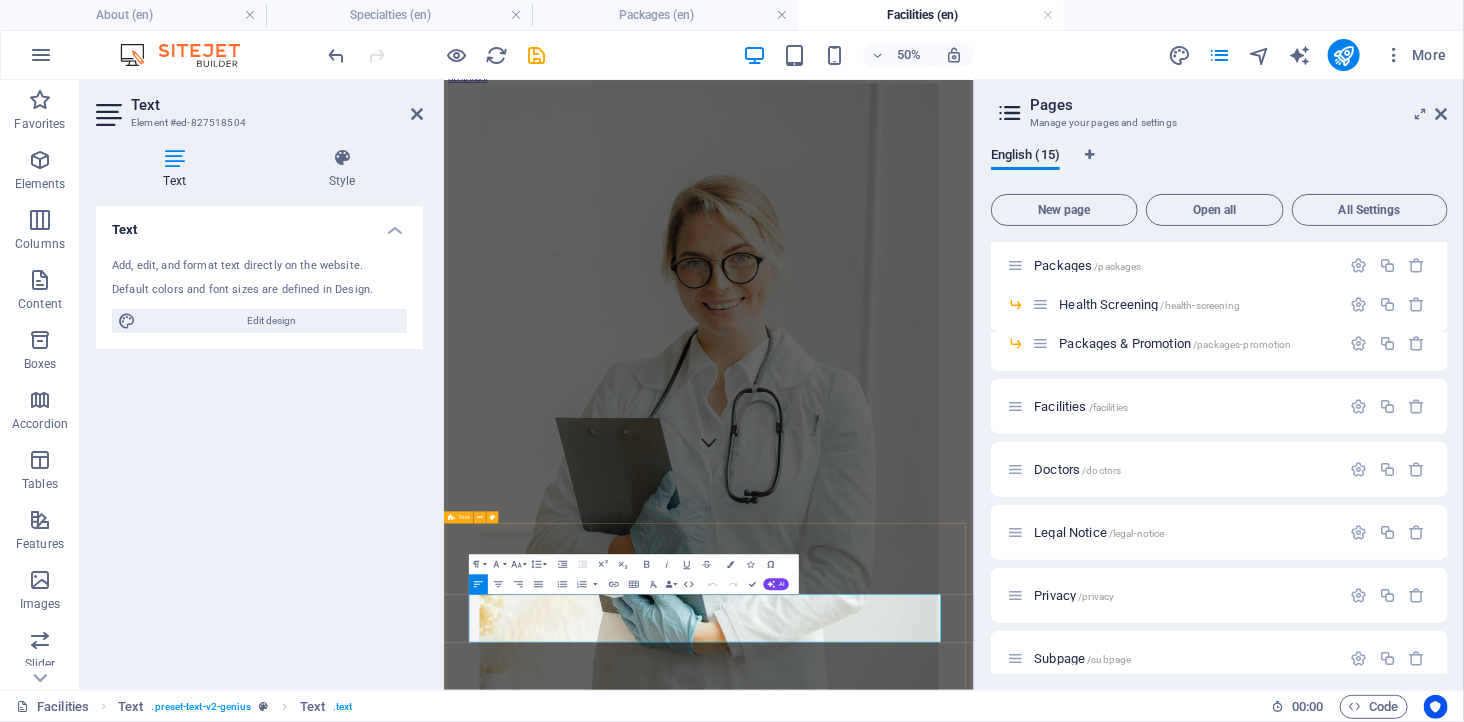scroll, scrollTop: 85, scrollLeft: 0, axis: vertical 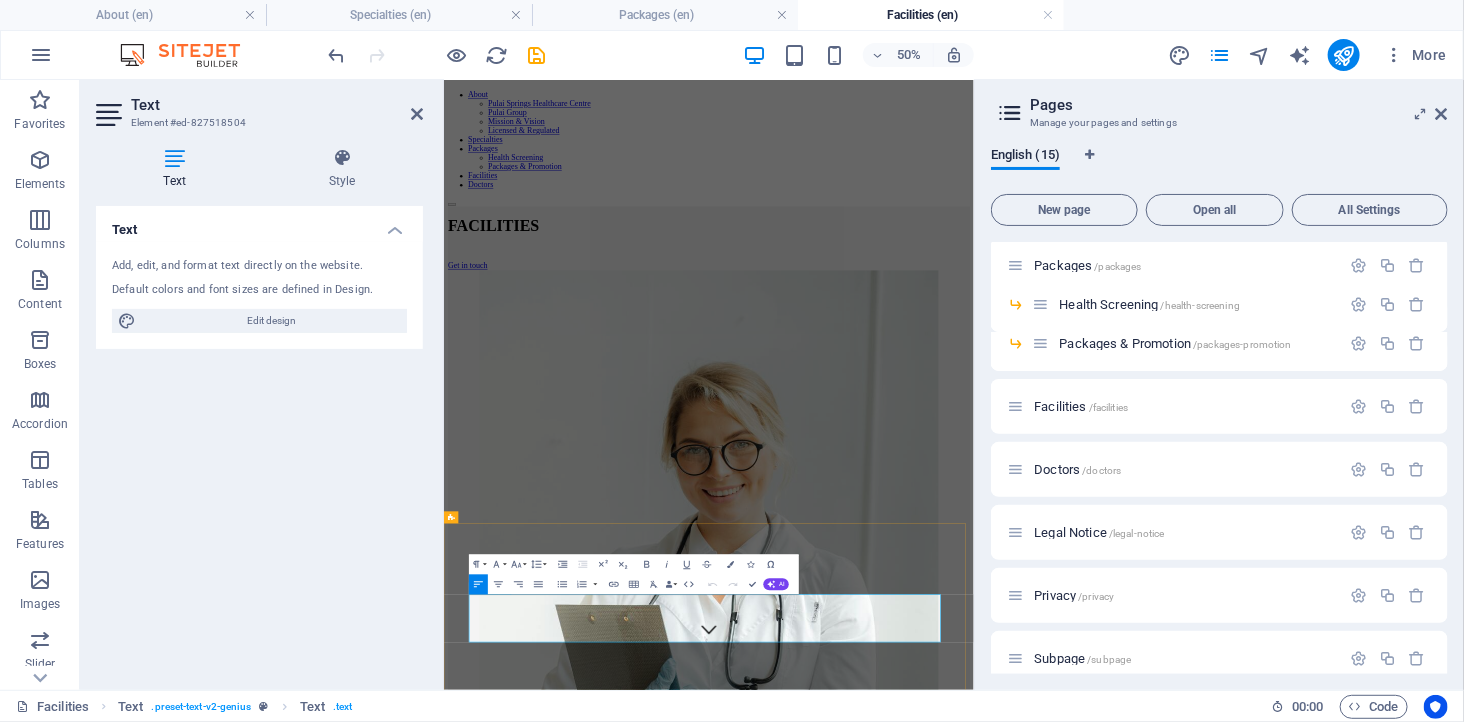 click on "This subpage can be used as a base for adding more pages. You can duplicate this page in your page manager to maintain this basic structure of  header-reference ,  footer-reference  and this editable  section . Referenced elements are copies of their original element and cannot be edited. But they change according to their original element, so you only have to make changes once and they apply to all related references." at bounding box center (973, 1978) 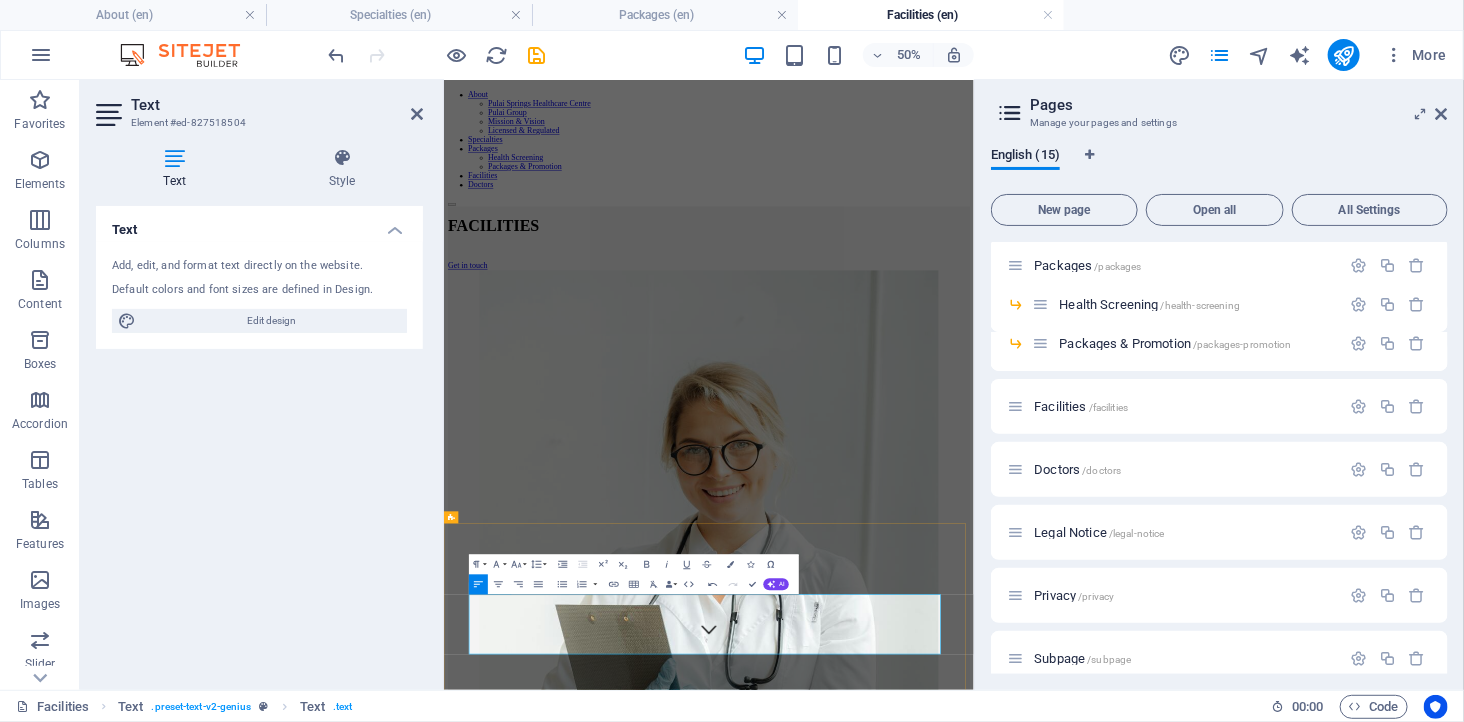 scroll, scrollTop: 5450, scrollLeft: 1, axis: both 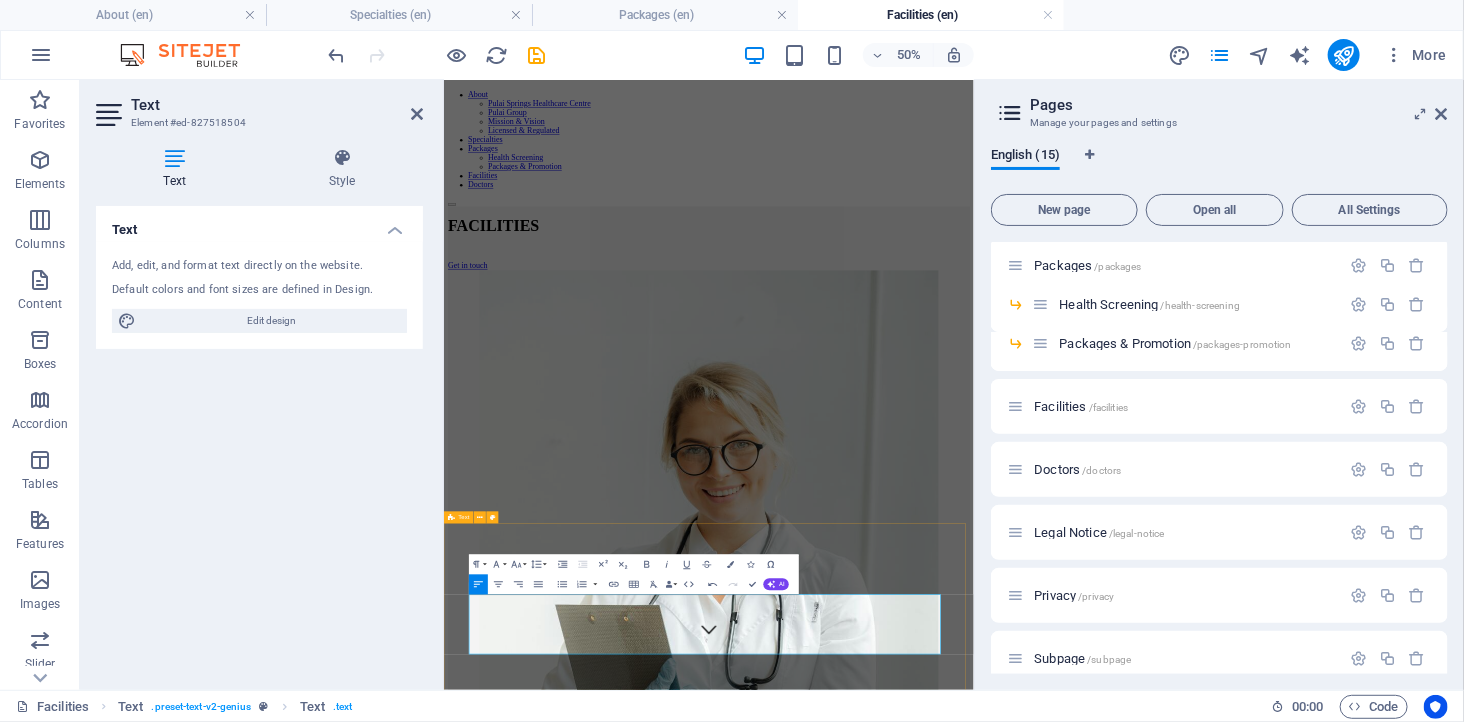 click on "Designed for Comfort. Built for Care. At Pulai Springs Healthcare Centre (PSHC), we’ve created a modern medical environment where advanced technology meets patient-centred design. As a licensed Ambulatory Care Centre in Johor Bahru, our facility is fully equipped to support a wide range of outpatient services - ensuring seamless care from consultation to recovery, all under one roof.   At Pulai Springs Healthcare Centre (PSHC), we’ve created a modern medical environment where advanced technology meets patient-centred design. As a licensed Ambulatory Care Centre in Johor Bahru, our facility is fully equipped to support a wide range of outpatient services - ensuring seamless care from consultation to recovery, all under one roof. Learn more" at bounding box center (973, 1980) 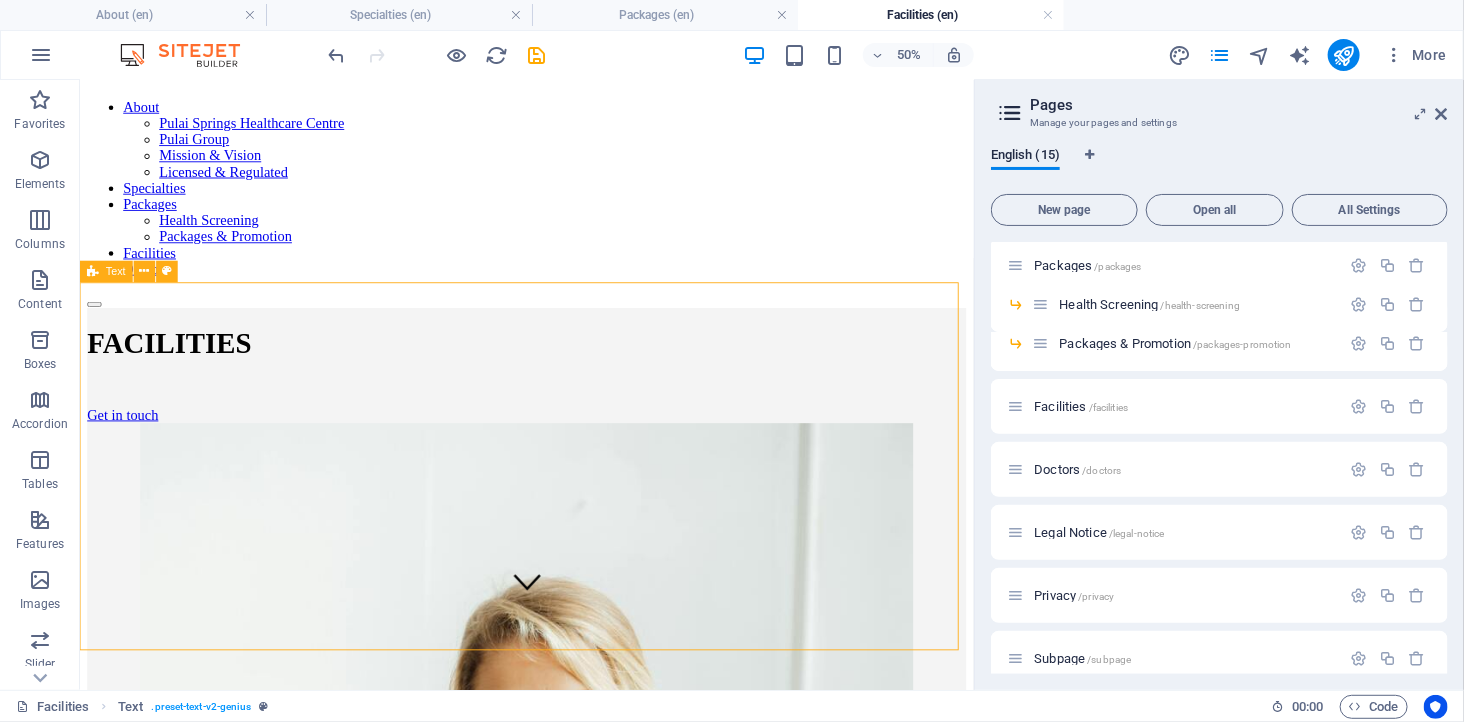 scroll, scrollTop: 485, scrollLeft: 0, axis: vertical 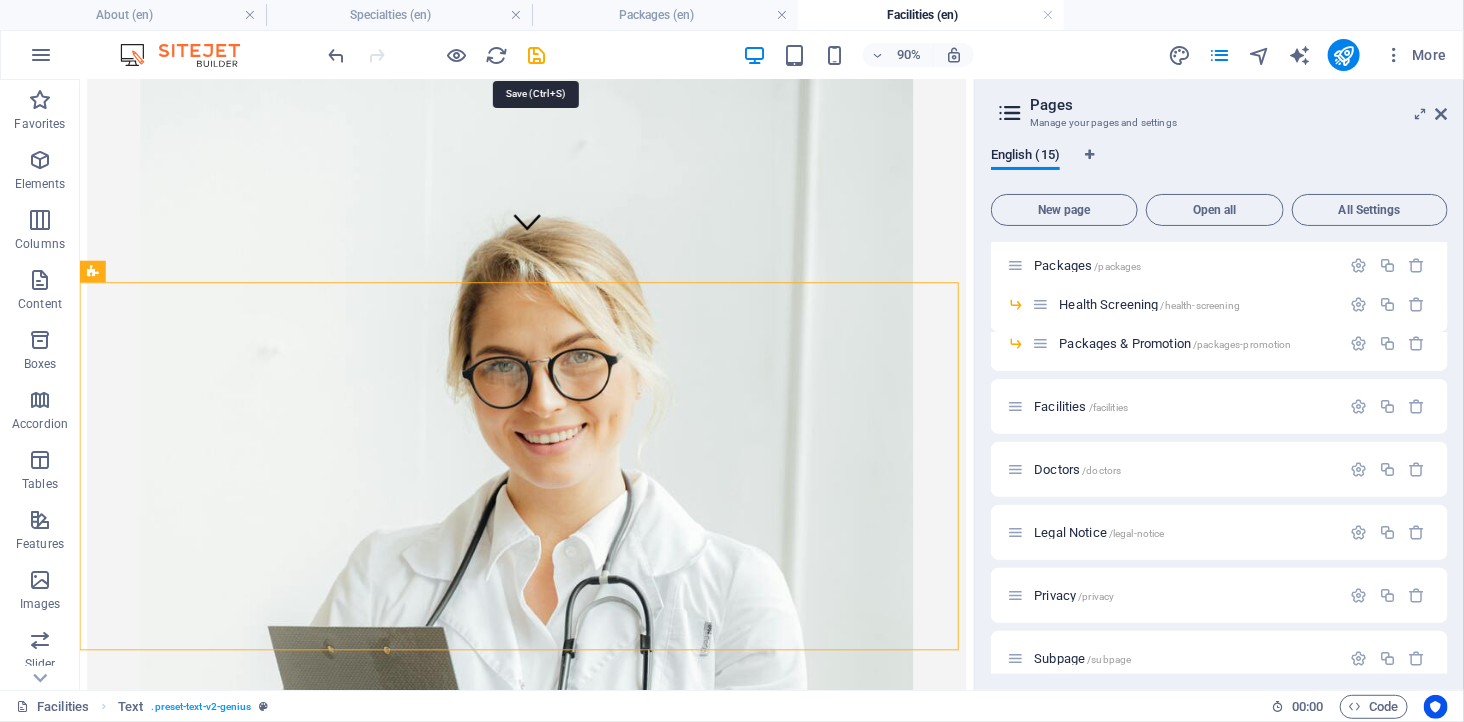 click at bounding box center (537, 55) 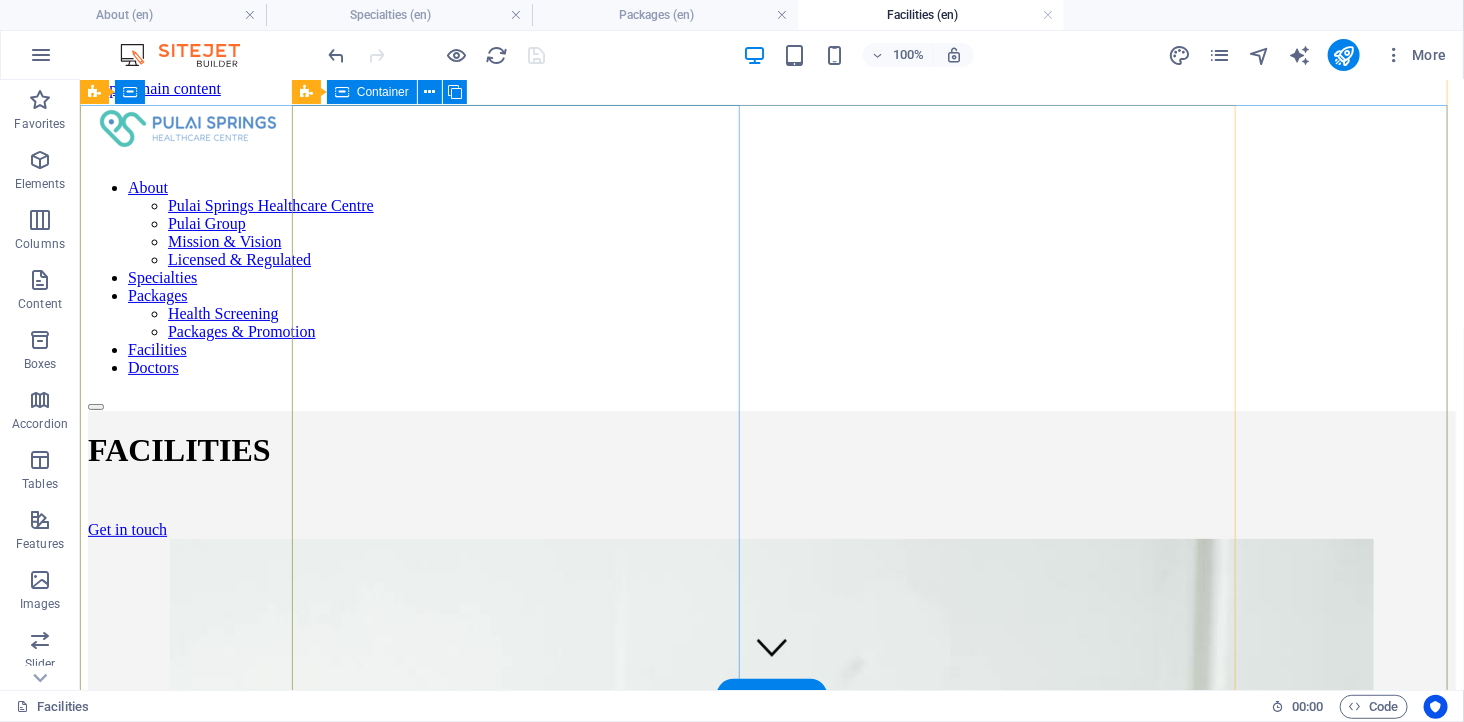 scroll, scrollTop: 0, scrollLeft: 0, axis: both 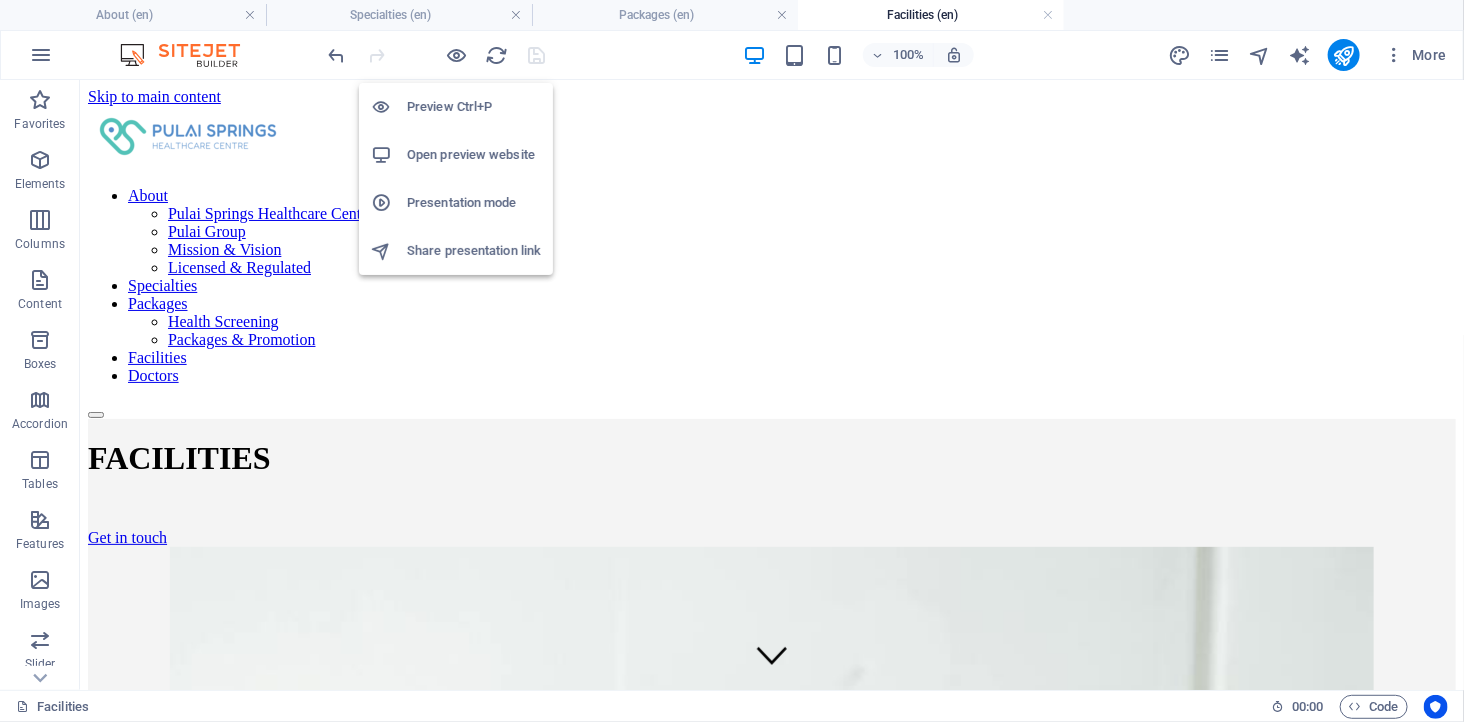 click on "Open preview website" at bounding box center [474, 155] 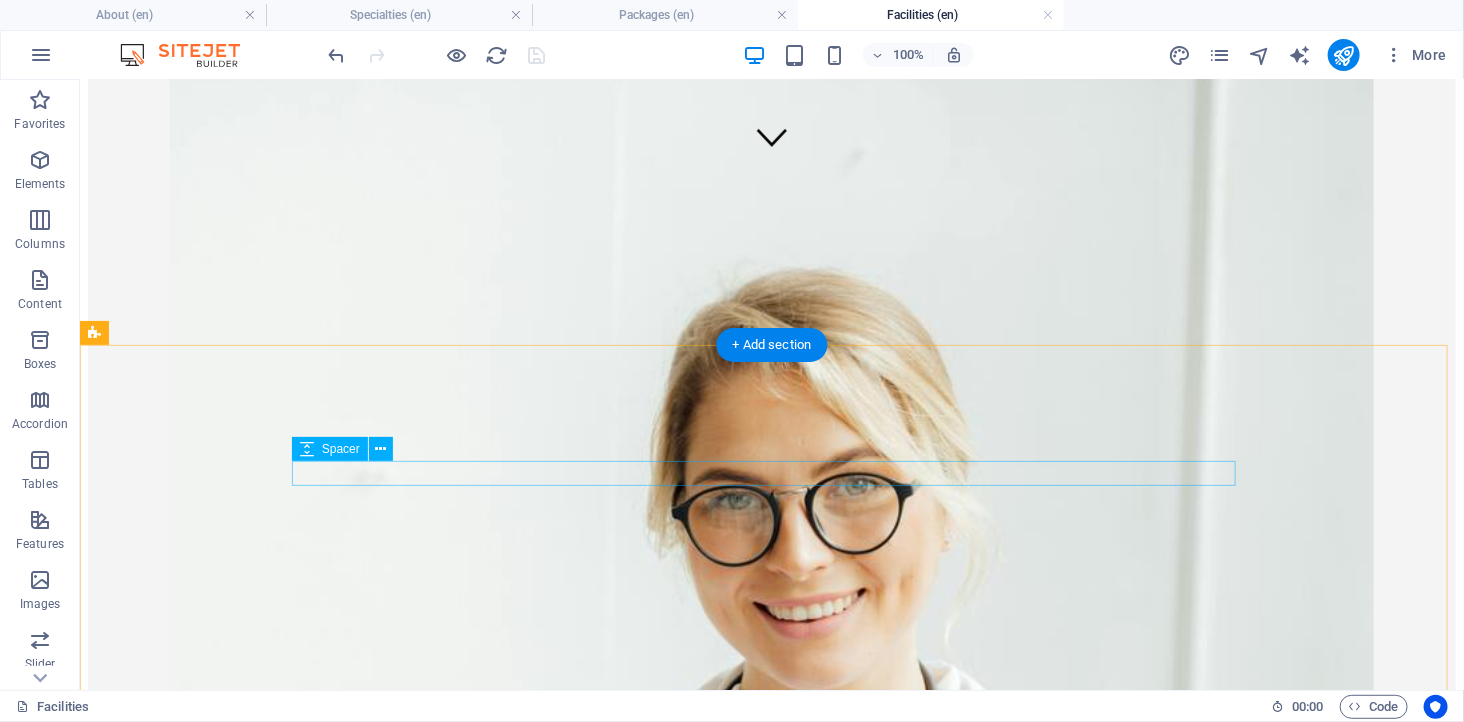scroll, scrollTop: 553, scrollLeft: 0, axis: vertical 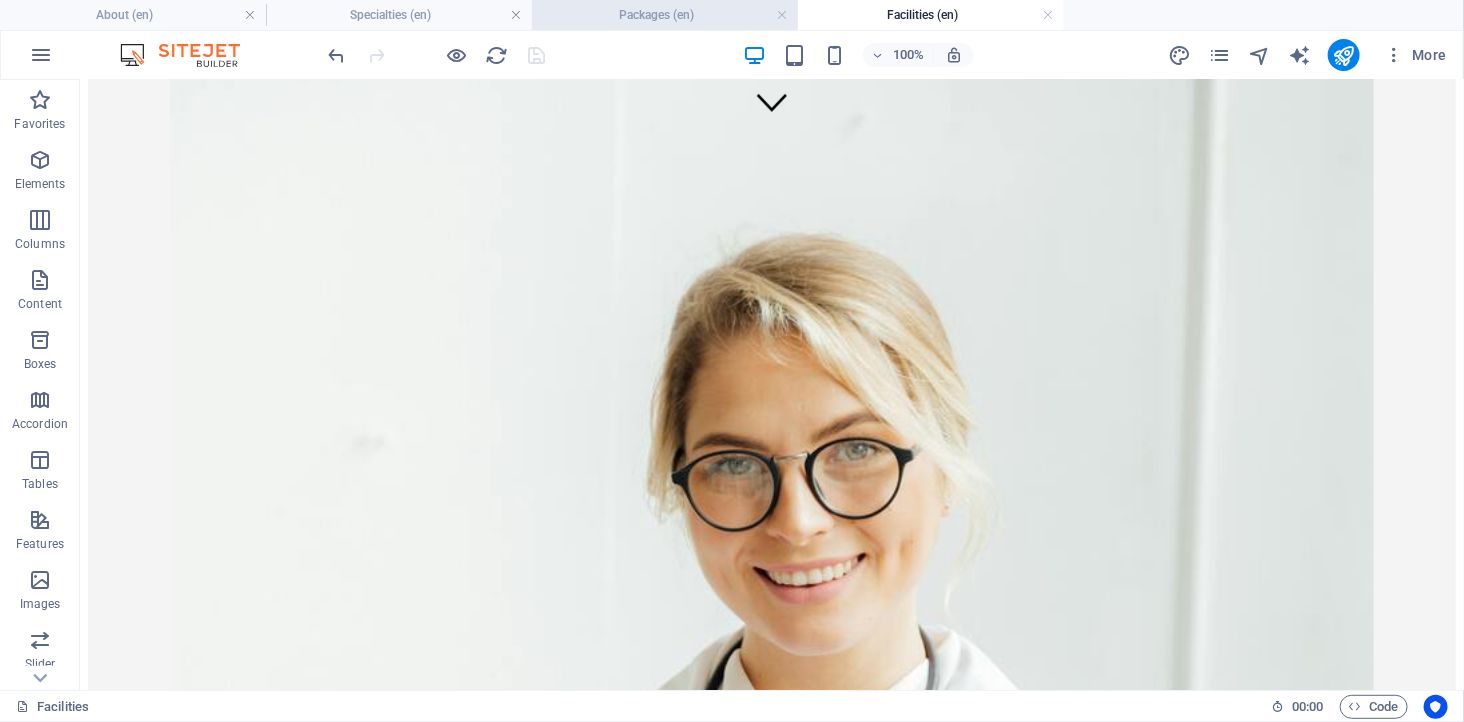 click on "Packages (en)" at bounding box center [665, 15] 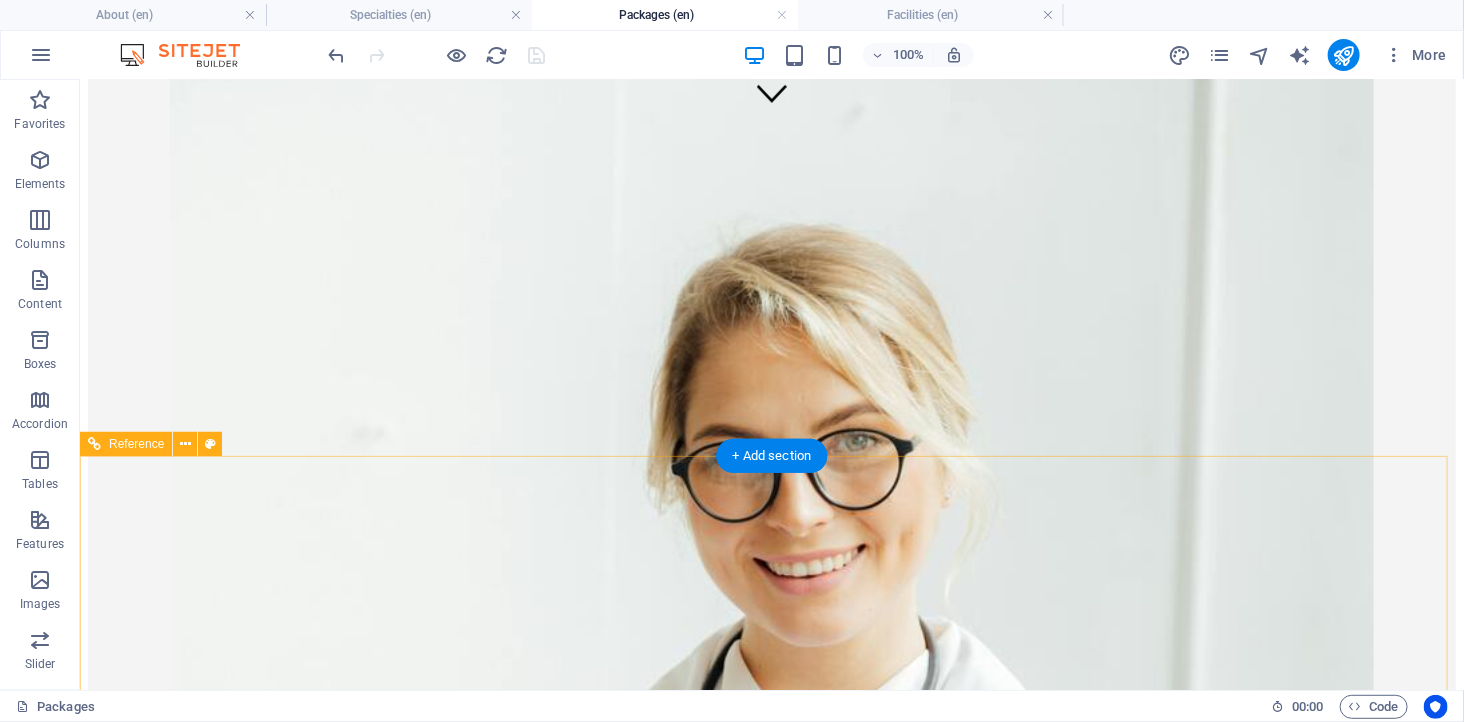 scroll, scrollTop: 888, scrollLeft: 0, axis: vertical 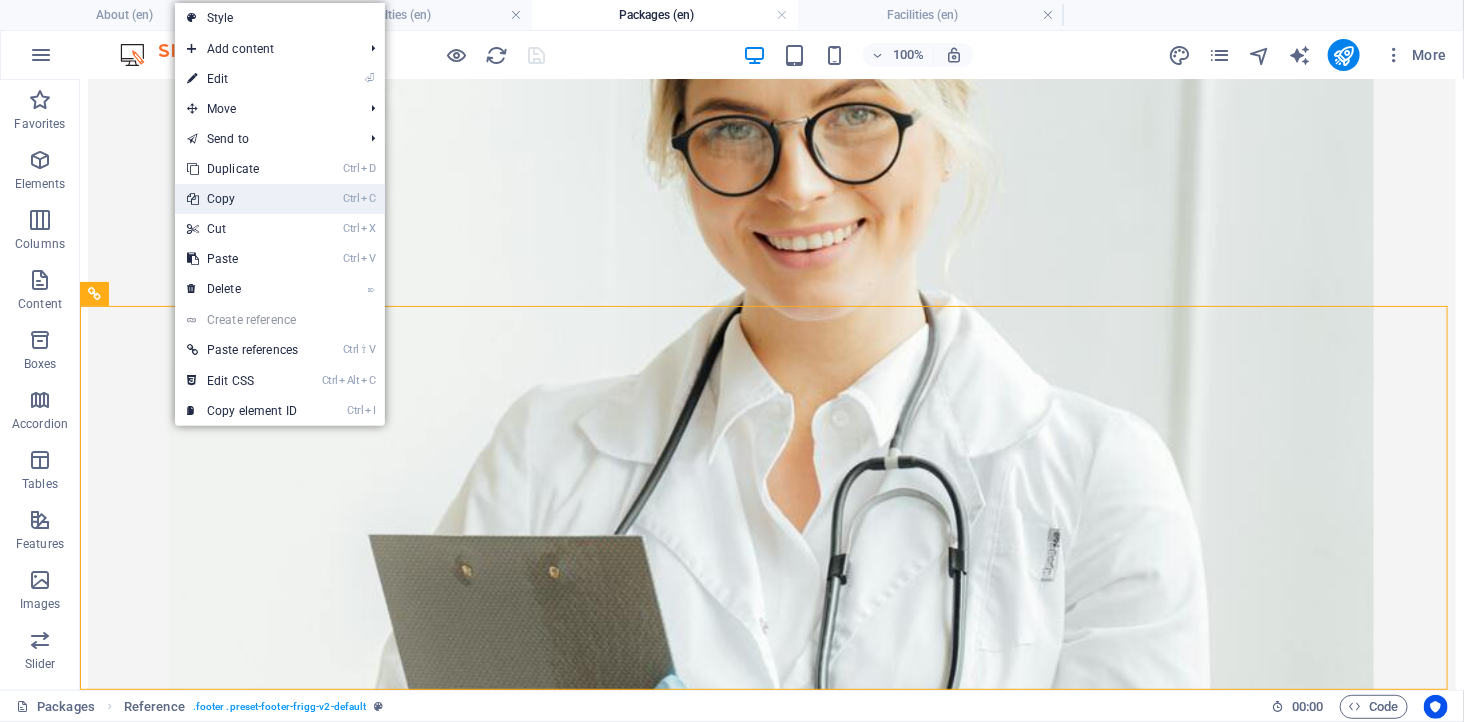 click on "Ctrl C  Copy" at bounding box center [242, 199] 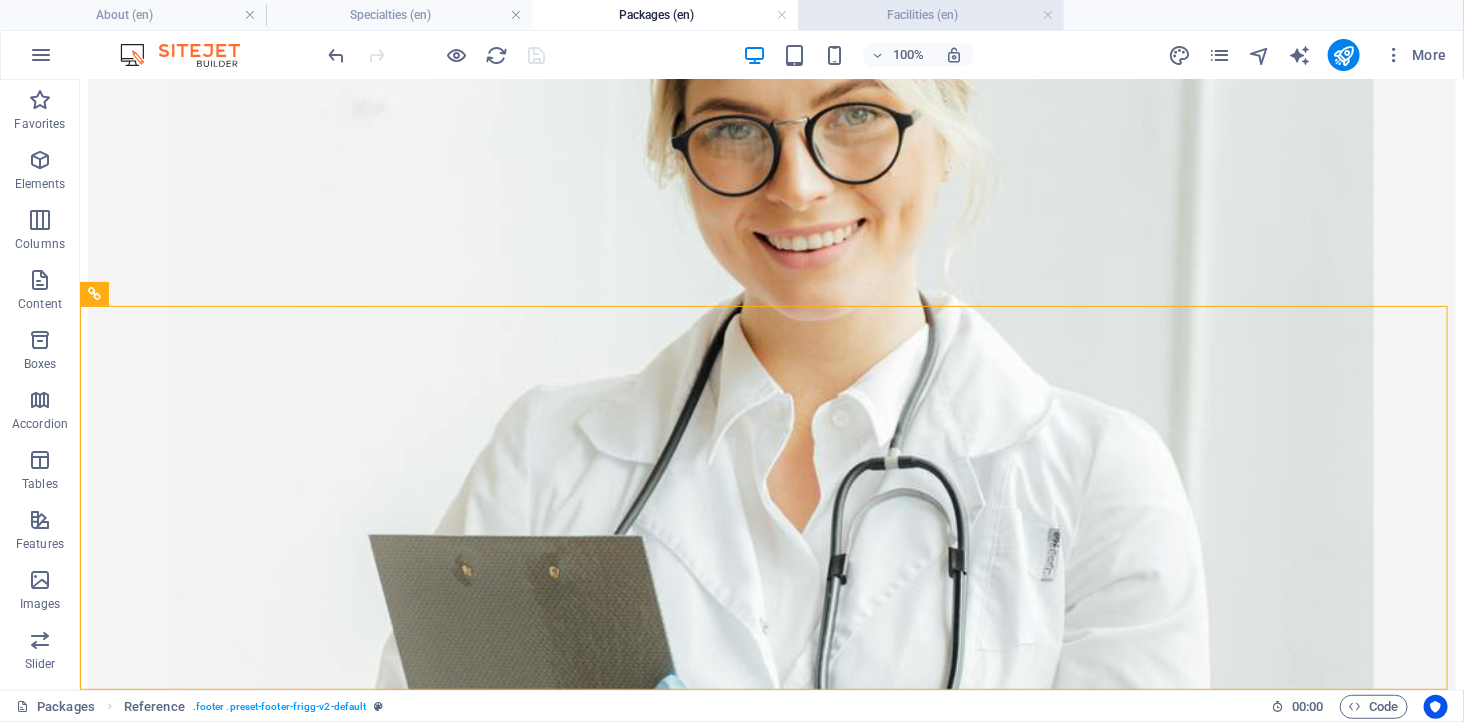 click on "Facilities (en)" at bounding box center (931, 15) 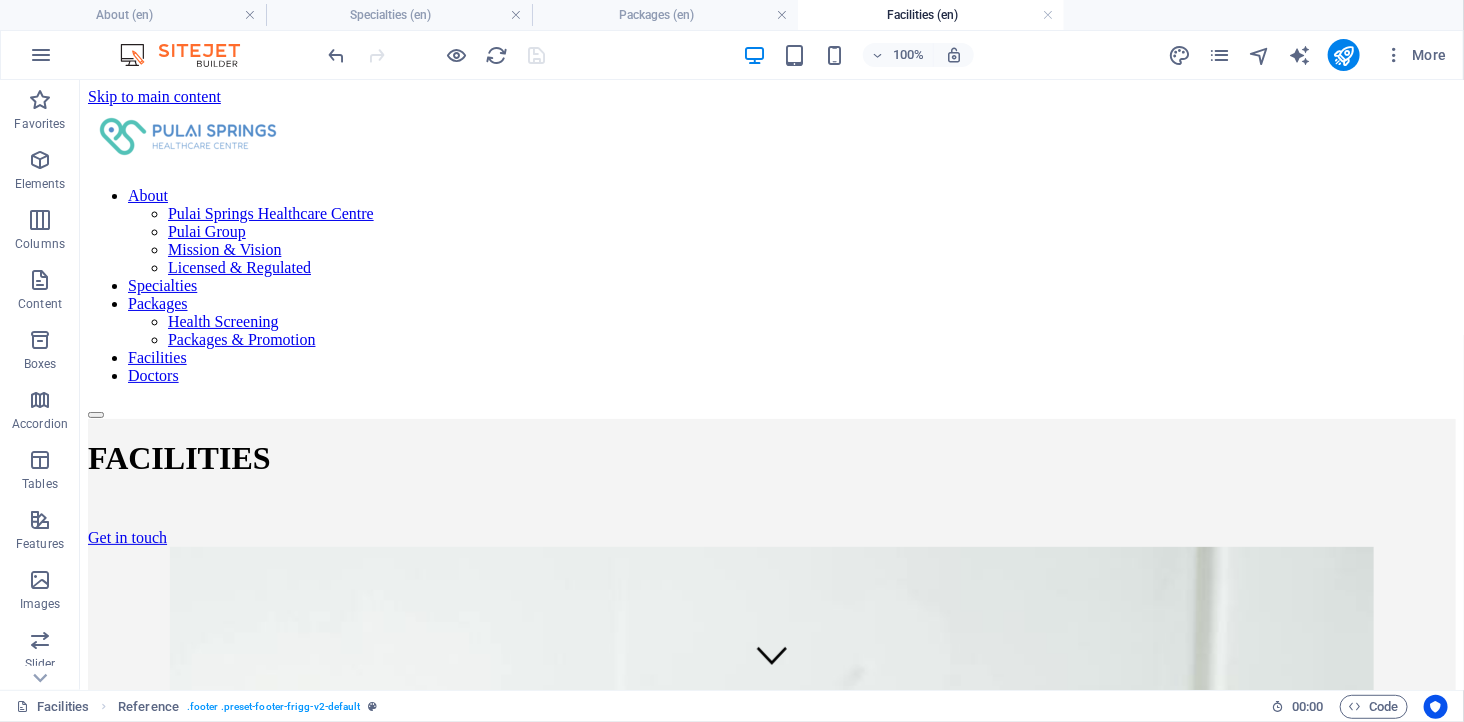 scroll, scrollTop: 553, scrollLeft: 0, axis: vertical 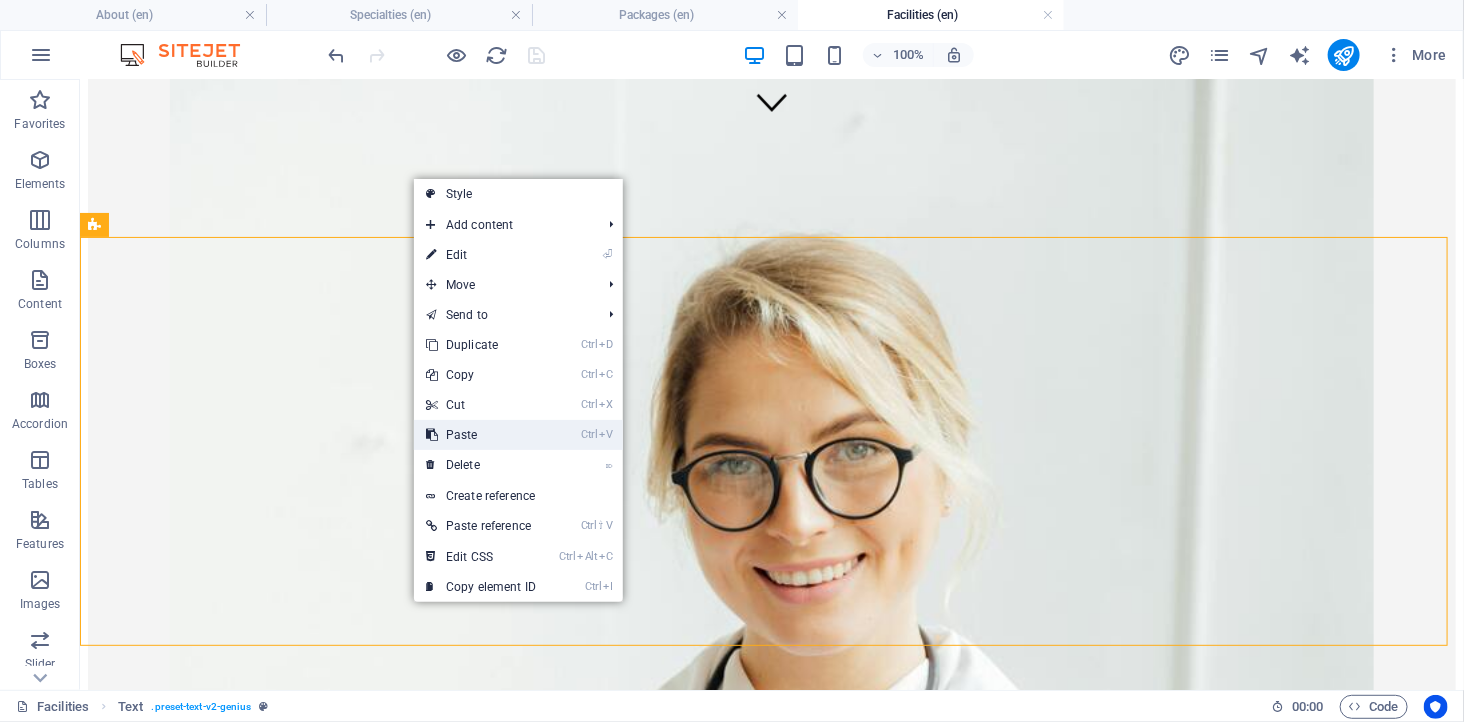 click on "Ctrl V  Paste" at bounding box center (481, 435) 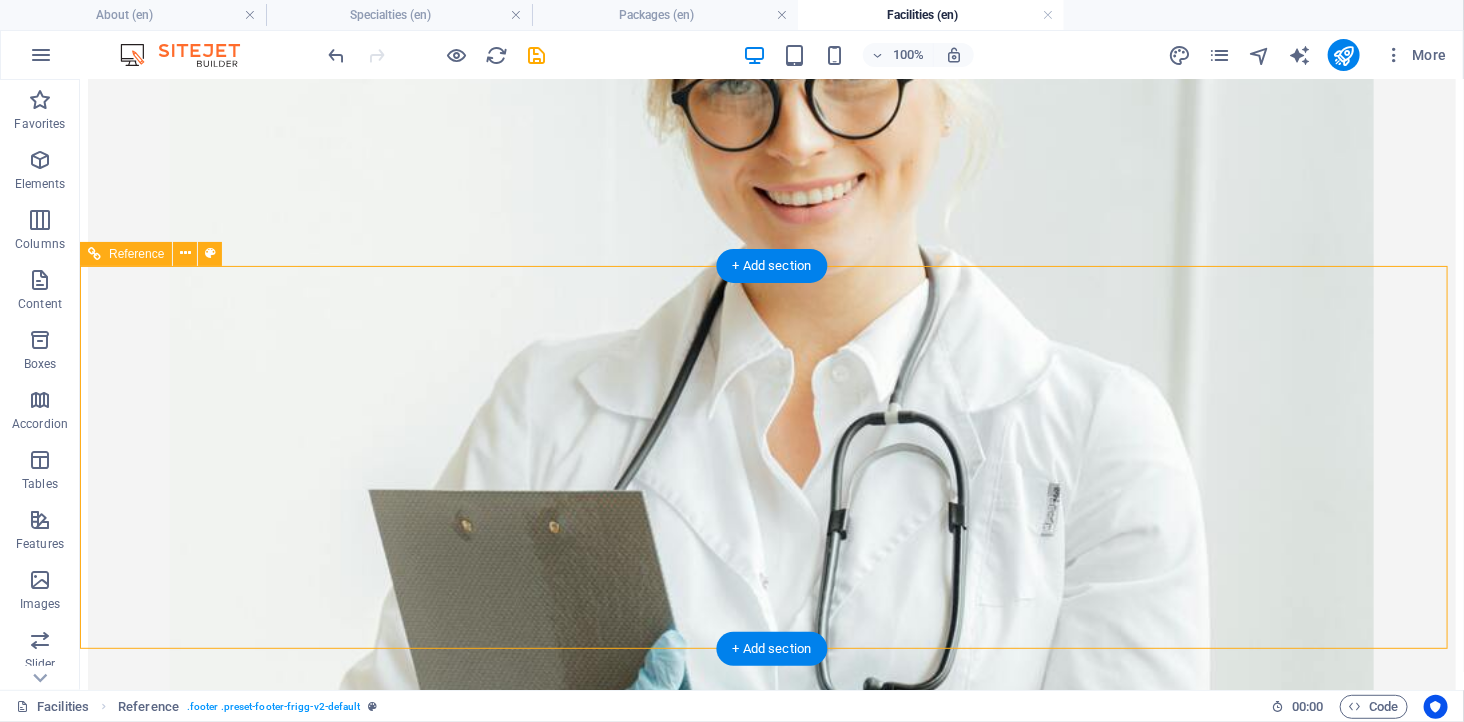 scroll, scrollTop: 936, scrollLeft: 0, axis: vertical 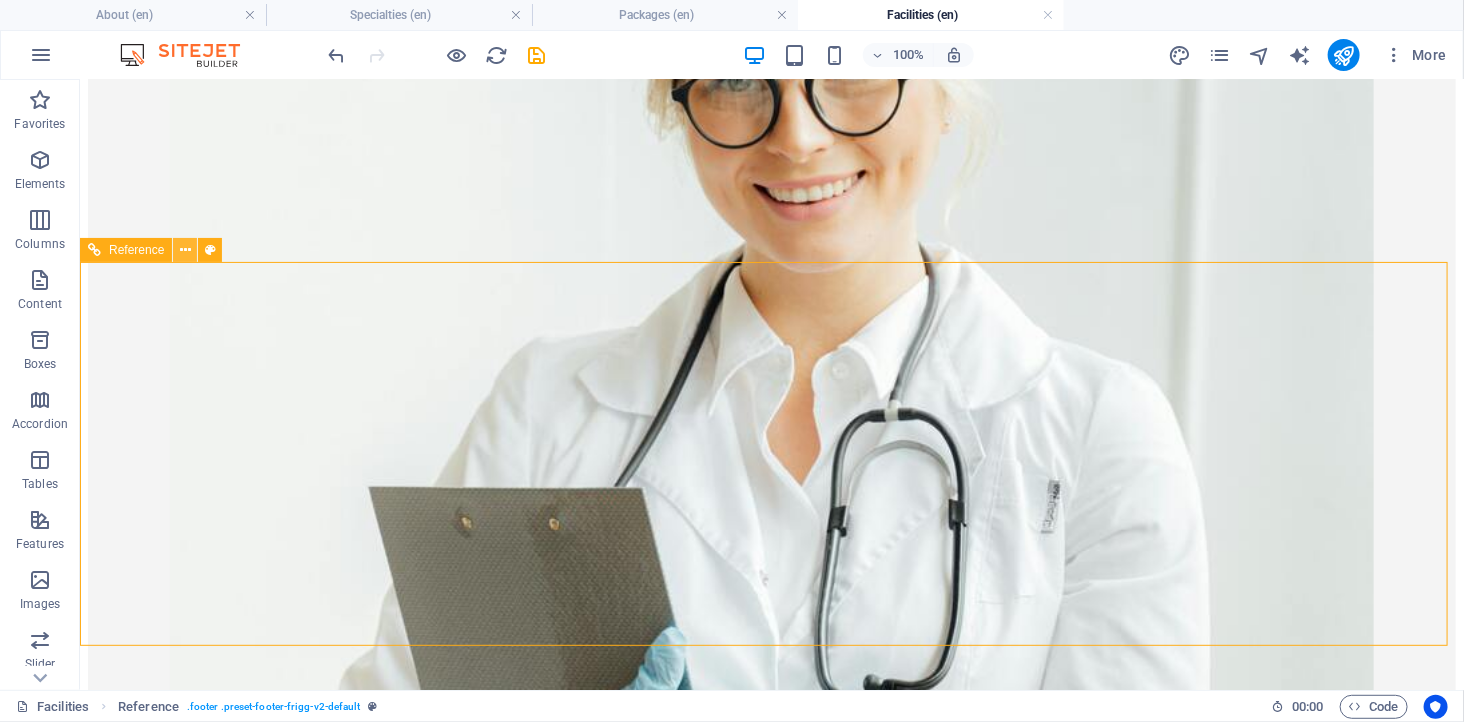 click at bounding box center [185, 250] 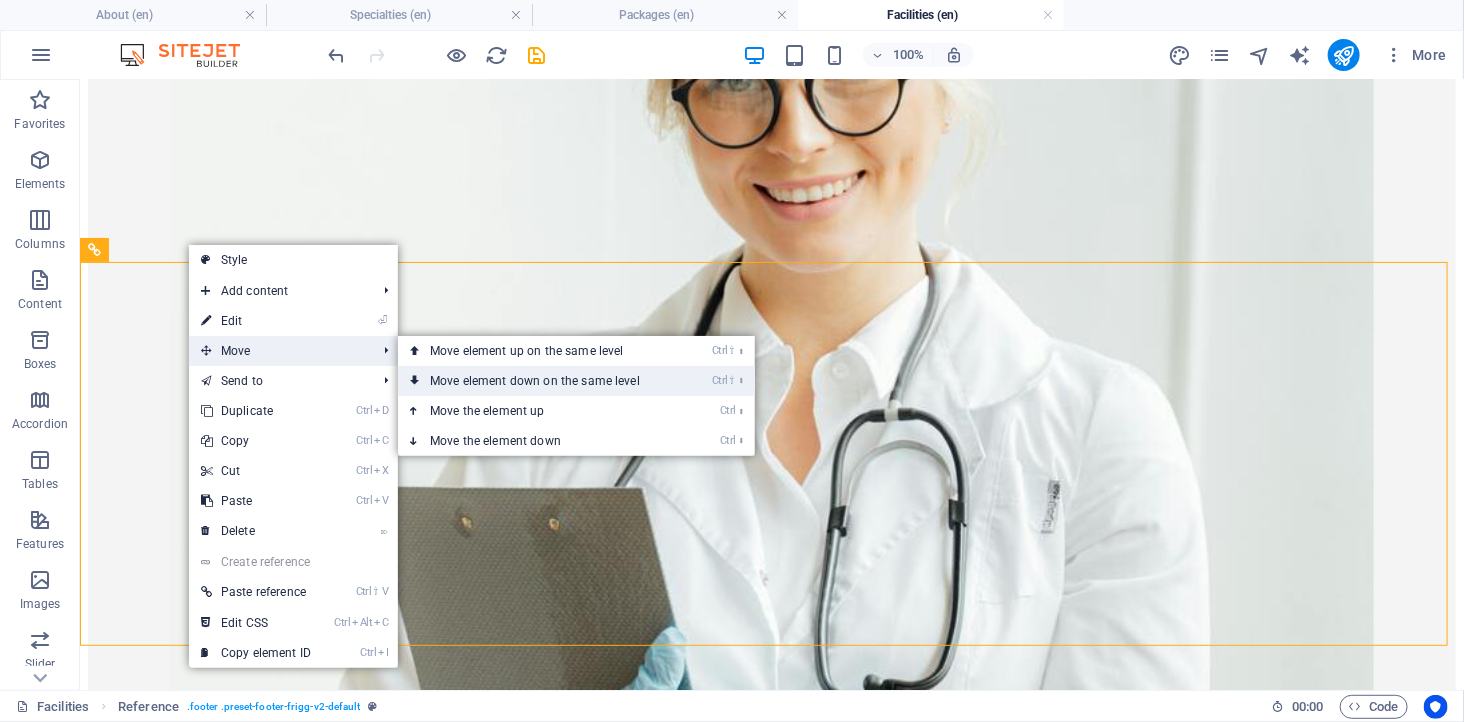 click on "Ctrl ⇧ ⬇  Move element down on the same level" at bounding box center [539, 381] 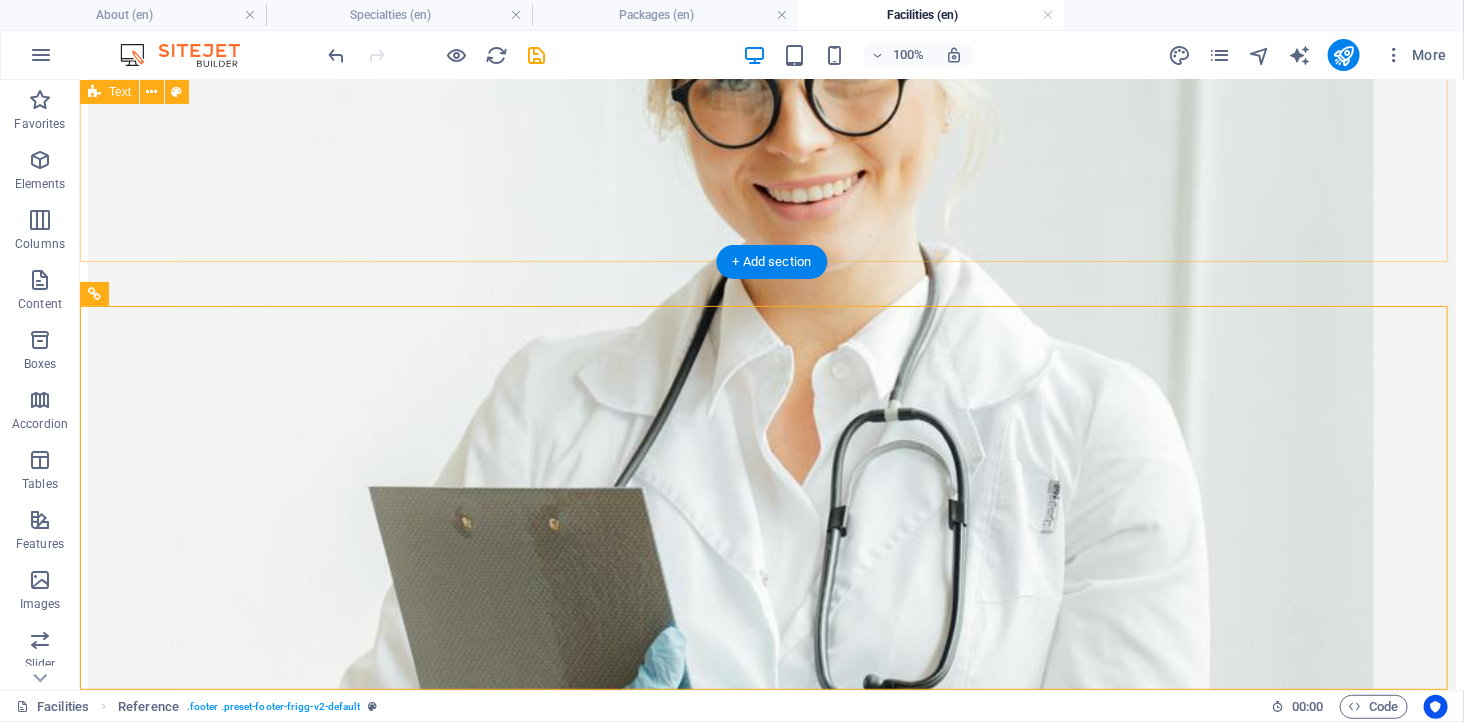 click on "Designed for Comfort. Built for Care. At Pulai Springs Healthcare Centre (PSHC), we’ve created a modern medical environment where advanced technology meets patient-centred design. As a licensed Ambulatory Care Centre in Johor Bahru, our facility is fully equipped to support a wide range of outpatient services - ensuring seamless care from consultation to recovery, all under one roof.   Learn more" at bounding box center [771, 1548] 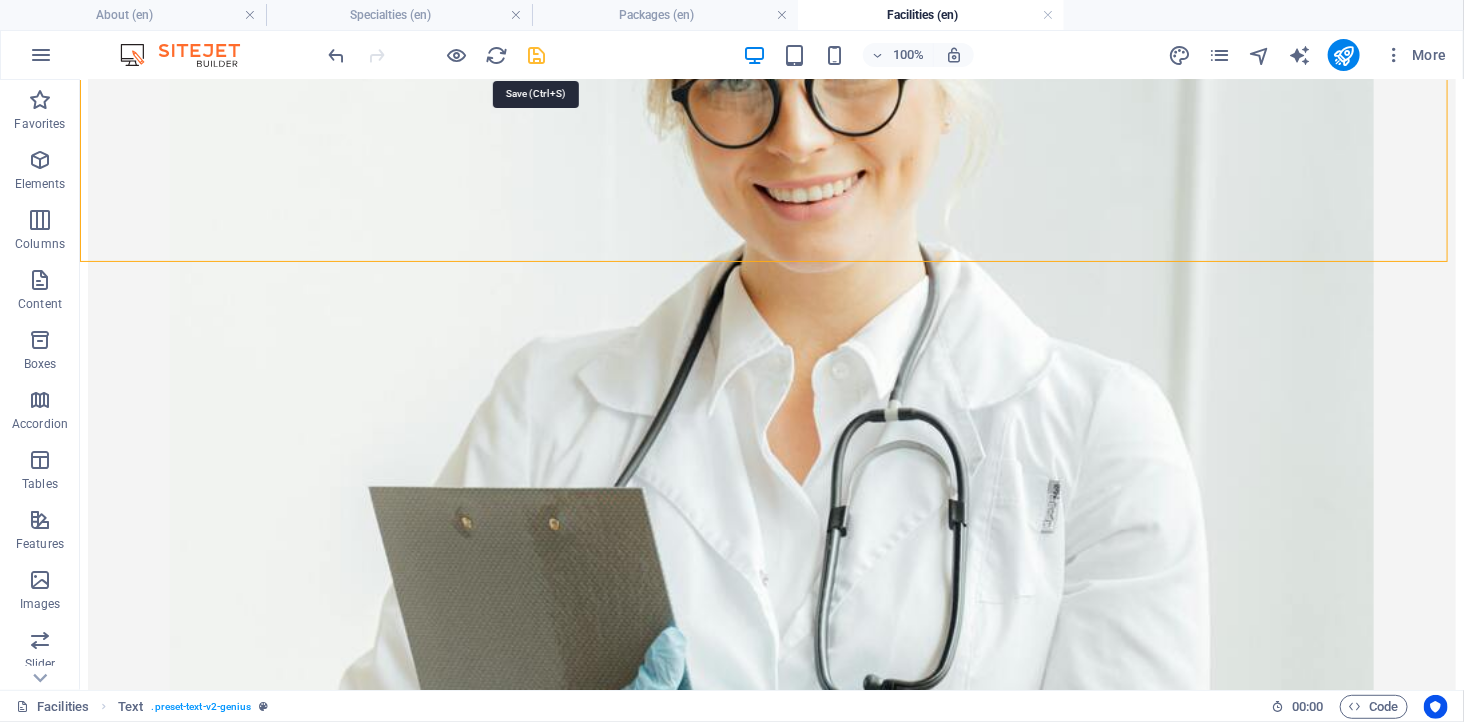 click at bounding box center (537, 55) 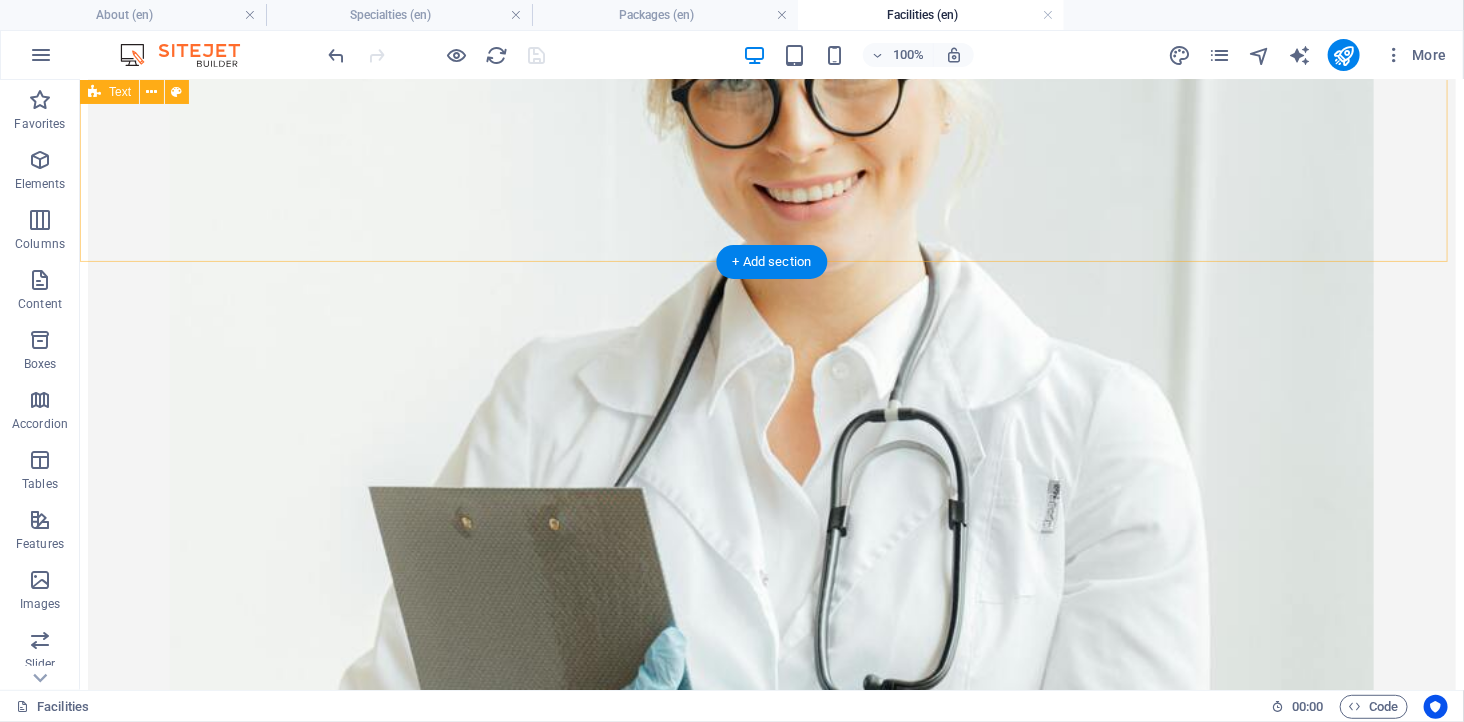 click on "Designed for Comfort. Built for Care. At Pulai Springs Healthcare Centre (PSHC), we’ve created a modern medical environment where advanced technology meets patient-centred design. As a licensed Ambulatory Care Centre in Johor Bahru, our facility is fully equipped to support a wide range of outpatient services - ensuring seamless care from consultation to recovery, all under one roof.   Learn more" at bounding box center (771, 1548) 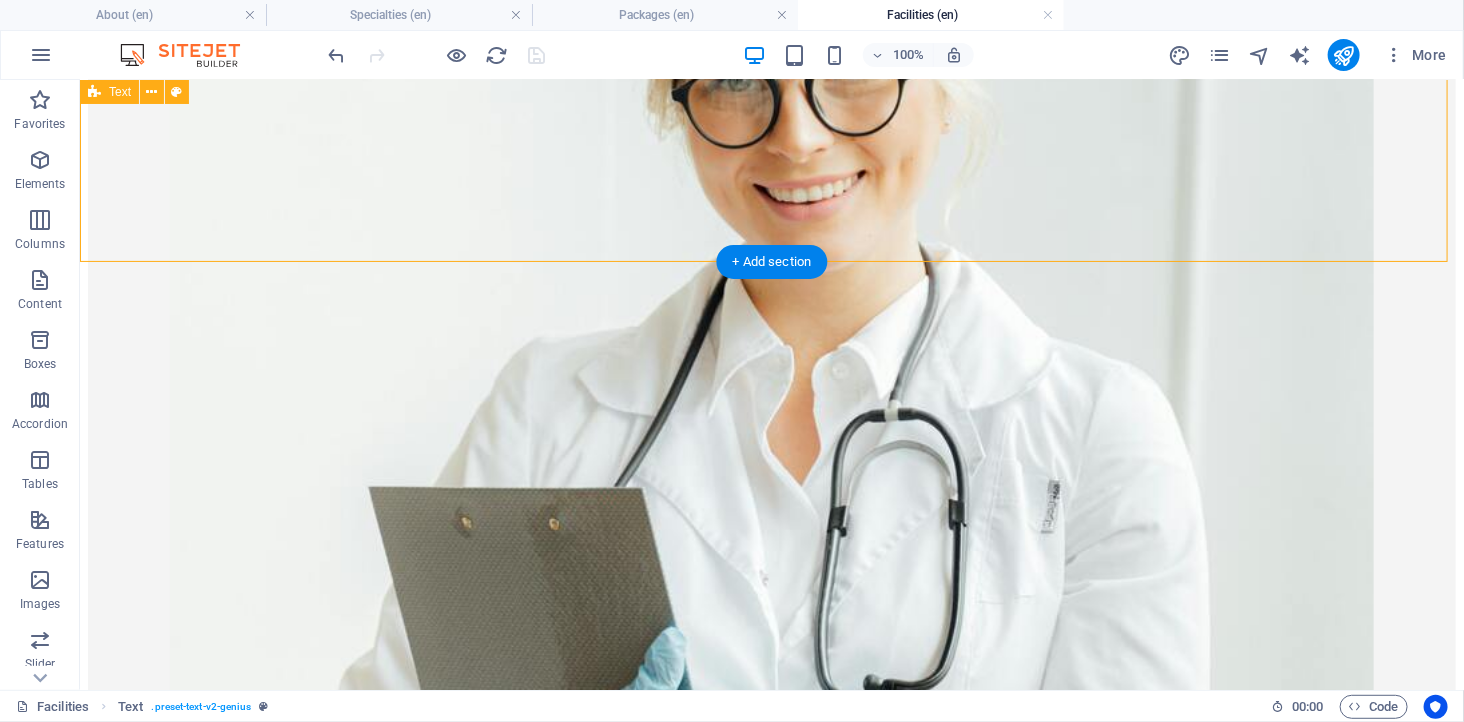 click on "Designed for Comfort. Built for Care. At Pulai Springs Healthcare Centre (PSHC), we’ve created a modern medical environment where advanced technology meets patient-centred design. As a licensed Ambulatory Care Centre in Johor Bahru, our facility is fully equipped to support a wide range of outpatient services - ensuring seamless care from consultation to recovery, all under one roof.   Learn more" at bounding box center (771, 1548) 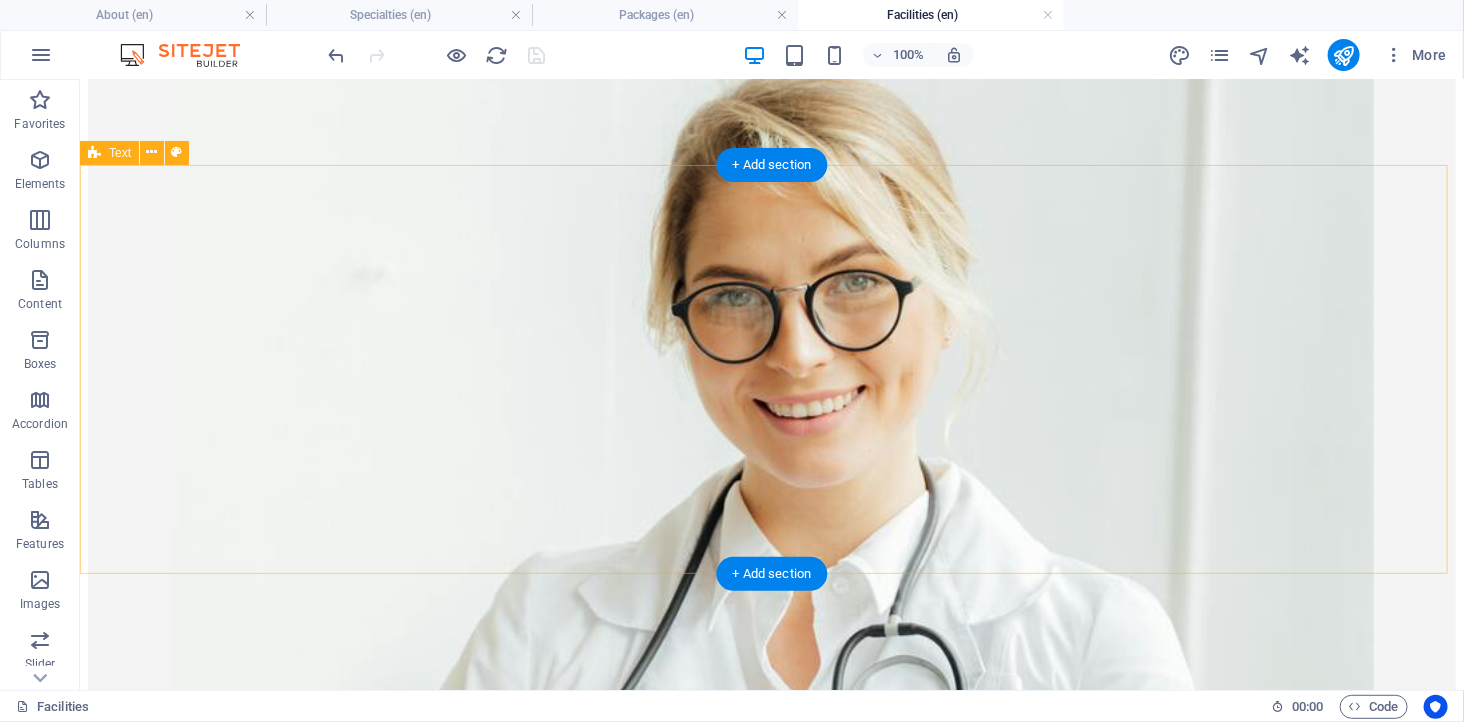 scroll, scrollTop: 936, scrollLeft: 0, axis: vertical 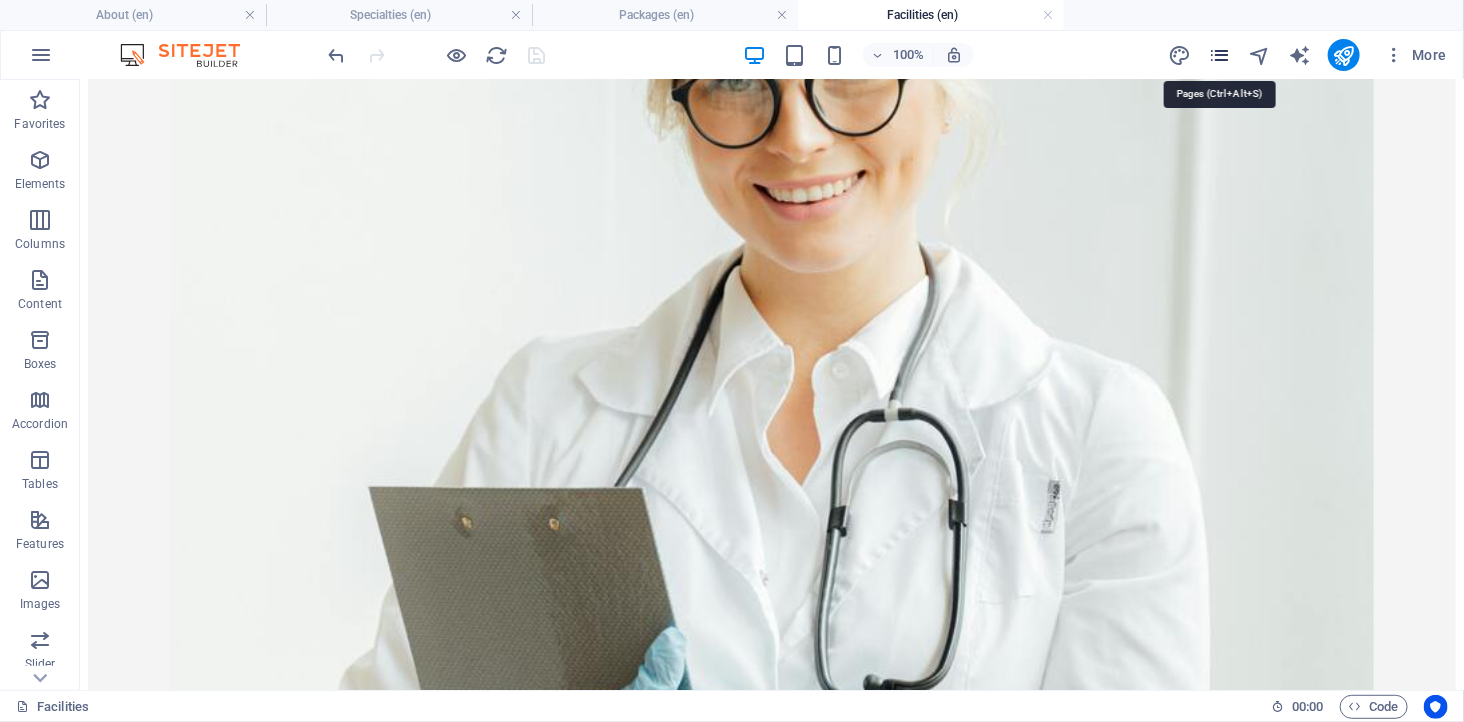 click at bounding box center (1219, 55) 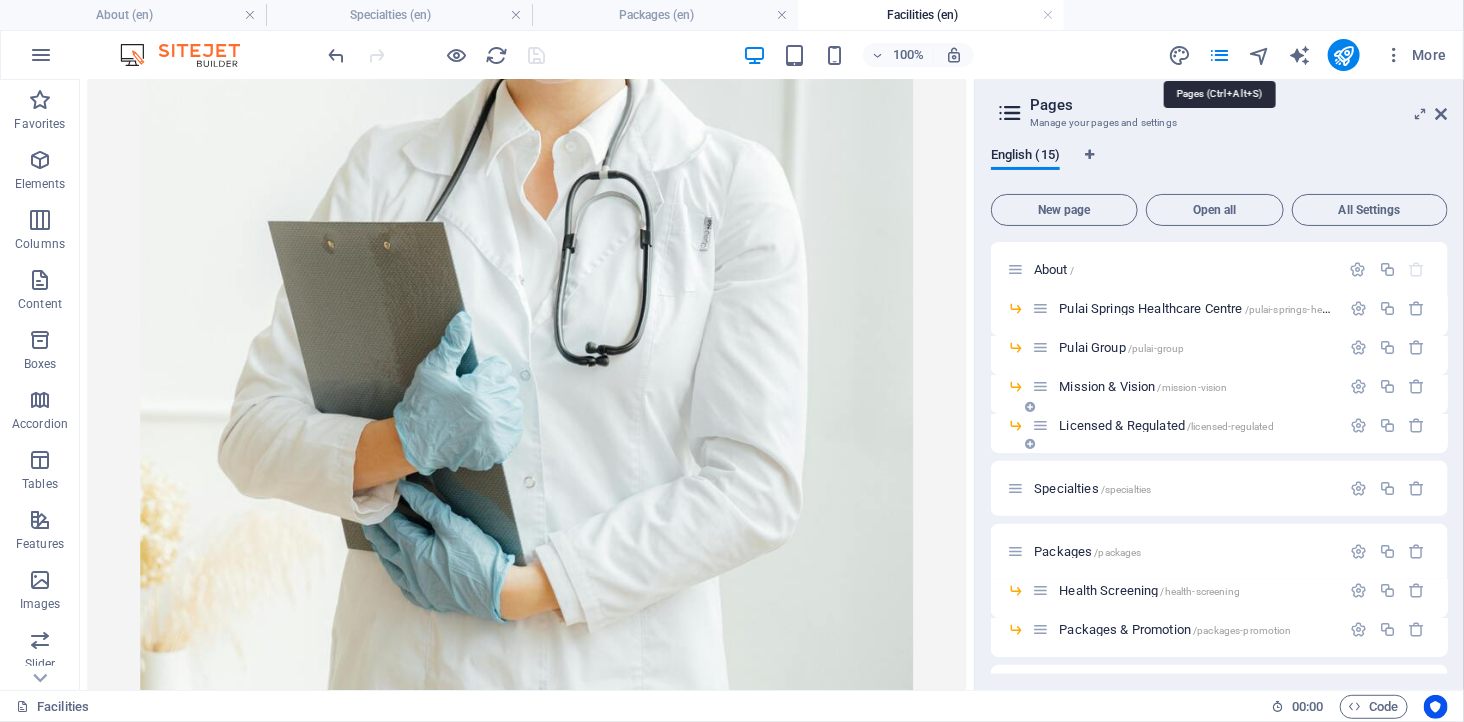 scroll, scrollTop: 868, scrollLeft: 0, axis: vertical 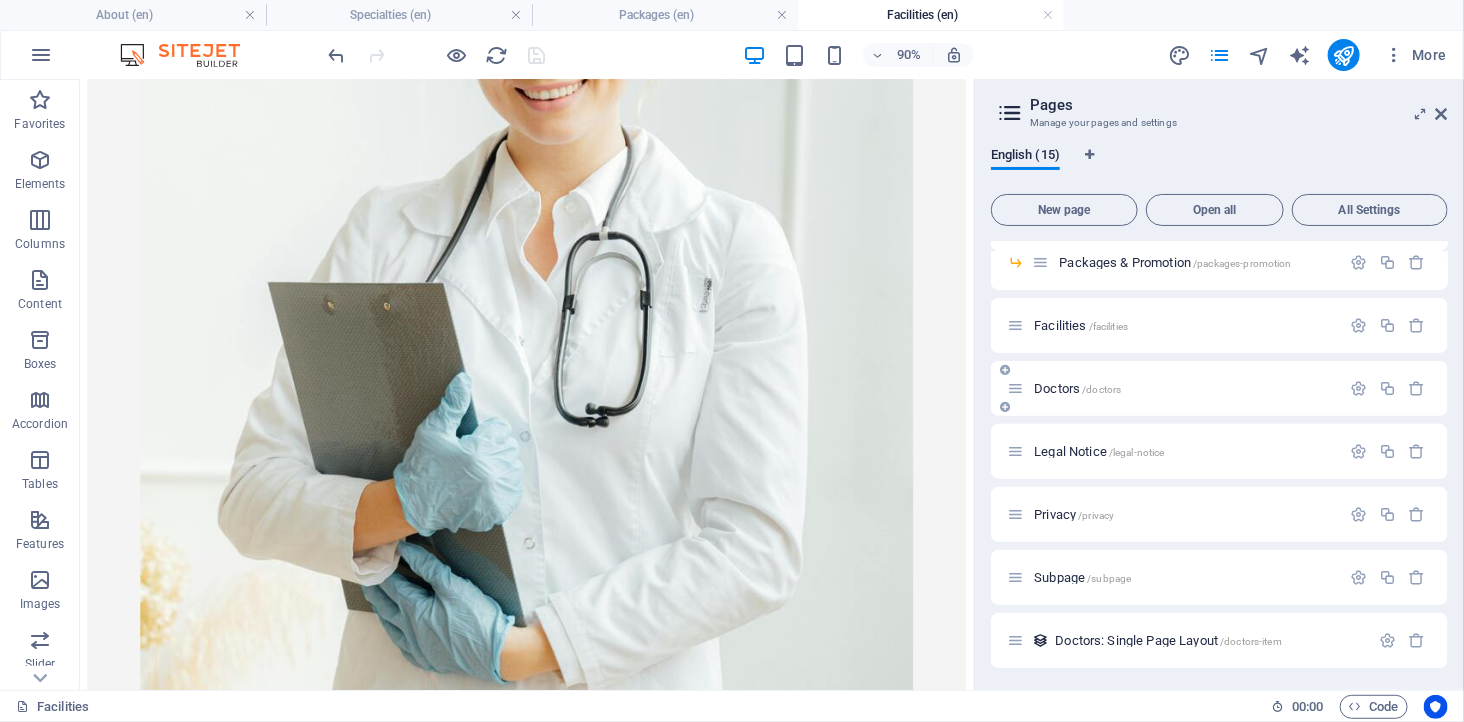 click on "Doctors /doctors" at bounding box center (1077, 388) 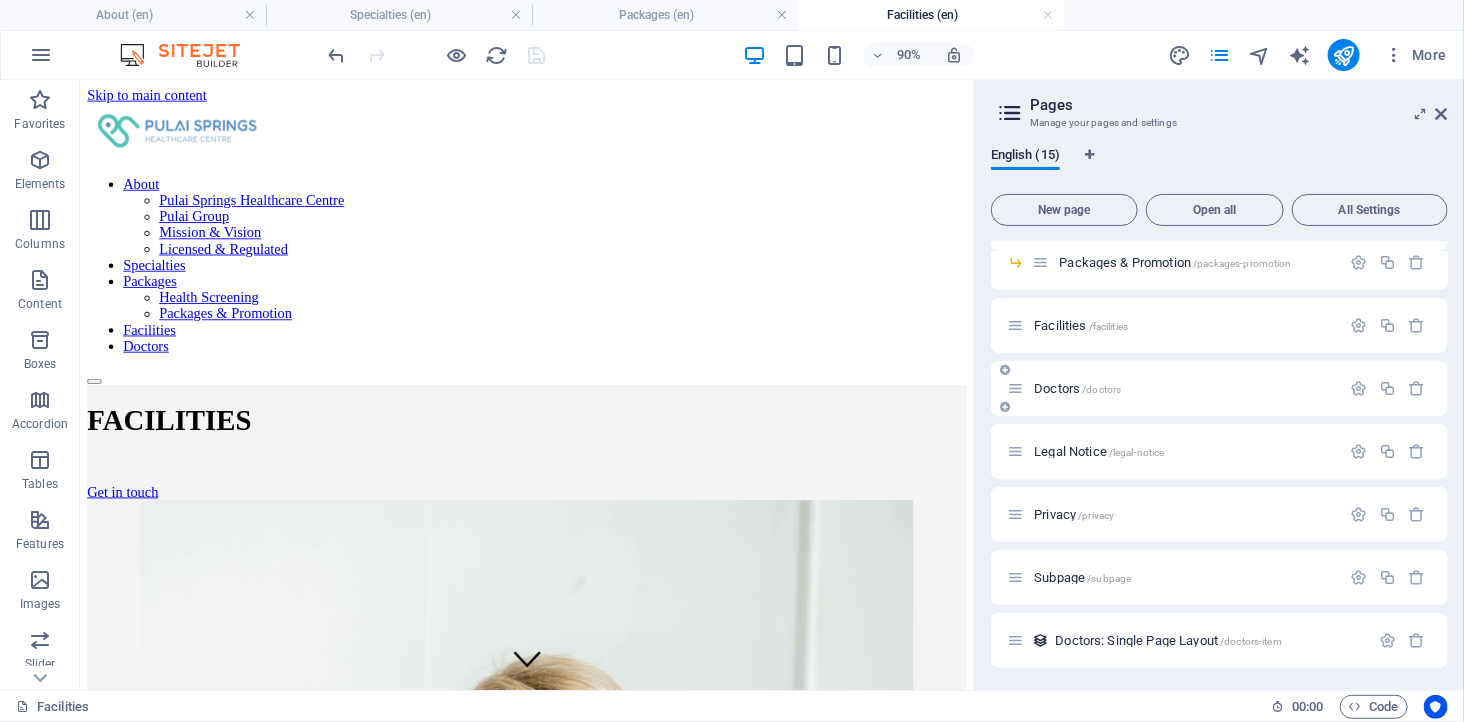 scroll, scrollTop: 286, scrollLeft: 0, axis: vertical 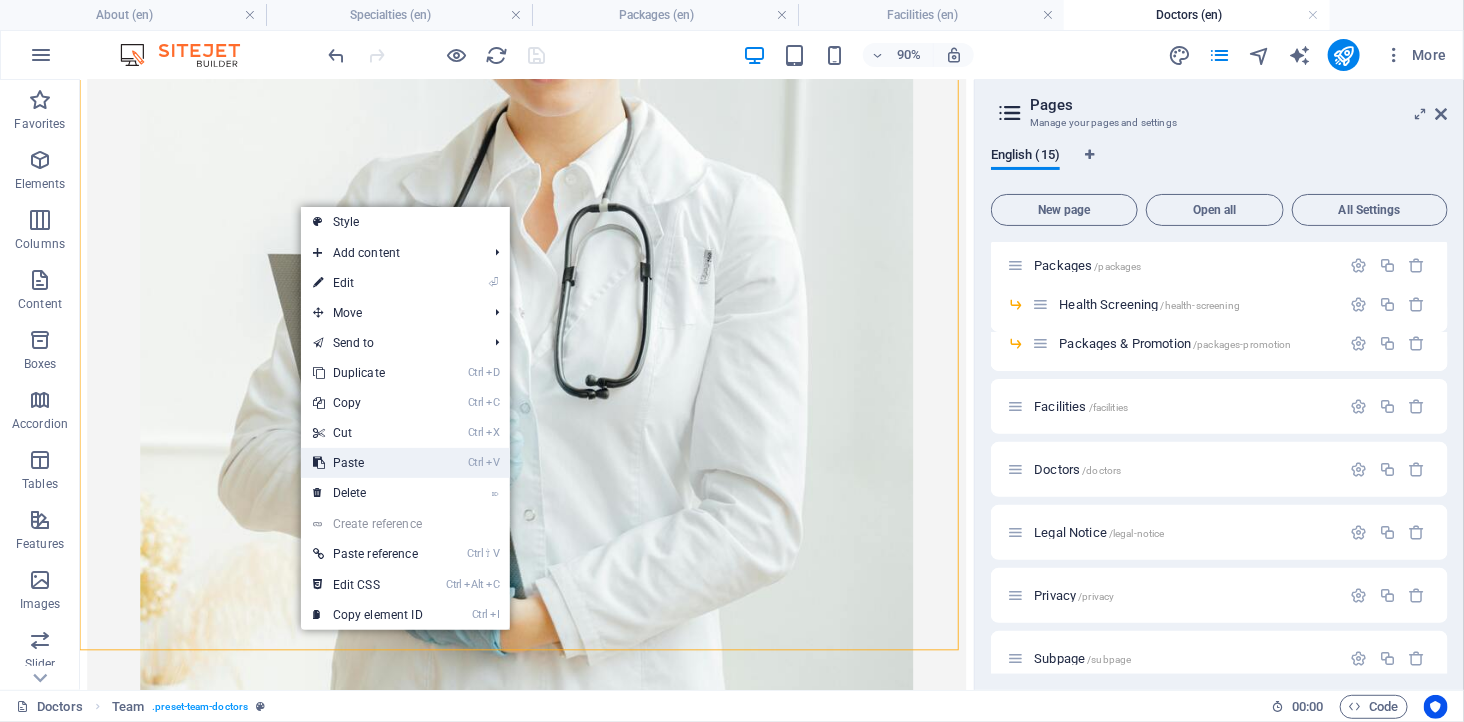 click on "Ctrl V  Paste" at bounding box center [368, 463] 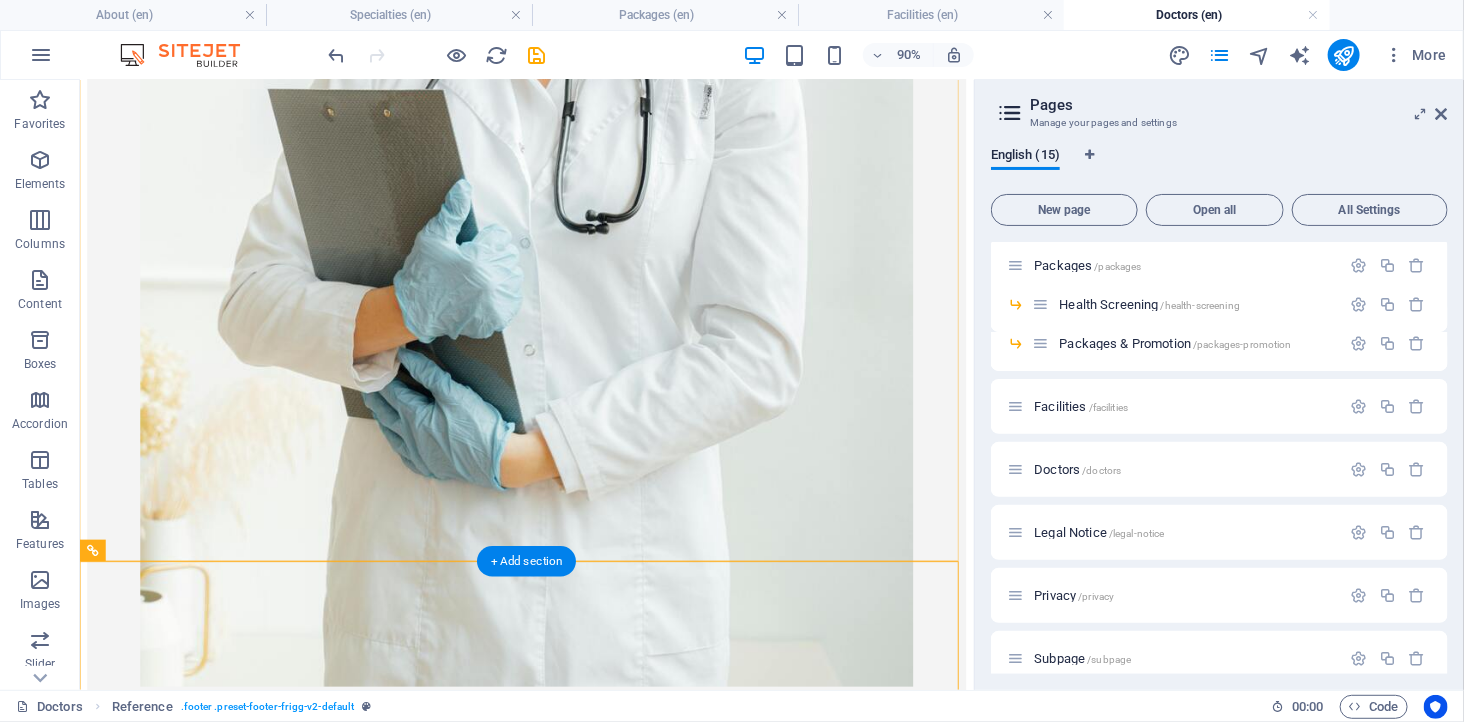scroll, scrollTop: 1214, scrollLeft: 0, axis: vertical 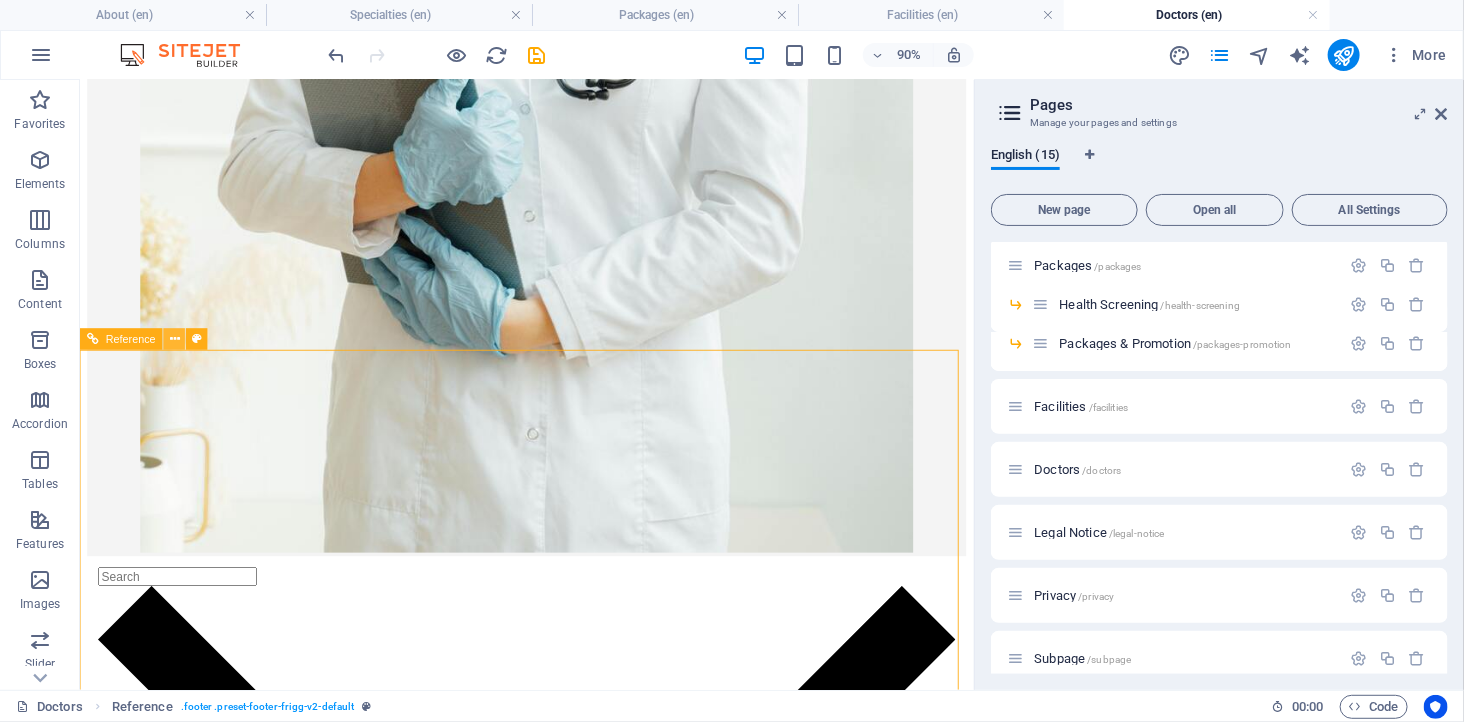 click at bounding box center (175, 339) 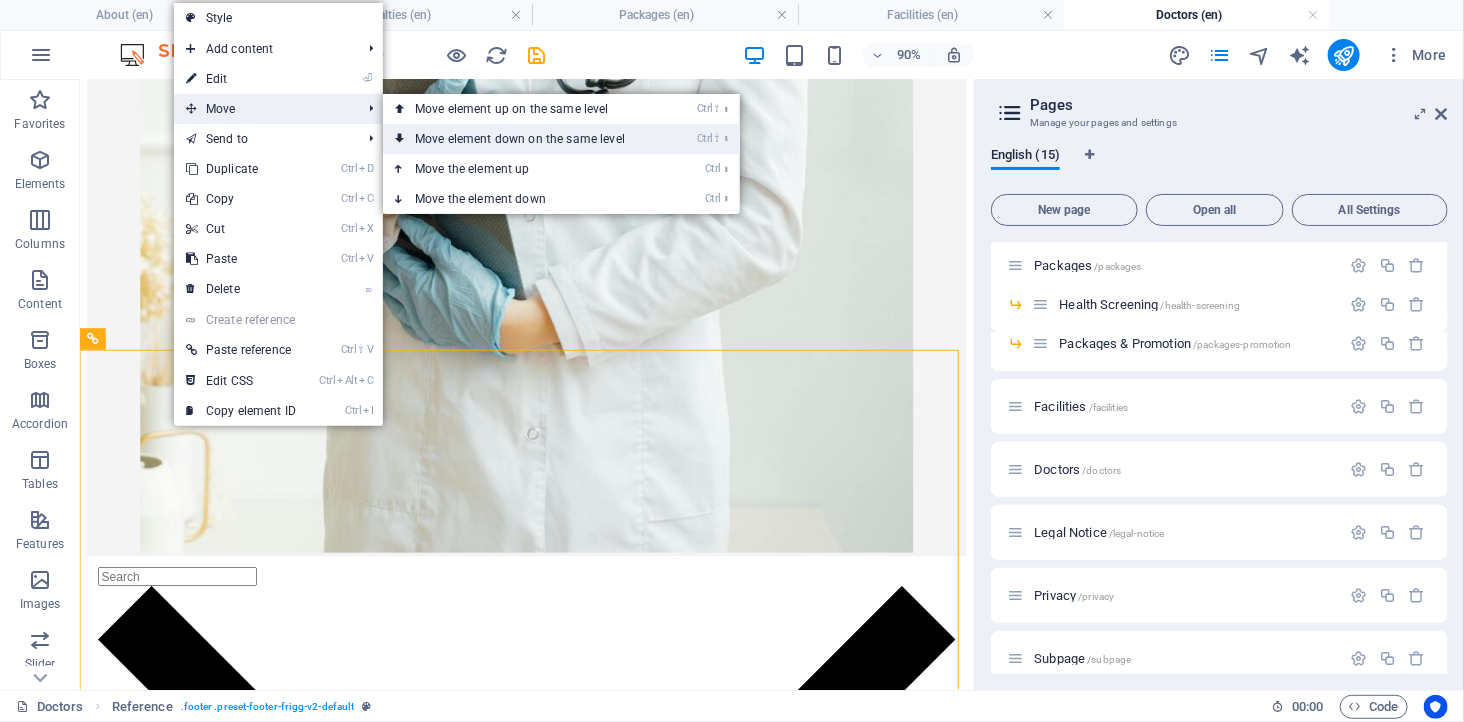 click on "Ctrl ⇧ ⬇  Move element down on the same level" at bounding box center (524, 139) 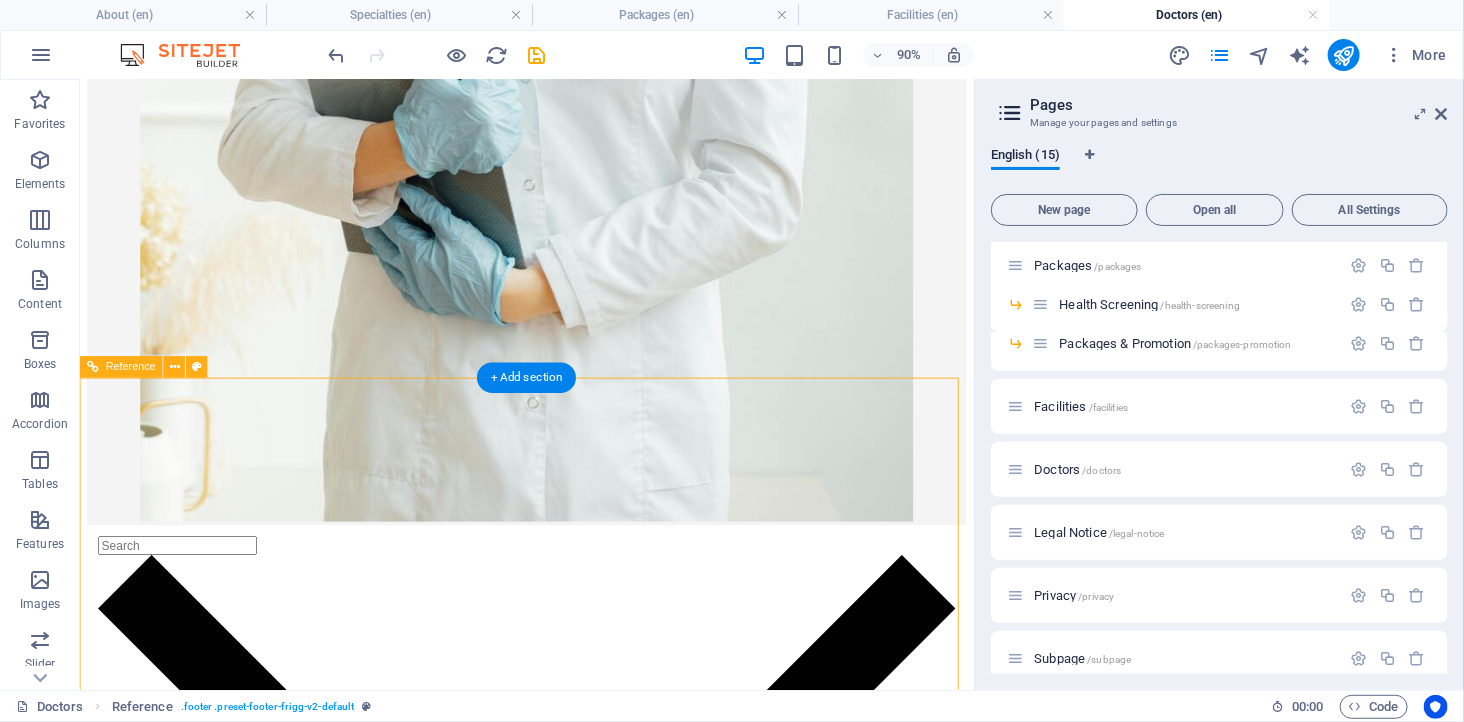 scroll, scrollTop: 1264, scrollLeft: 0, axis: vertical 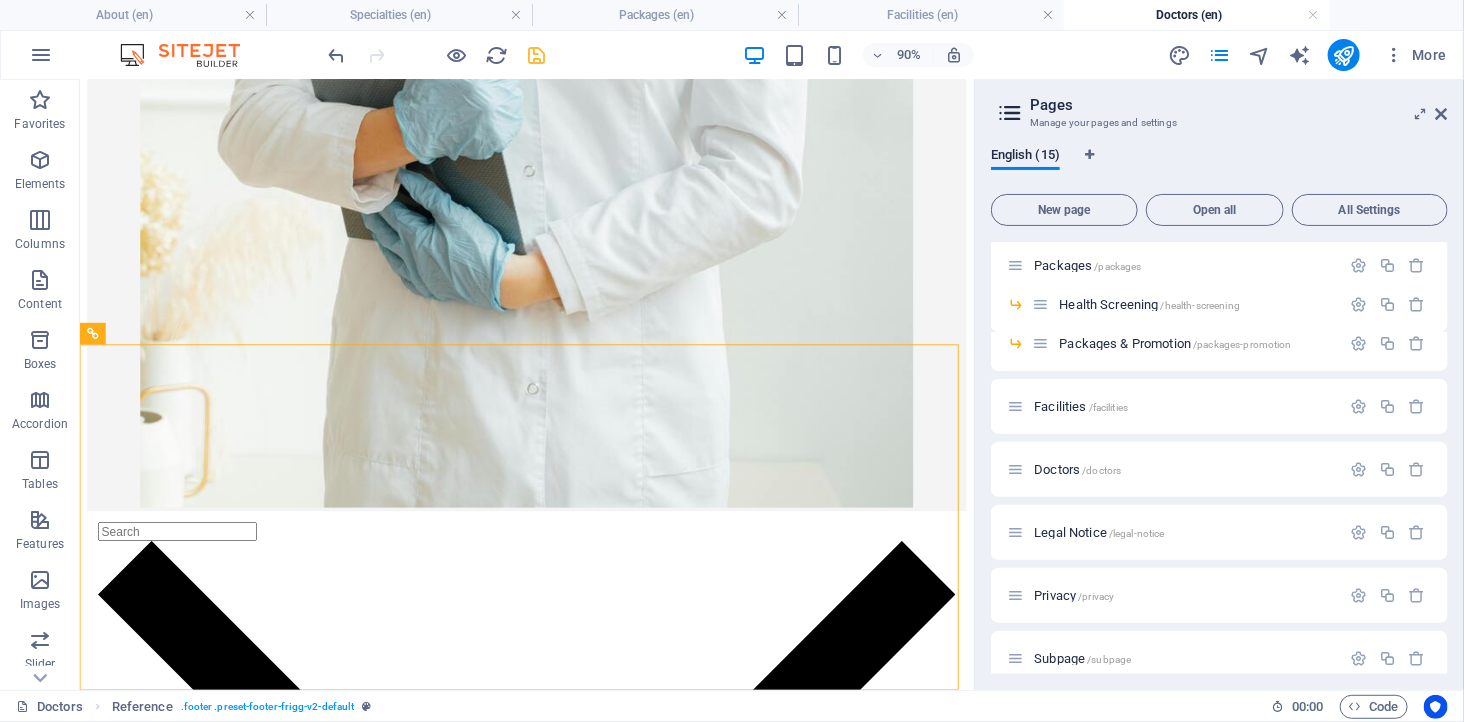 click at bounding box center (537, 55) 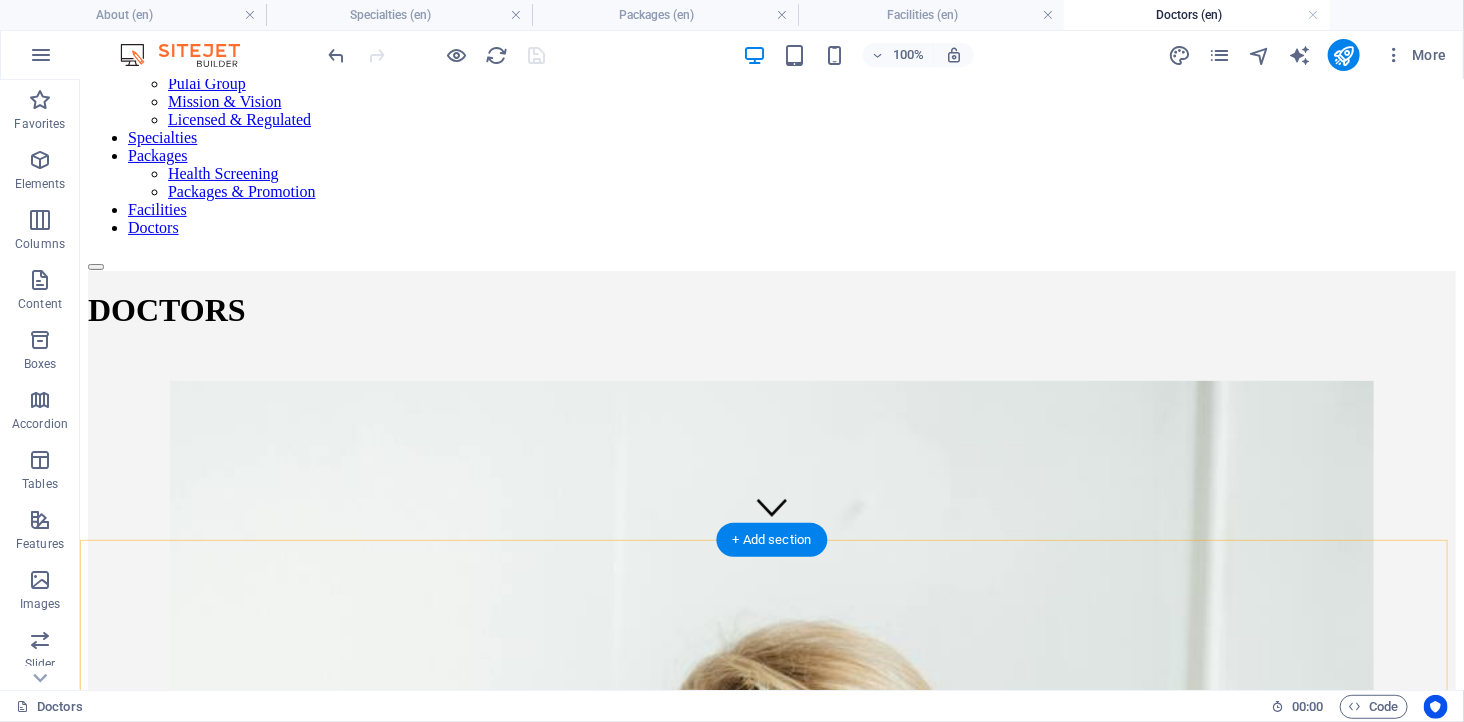 scroll, scrollTop: 42, scrollLeft: 0, axis: vertical 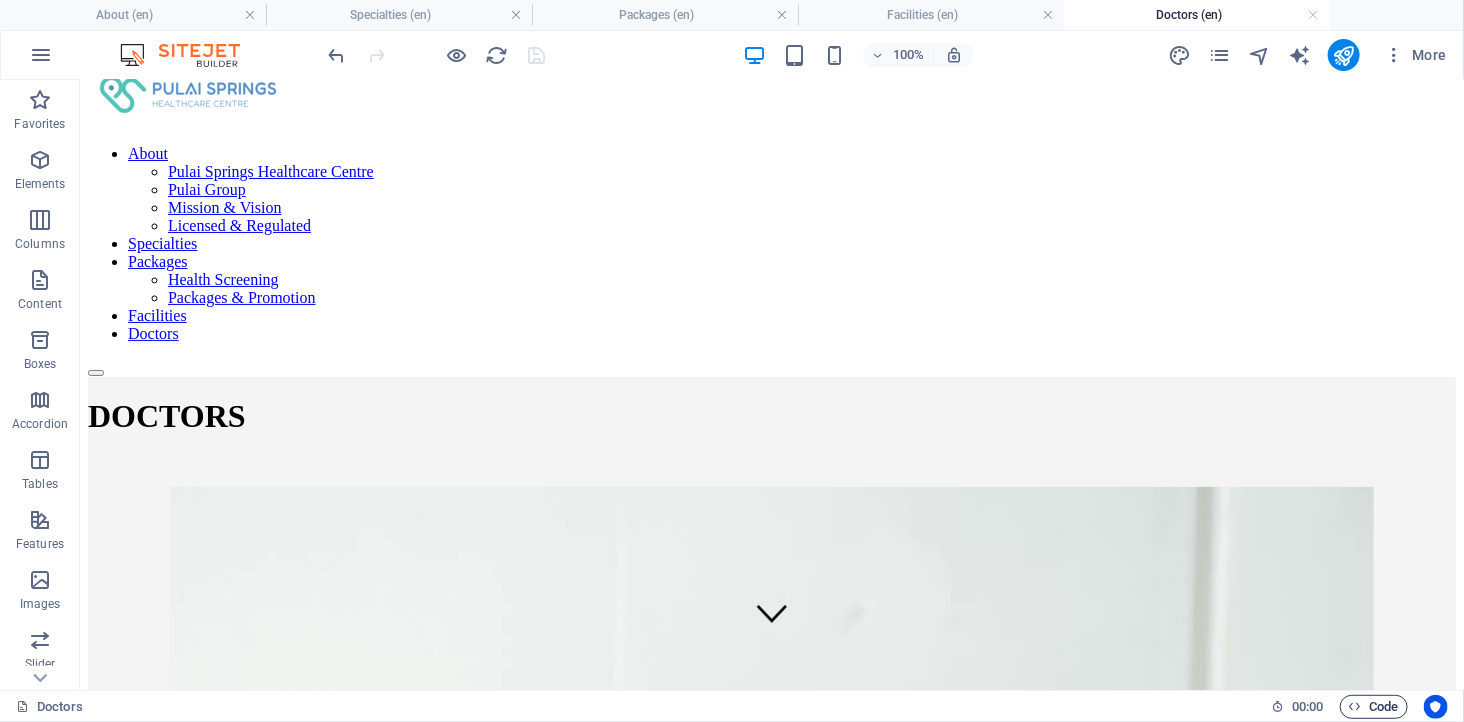 click on "Code" at bounding box center [1374, 707] 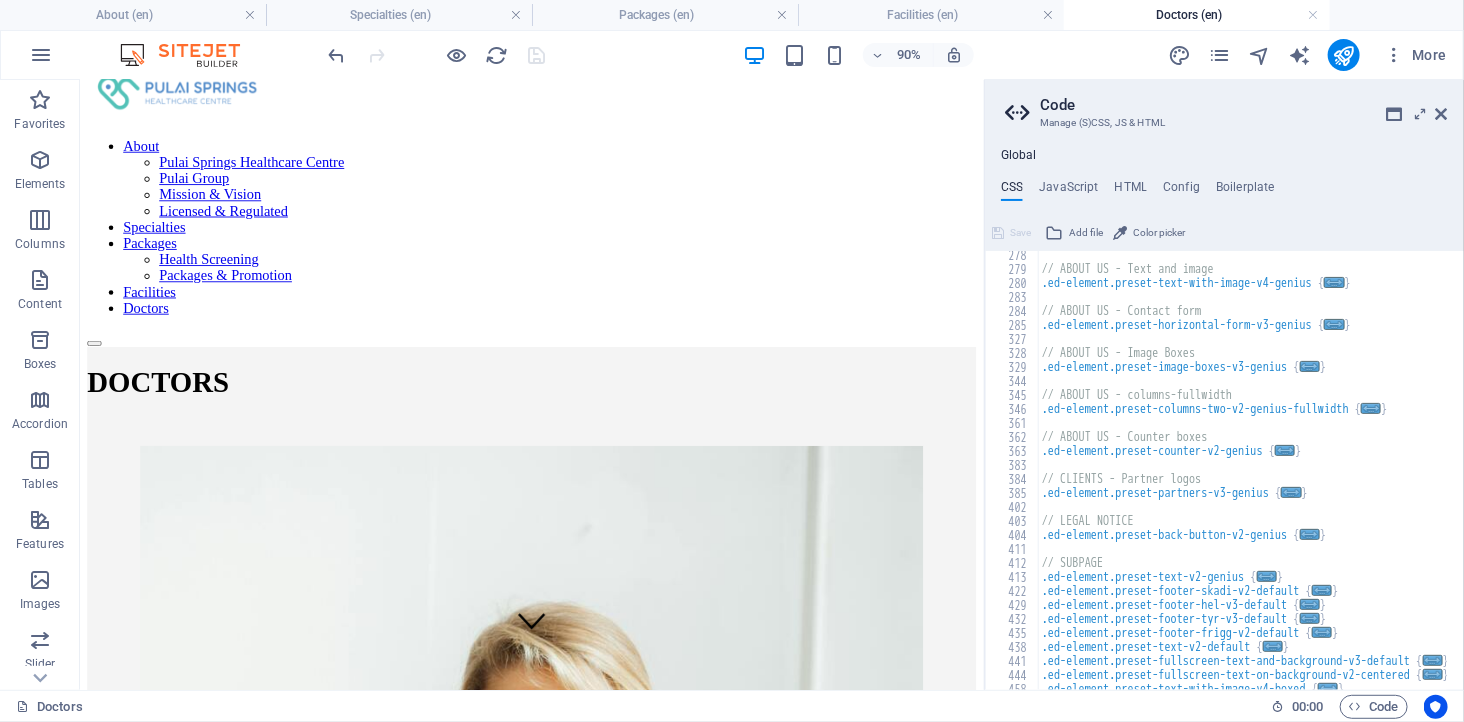 scroll, scrollTop: 465, scrollLeft: 0, axis: vertical 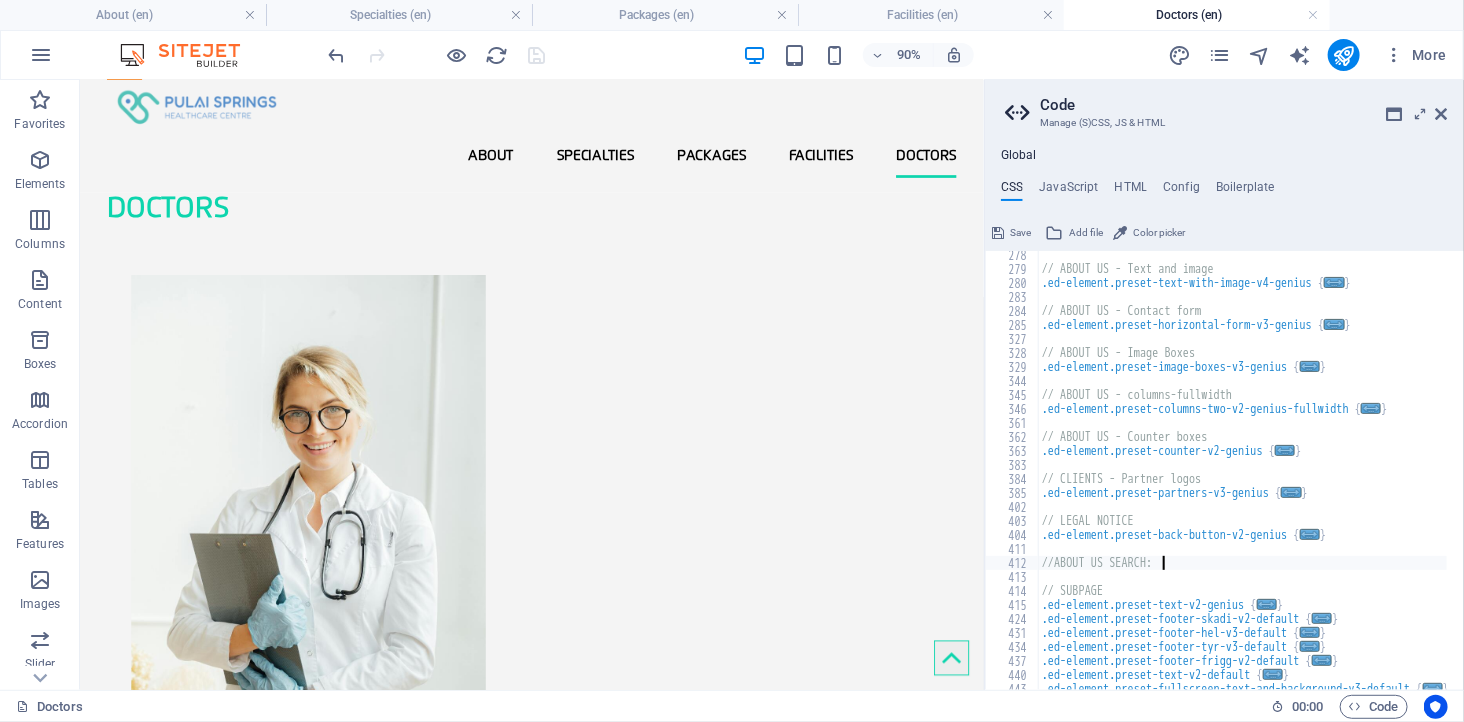type on "//ABOUT US SEARCH" 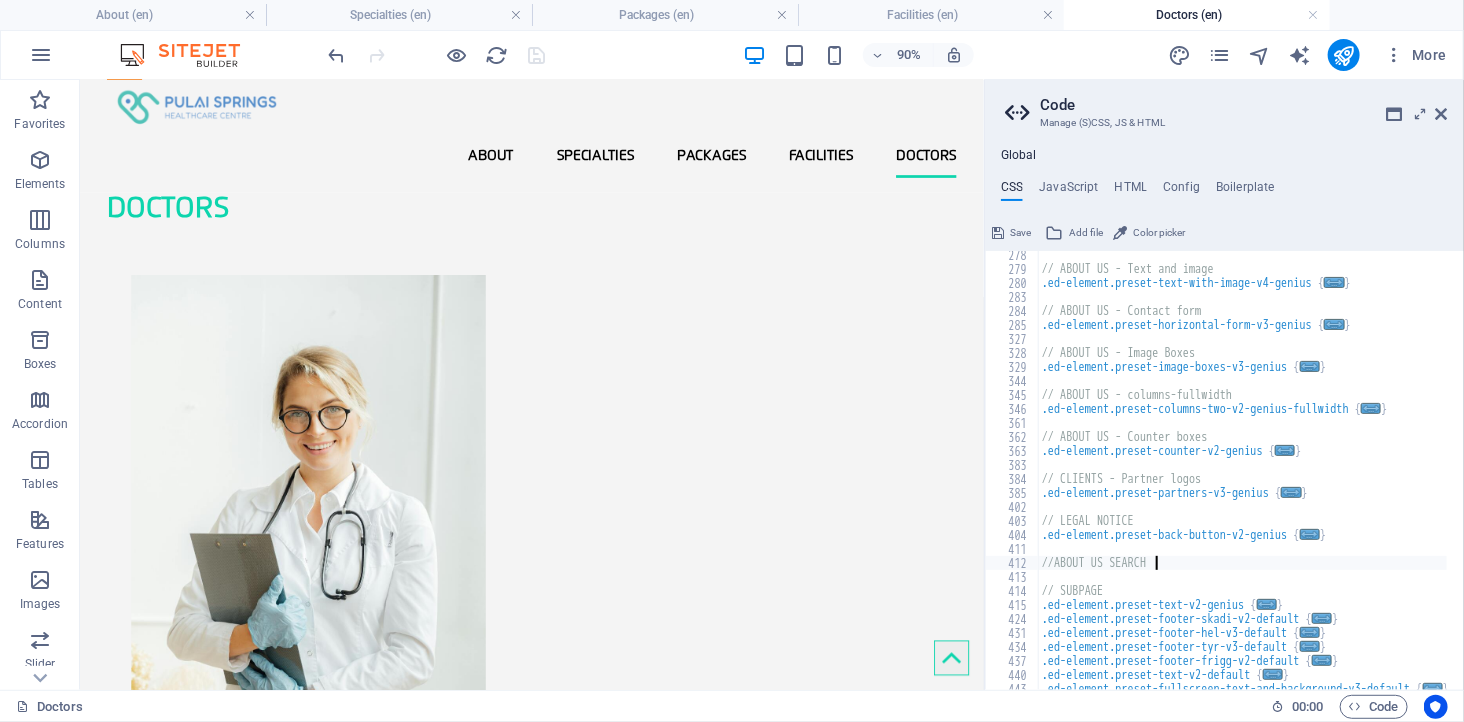 scroll, scrollTop: 0, scrollLeft: 0, axis: both 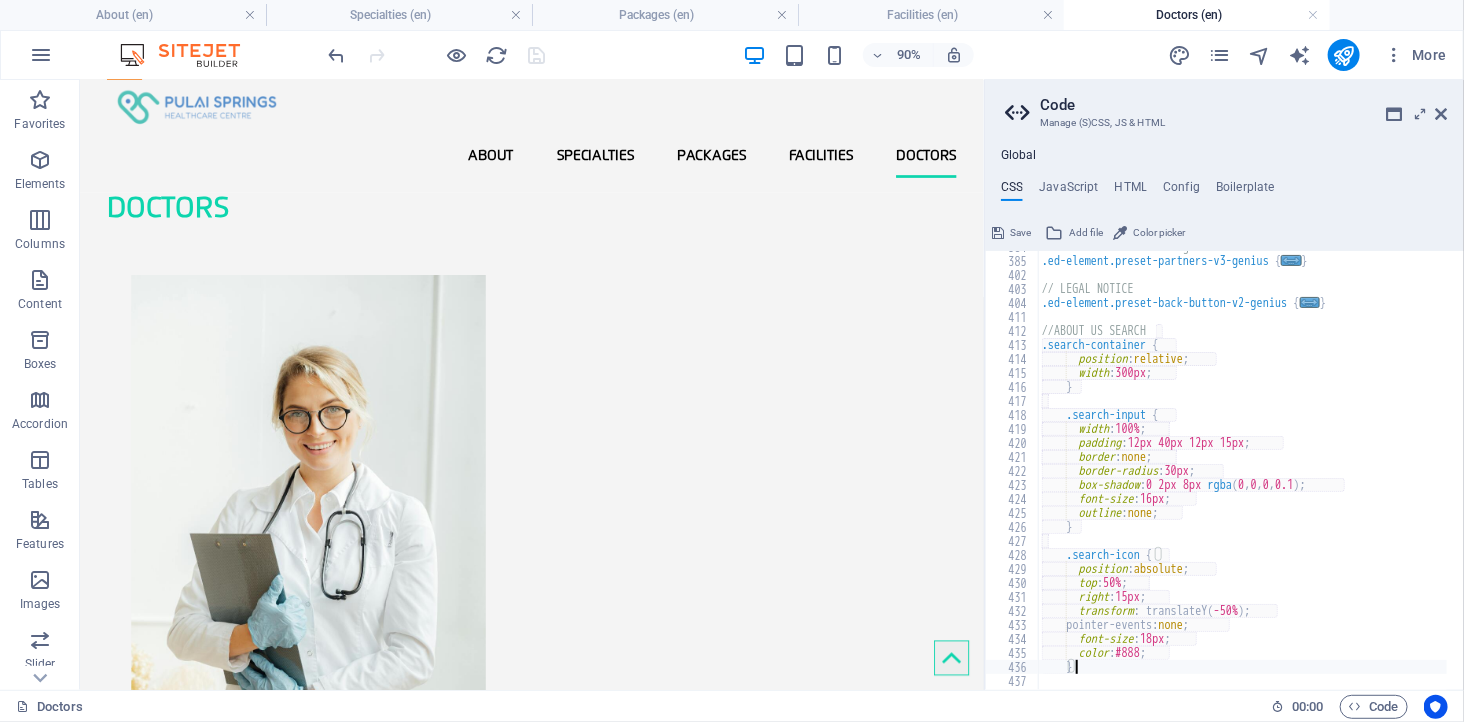click on "// CLIENTS - Partner logos .ed-element.preset-partners-v3-genius   { ... } // LEGAL NOTICE .ed-element.preset-back-button-v2-genius   { ... } //ABOUT US SEARCH .search-container   {         position :  relative ;         width :  300px ;      }      .search-input   {         width :  100% ;         padding :  12px   40px   12px   15px ;         border :  none ;         border-radius :  30px ;         box-shadow :  0   2px   8px   rgba ( 0 , 0 , 0 , 0.1 ) ;         font-size :  16px ;         outline :  none ;      }      .search-icon   {         position :  absolute ;         top :  50% ;         right :  15px ;         transform : translateY ( -50% ) ;        pointer-events:  none ;         font-size :  18px ;         color :  #888 ;      }" at bounding box center (1250, 465) 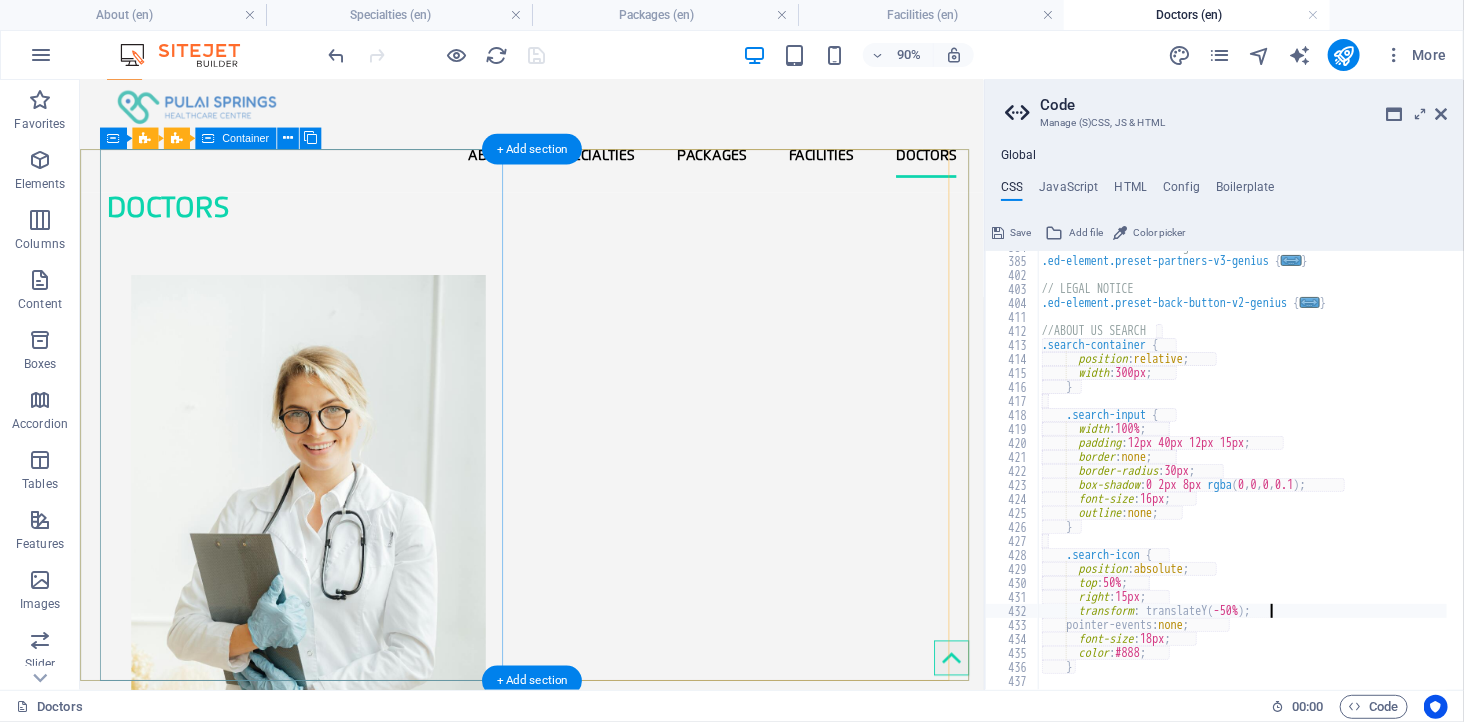 type on "transform: translateY(-50%);" 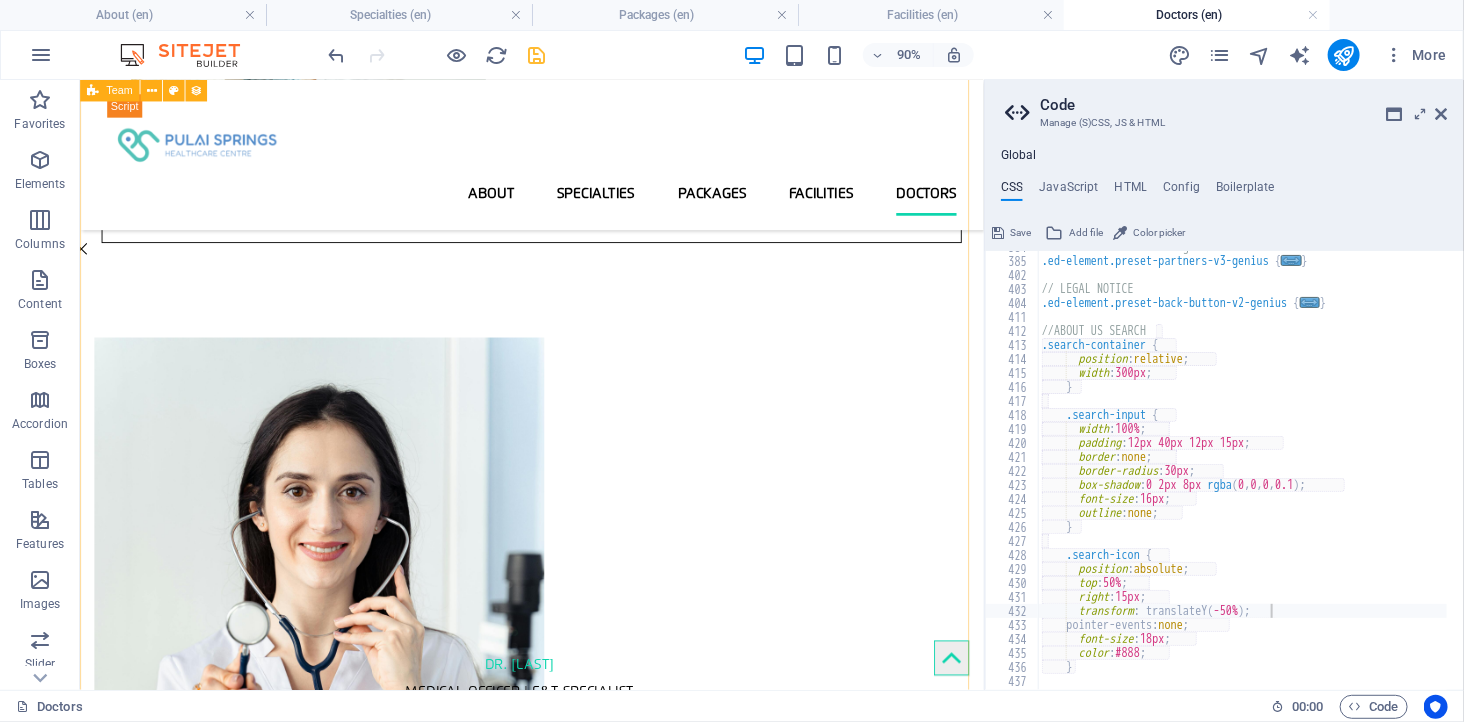 scroll, scrollTop: 486, scrollLeft: 0, axis: vertical 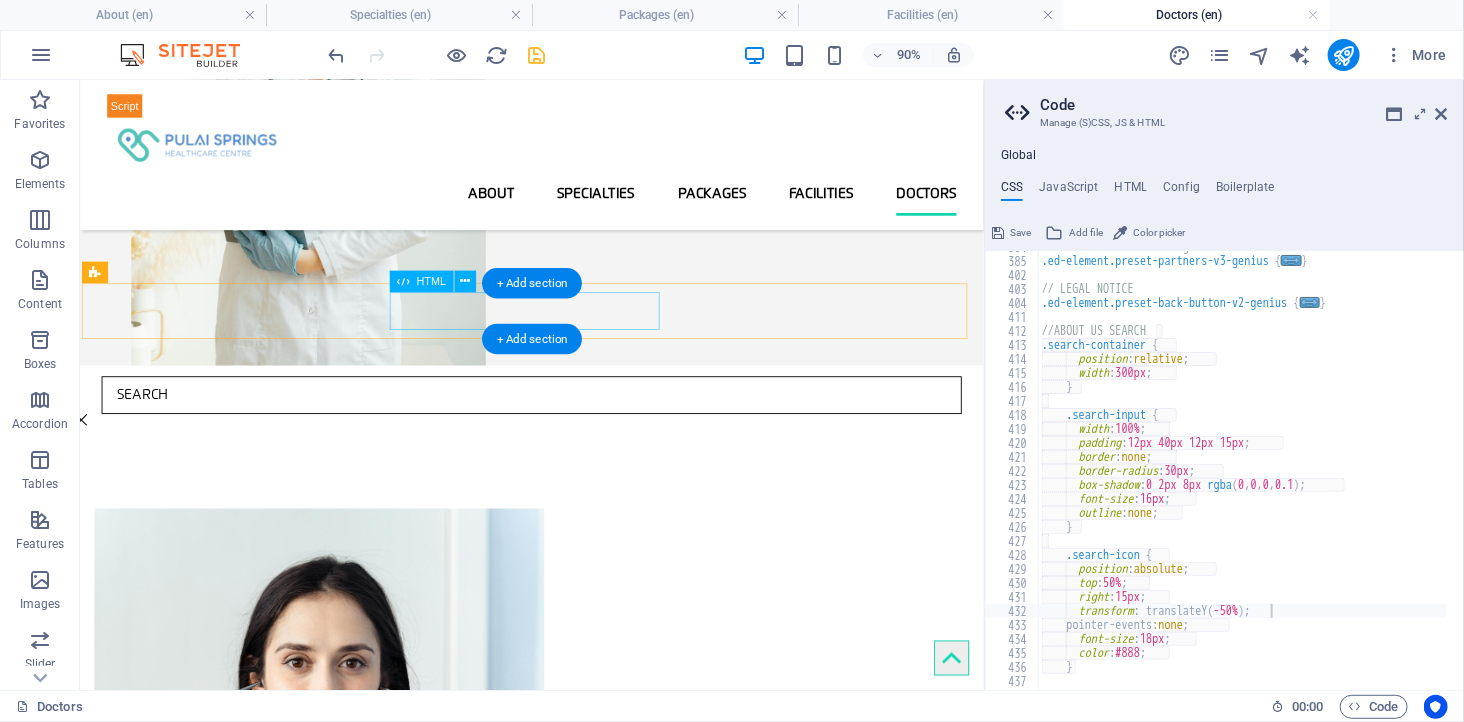 click at bounding box center [581, 429] 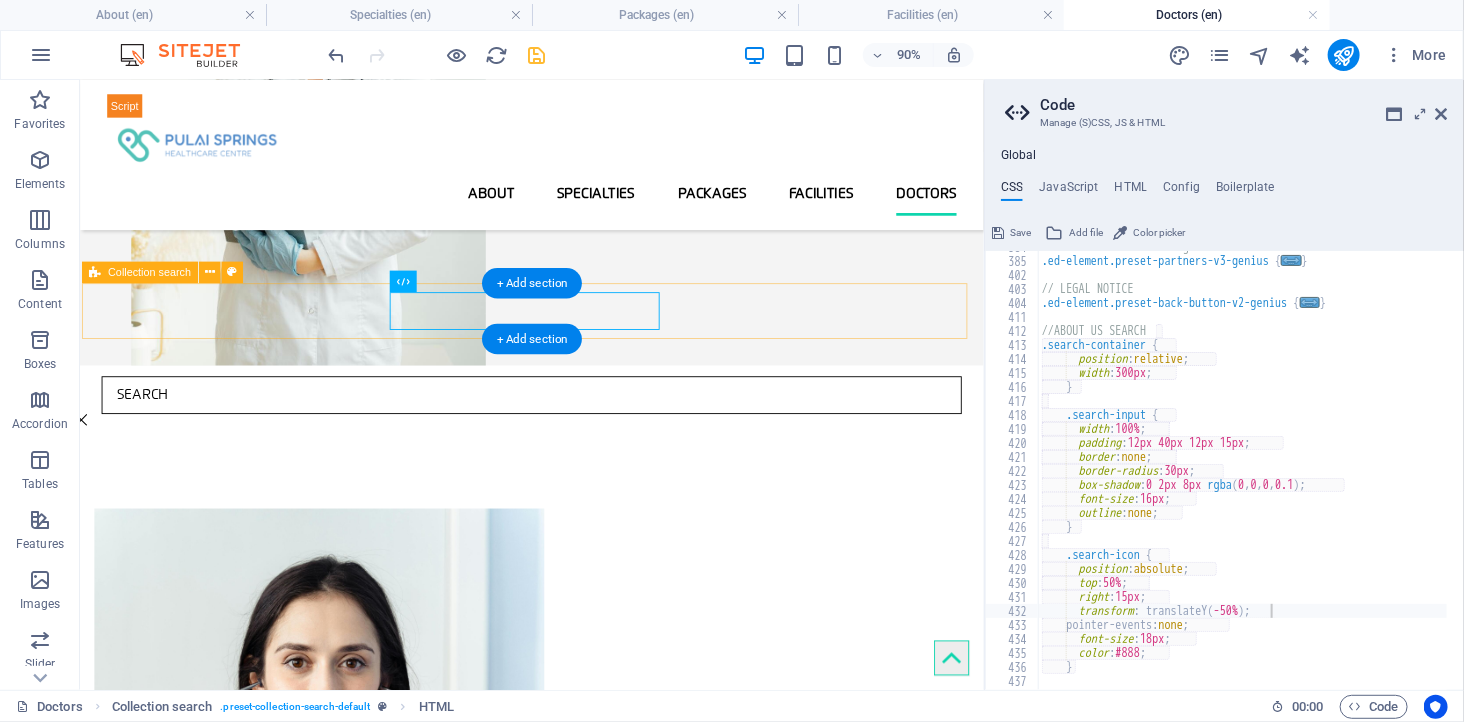 click at bounding box center (581, 435) 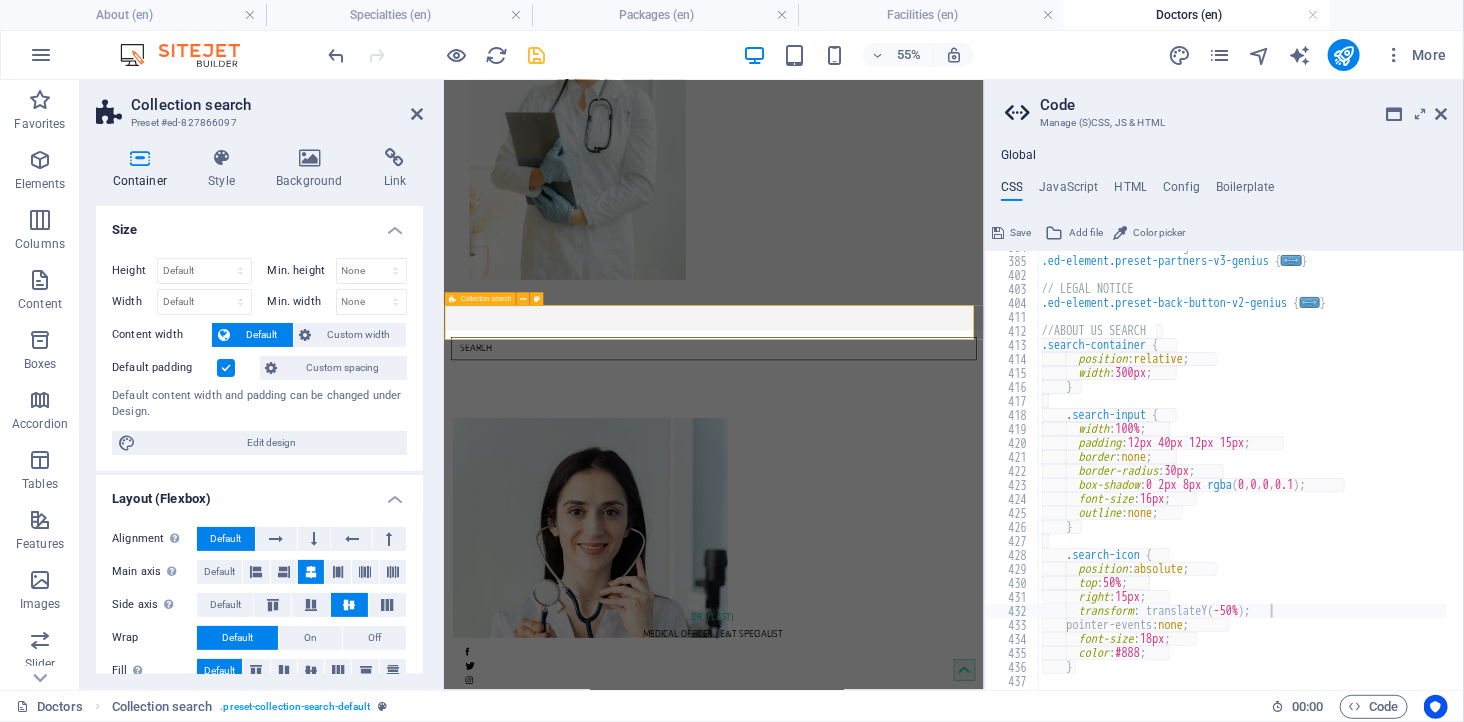 click at bounding box center [934, 575] 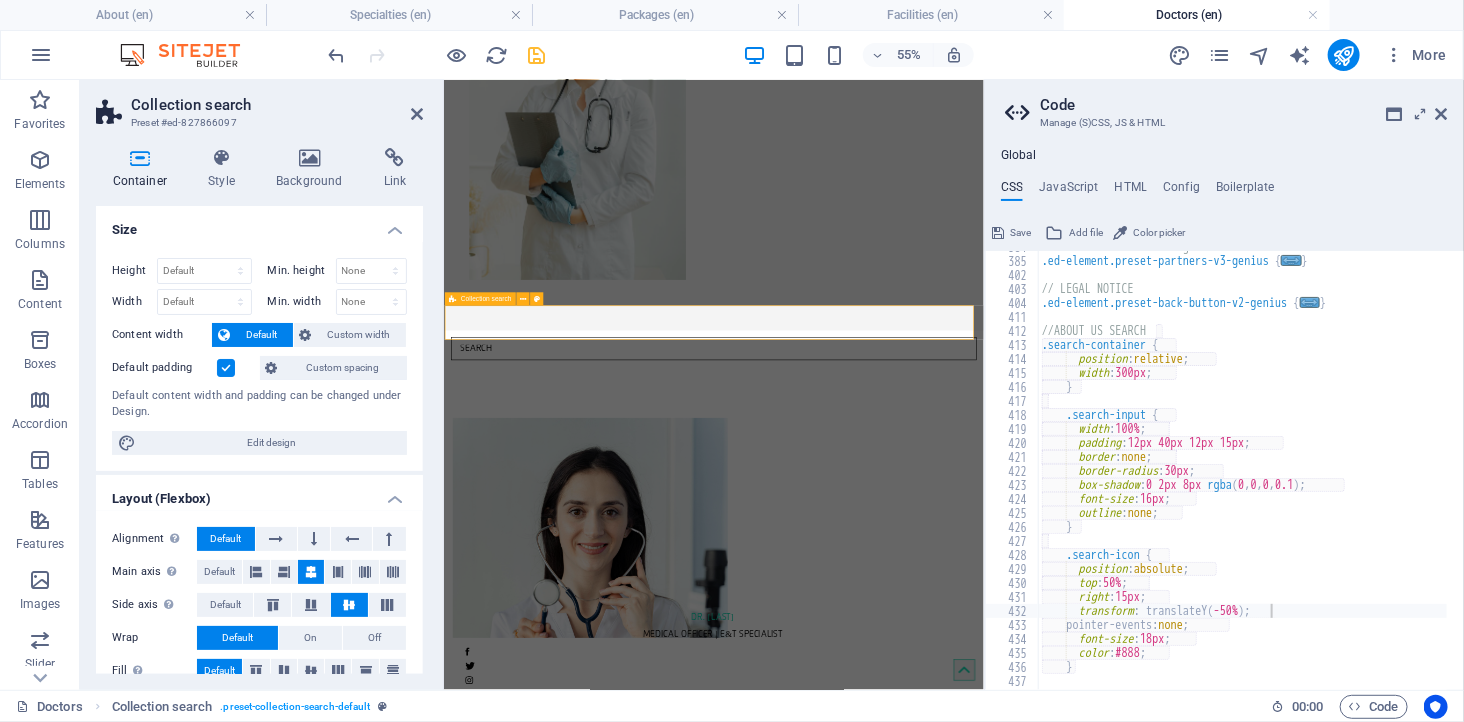 click at bounding box center [934, 575] 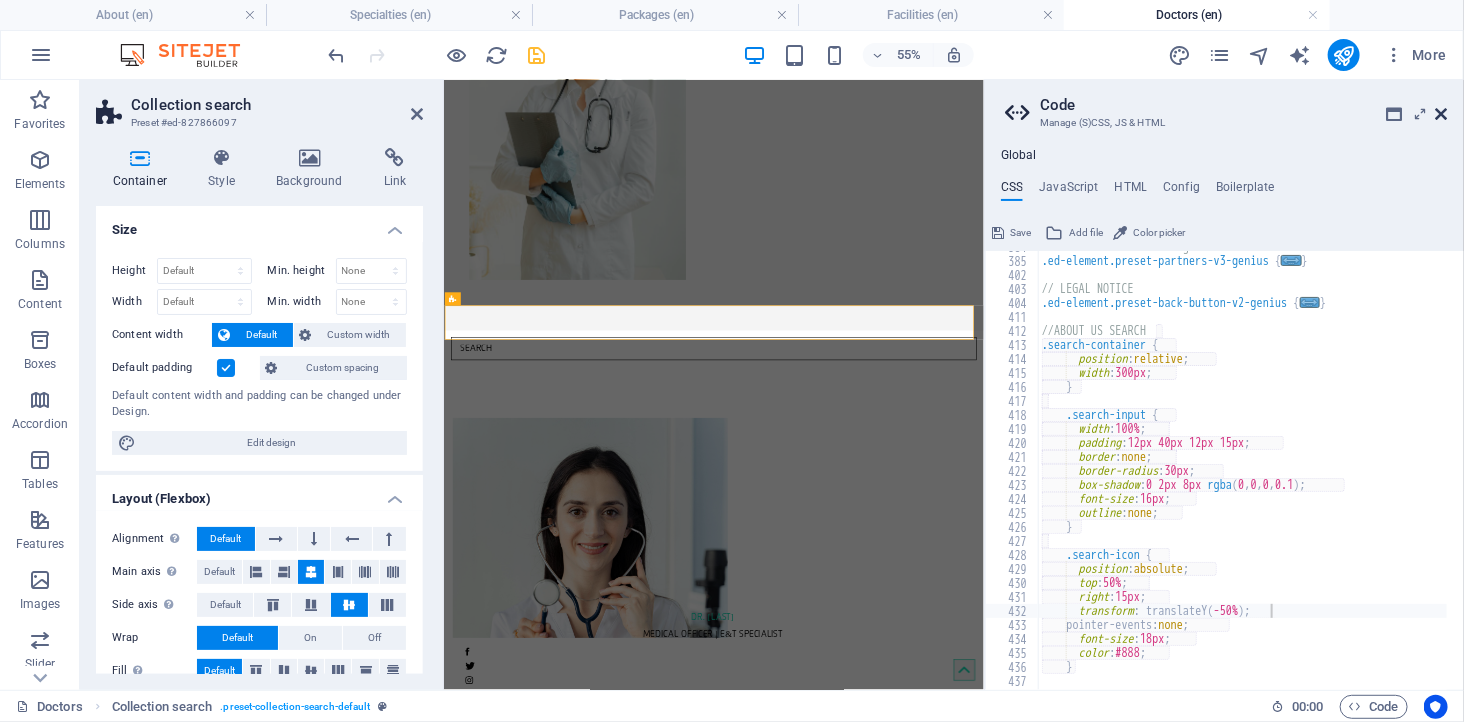 click at bounding box center [1442, 114] 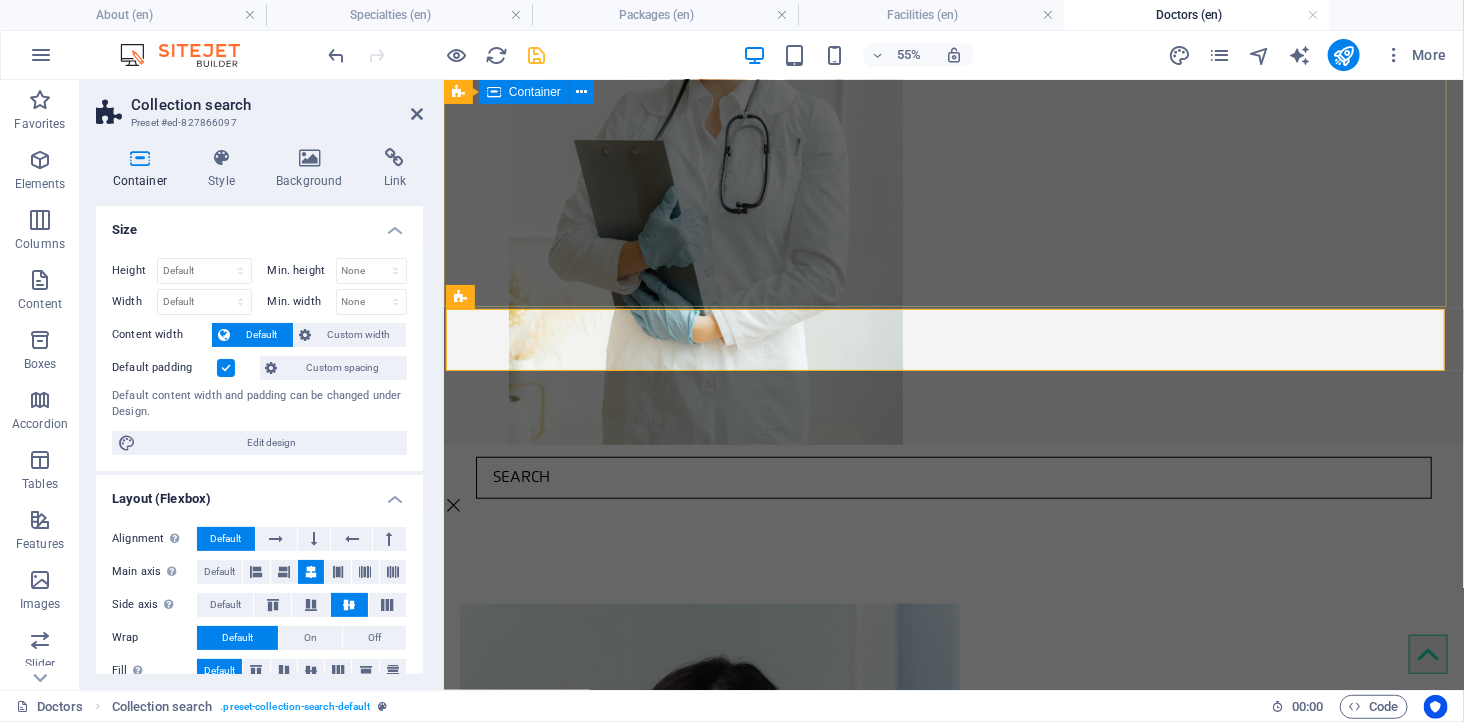 scroll, scrollTop: 483, scrollLeft: 0, axis: vertical 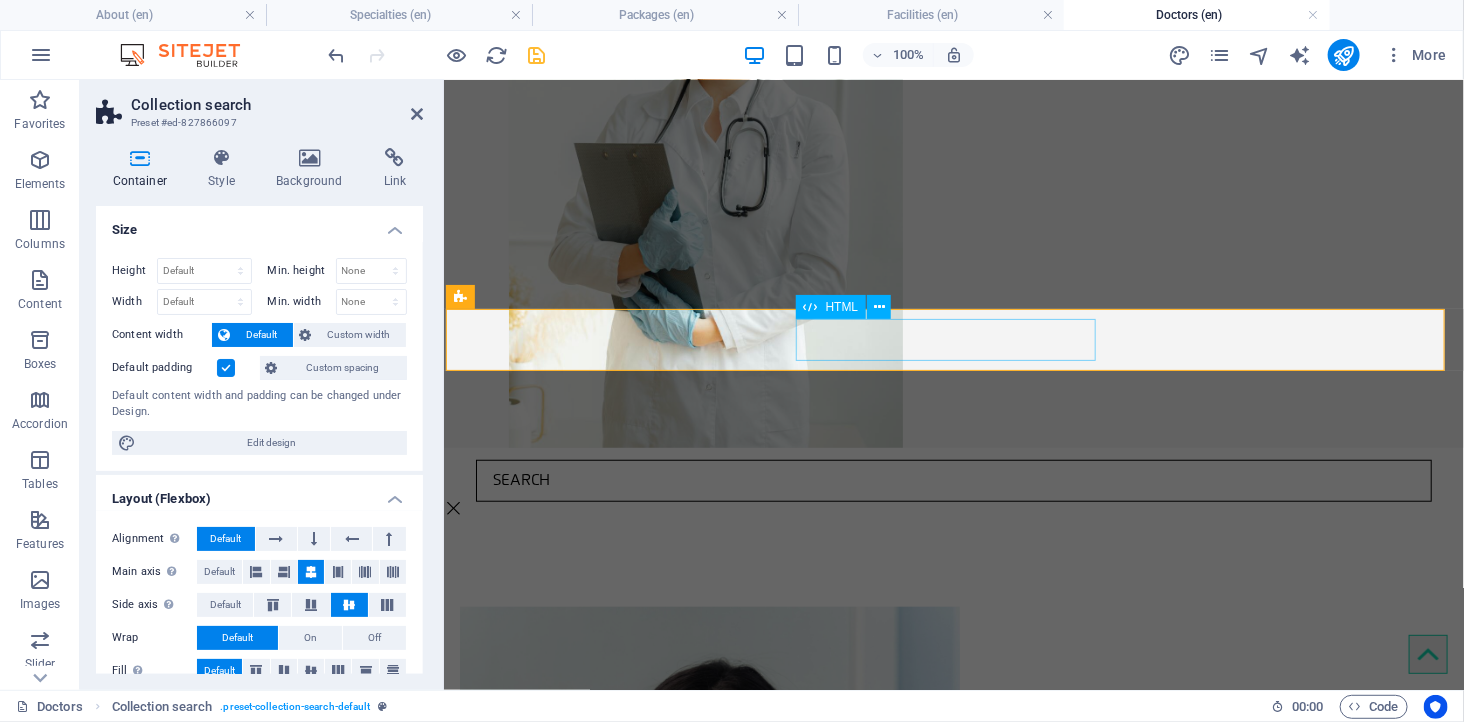 click at bounding box center (953, 480) 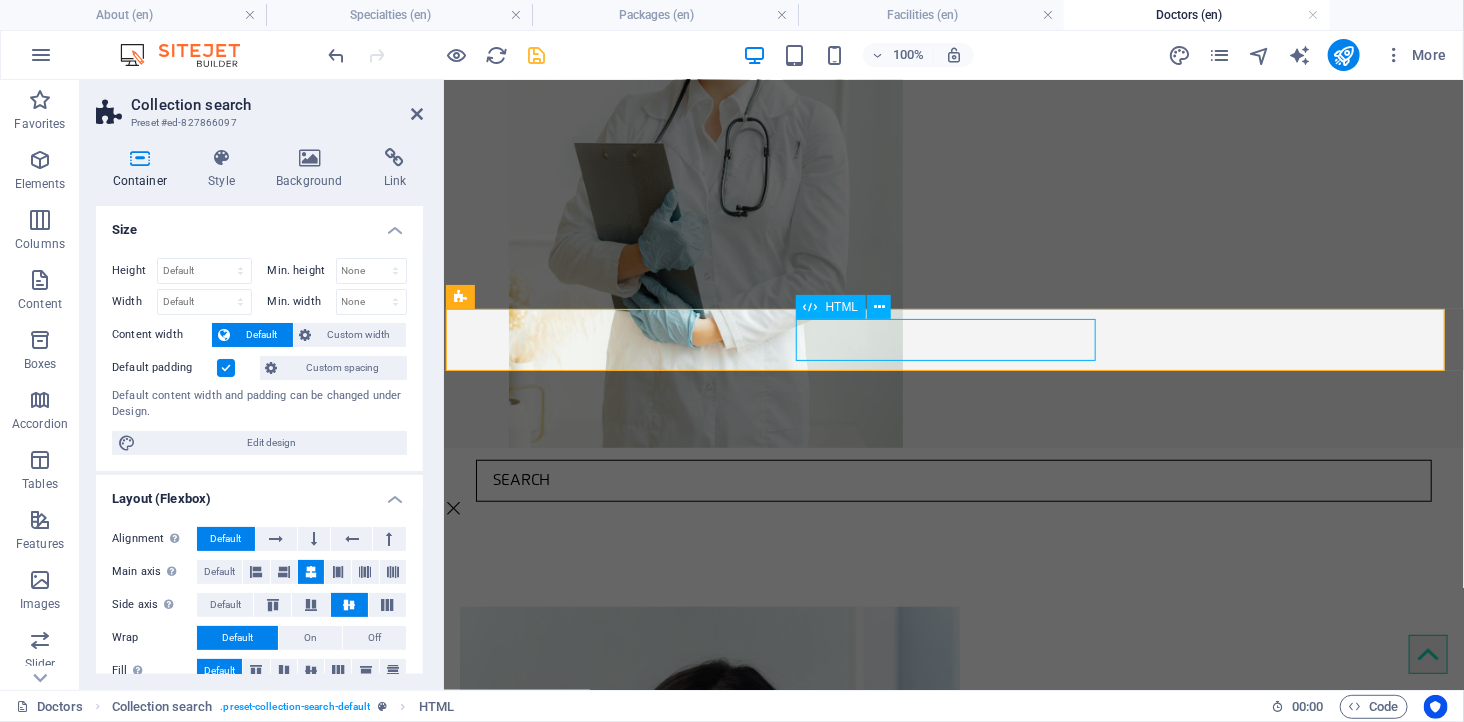 click at bounding box center [953, 480] 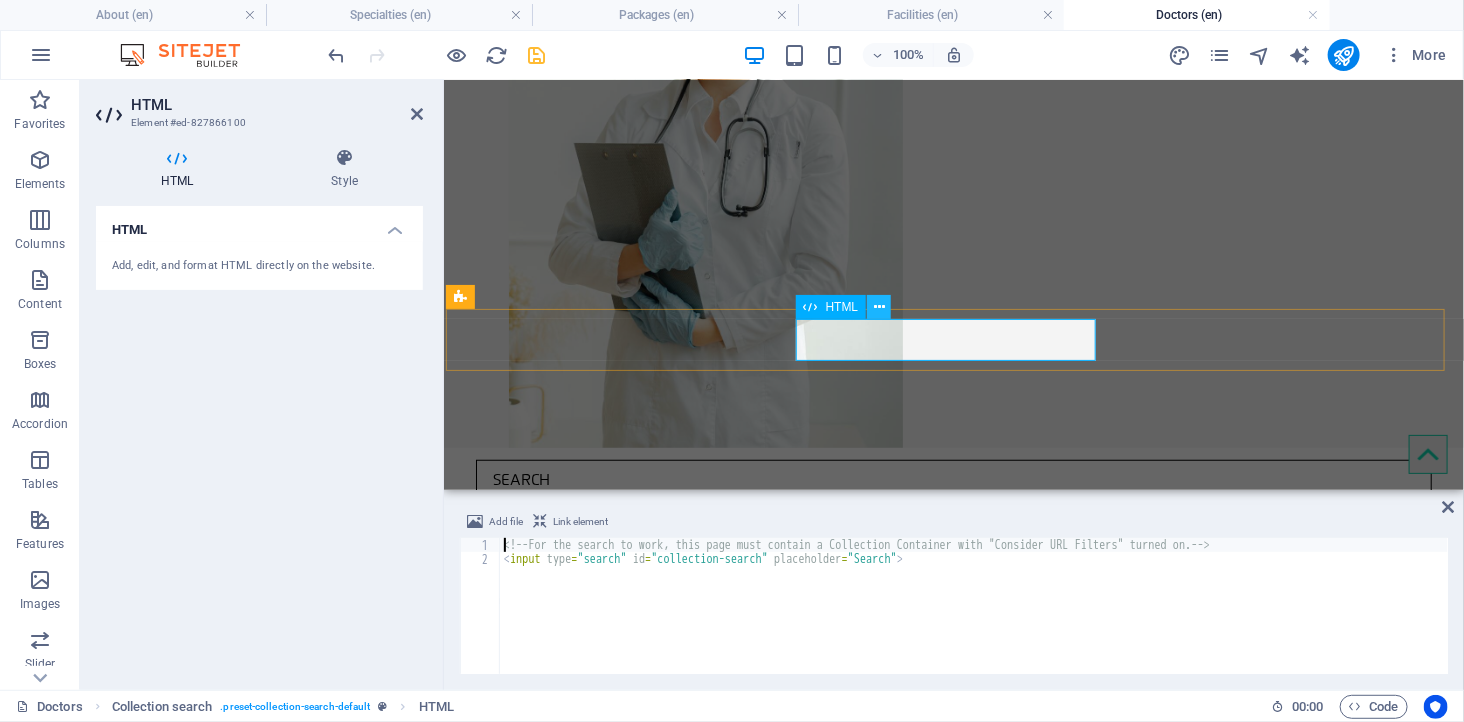 click at bounding box center (879, 307) 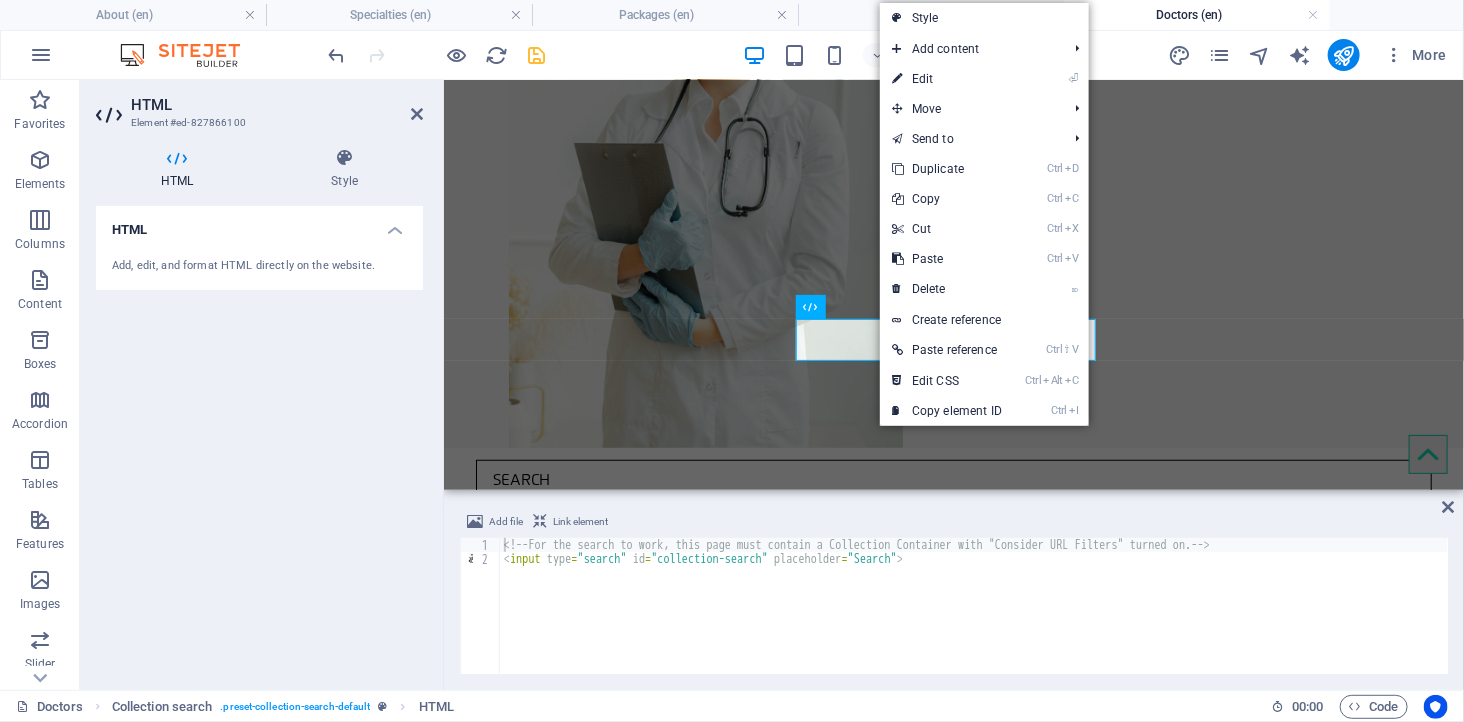 click on "Create reference" at bounding box center (984, 320) 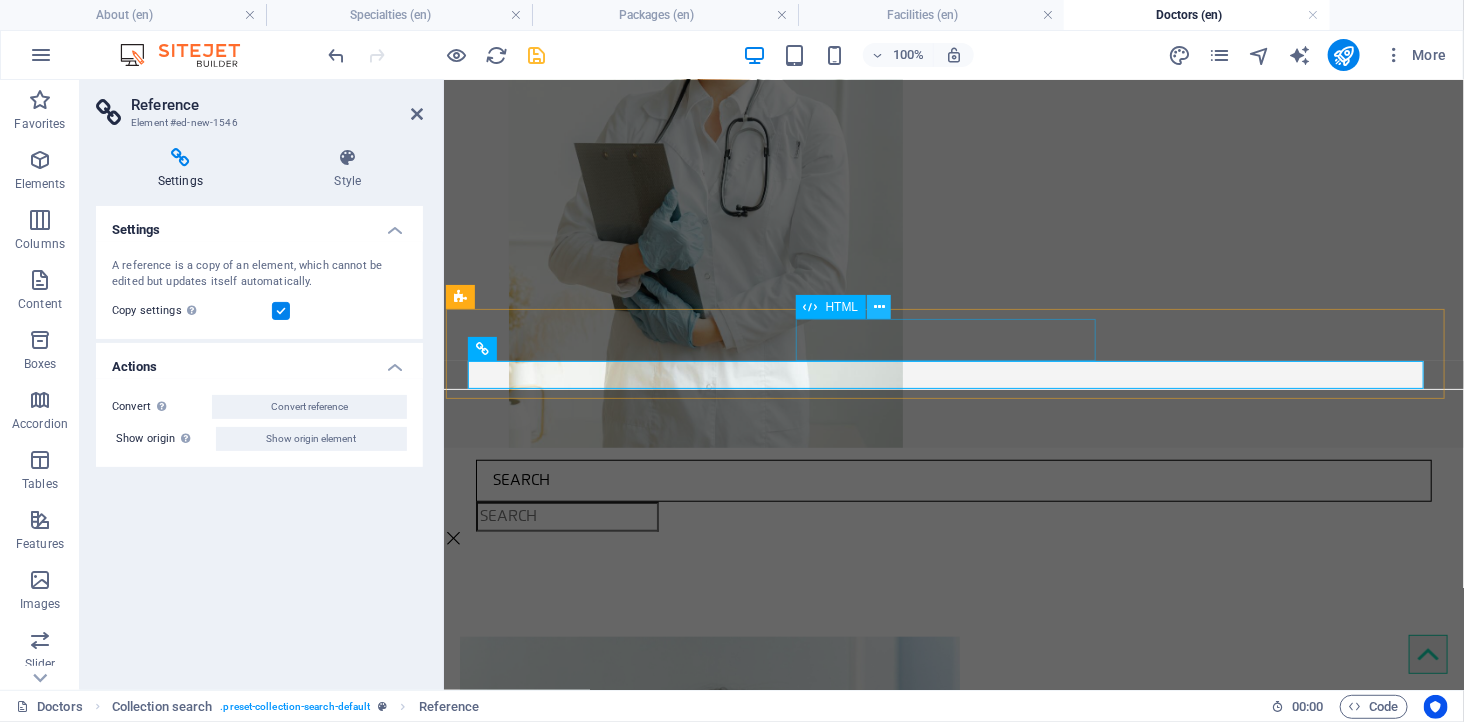 click at bounding box center (879, 307) 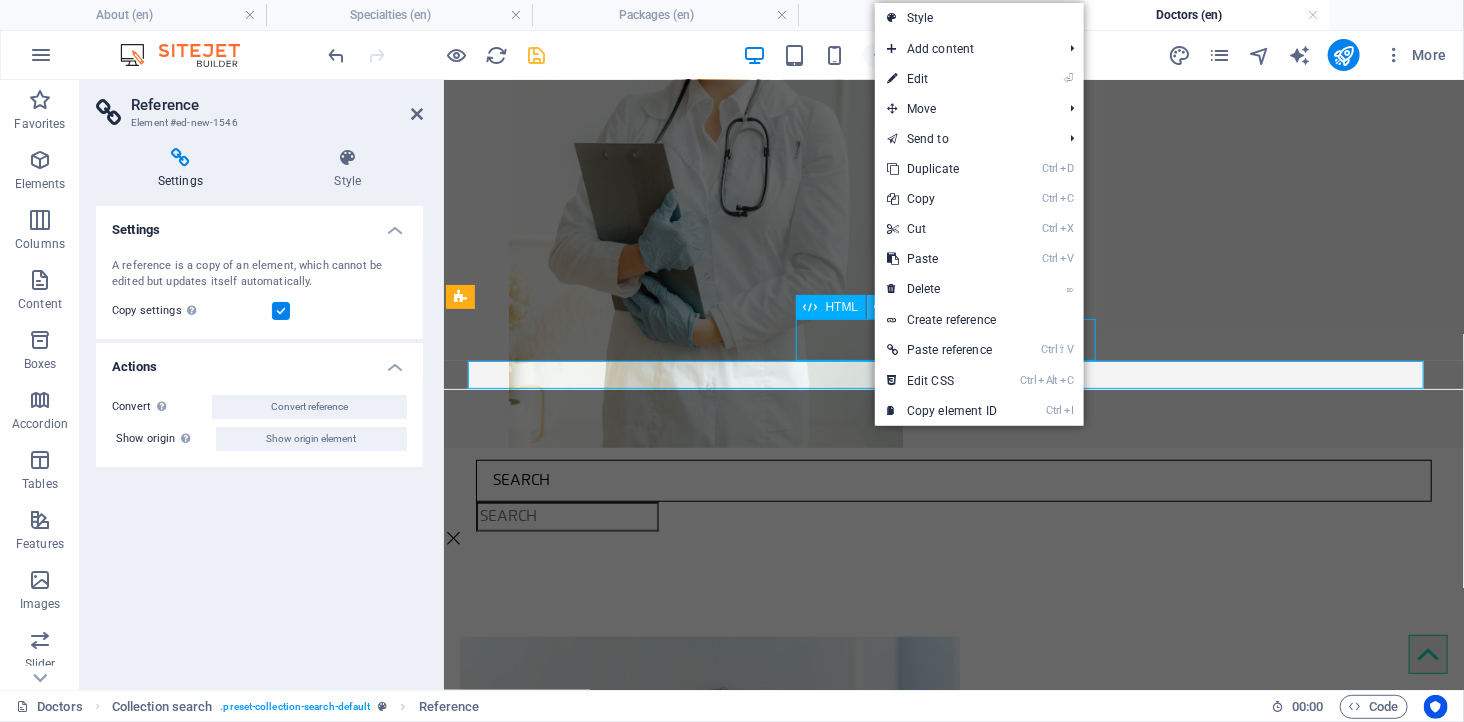 click at bounding box center [879, 307] 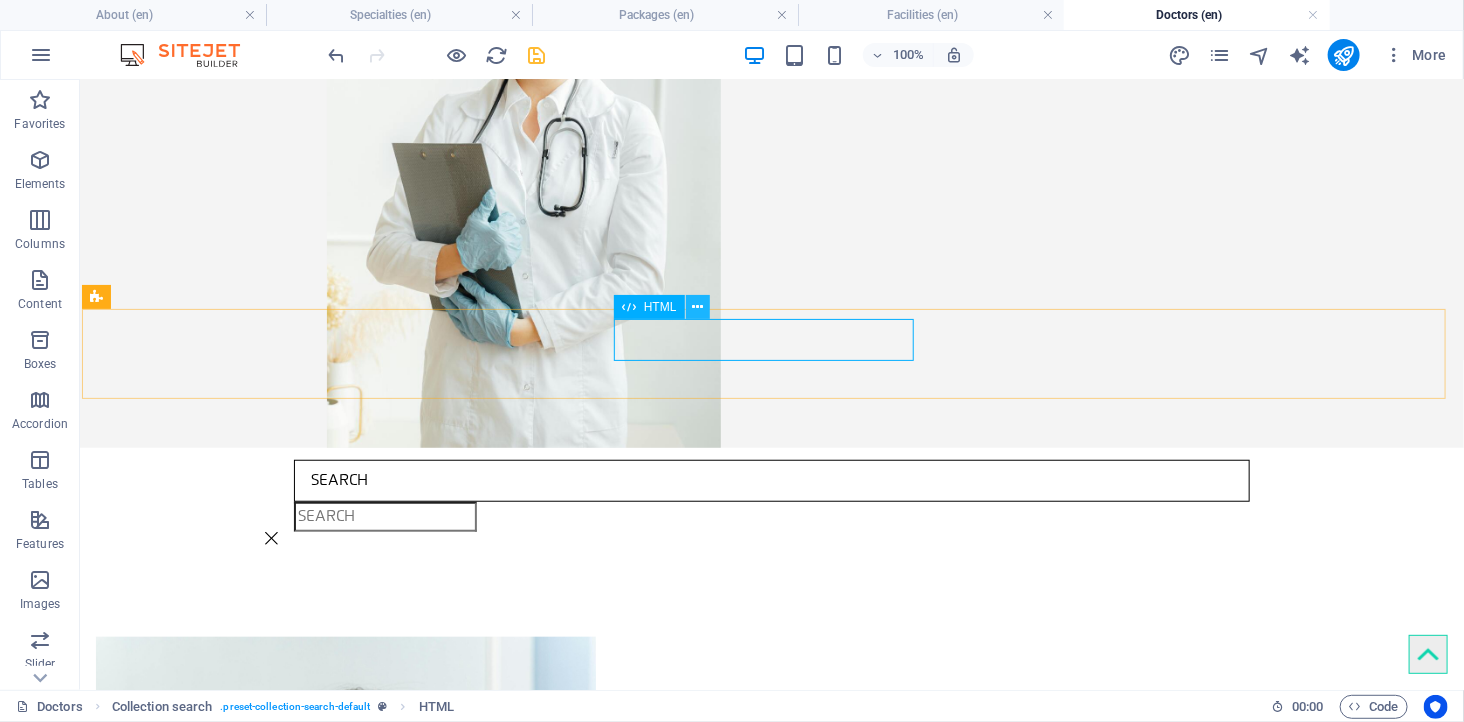 click at bounding box center [697, 307] 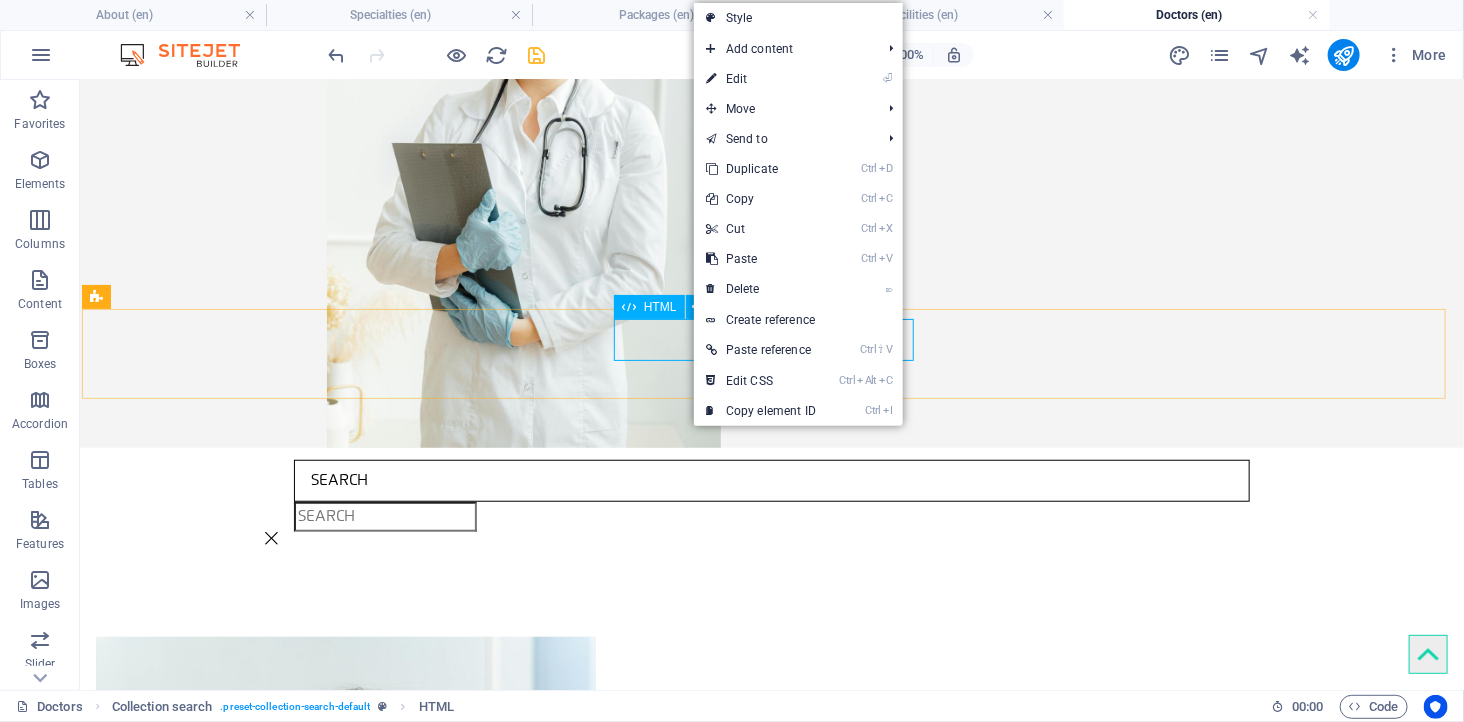 click on "HTML" at bounding box center (660, 307) 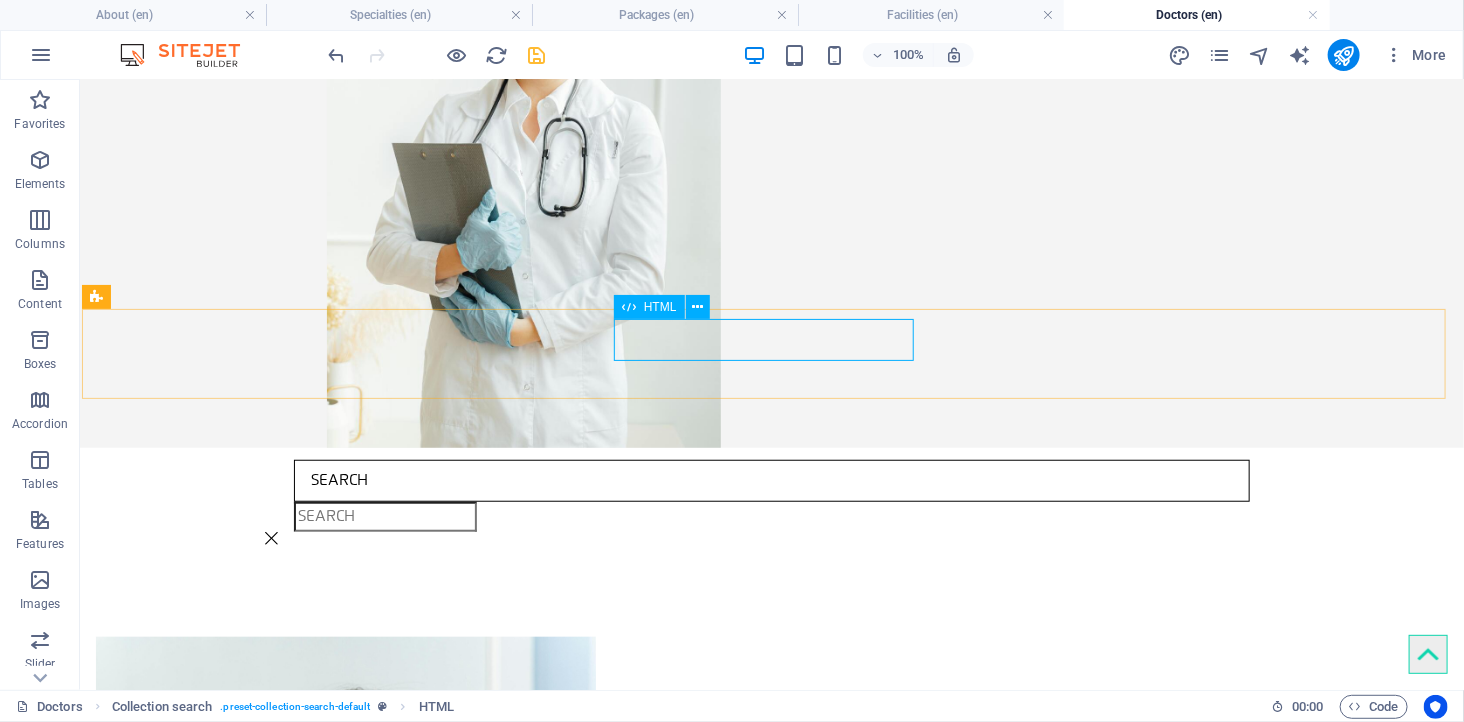 click on "HTML" at bounding box center (660, 307) 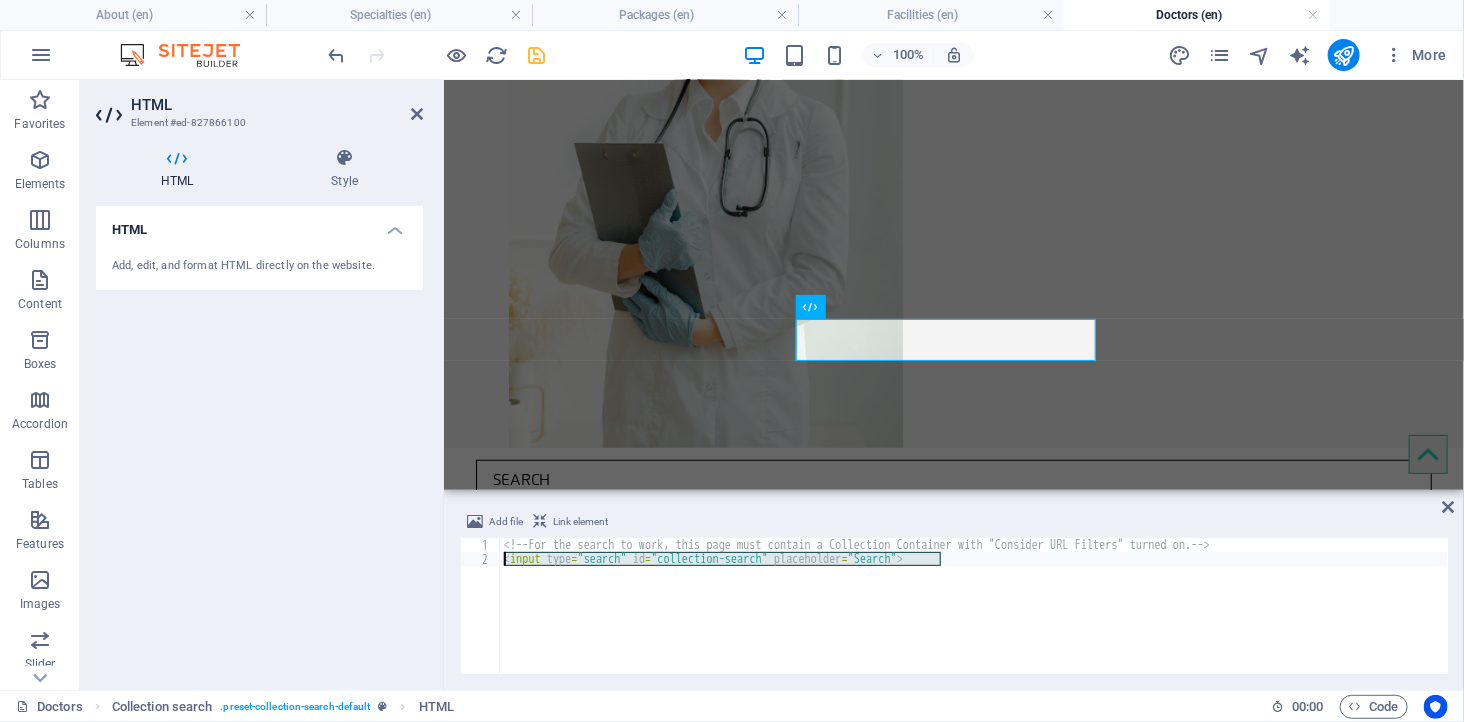 drag, startPoint x: 951, startPoint y: 555, endPoint x: 483, endPoint y: 555, distance: 468 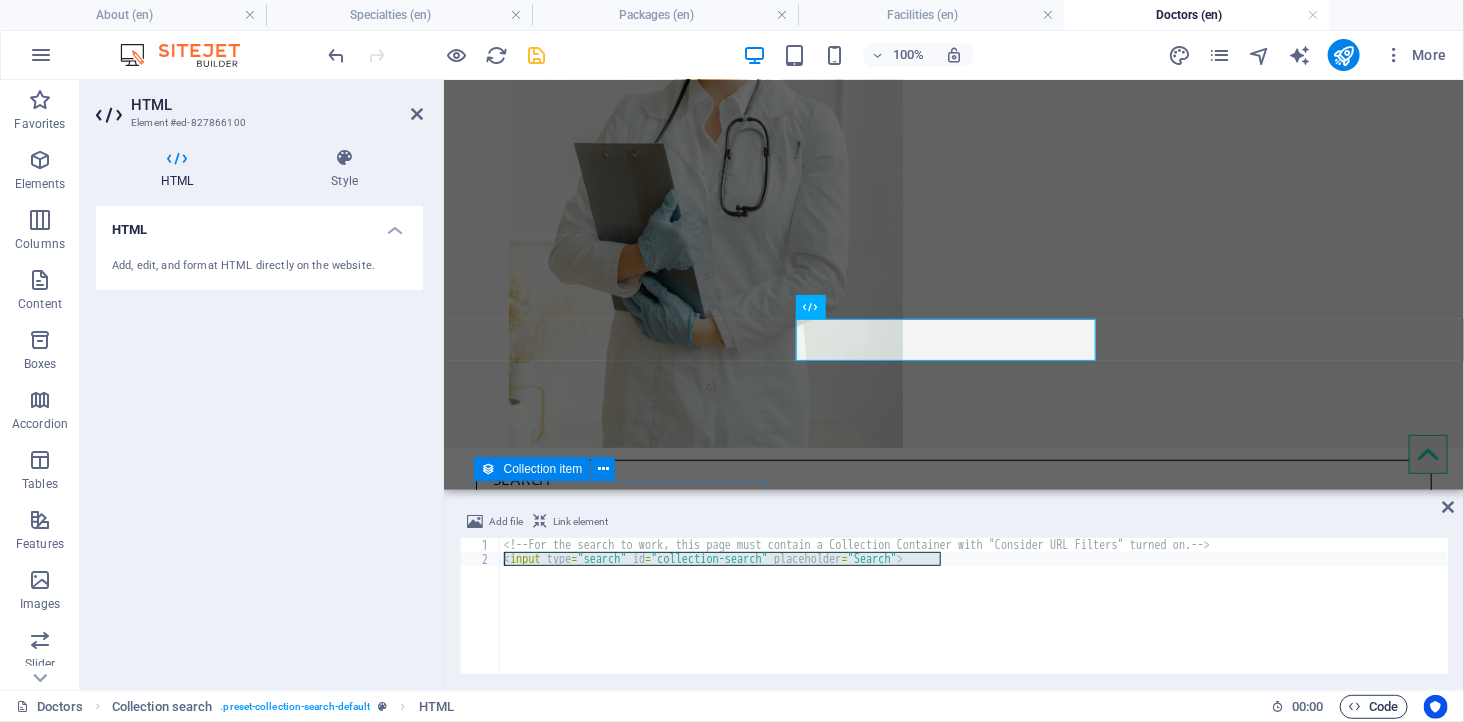 click on "Code" at bounding box center [1374, 707] 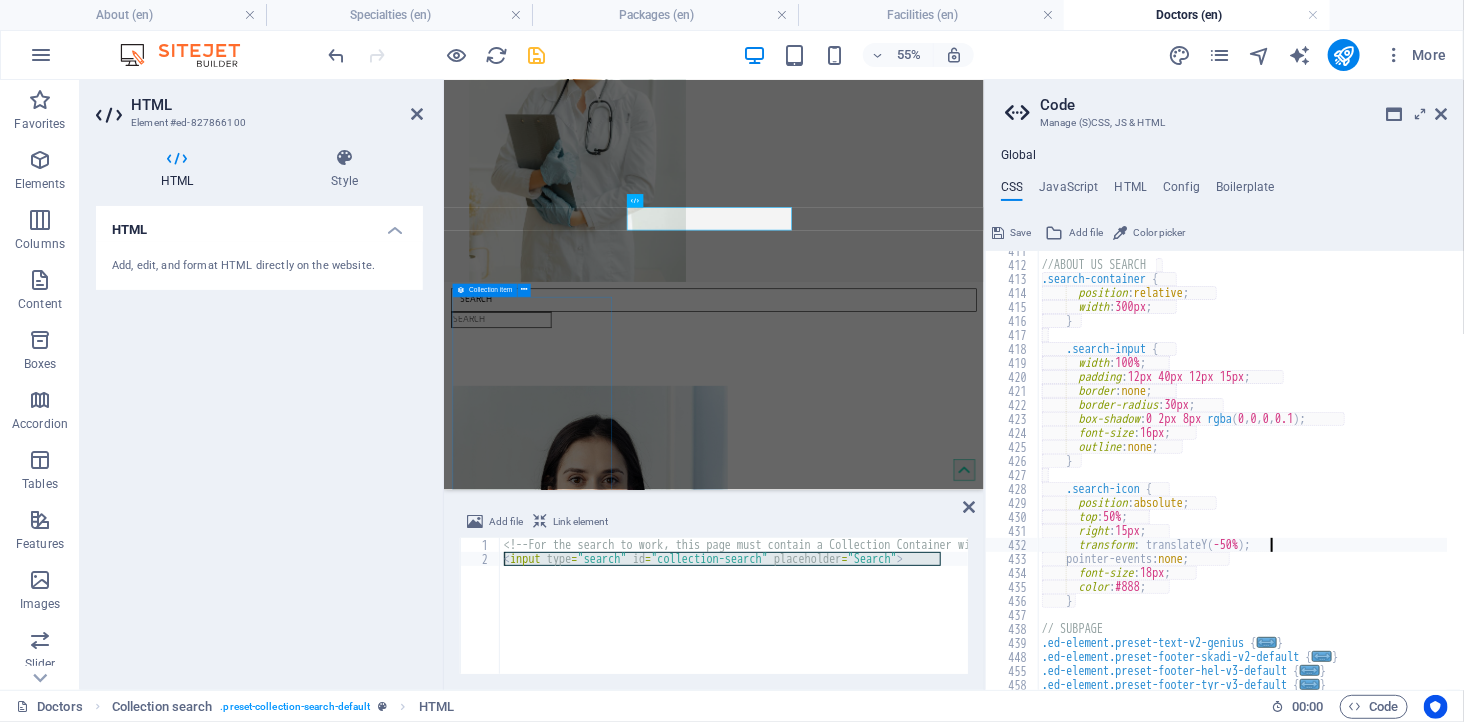 scroll, scrollTop: 830, scrollLeft: 0, axis: vertical 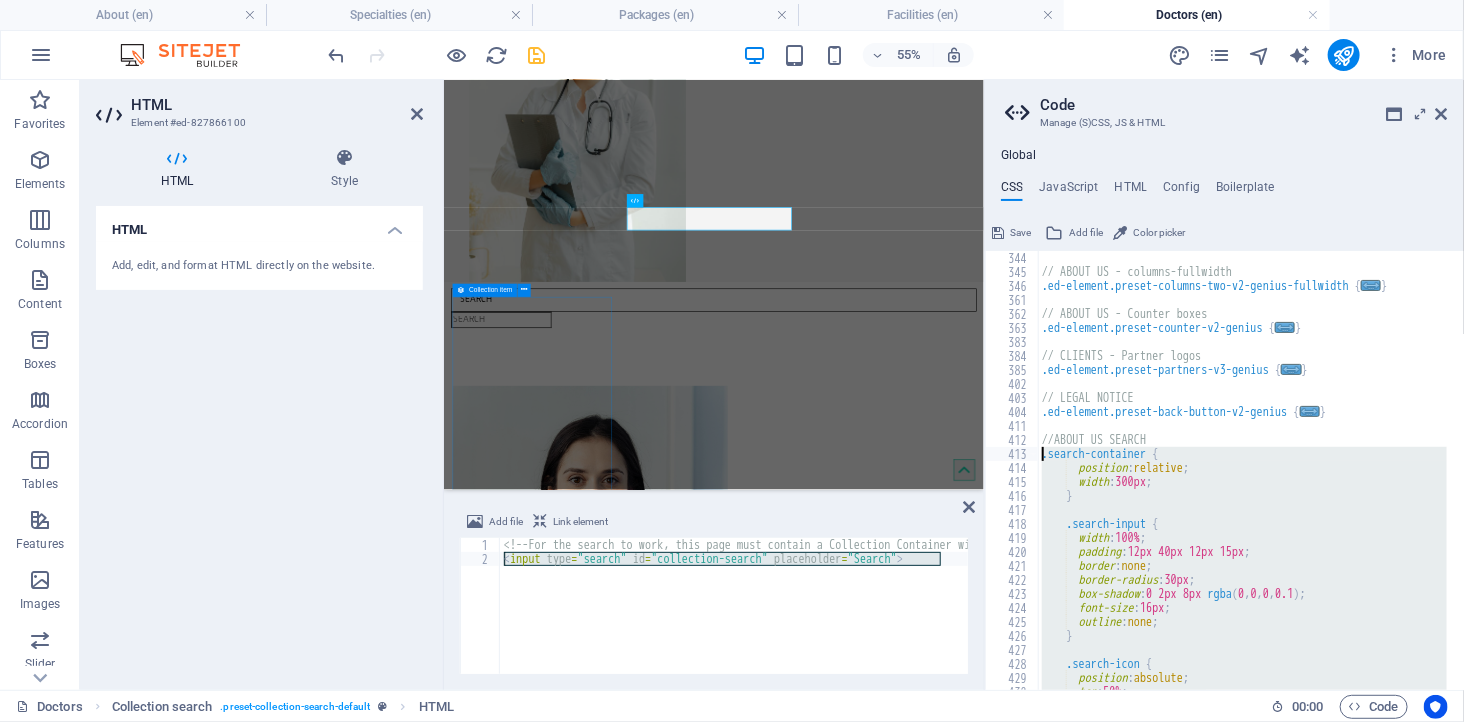 drag, startPoint x: 1087, startPoint y: 532, endPoint x: 1018, endPoint y: 456, distance: 102.64989 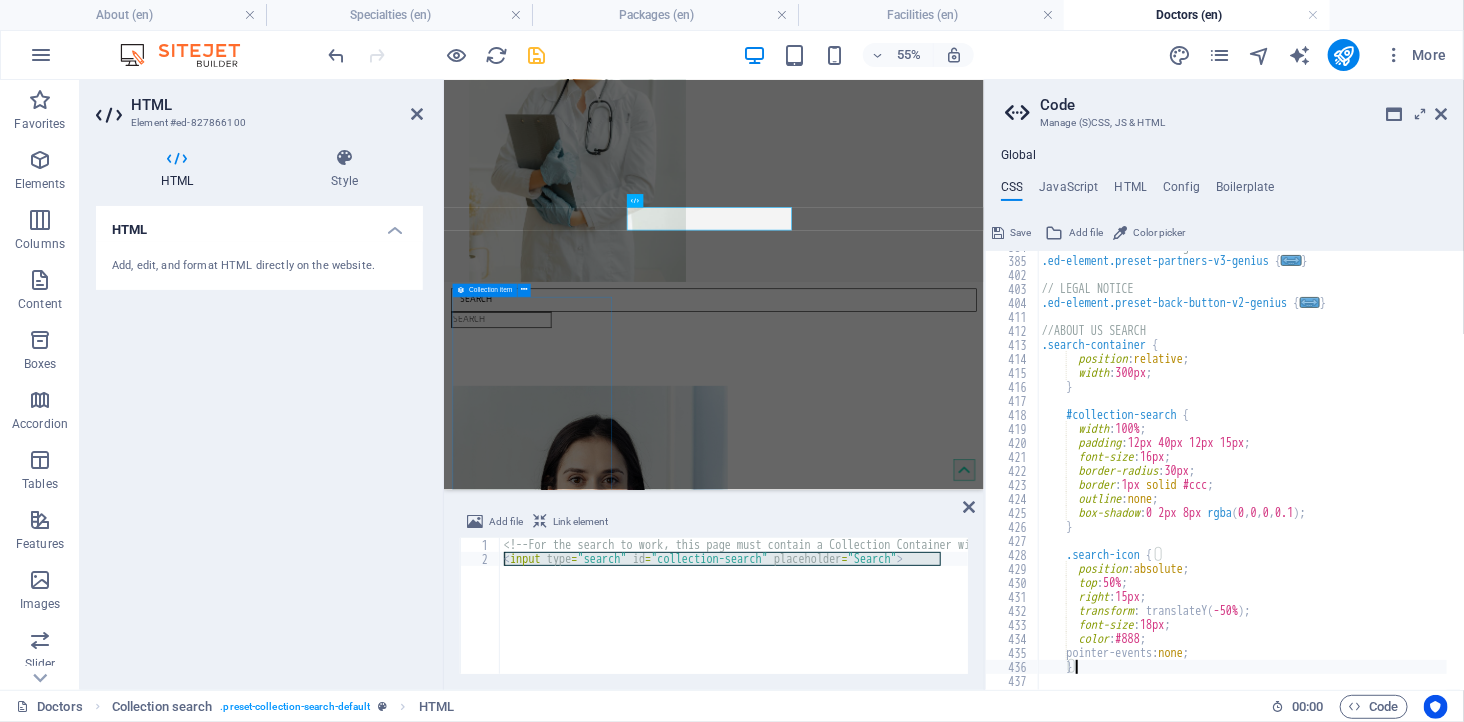 click on "CSS JavaScript HTML Config Boilerplate } 384 385 402 403 404 411 412 413 414 415 416 417 418 419 420 421 422 423 424 425 426 427 428 429 430 431 432 433 434 435 436 437 438 439 // CLIENTS - Partner logos .ed-element.preset-partners-v3-genius   { ... } // LEGAL NOTICE .ed-element.preset-back-button-v2-genius   { ... } //ABOUT US SEARCH .search-container   {         position :  relative ;         width :  300px ;      }      #collection-search   {         width :  100% ;         padding :  12px   40px   12px   15px ;         font-size :  16px ;         border-radius :  30px ;         border :  1px   solid   #ccc ;         outline :  none ;         box-shadow :  0   2px   8px   rgba ( 0 , 0 , 0 , 0.1 ) ;      }      .search-icon   {         position :  absolute ;         top :  50% ;         right :  15px ;         transform : translateY ( -50% ) ;         font-size :  18px ;         color :  #888 ;        pointer-events:  none ;      }     Save Add file Color picker     Save Add file     Save Add file" at bounding box center [1224, 435] 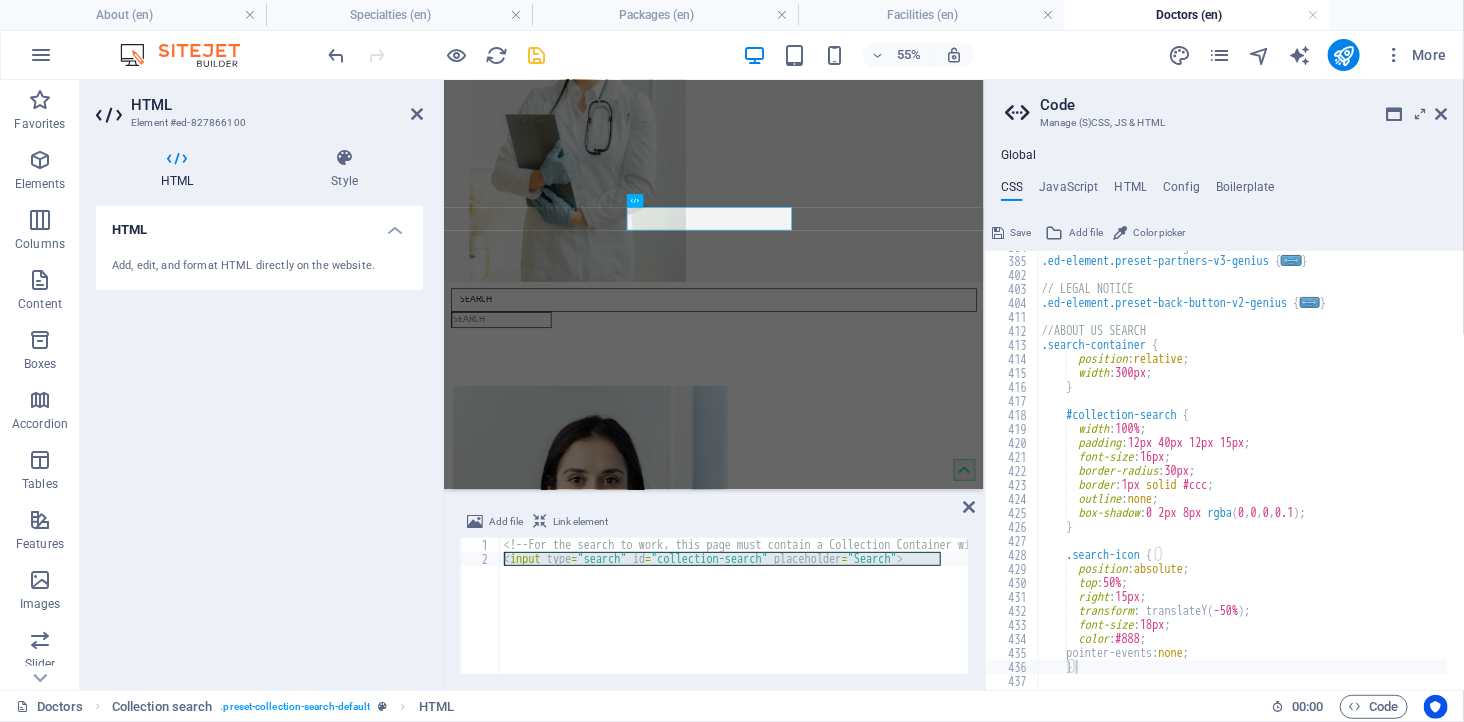 click on "<!--  For the search to work, this page must contain a Collection Container with "Consider URL Filters" turned on.  --> < input   type = "search"   id = "collection-search"   placeholder = "Search" >" at bounding box center (734, 606) 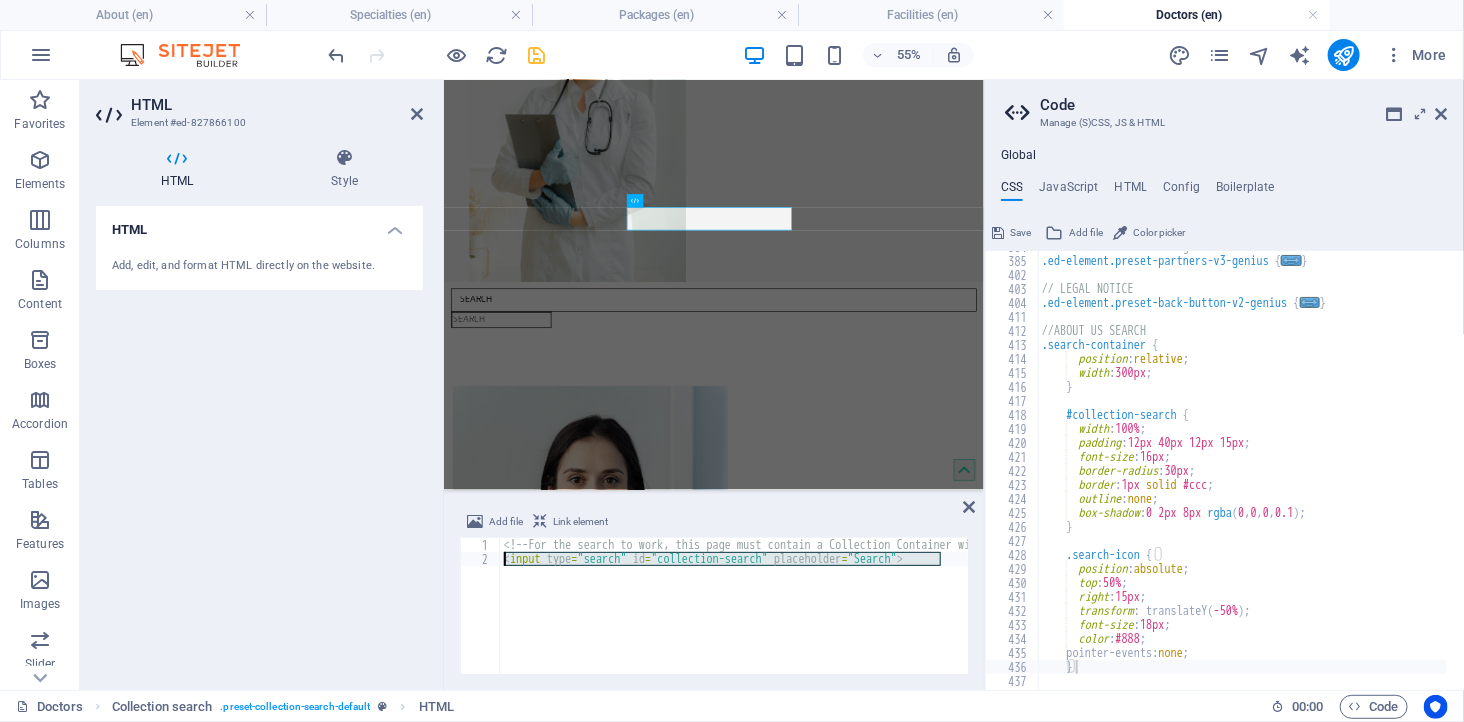 drag, startPoint x: 940, startPoint y: 560, endPoint x: 497, endPoint y: 555, distance: 443.02823 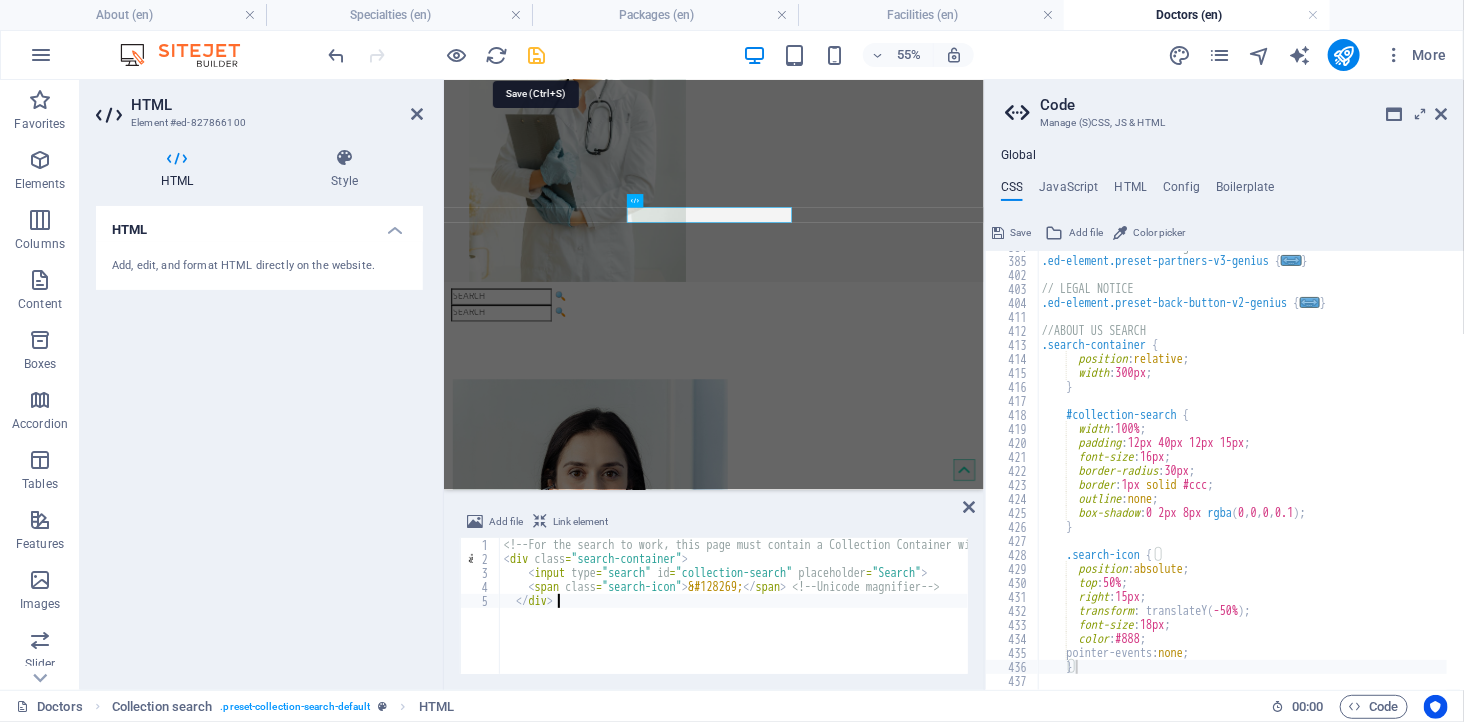 click at bounding box center (537, 55) 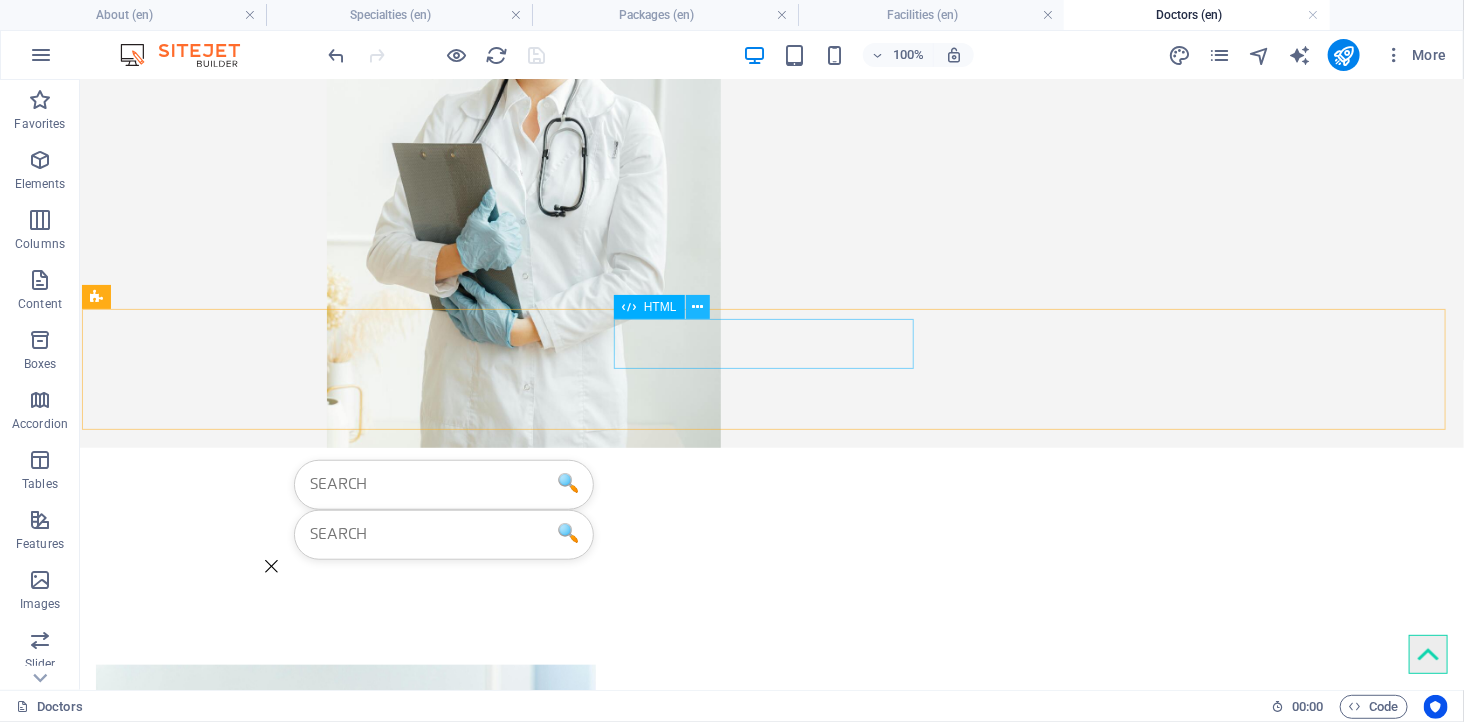 click at bounding box center [697, 307] 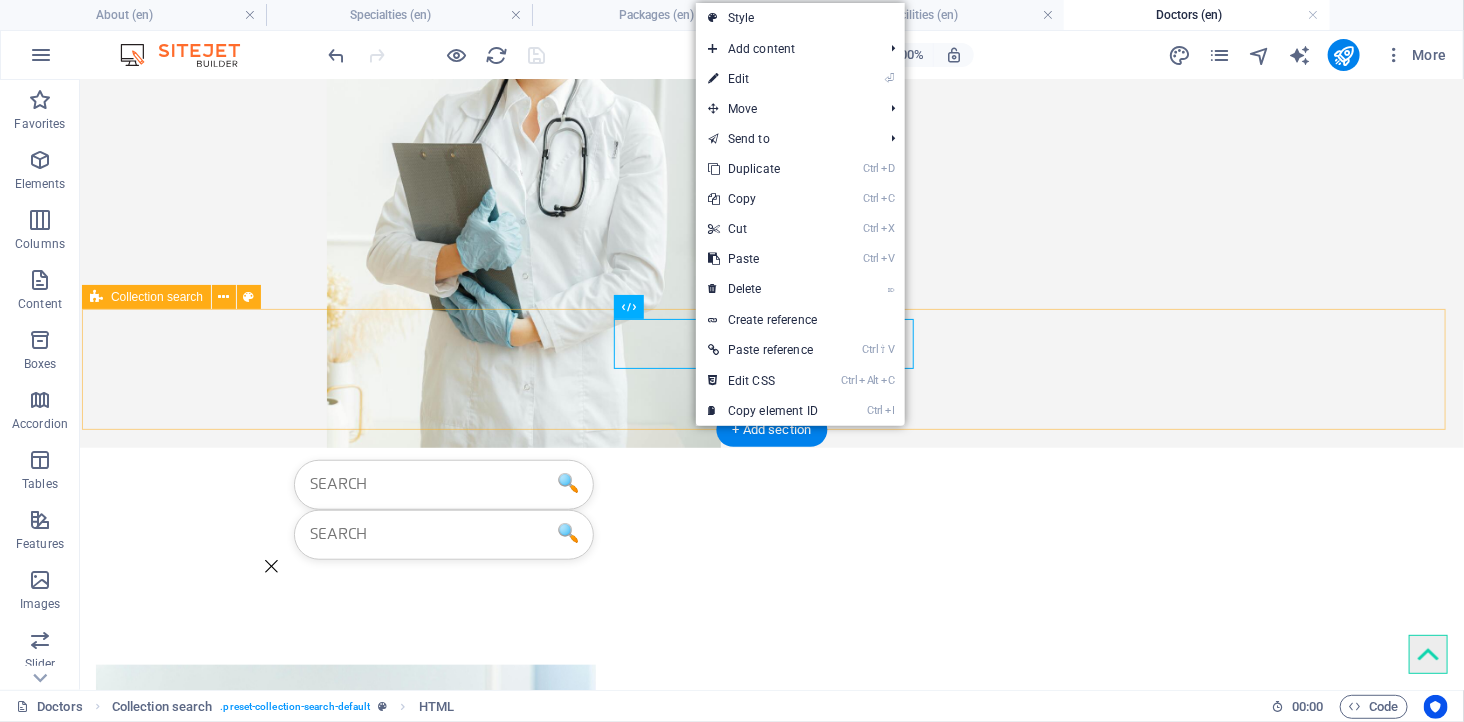 click on "🔍
🔍" at bounding box center (771, 515) 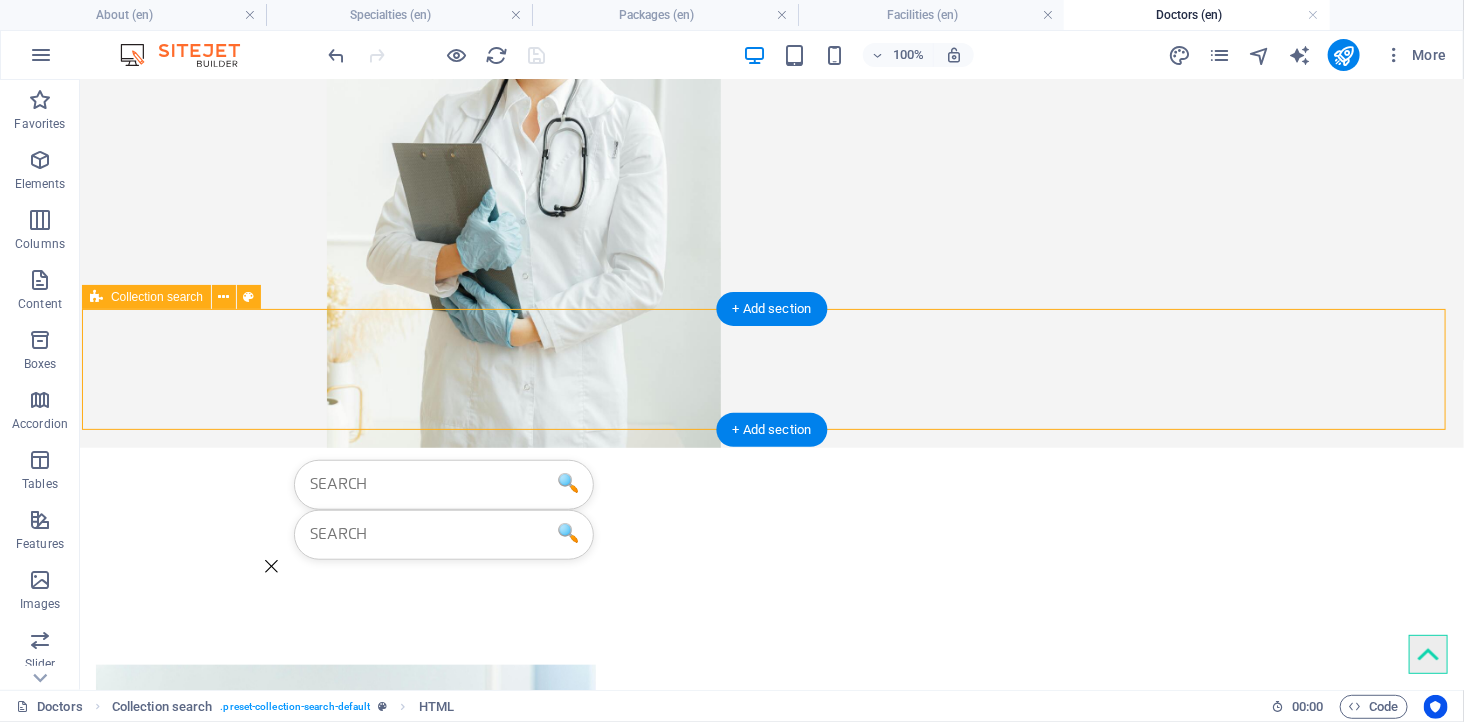 click on "🔍
🔍" at bounding box center (771, 515) 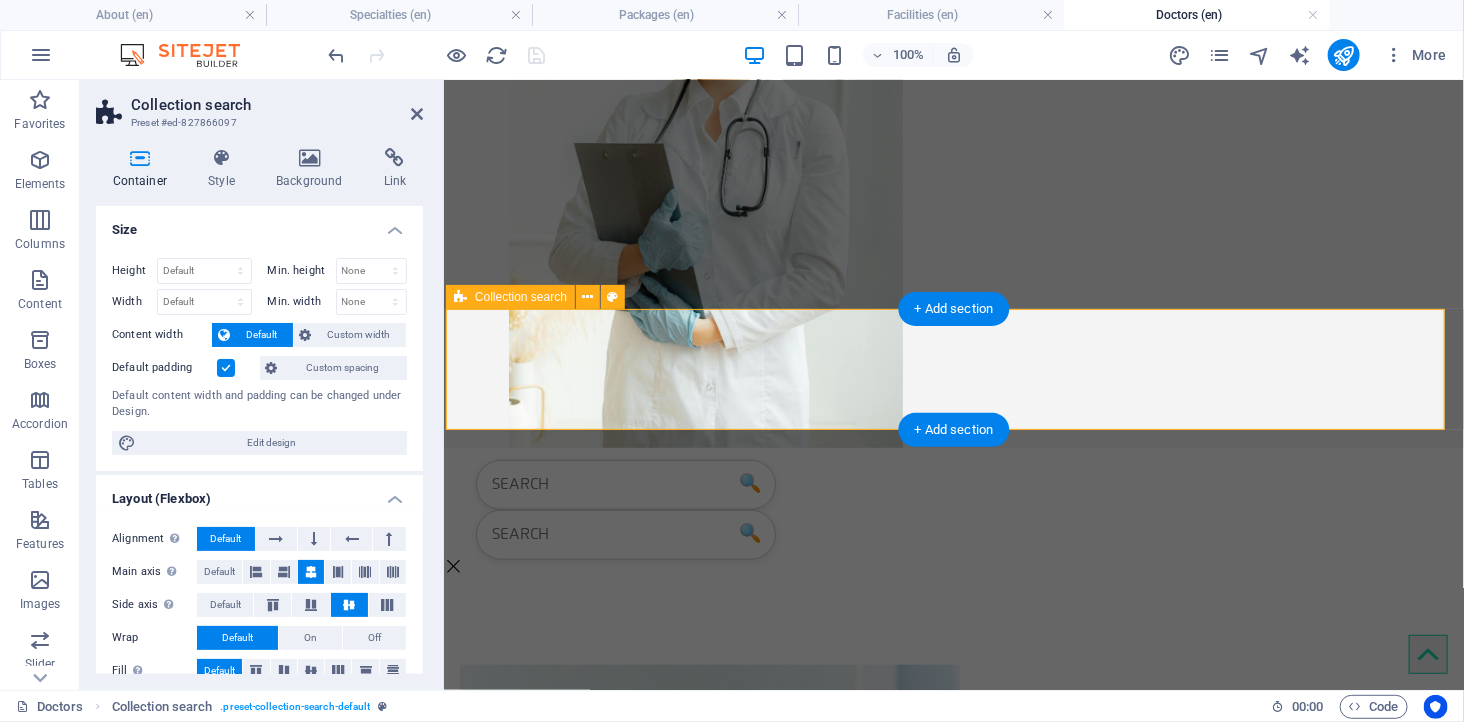 click on "🔍
🔍" at bounding box center (953, 515) 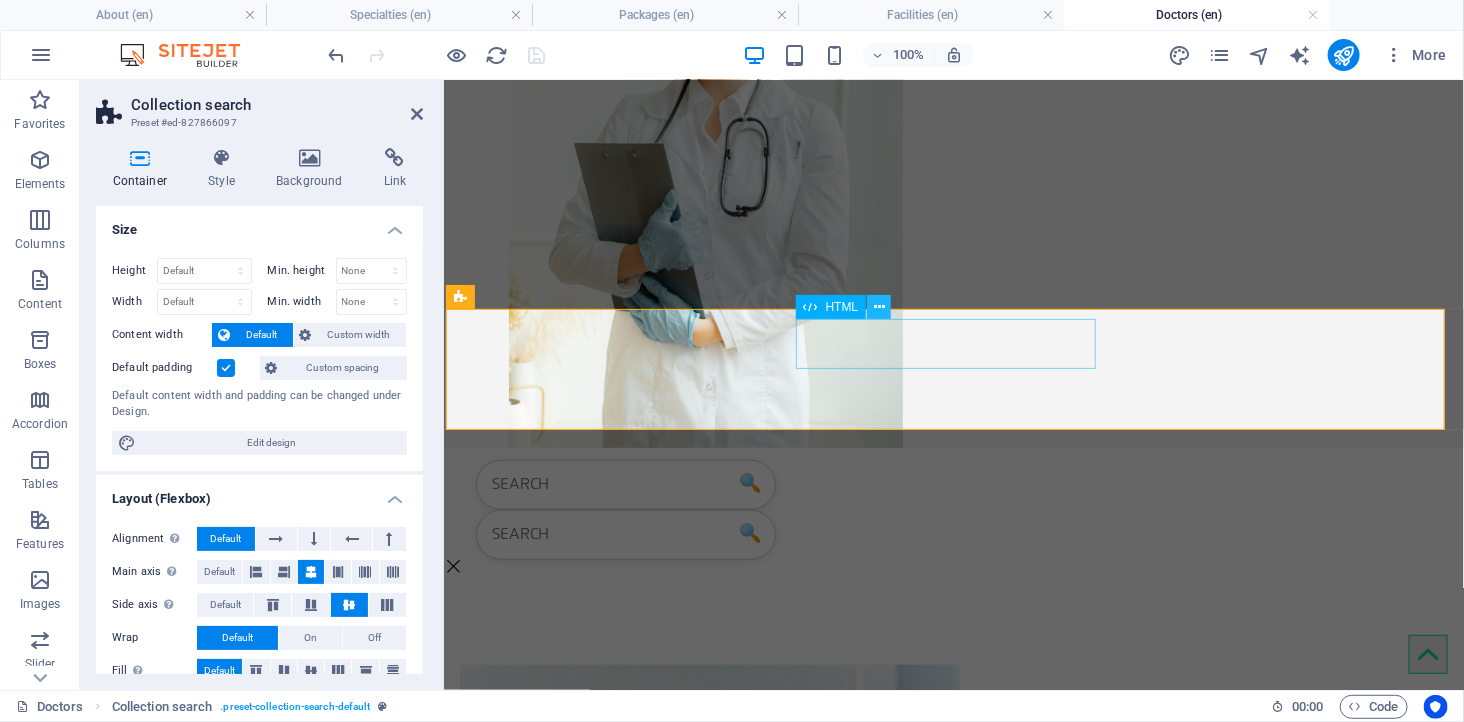 click at bounding box center (879, 307) 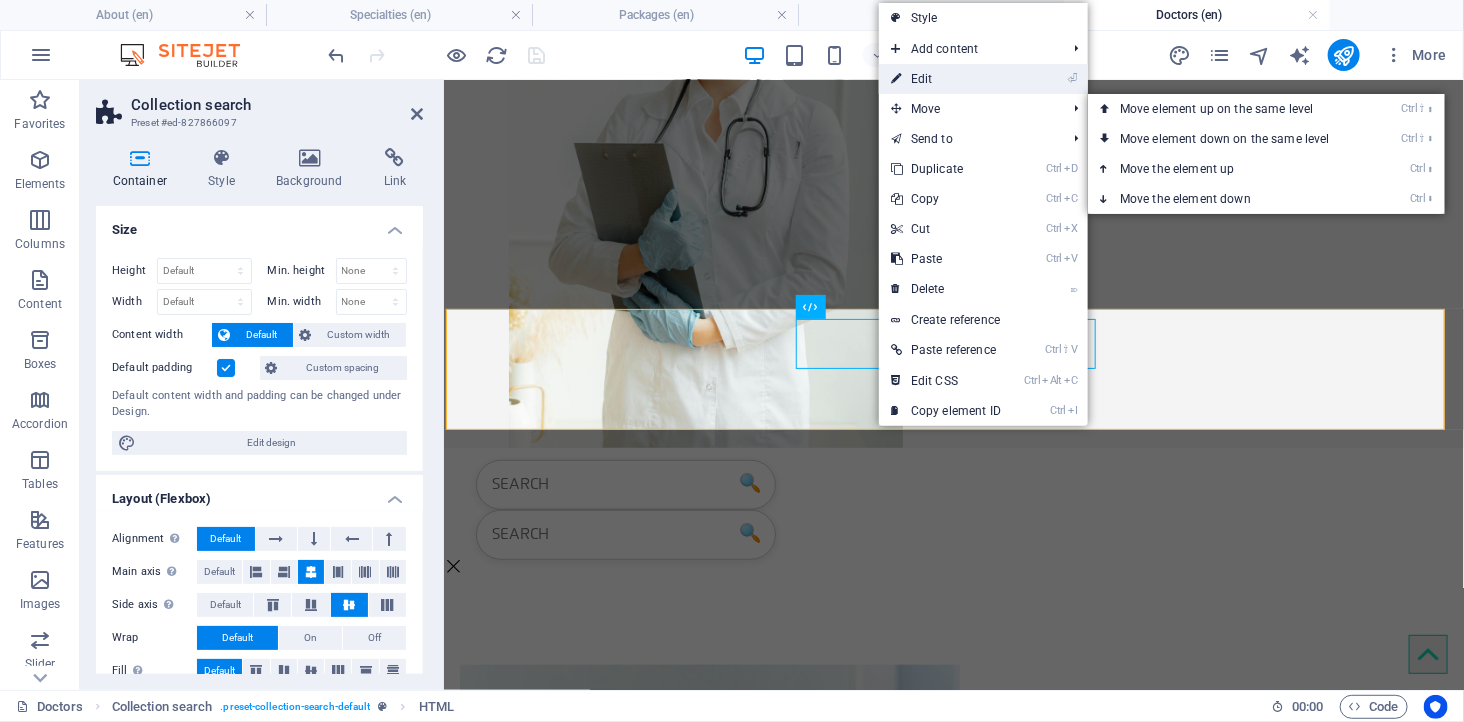 click on "⏎  Edit" at bounding box center [946, 79] 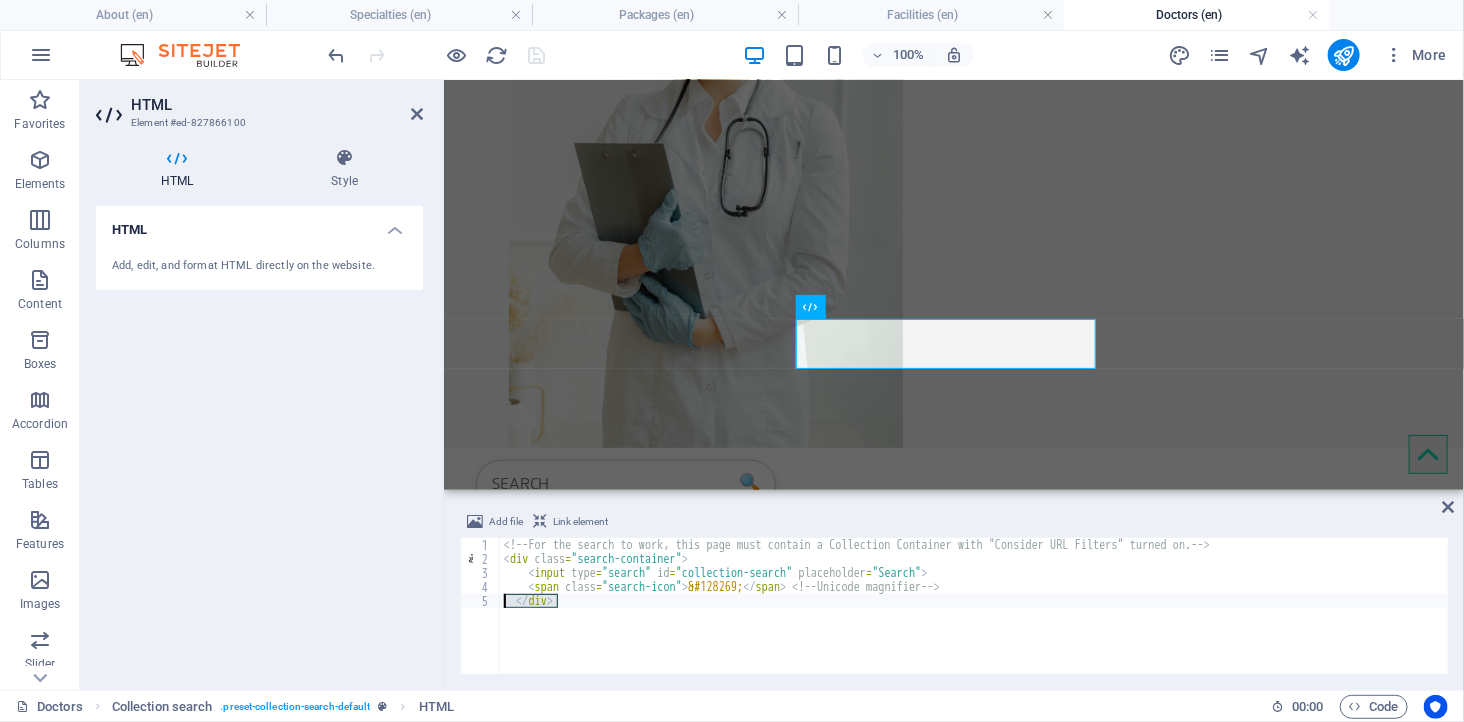 drag, startPoint x: 586, startPoint y: 595, endPoint x: 476, endPoint y: 596, distance: 110.00455 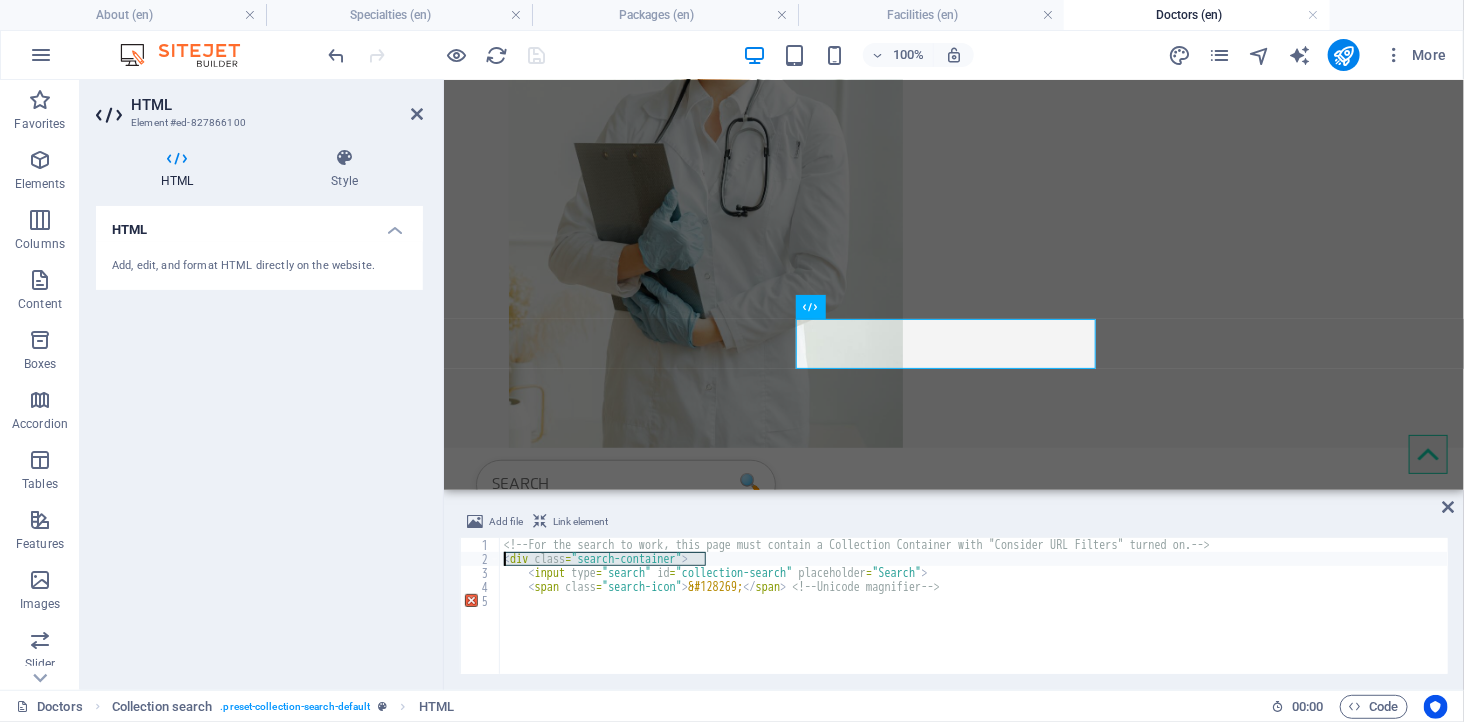 drag, startPoint x: 735, startPoint y: 557, endPoint x: 430, endPoint y: 560, distance: 305.01474 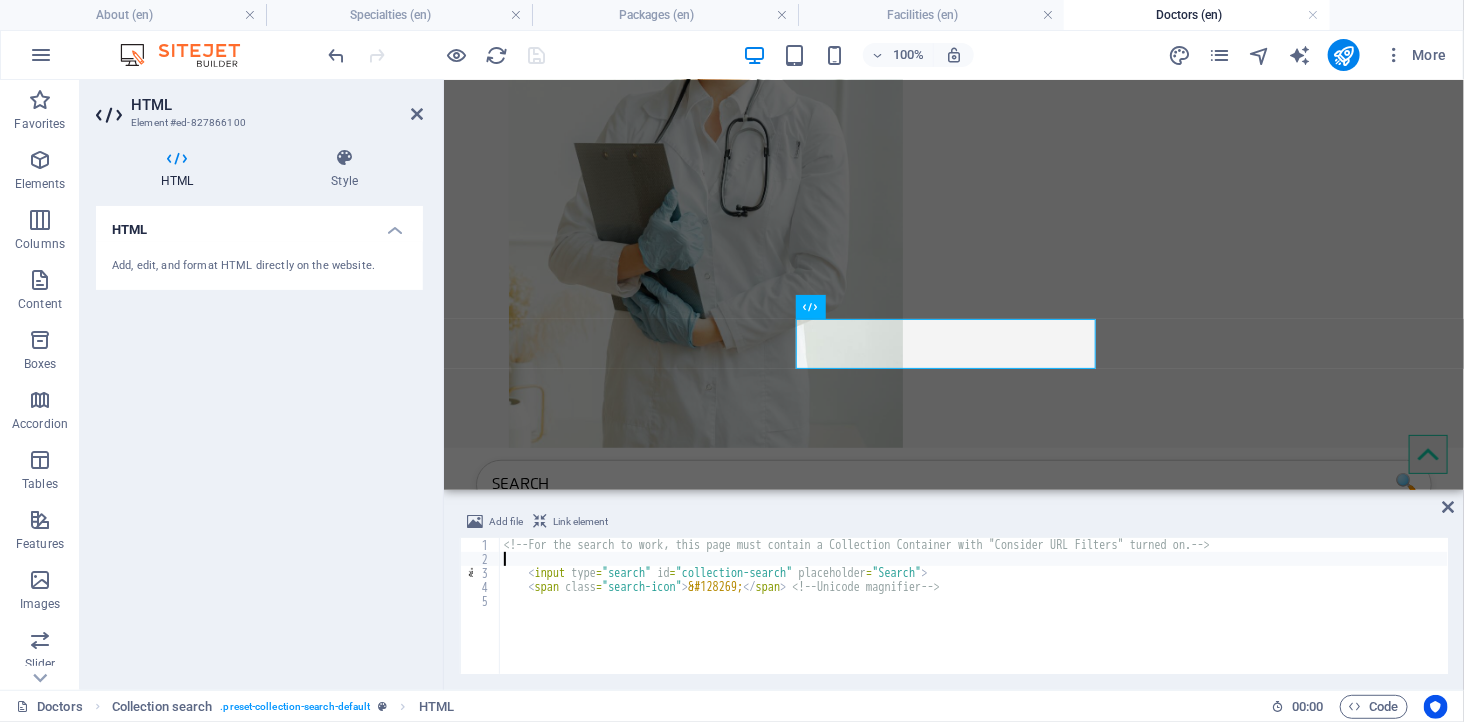 click on "HTML Add, edit, and format HTML directly on the website." at bounding box center [259, 440] 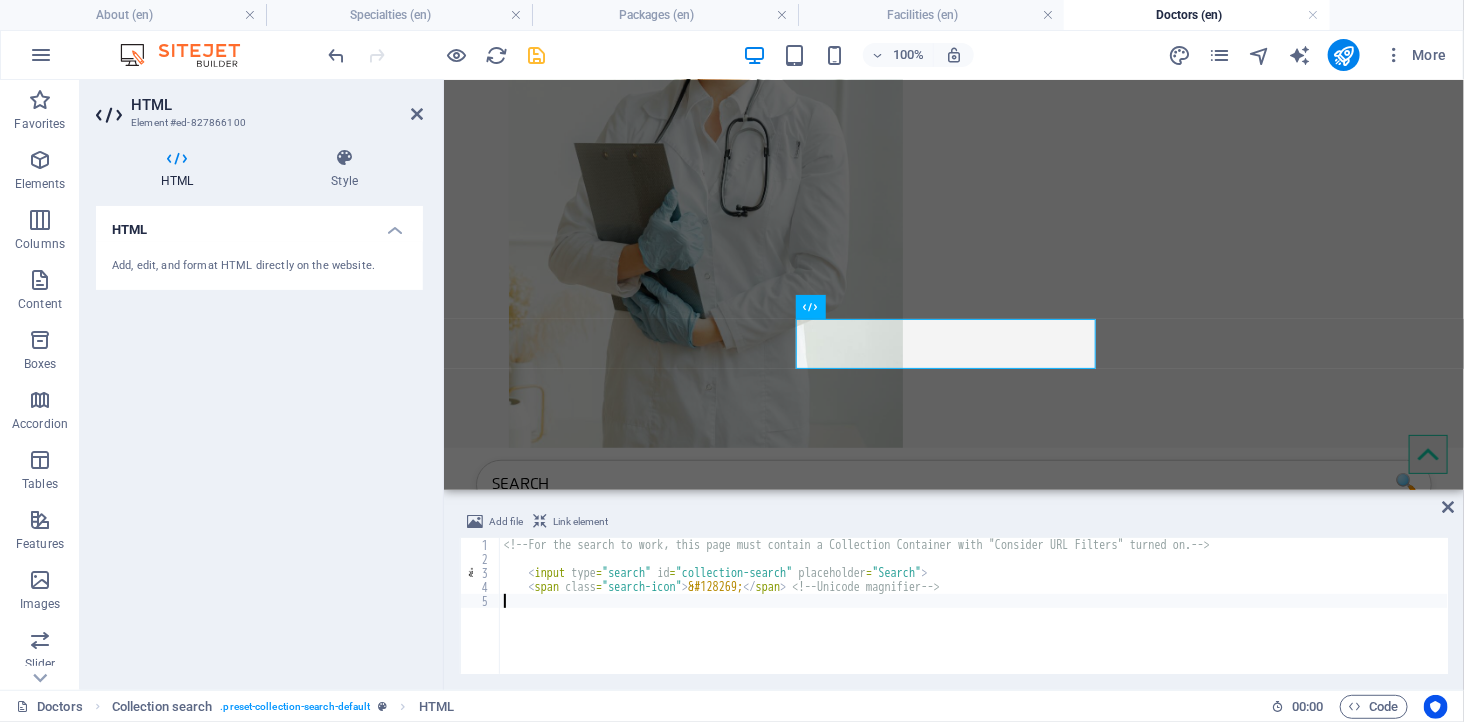 click on "<!--  For the search to work, this page must contain a Collection Container with "Consider URL Filters" turned on.  -->      < input   type = "search"   id = "collection-search"   placeholder = "Search" >      < span   class = "search-icon" > &#128269; </ span >   <!--  Unicode magnifier  -->" at bounding box center (974, 620) 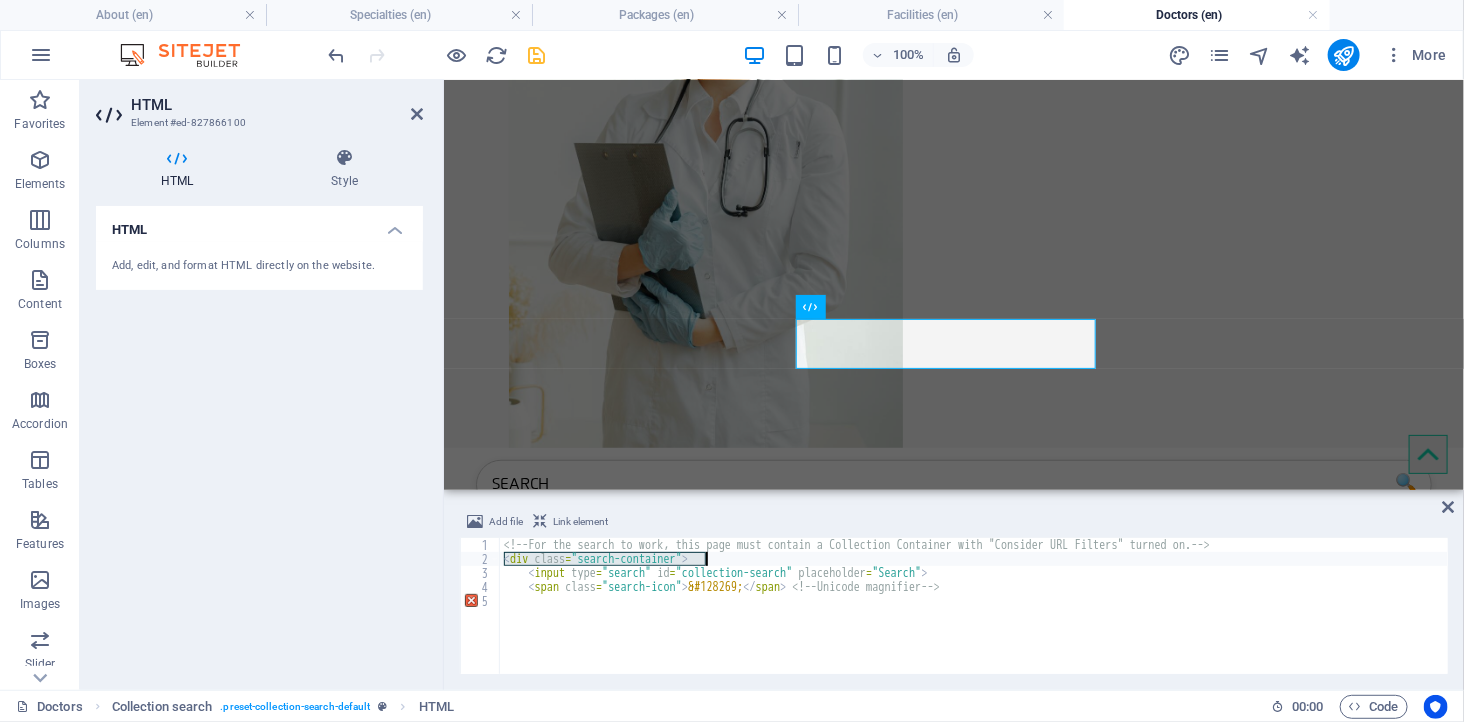 type on "</div>" 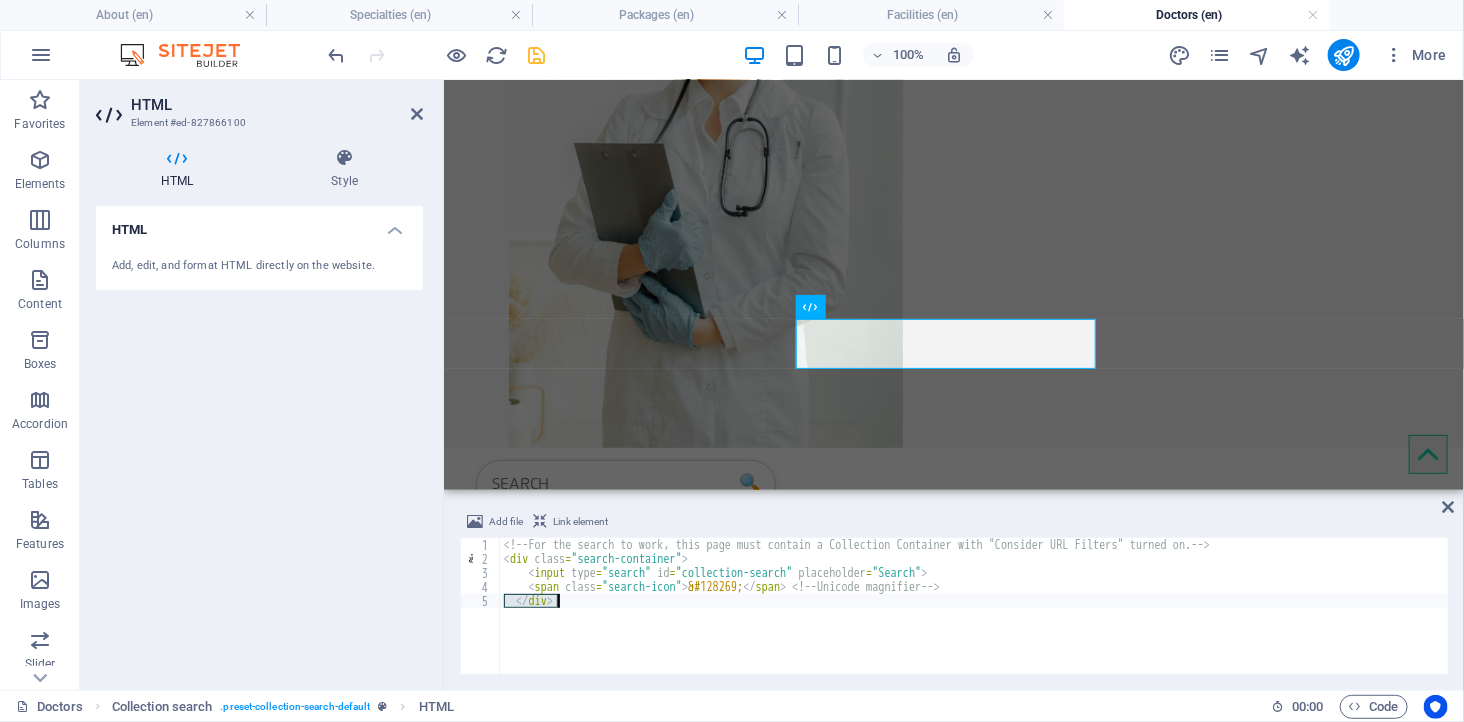 click on "<!--  For the search to work, this page must contain a Collection Container with "Consider URL Filters" turned on.  --> < div   class = "search-container" >      < input   type = "search"   id = "collection-search"   placeholder = "Search" >      < span   class = "search-icon" > &#128269; </ span >   <!--  Unicode magnifier  -->    </ div >" at bounding box center [974, 606] 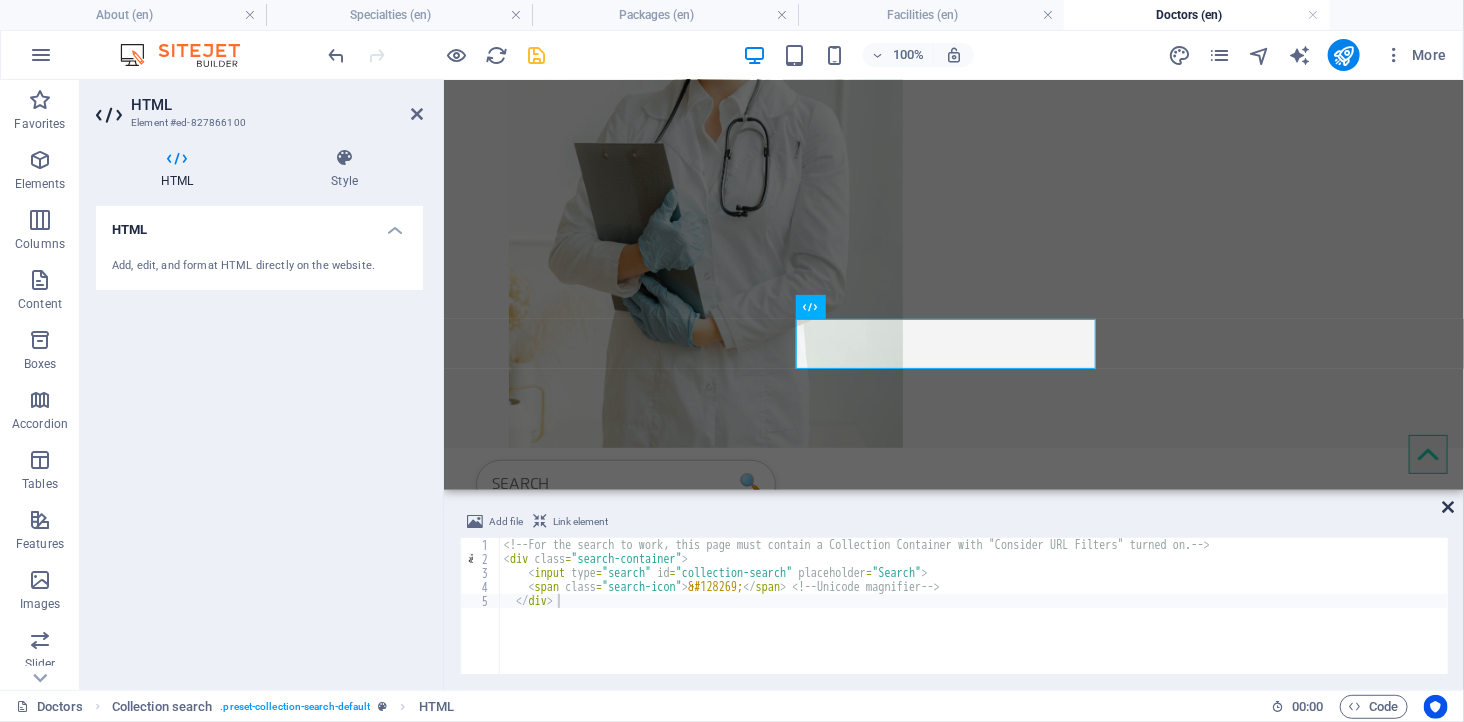 click at bounding box center (1449, 507) 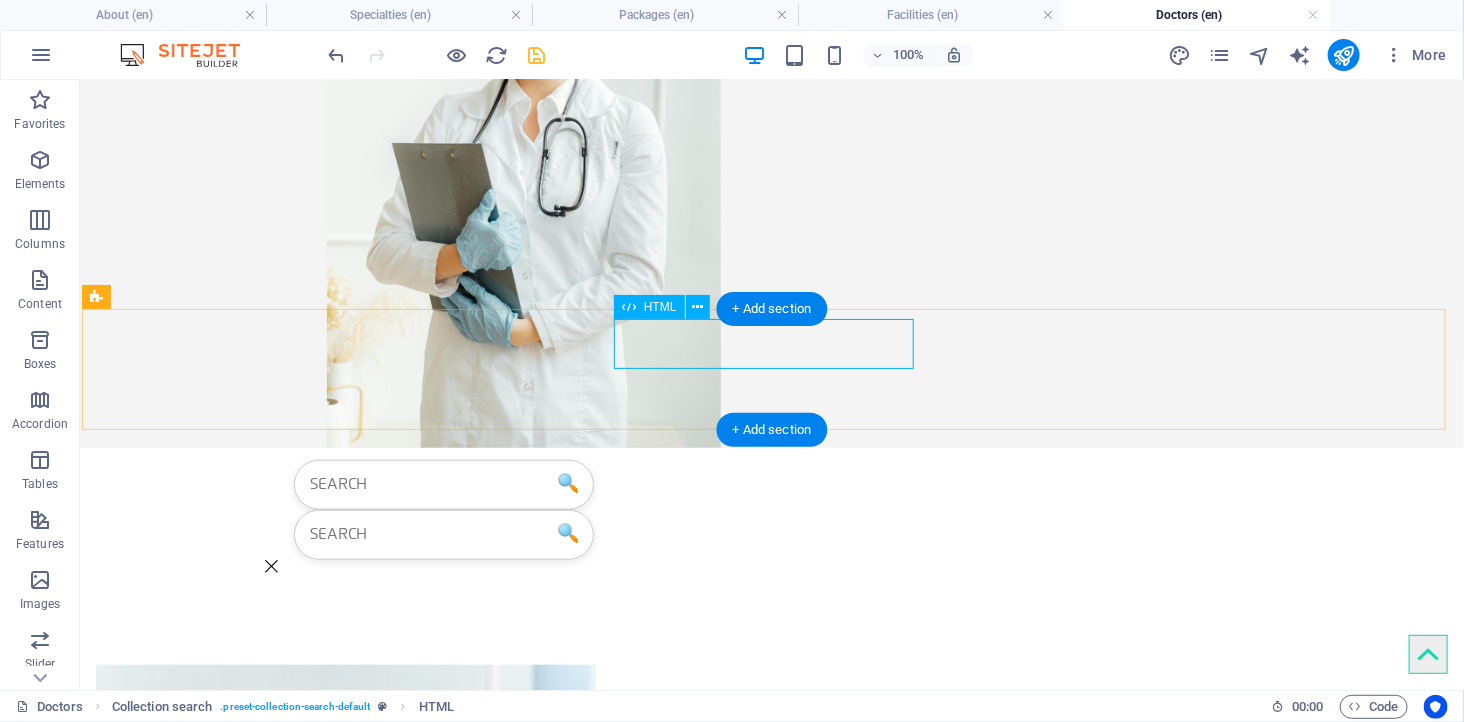 click on "🔍" at bounding box center (771, 484) 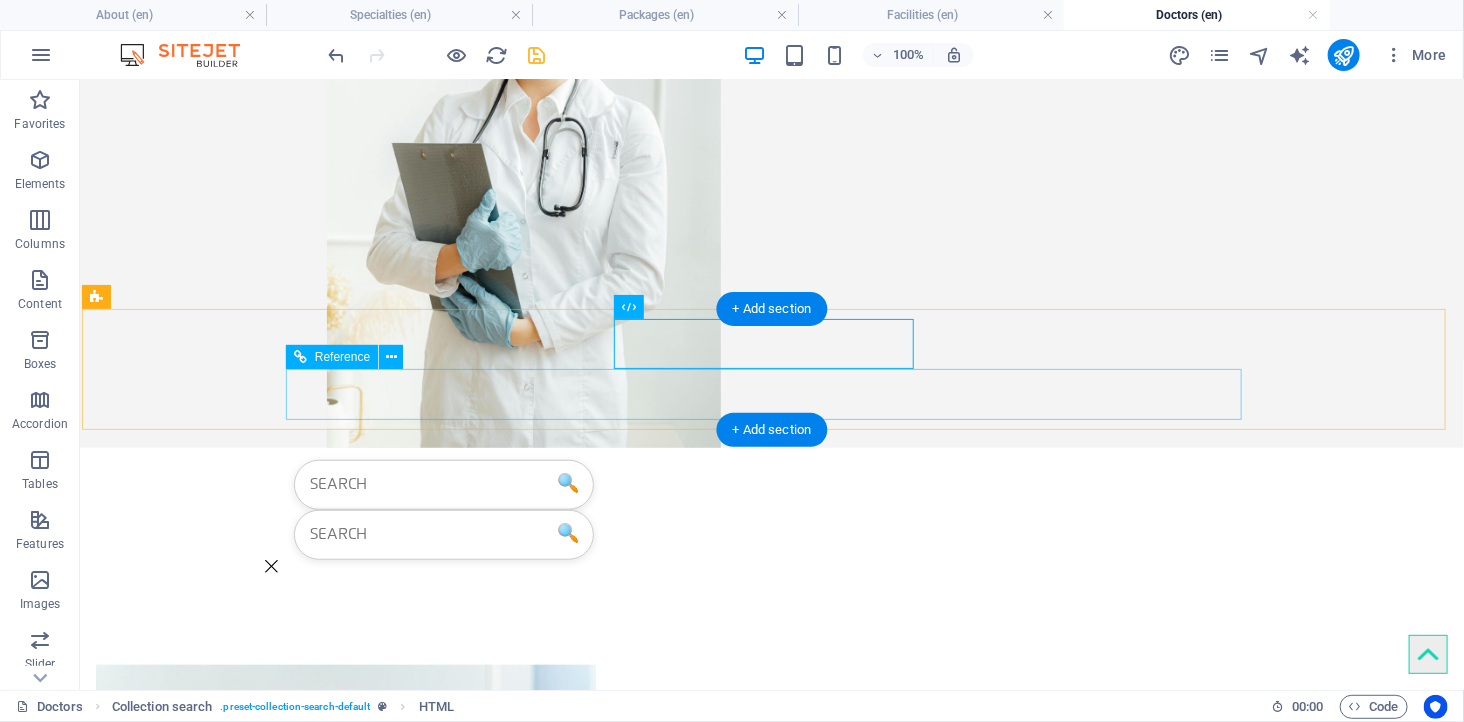 click on "🔍" at bounding box center (771, 534) 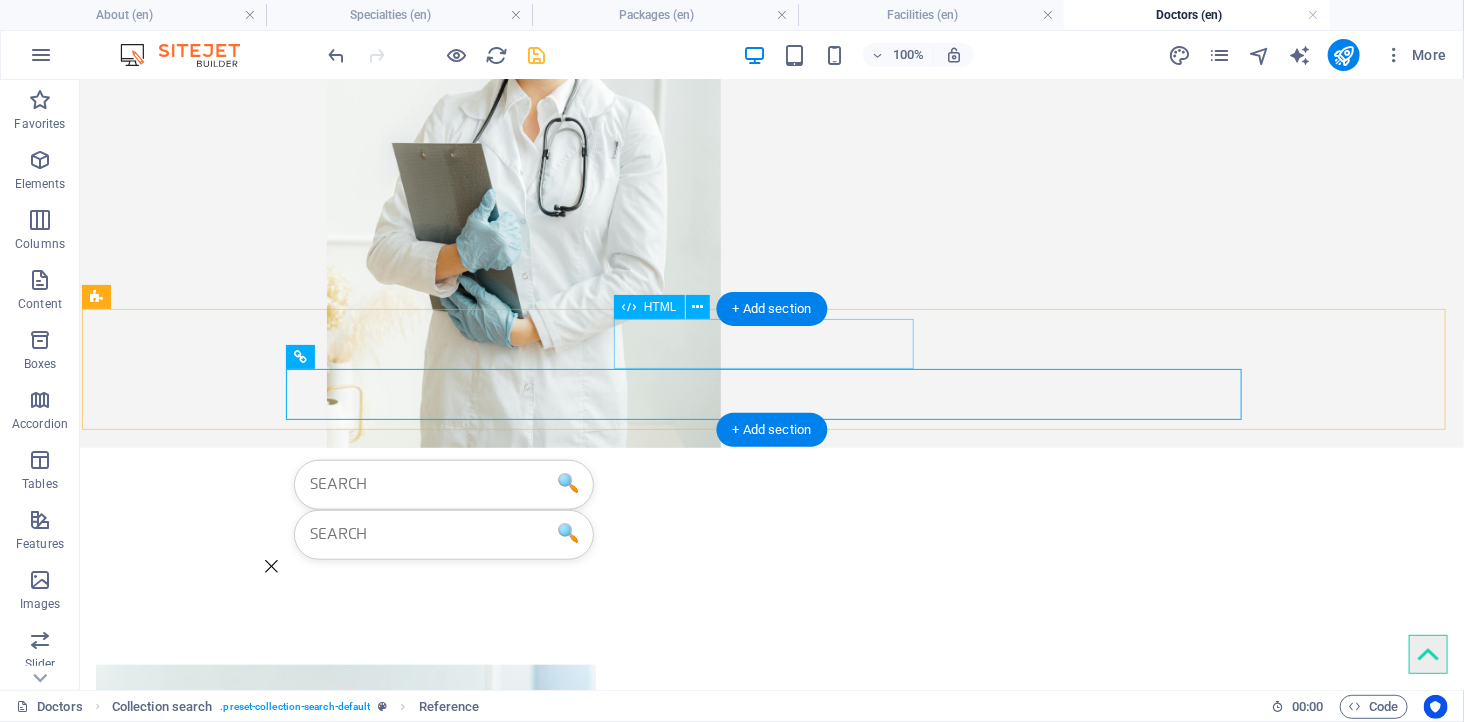 click on "🔍" at bounding box center (771, 484) 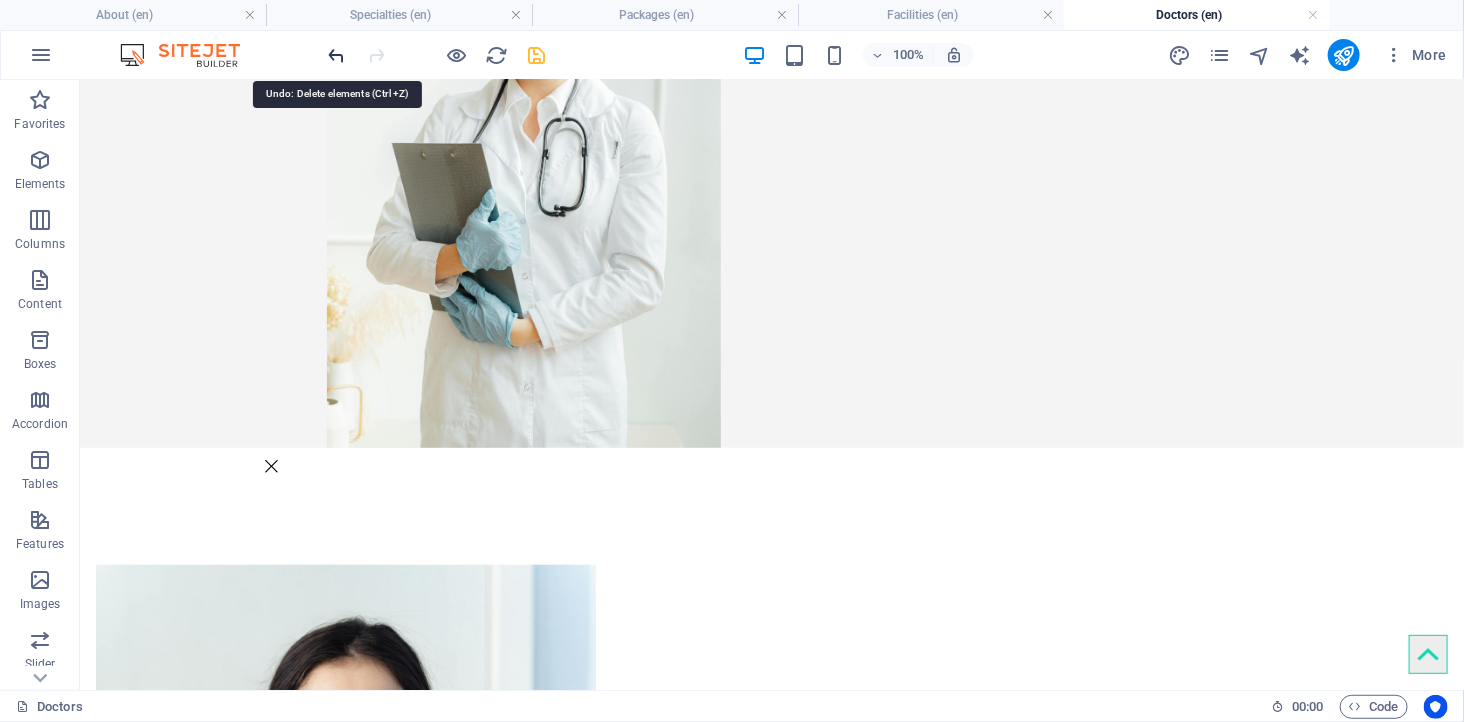 click at bounding box center (337, 55) 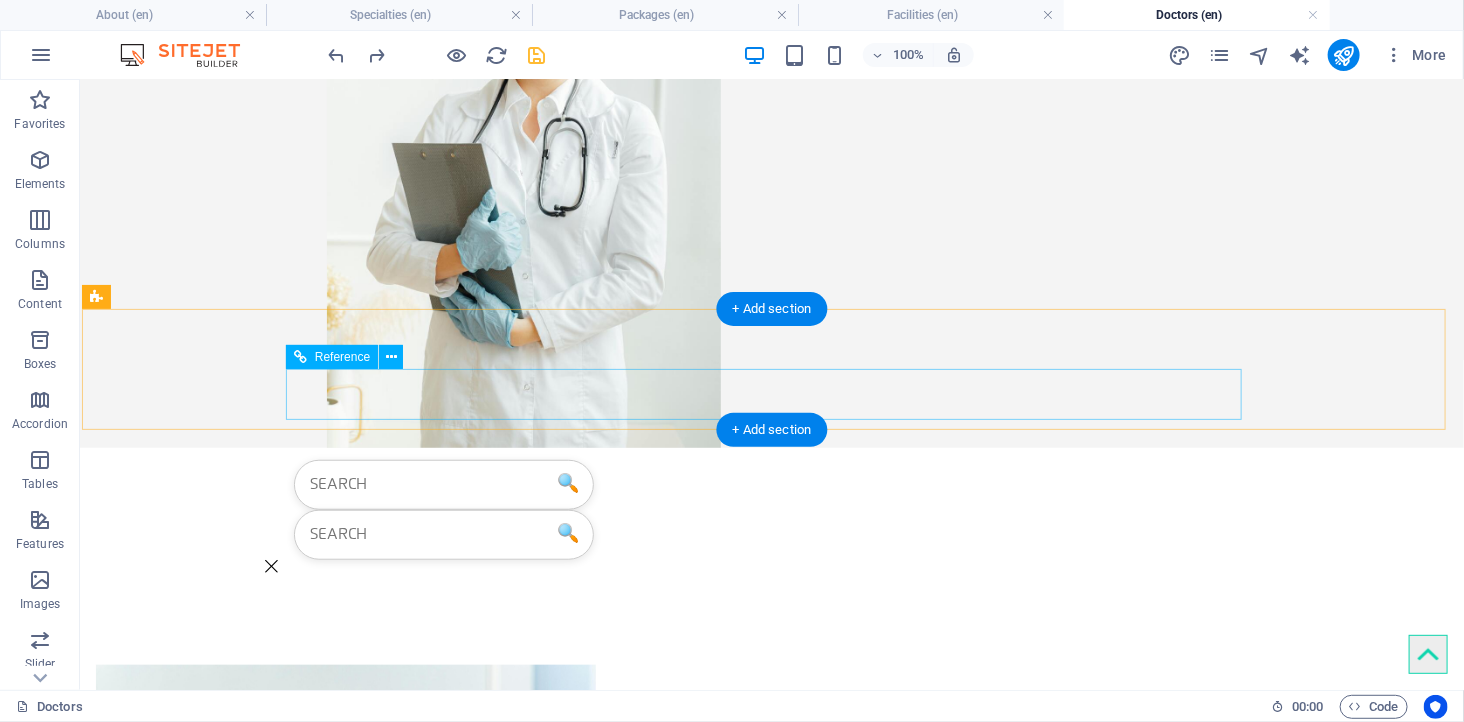 click on "🔍" at bounding box center [771, 534] 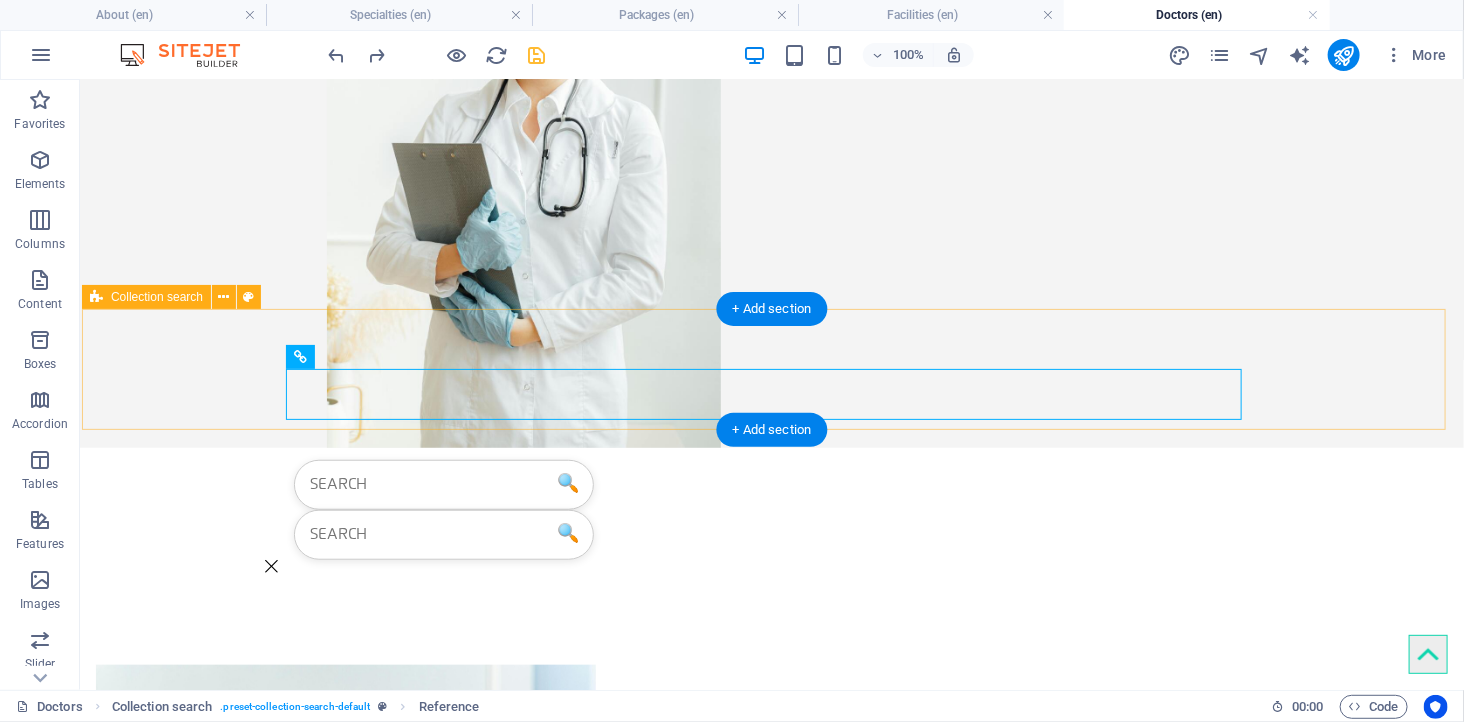 click on "🔍
🔍" at bounding box center (771, 515) 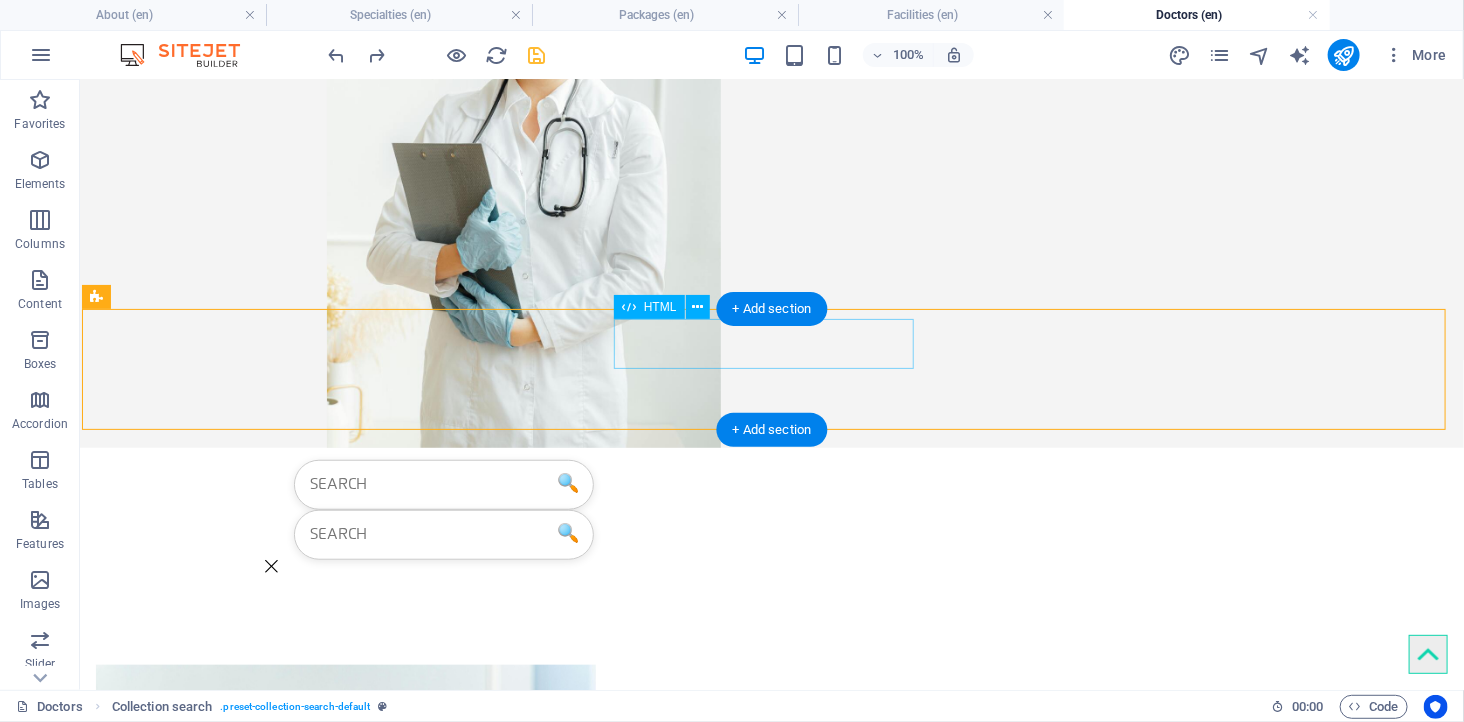 click on "🔍" at bounding box center [771, 484] 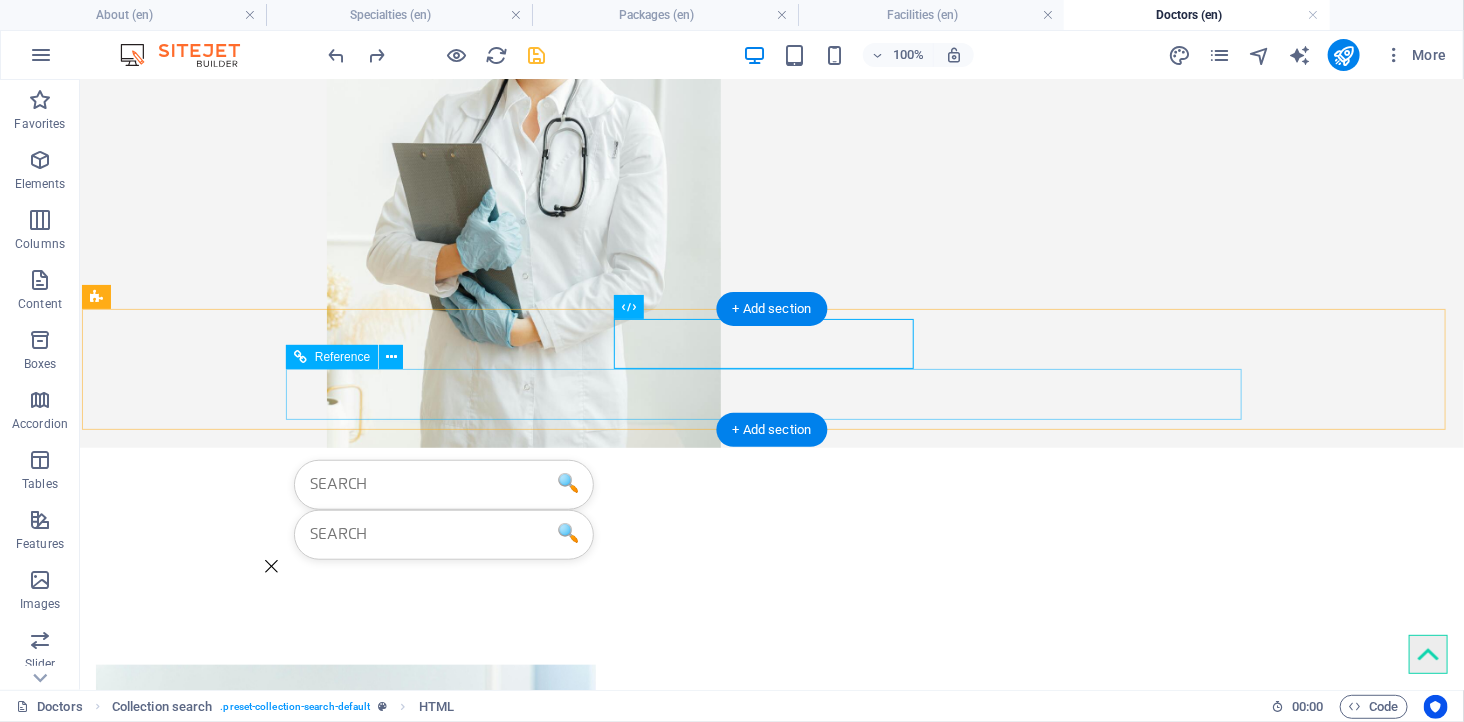 click on "🔍" at bounding box center (771, 534) 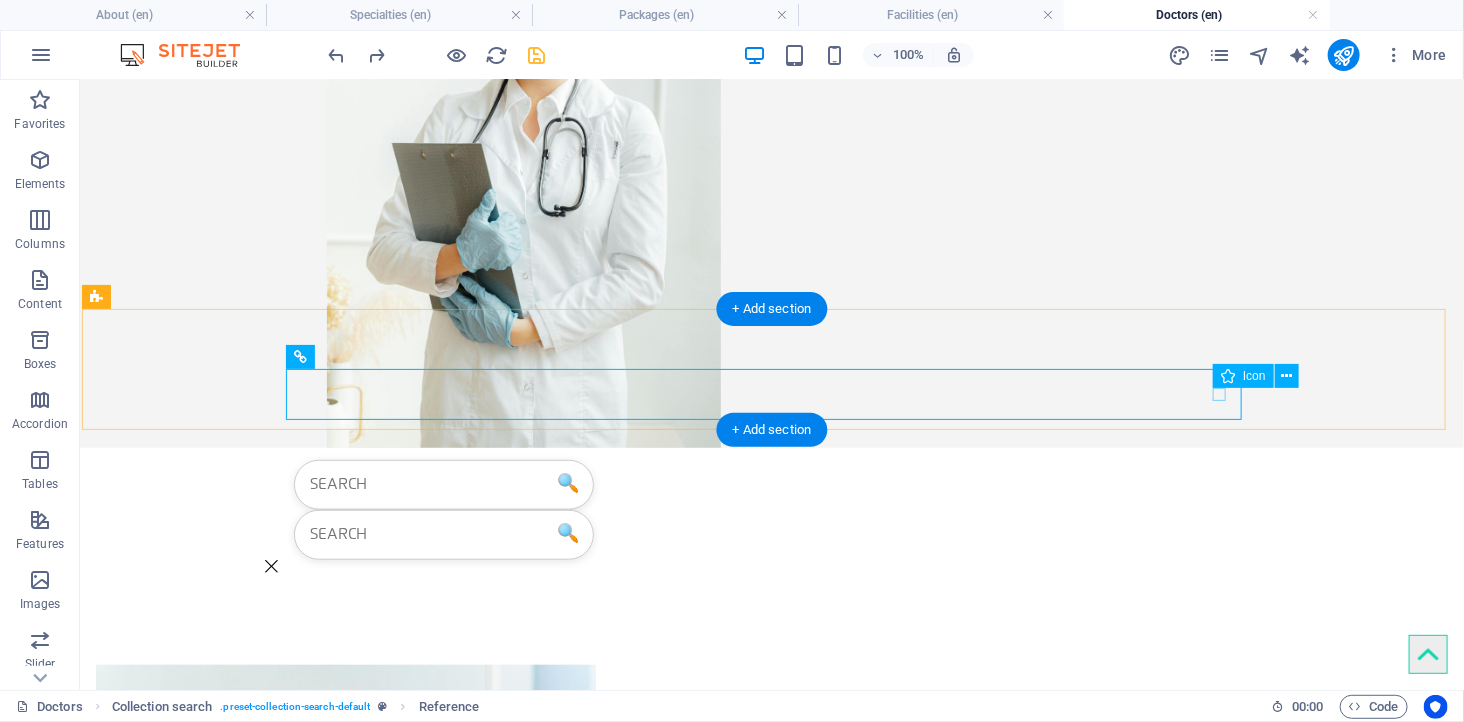 click at bounding box center [748, 565] 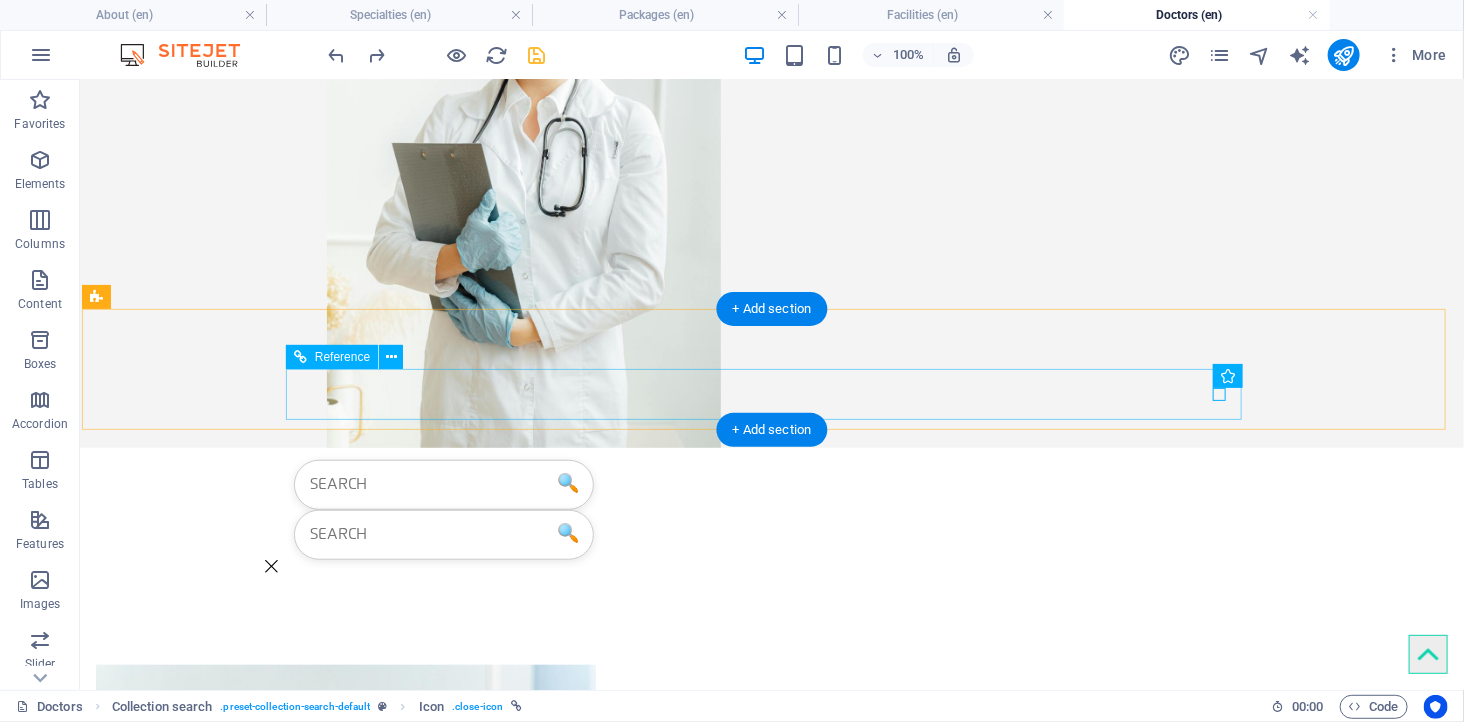 click on "🔍" at bounding box center (771, 534) 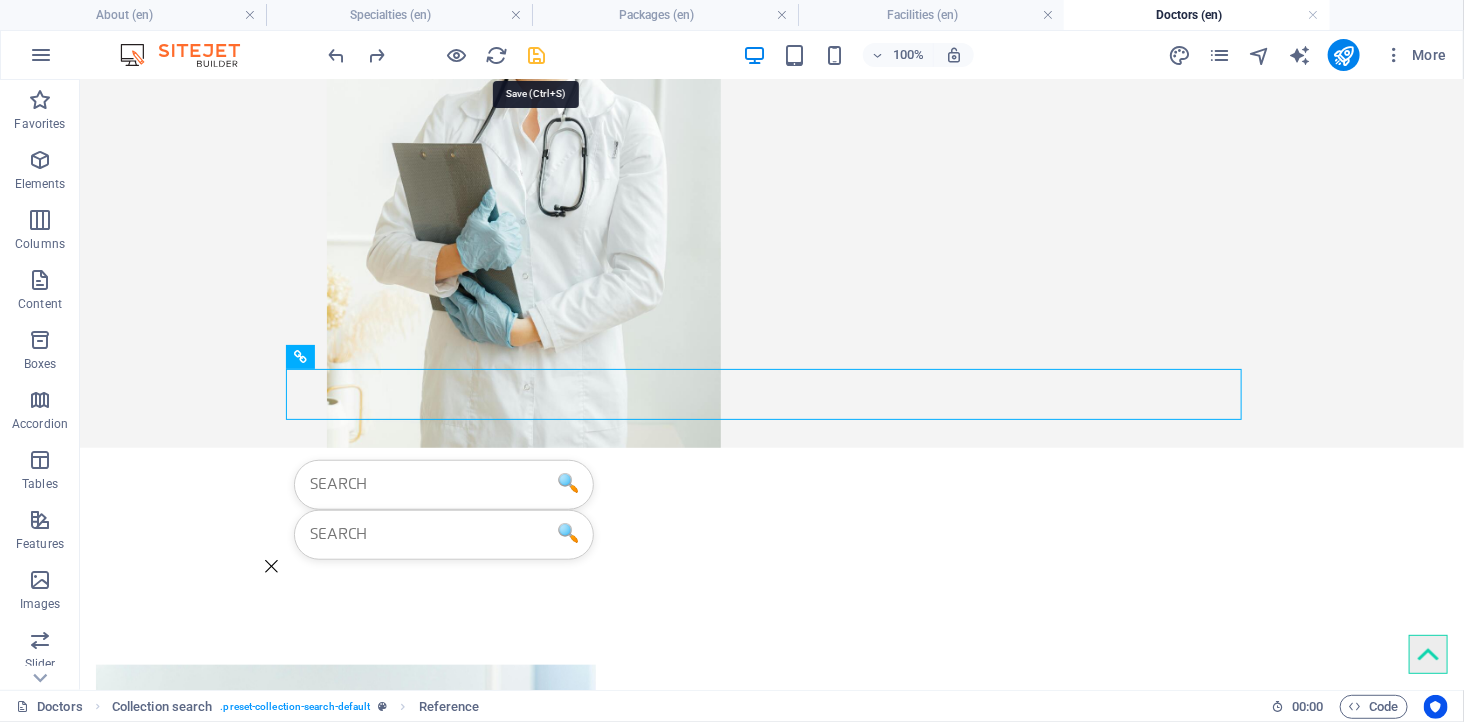 click at bounding box center (537, 55) 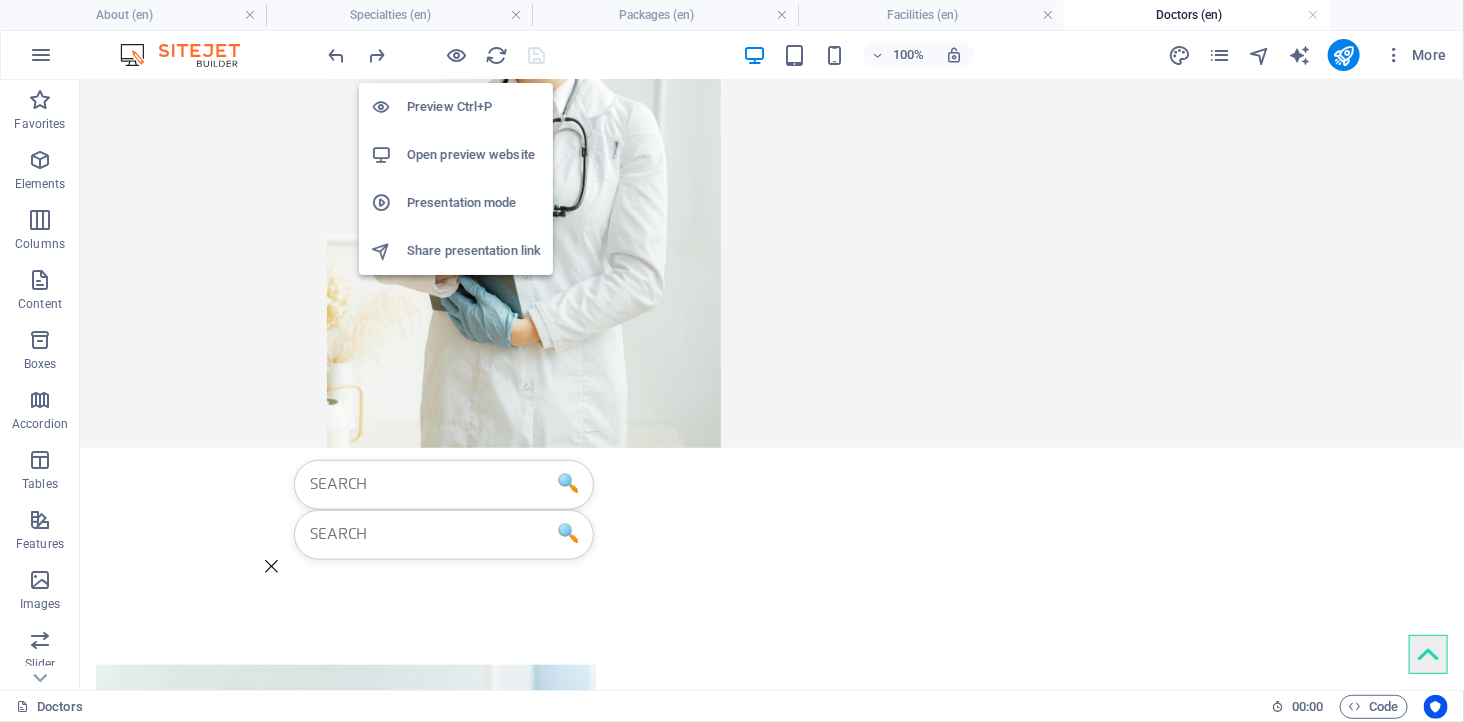 click on "Open preview website" at bounding box center [474, 155] 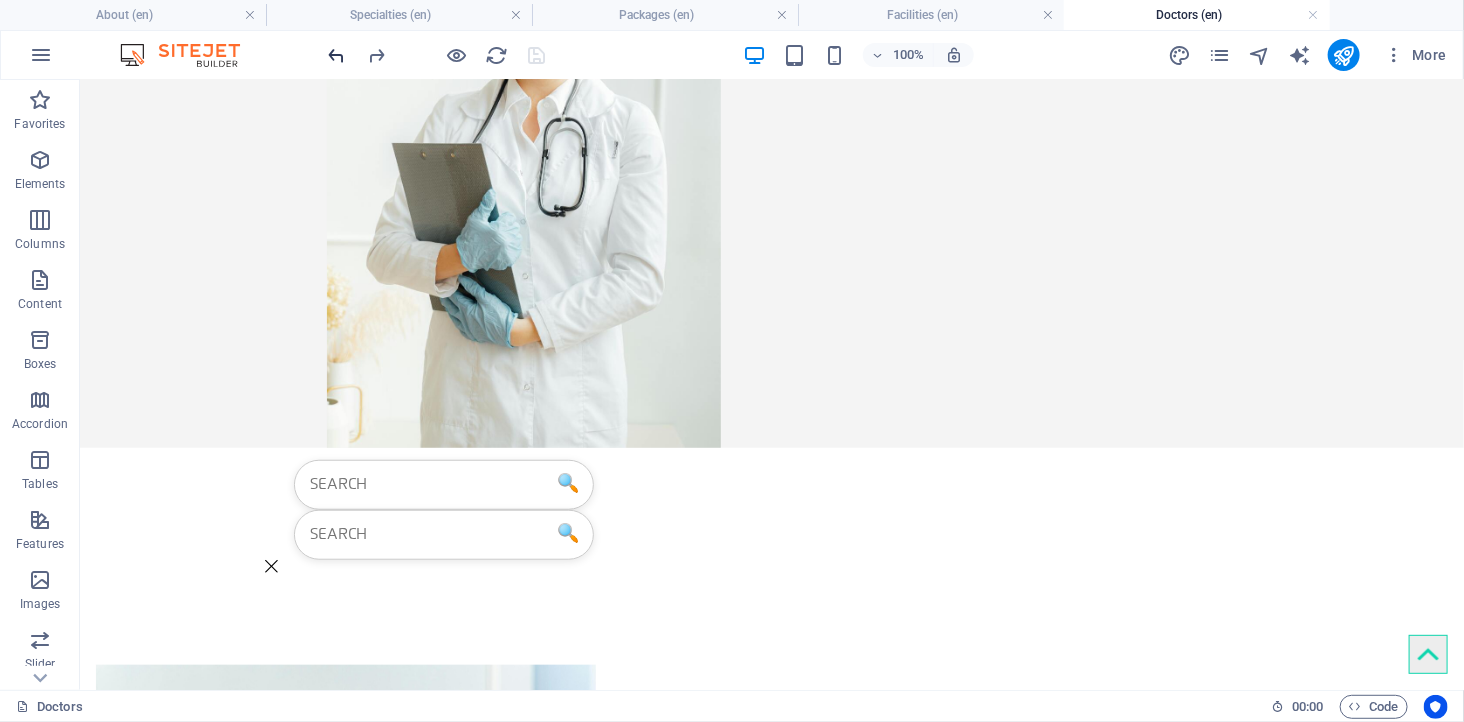 click at bounding box center [337, 55] 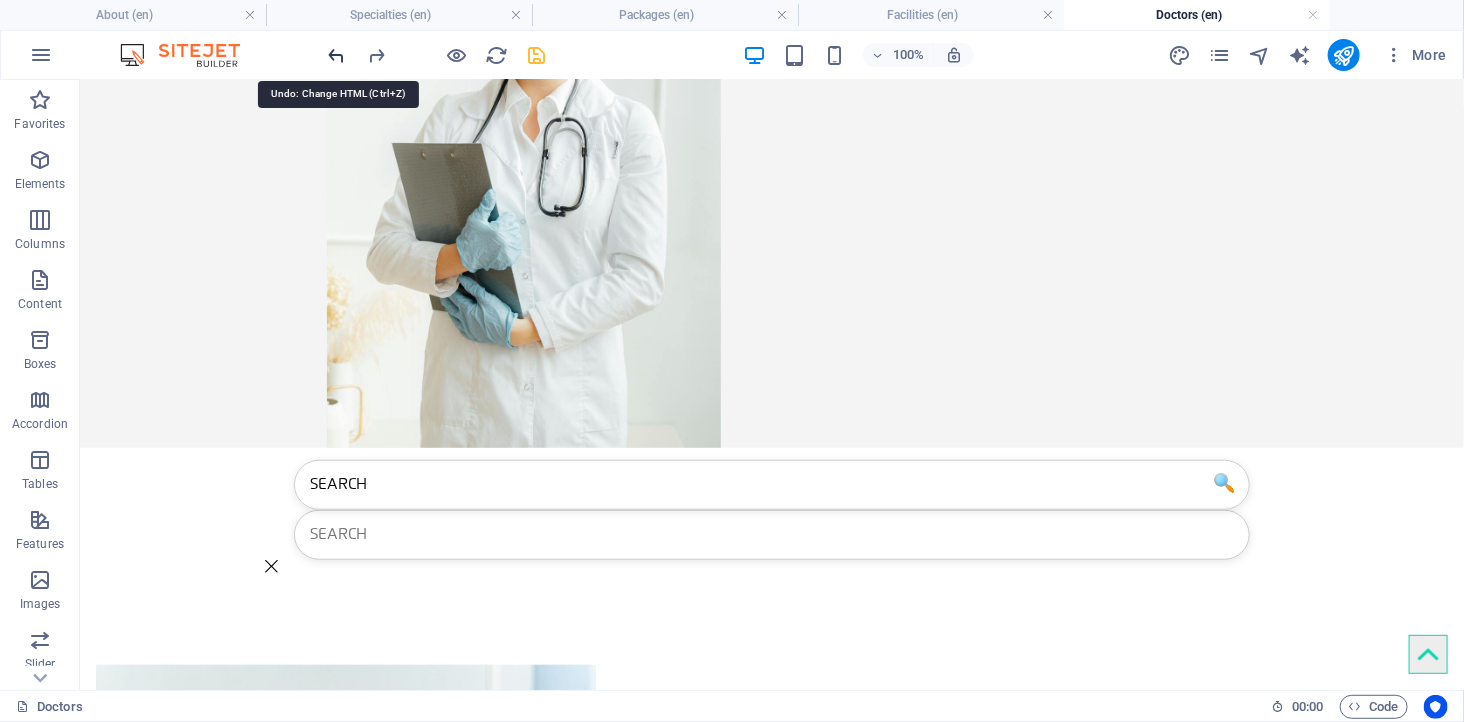click at bounding box center [337, 55] 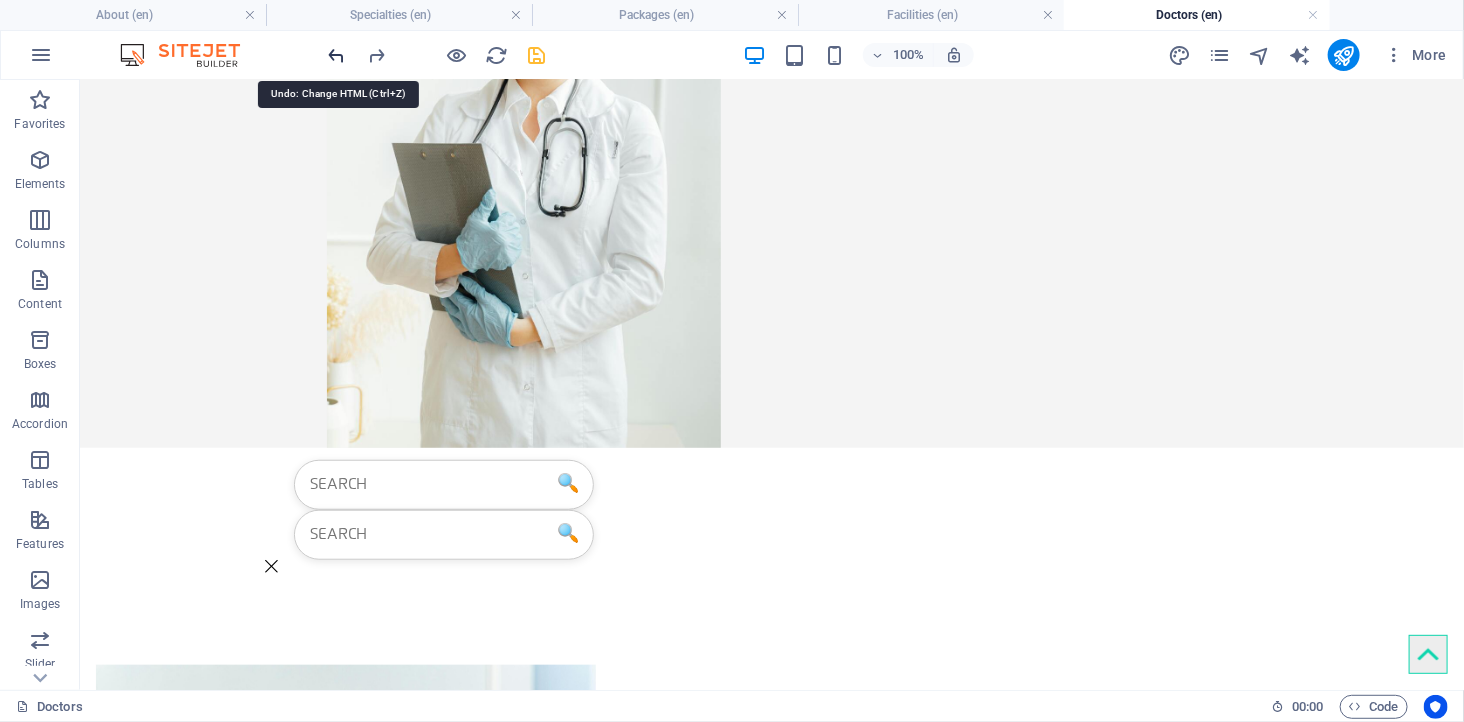 click at bounding box center [337, 55] 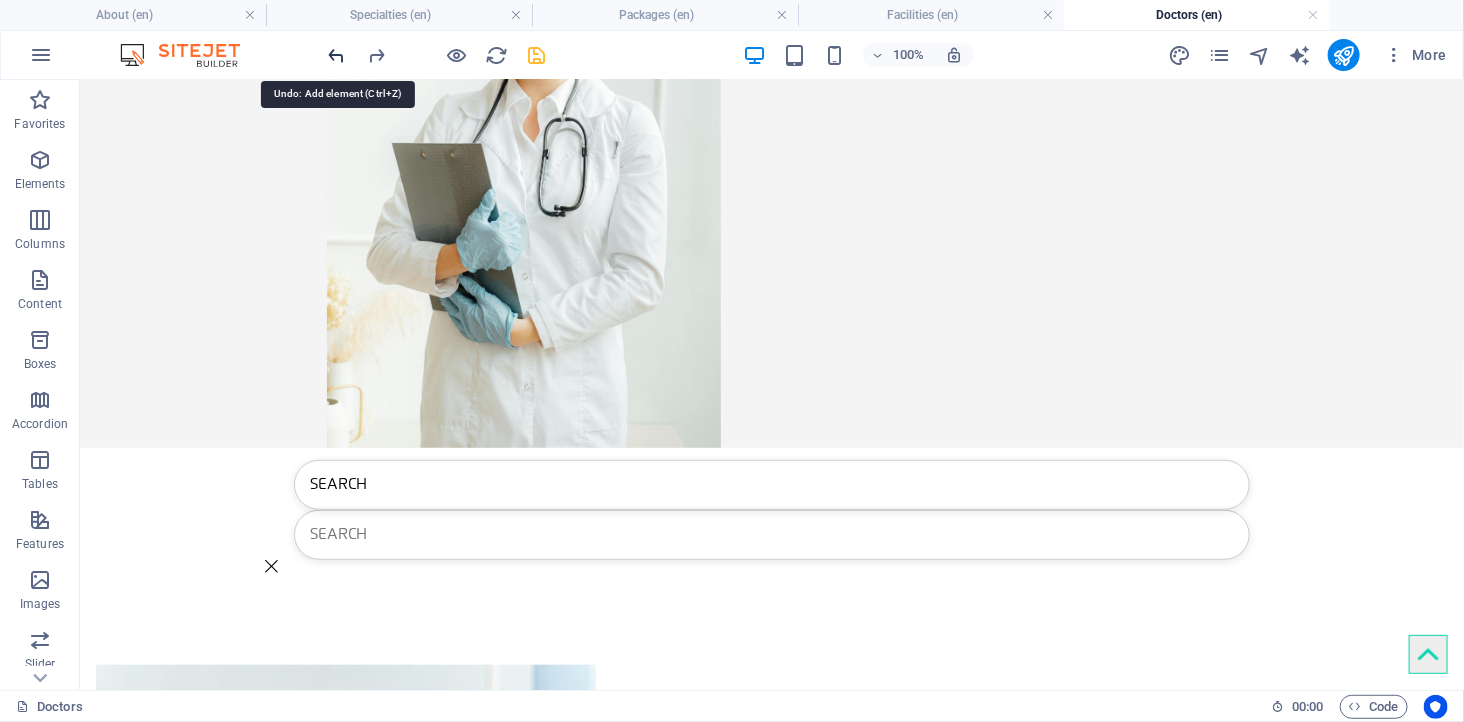 click at bounding box center [337, 55] 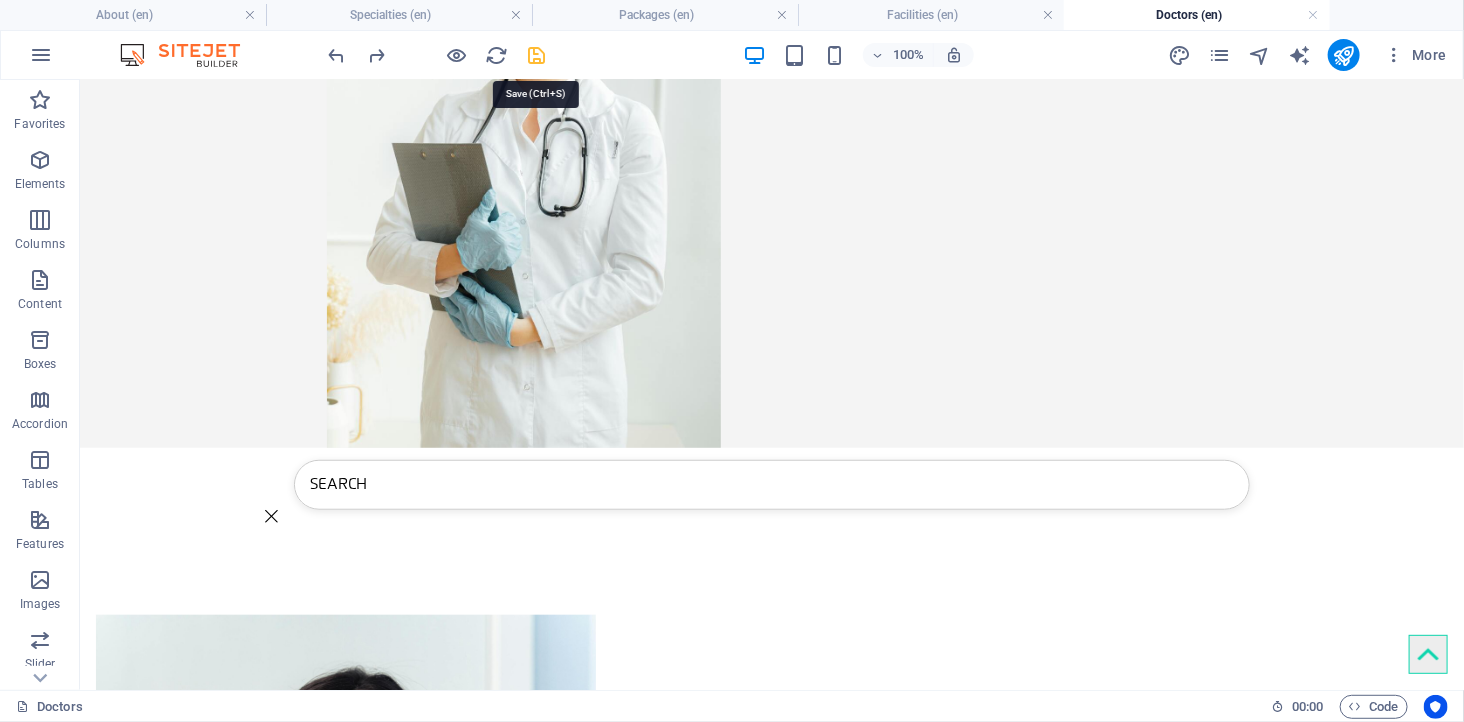 click at bounding box center [537, 55] 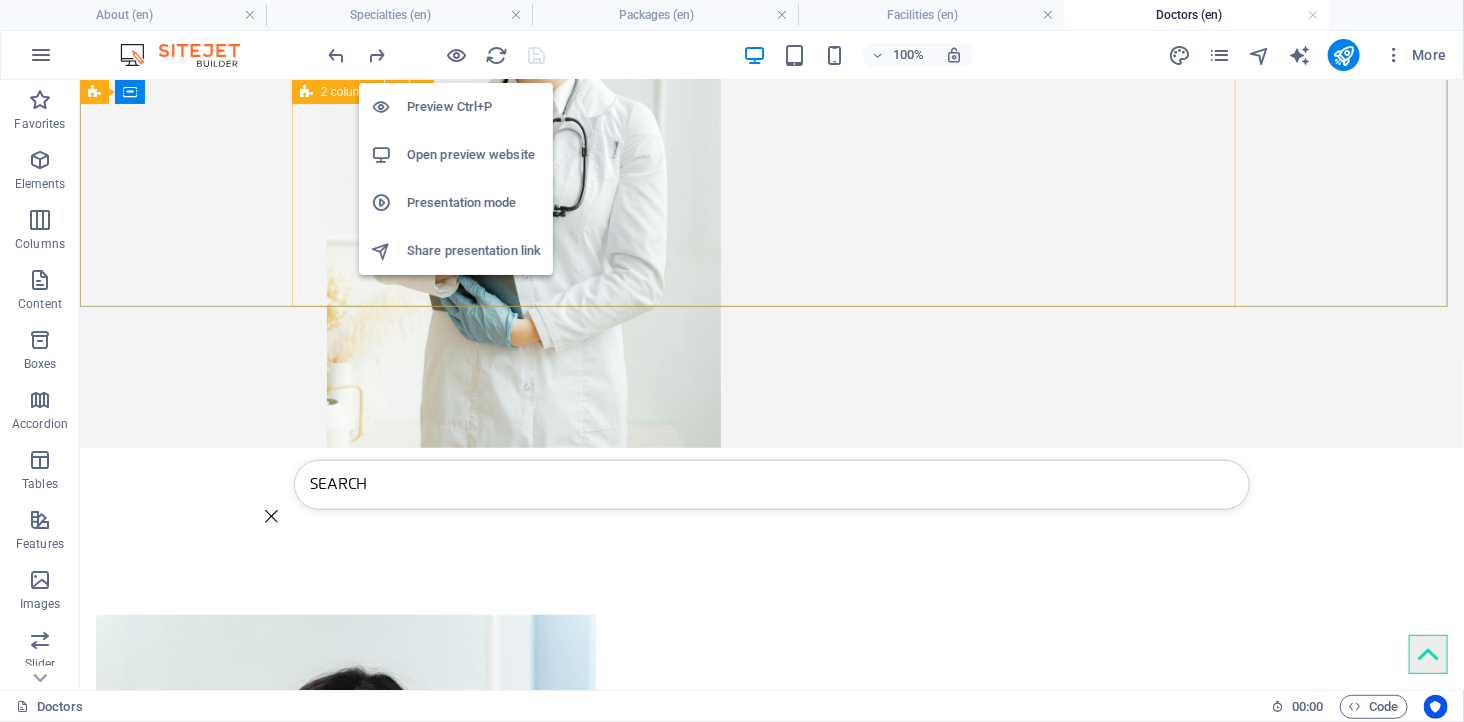 click on "Open preview website" at bounding box center [474, 155] 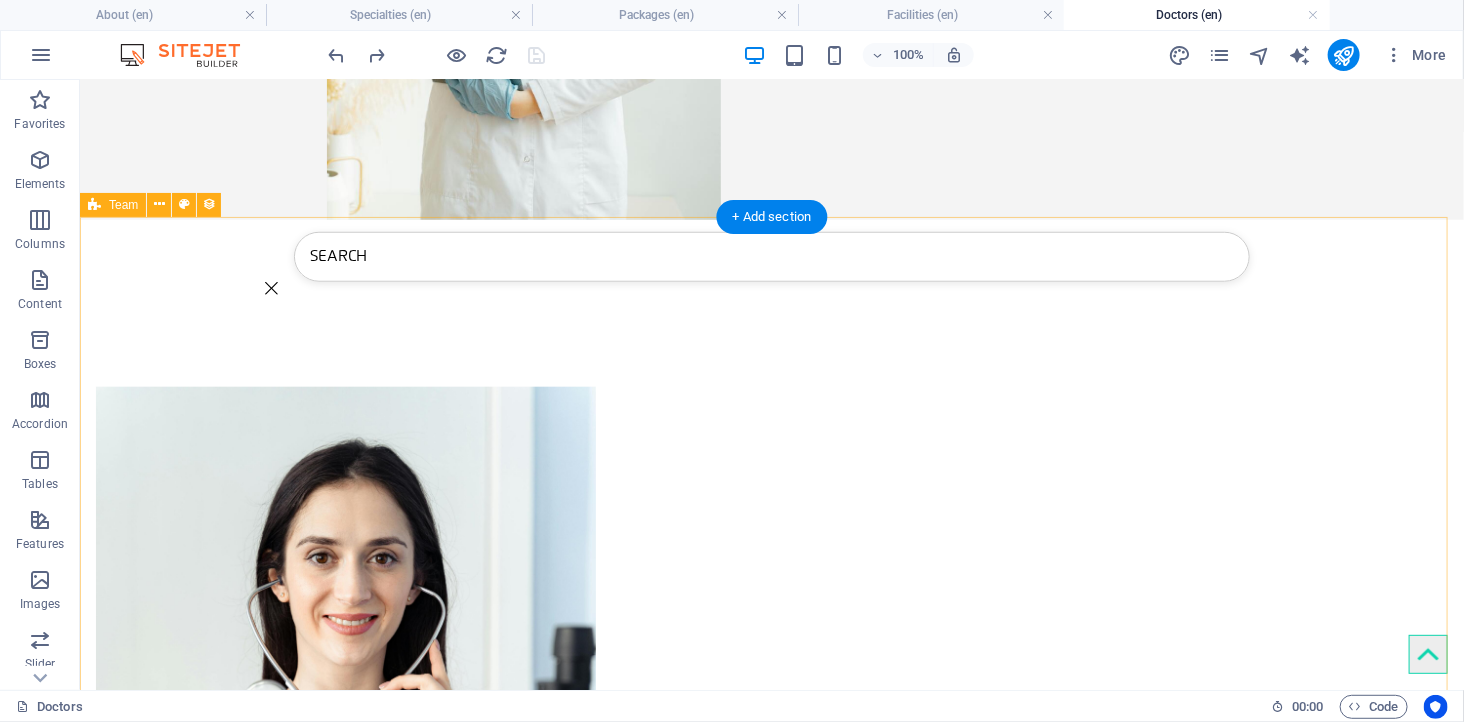 scroll, scrollTop: 927, scrollLeft: 0, axis: vertical 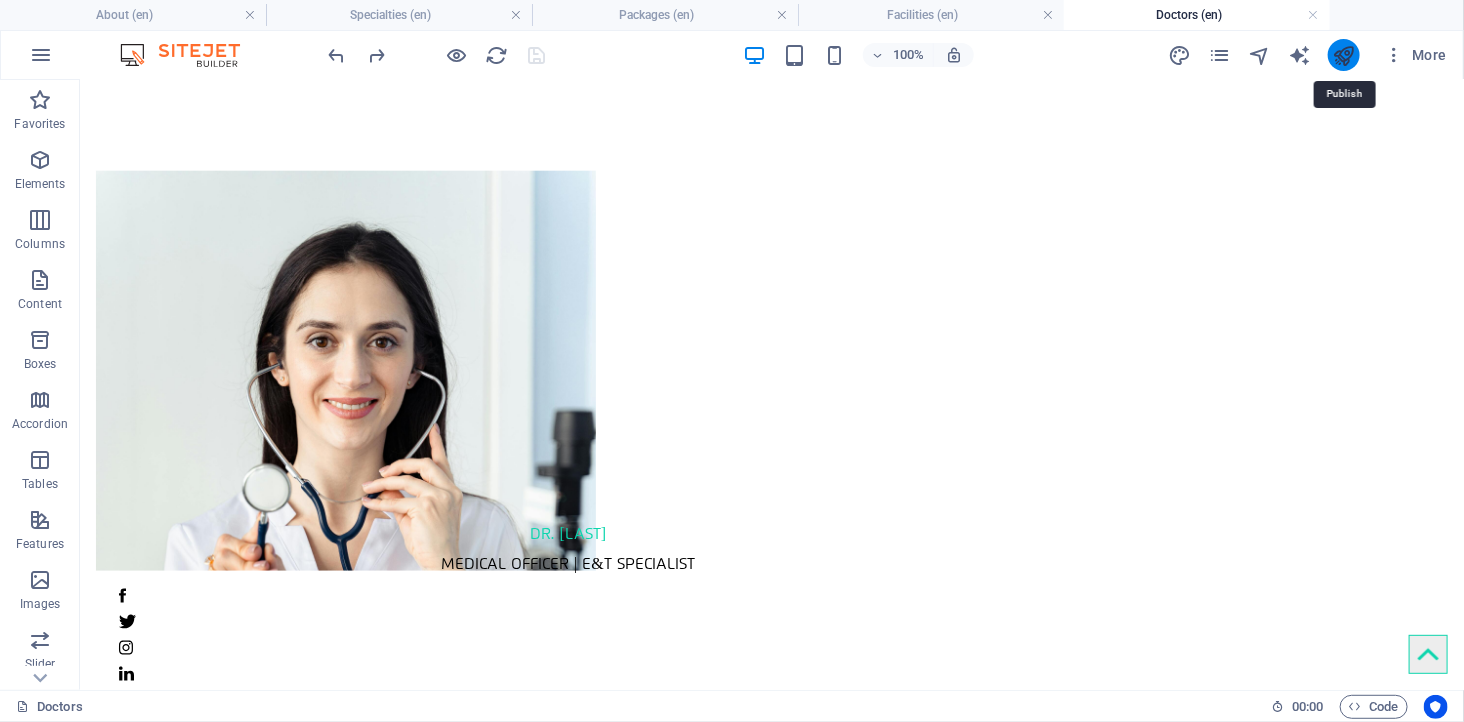 drag, startPoint x: 1338, startPoint y: 51, endPoint x: 1210, endPoint y: 137, distance: 154.20766 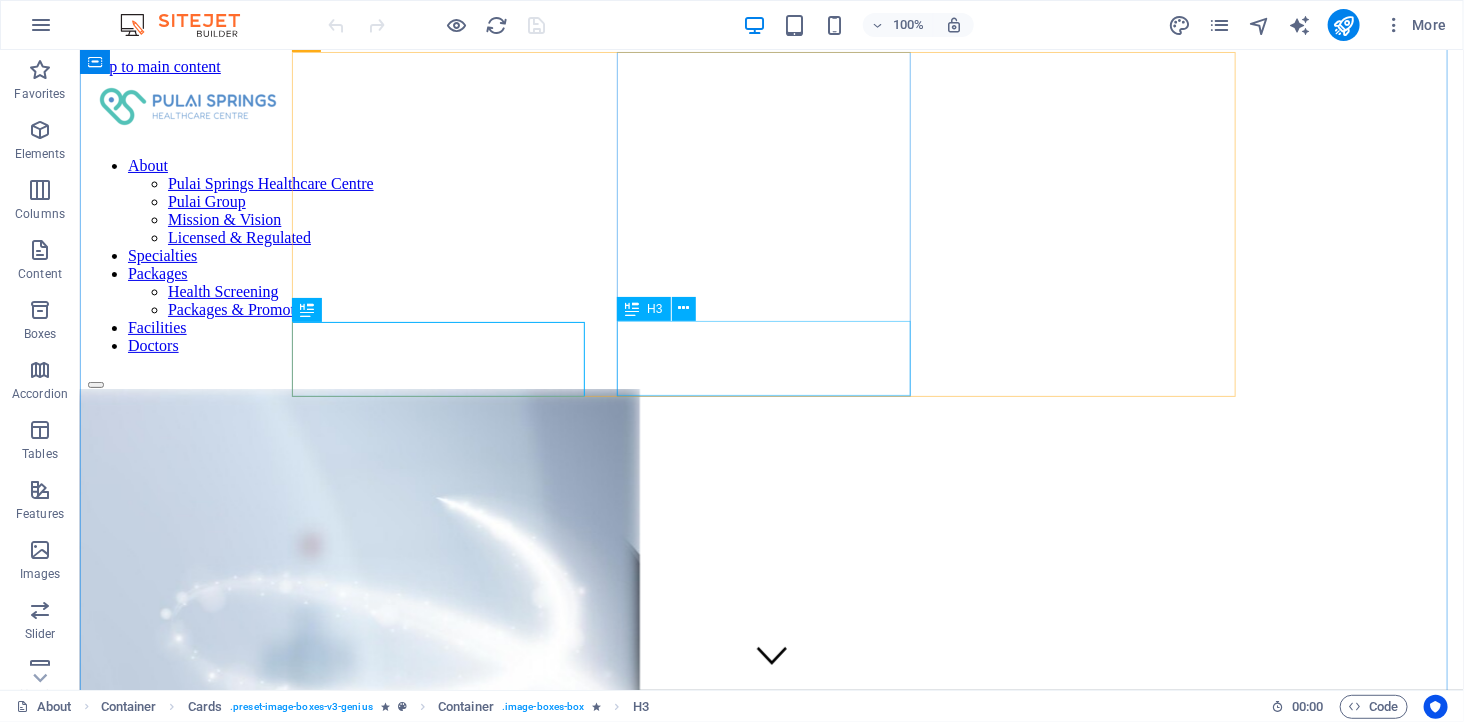 scroll, scrollTop: 693, scrollLeft: 0, axis: vertical 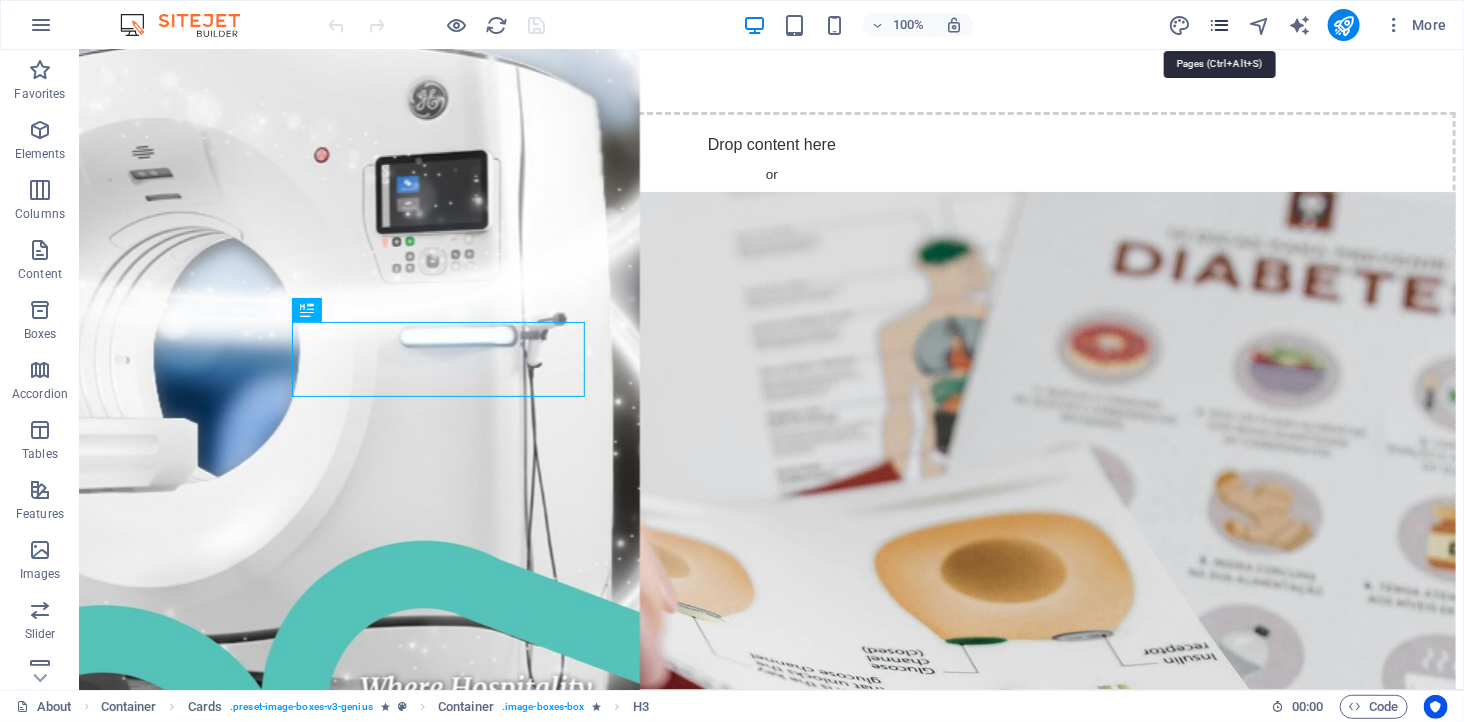click at bounding box center [1219, 25] 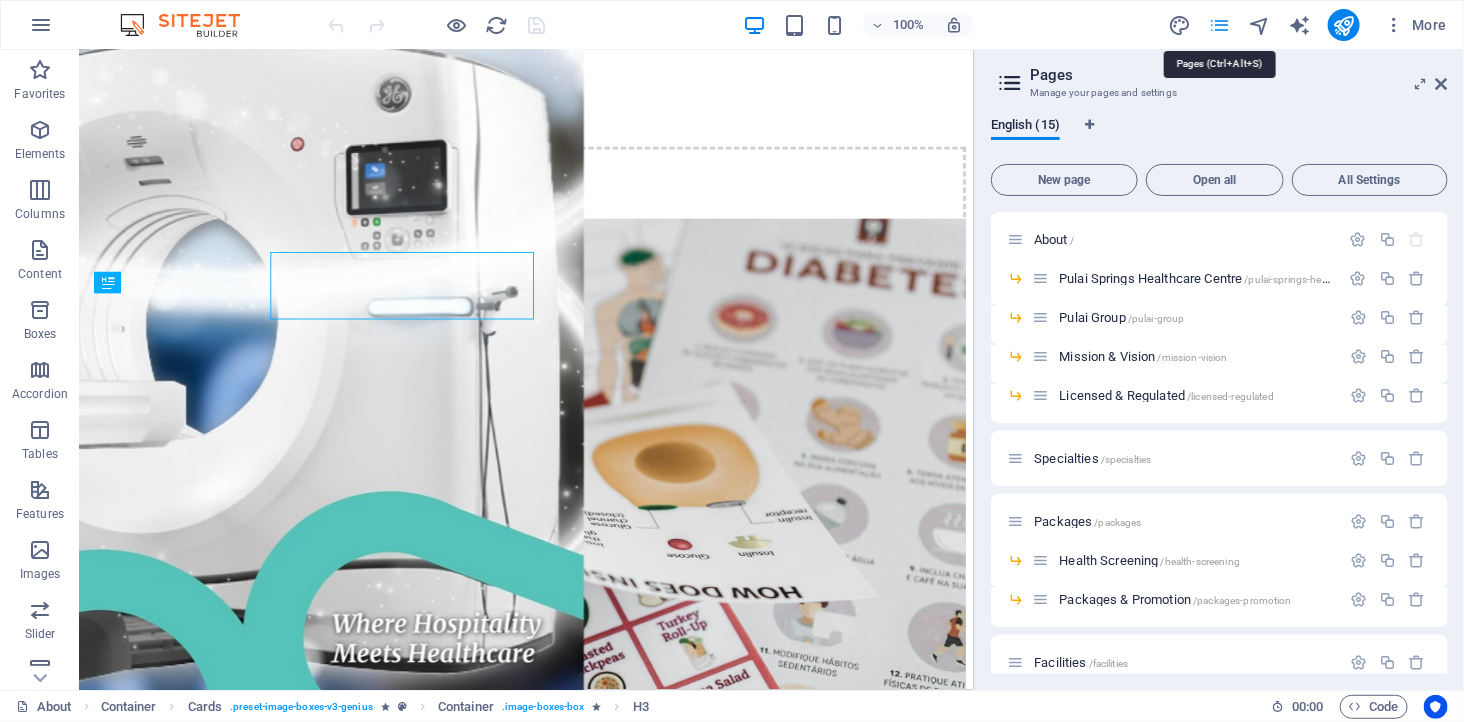 scroll, scrollTop: 740, scrollLeft: 0, axis: vertical 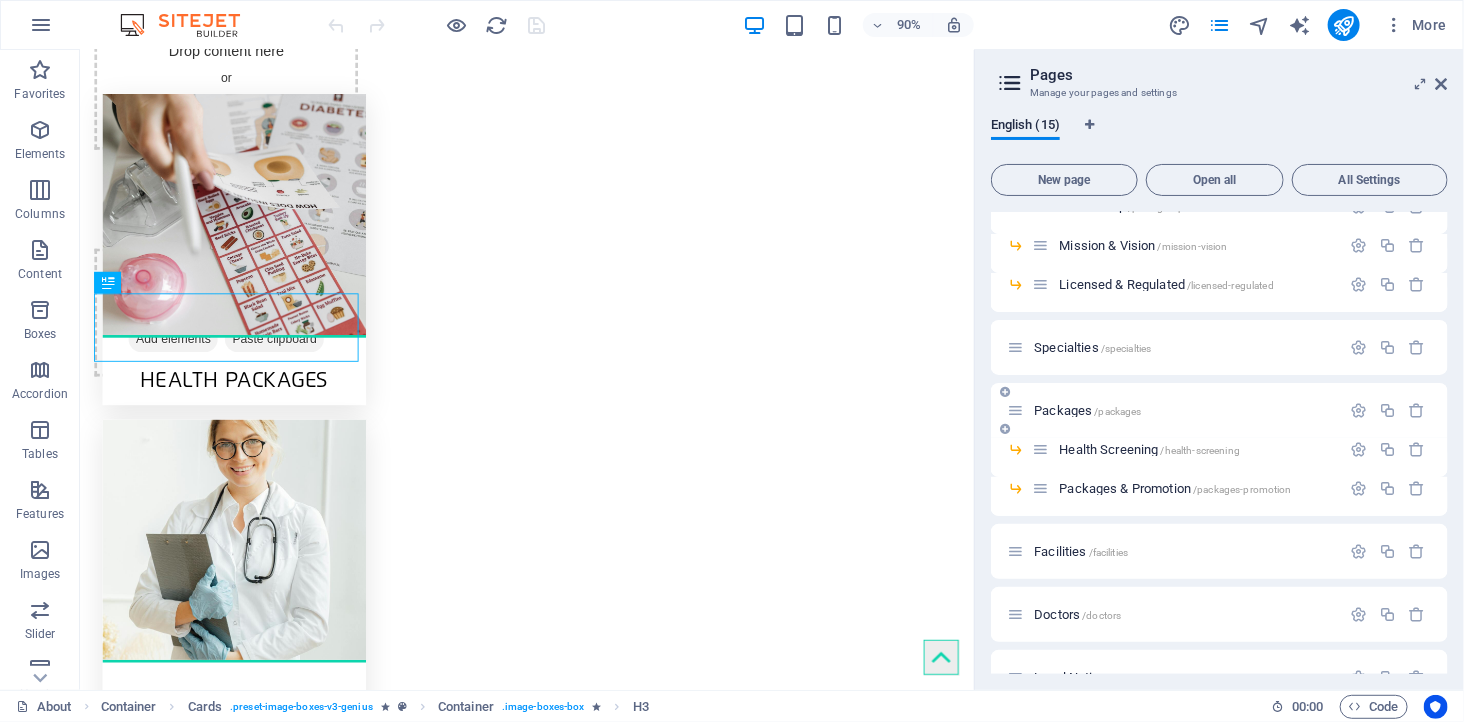 click on "/packages" at bounding box center (1117, 411) 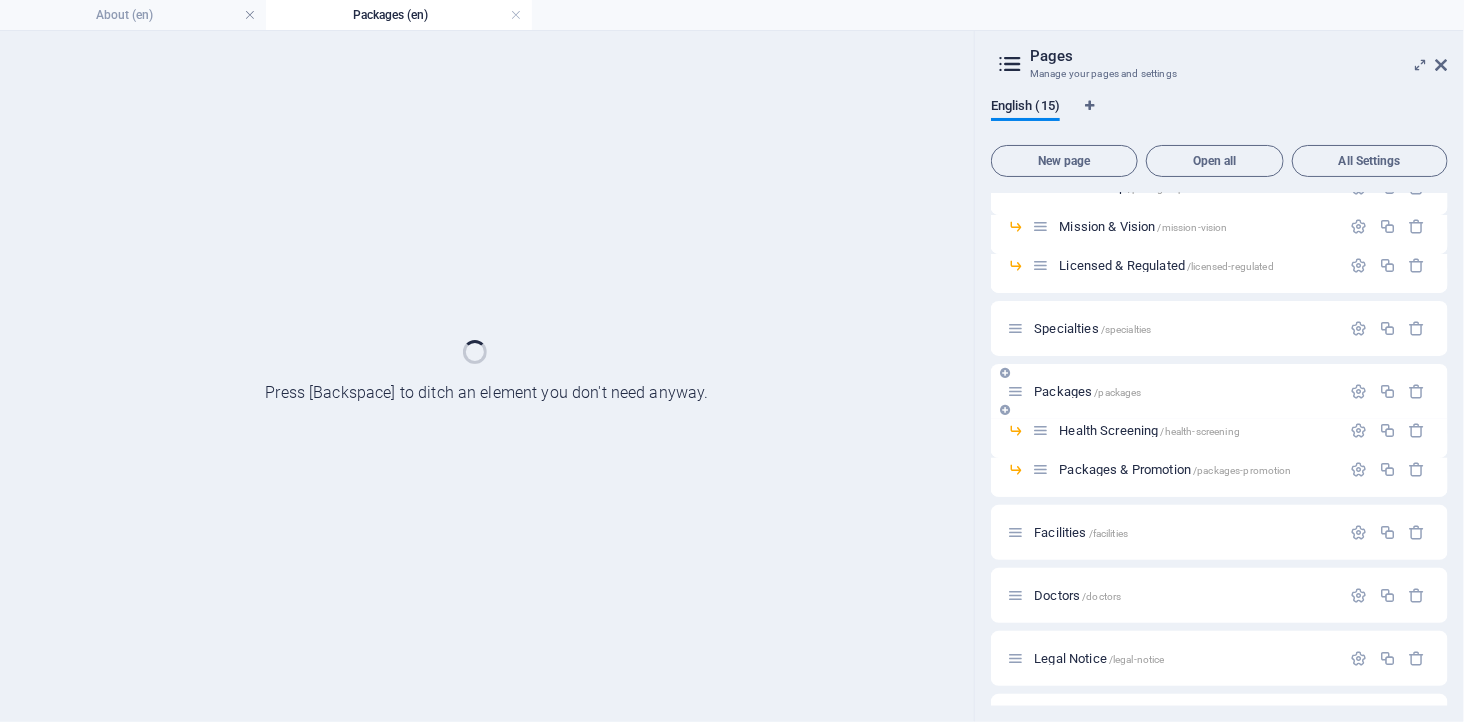 click on "Packages /packages" at bounding box center [1219, 391] 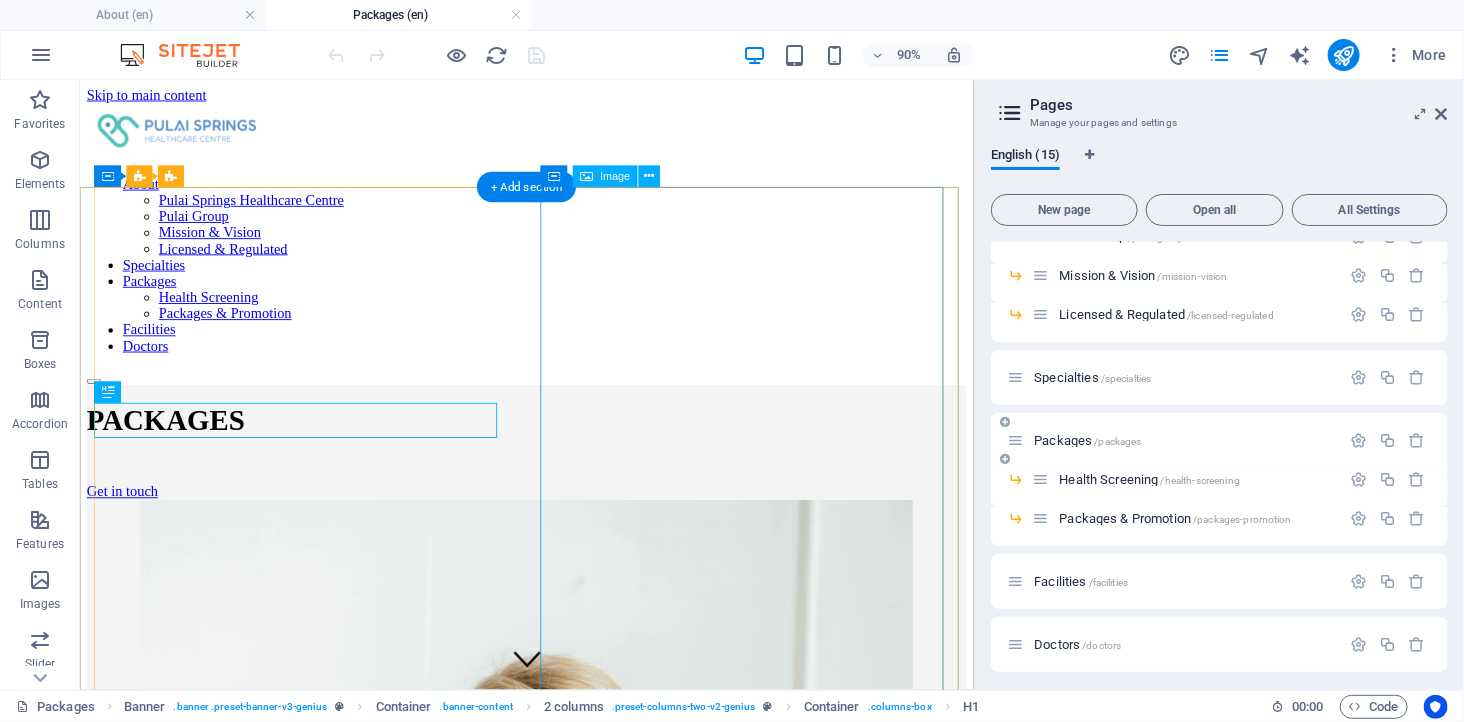 scroll, scrollTop: 0, scrollLeft: 0, axis: both 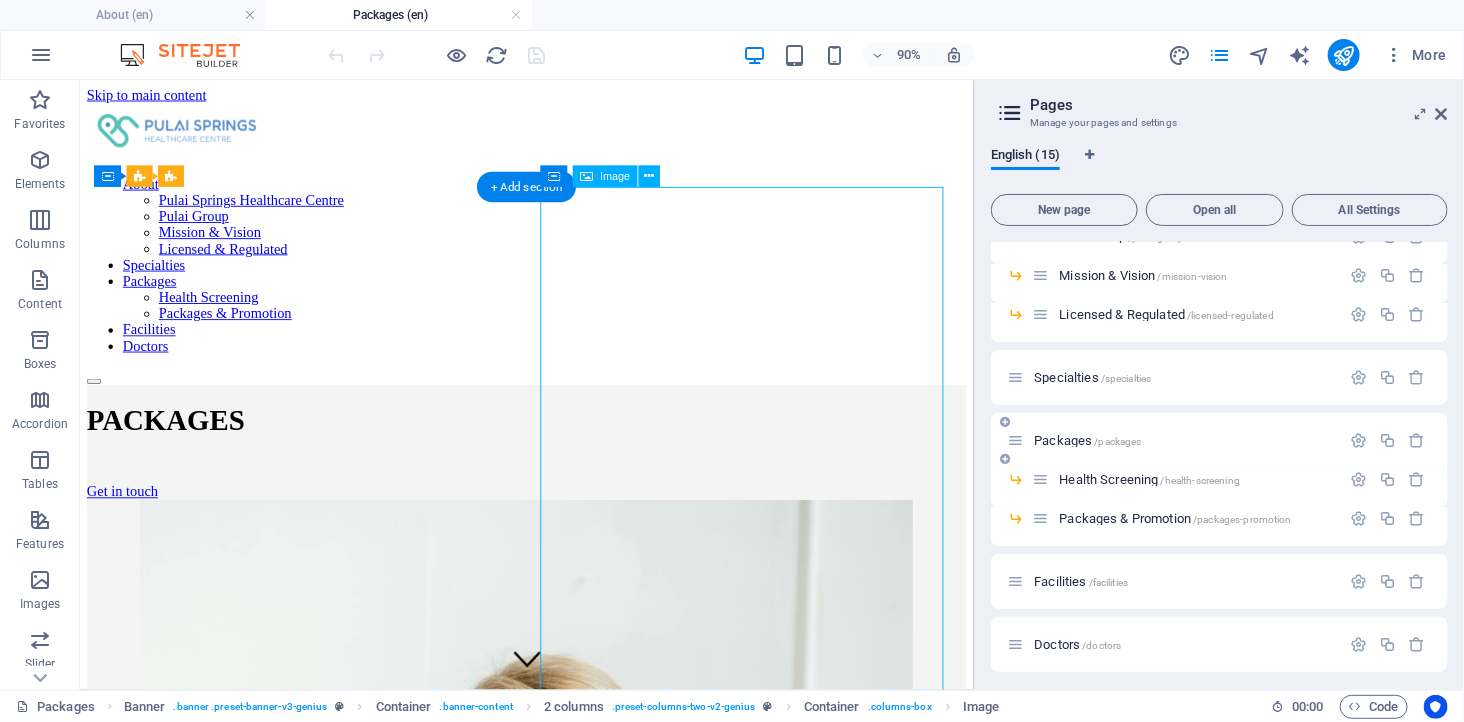 click at bounding box center [575, 1193] 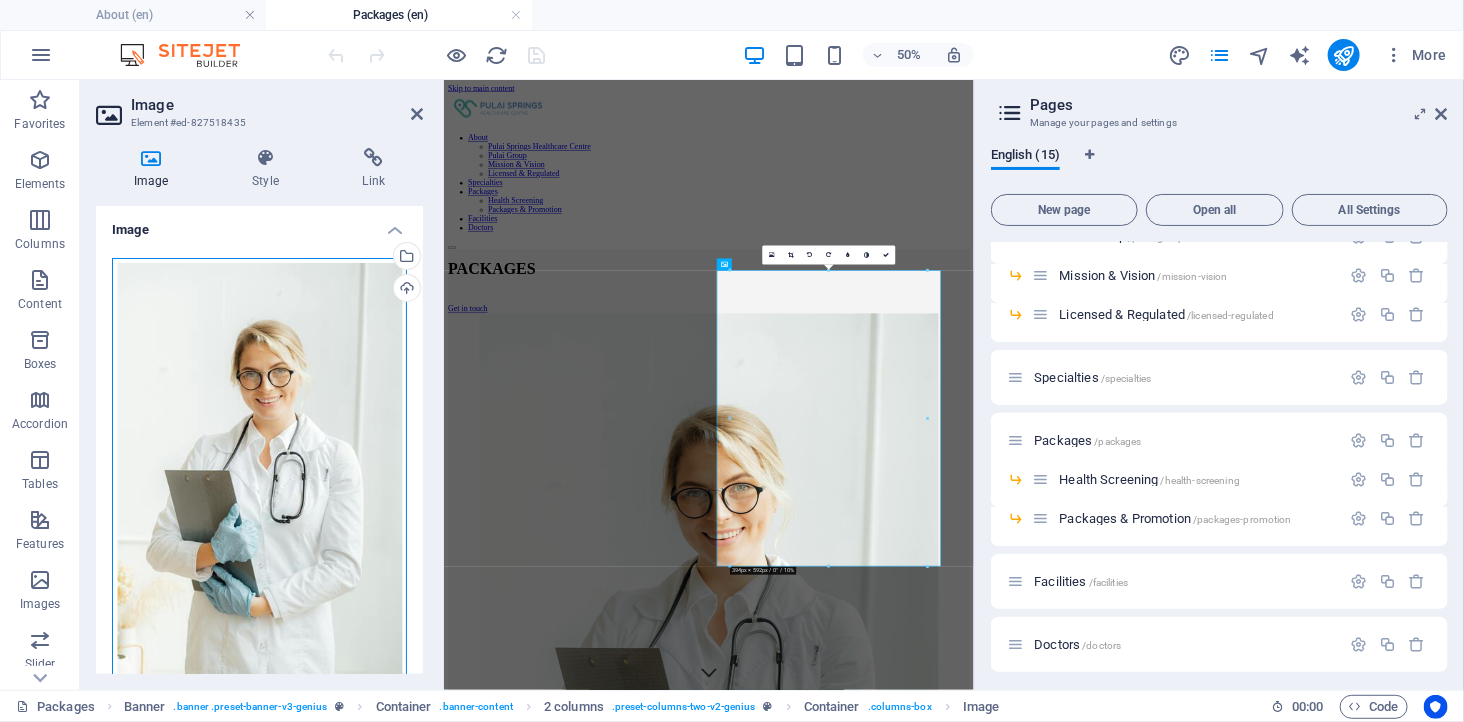 click on "Drag files here, click to choose files or select files from Files or our free stock photos & videos" at bounding box center [259, 477] 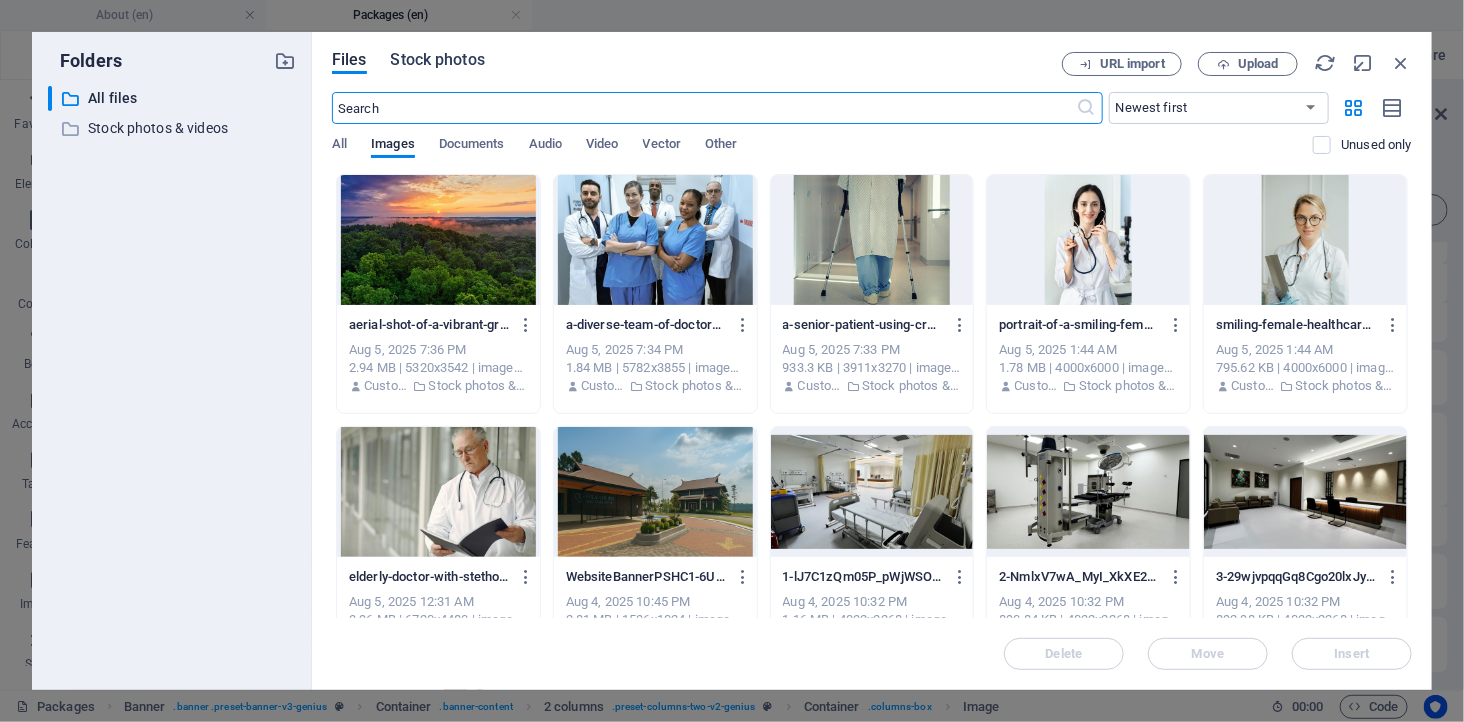 click on "Stock photos" at bounding box center [438, 60] 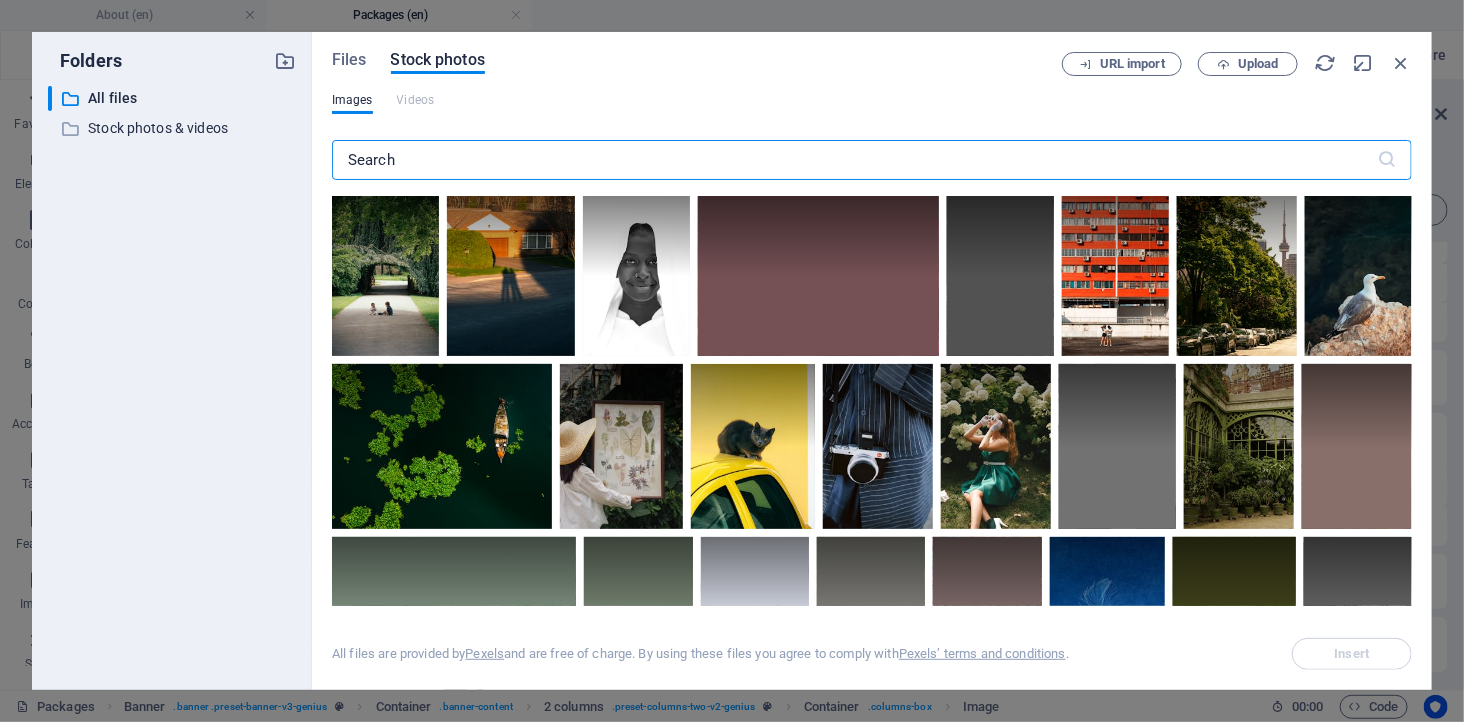 click at bounding box center [855, 160] 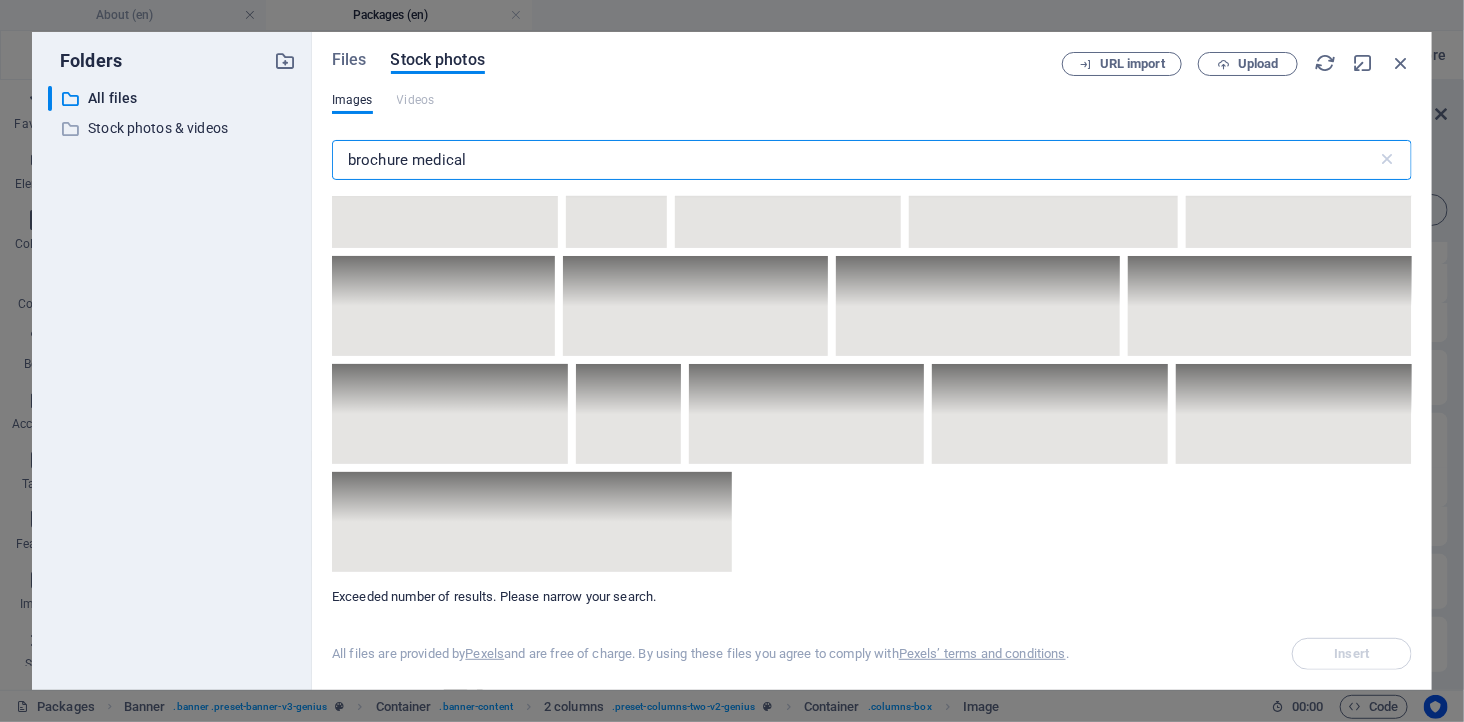 scroll, scrollTop: 14191, scrollLeft: 0, axis: vertical 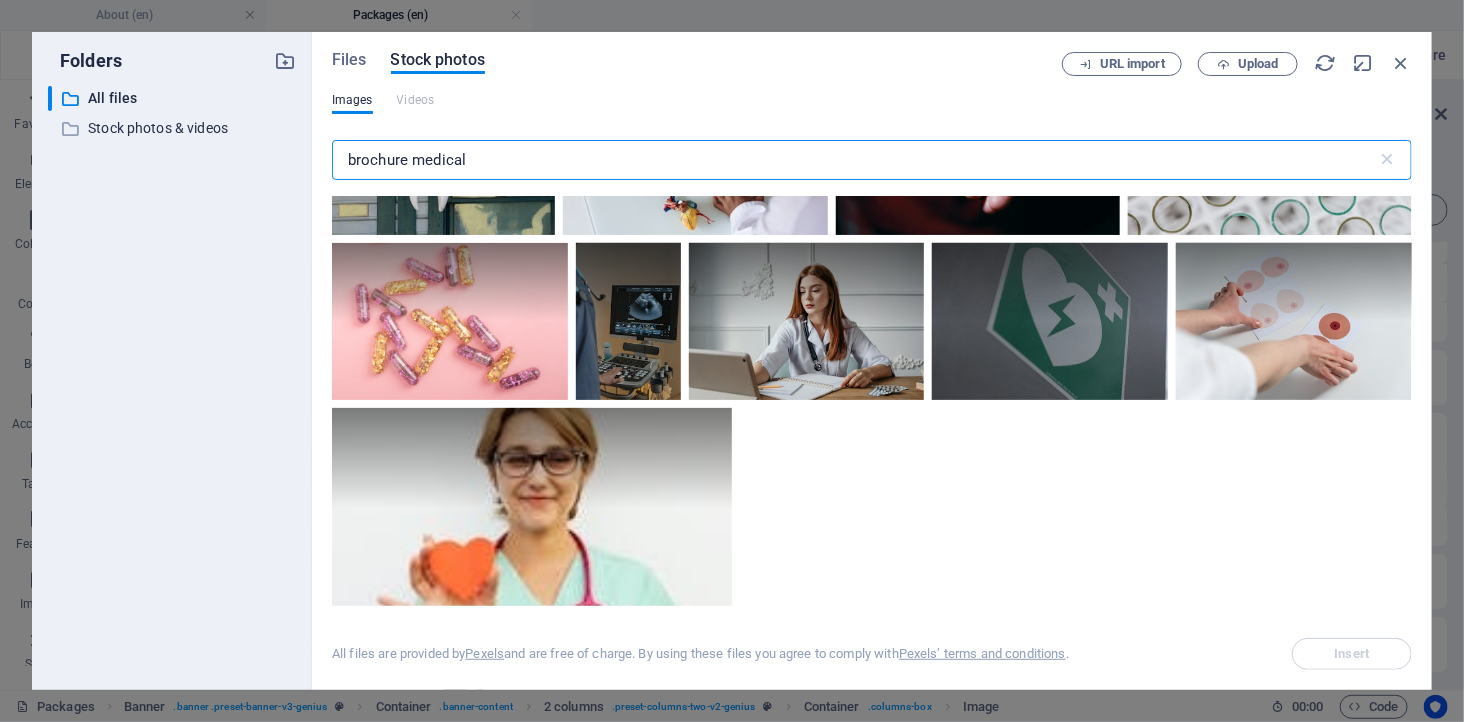 type on "brochure medical" 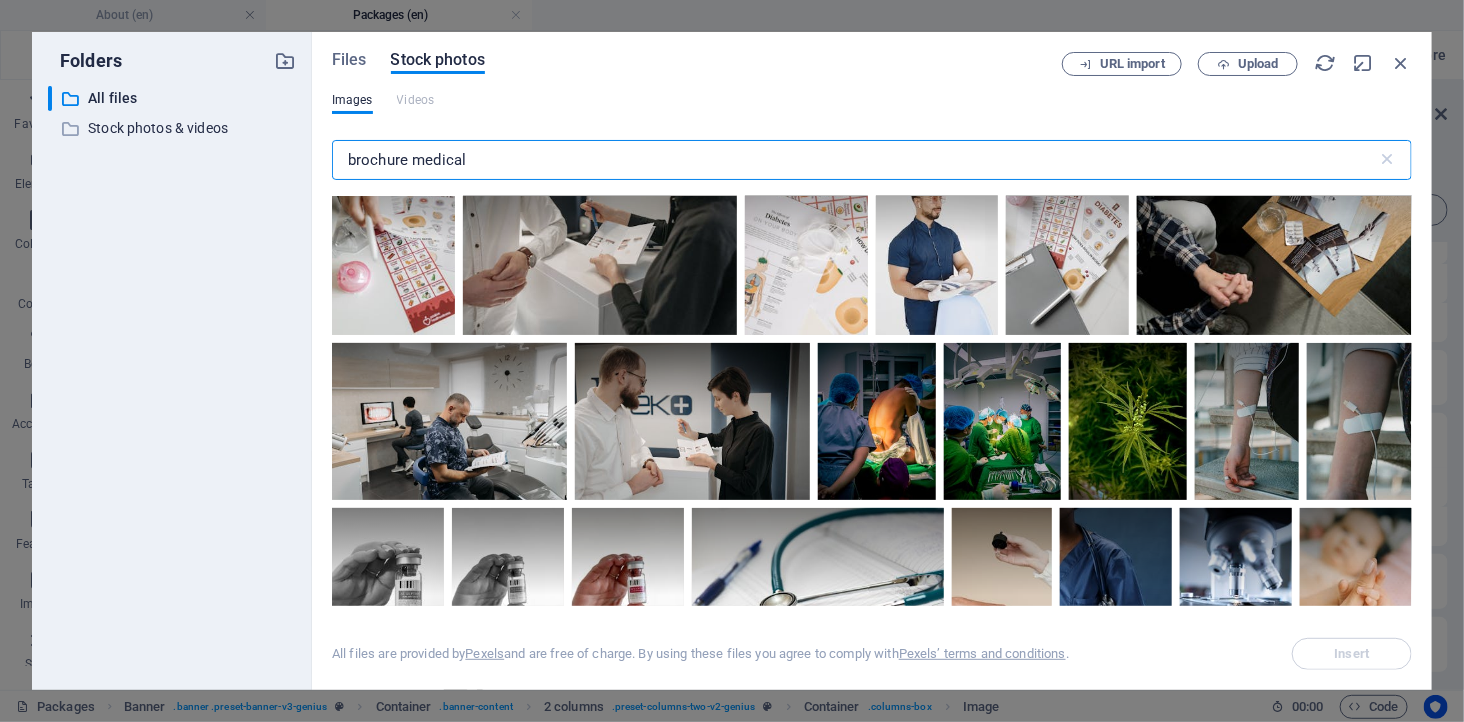 scroll, scrollTop: 0, scrollLeft: 0, axis: both 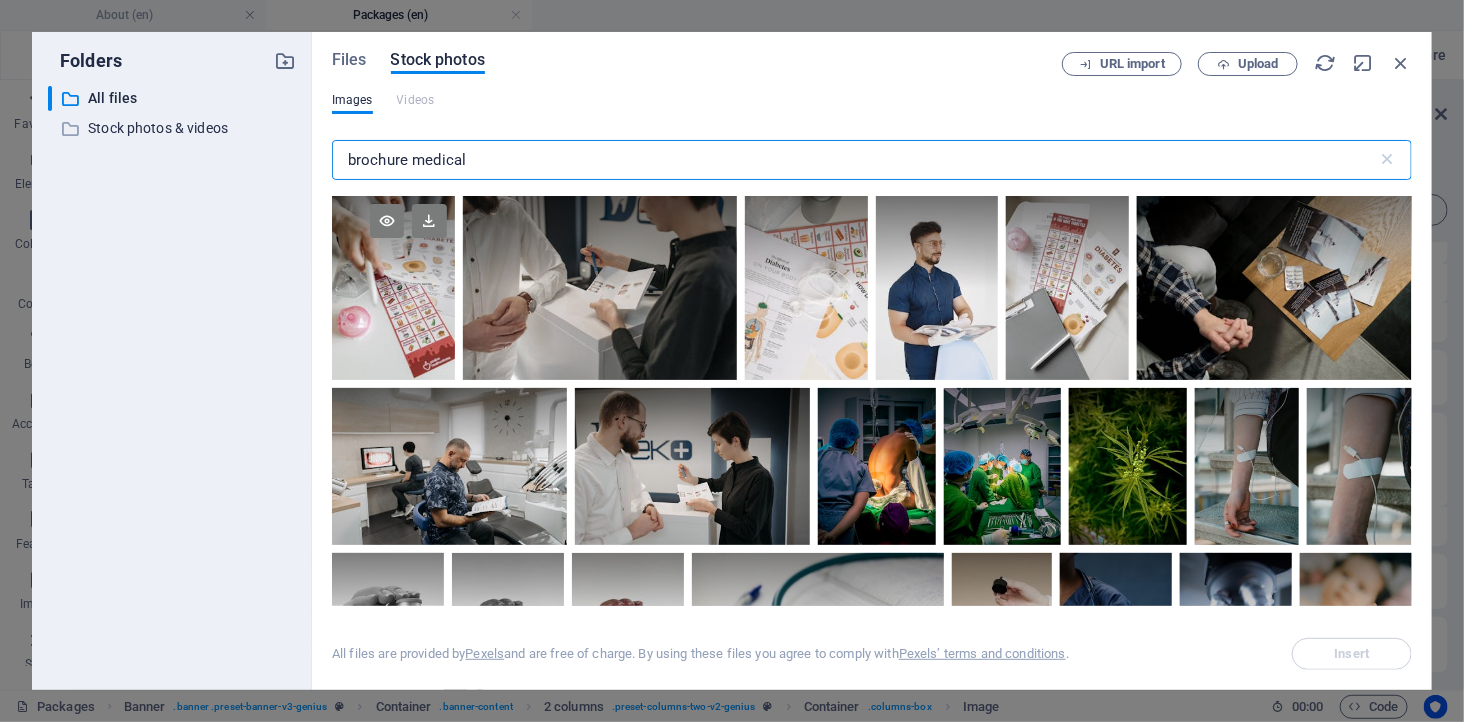 click at bounding box center [393, 242] 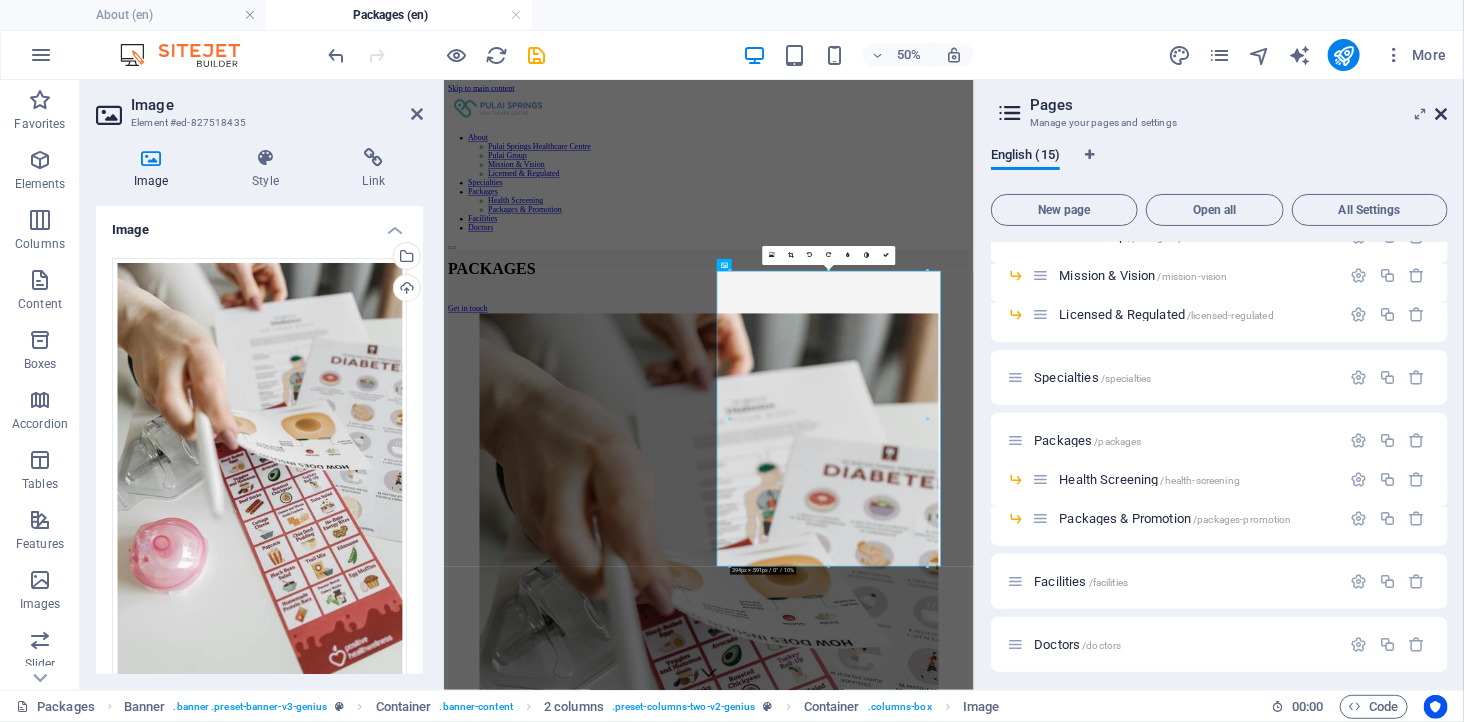 click at bounding box center [1442, 114] 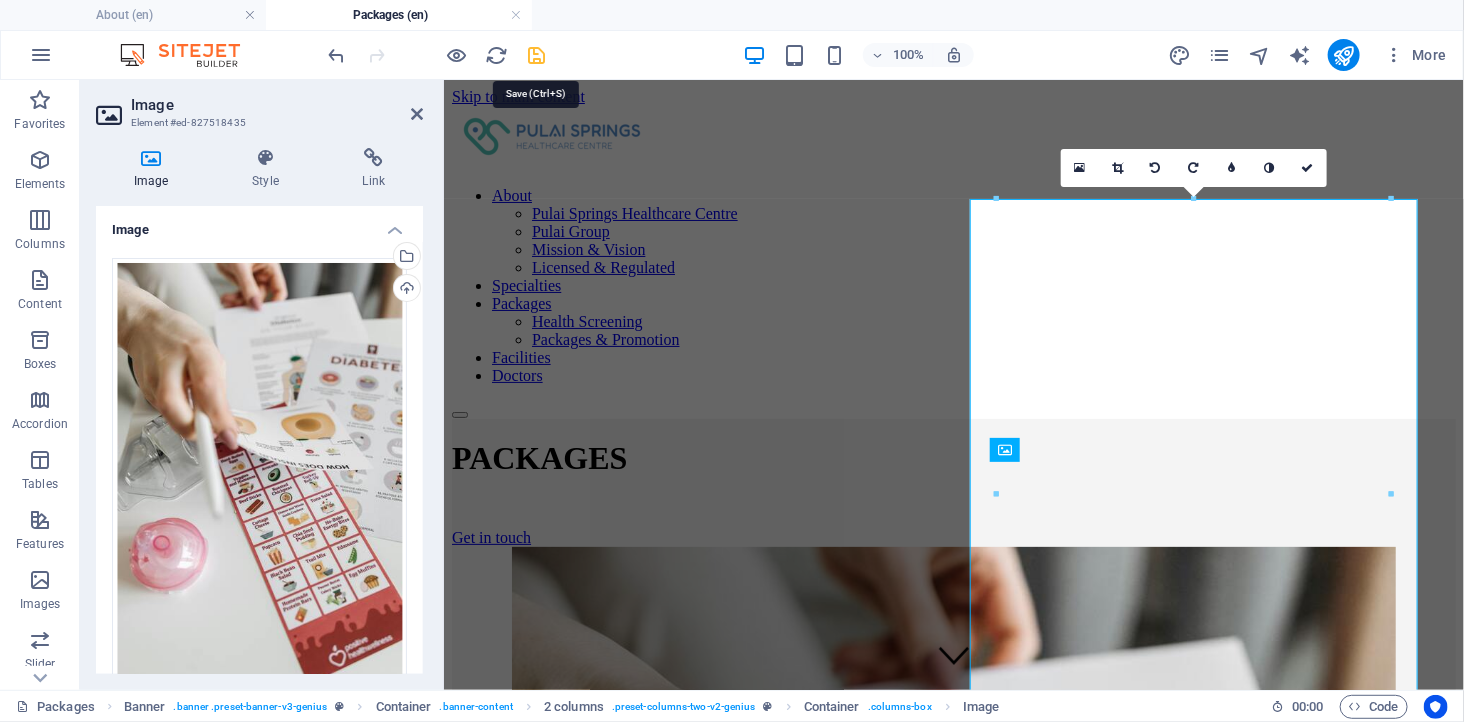 click at bounding box center [537, 55] 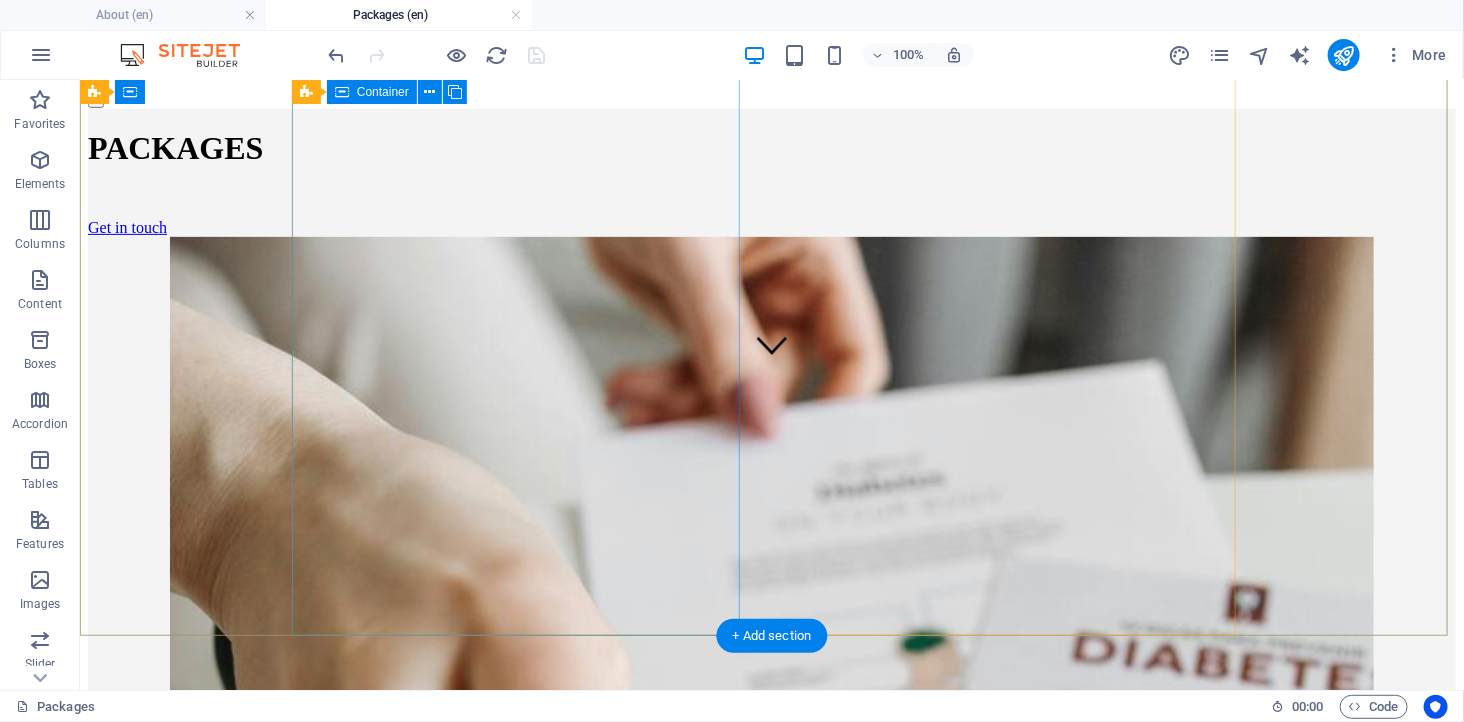 scroll, scrollTop: 0, scrollLeft: 0, axis: both 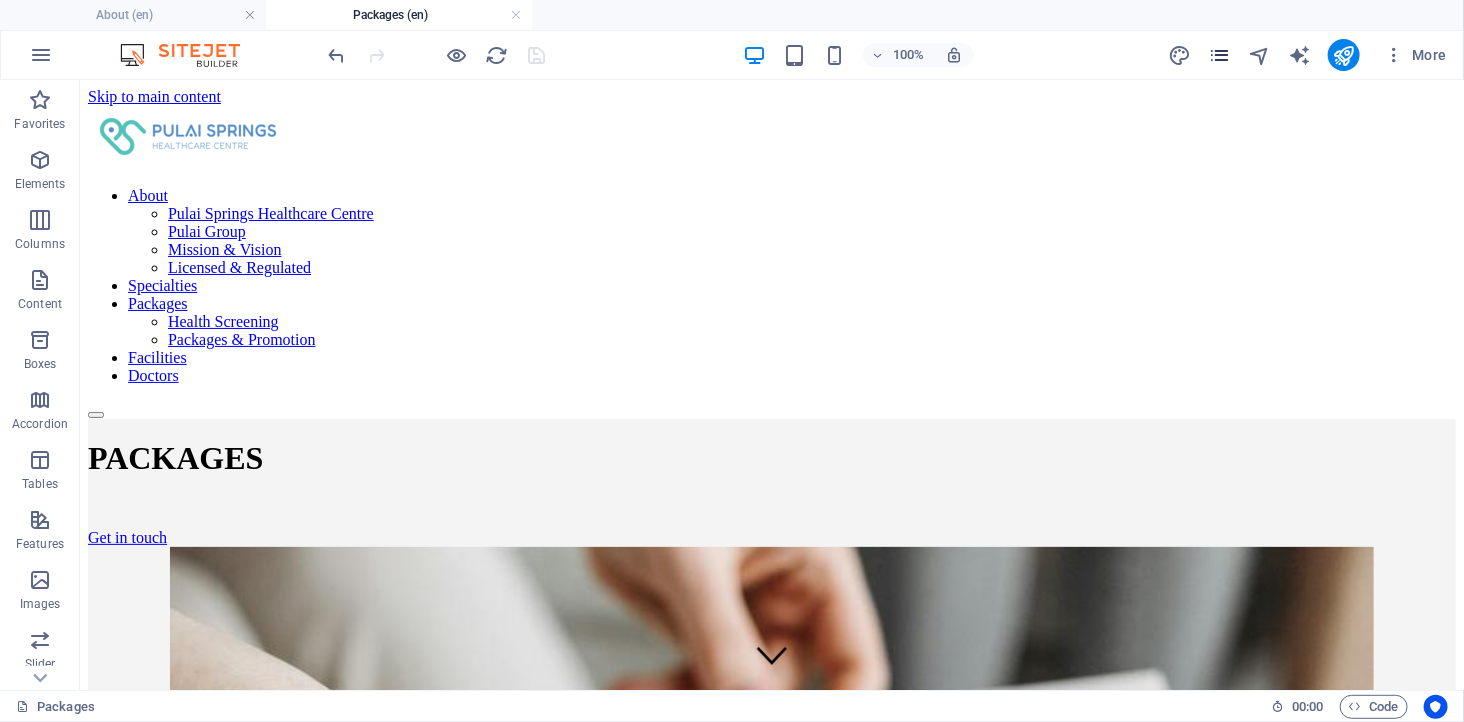 click at bounding box center (1219, 55) 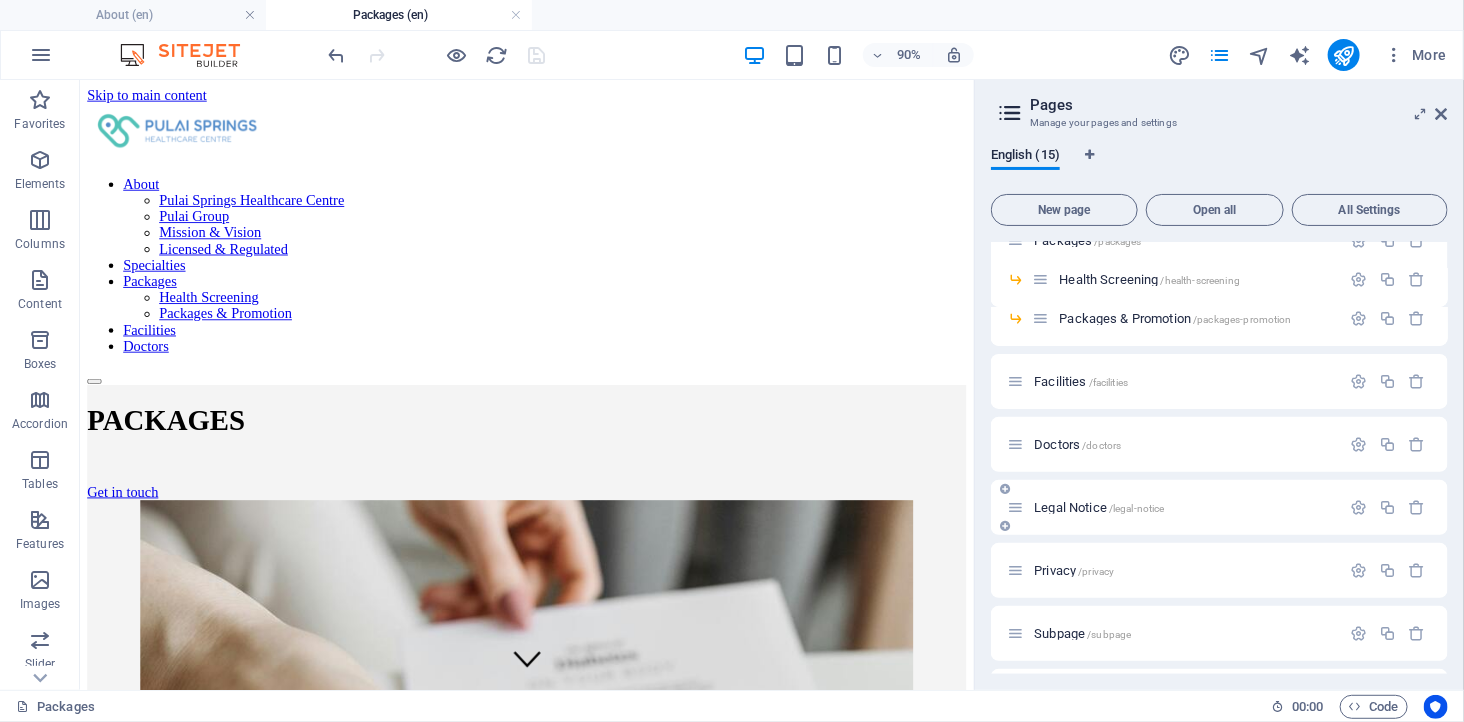 scroll, scrollTop: 333, scrollLeft: 0, axis: vertical 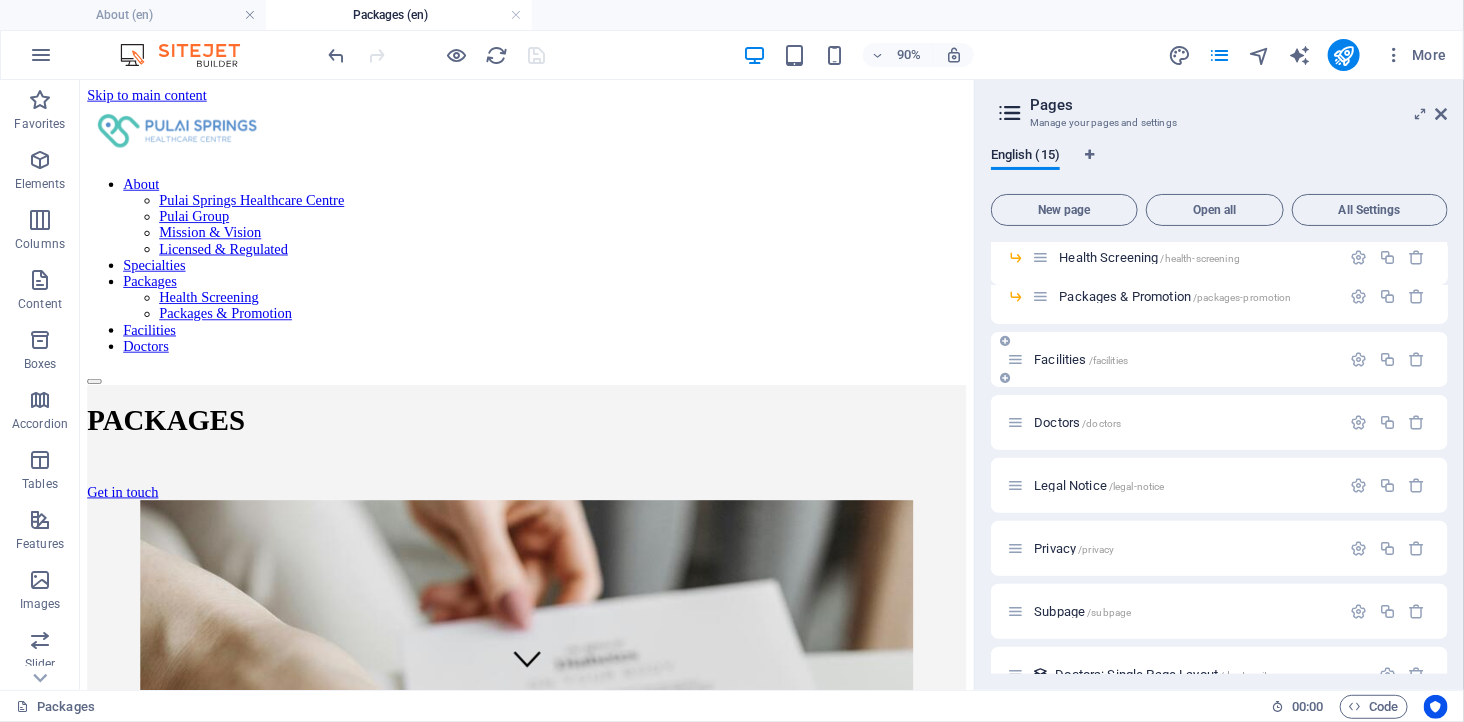 click on "Facilities /facilities" at bounding box center [1173, 359] 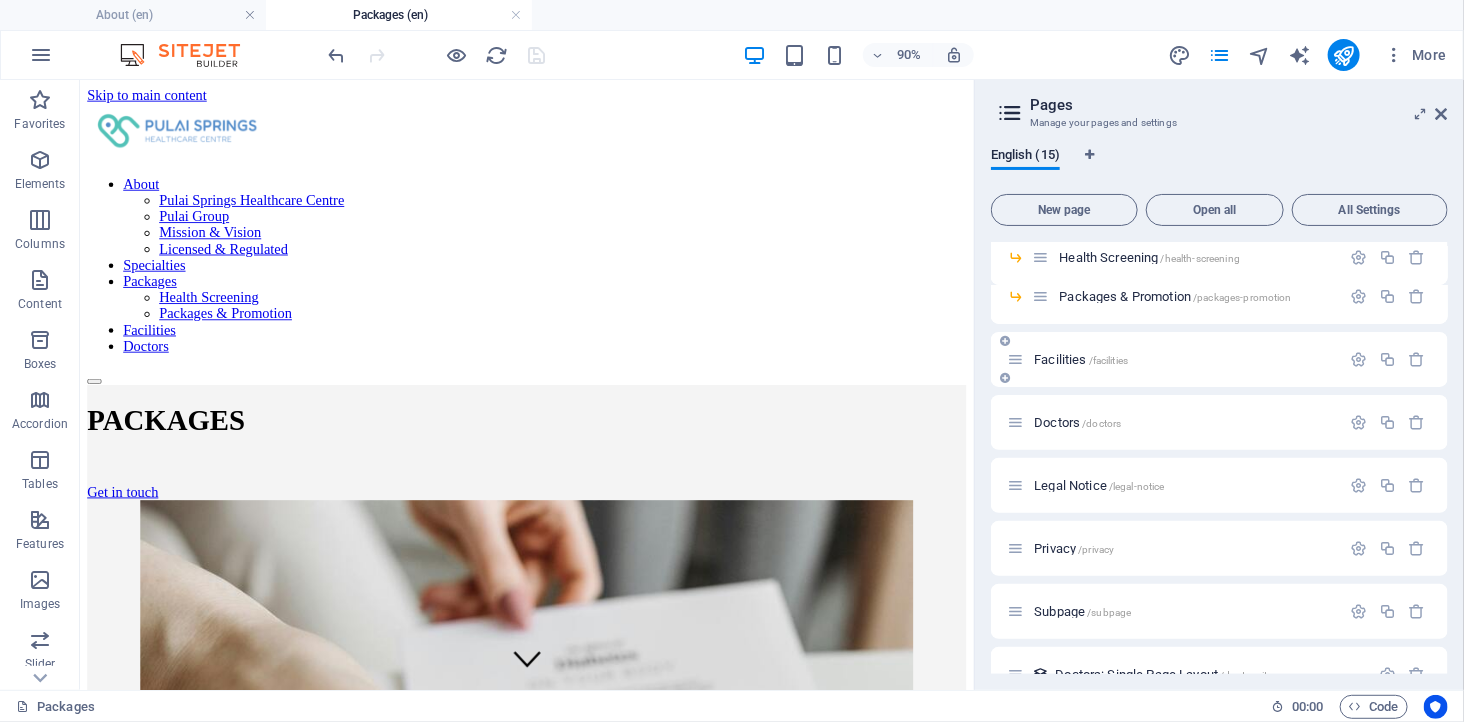 click on "Facilities /facilities" at bounding box center [1081, 359] 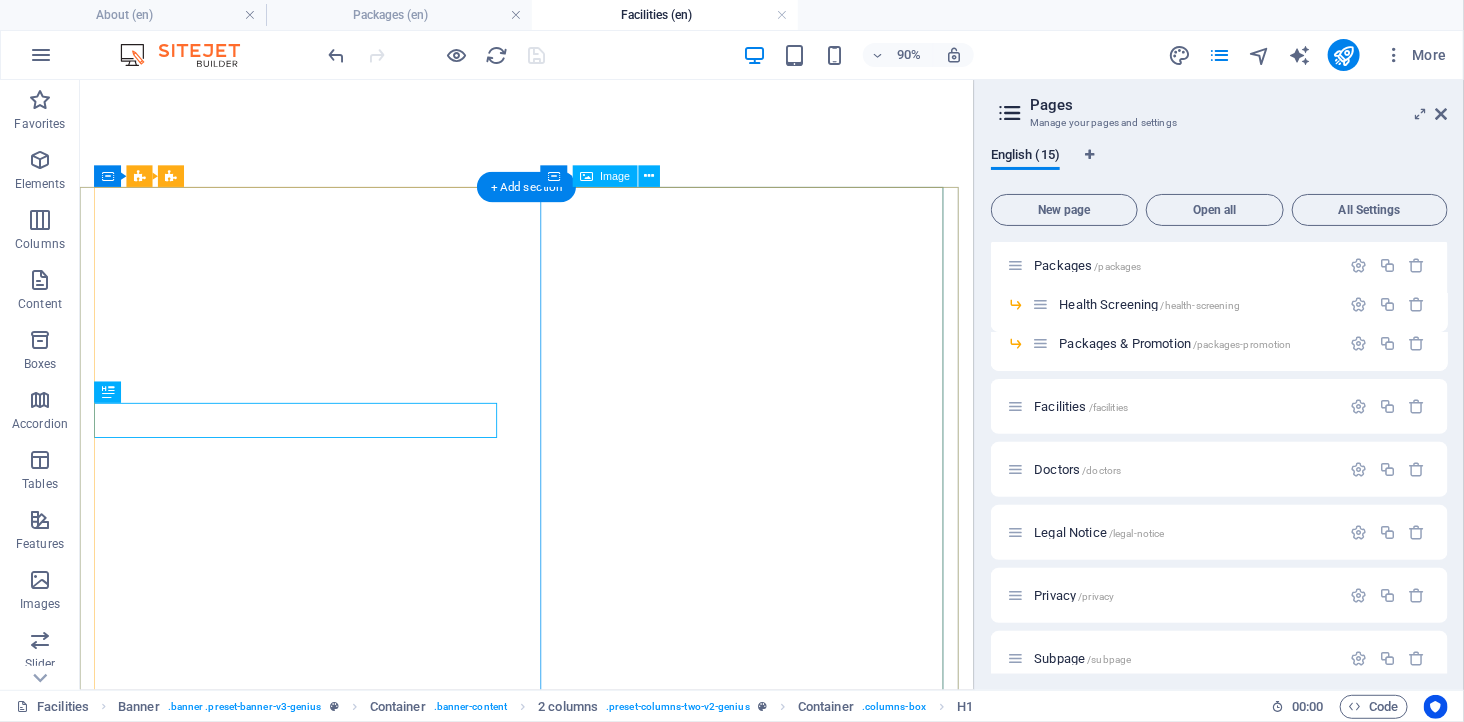 select on "%" 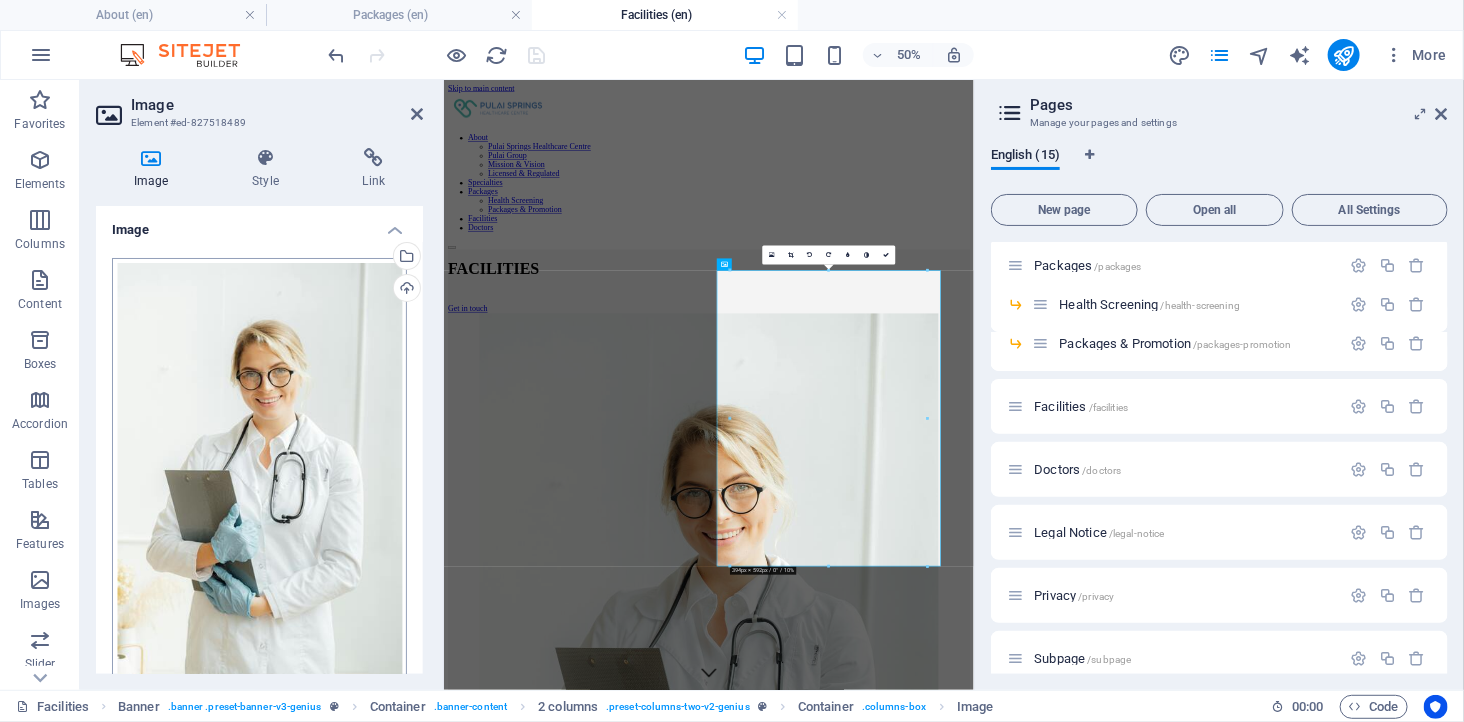 scroll, scrollTop: 0, scrollLeft: 0, axis: both 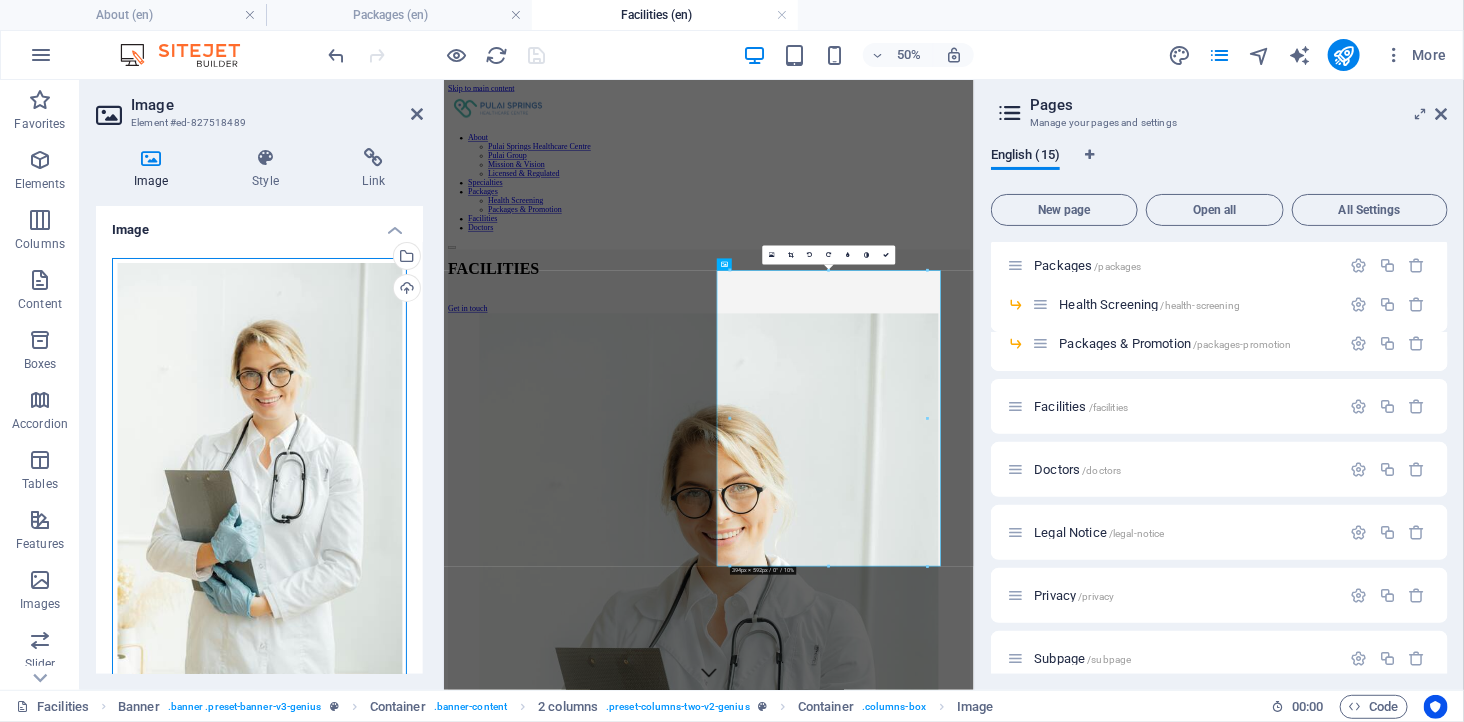click on "Drag files here, click to choose files or select files from Files or our free stock photos & videos" at bounding box center (259, 477) 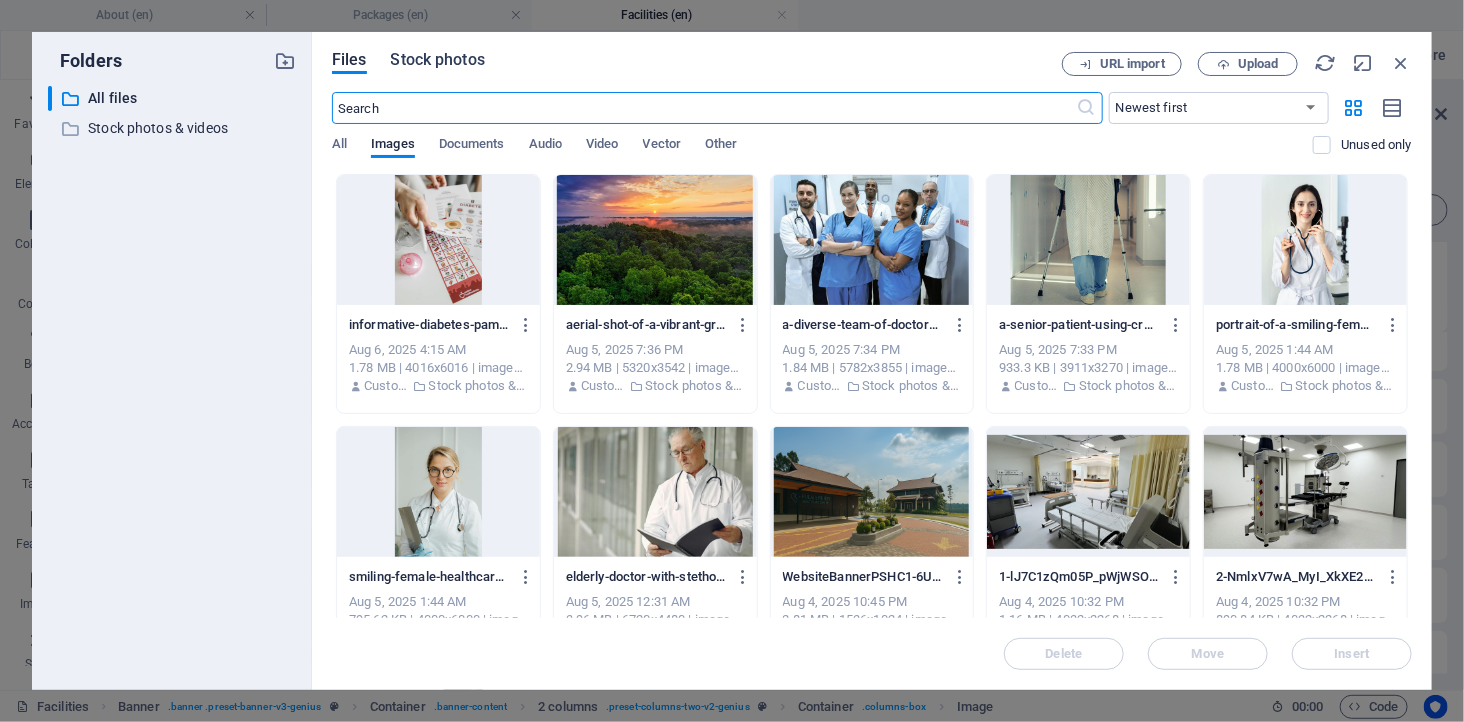 click on "Stock photos" at bounding box center (438, 60) 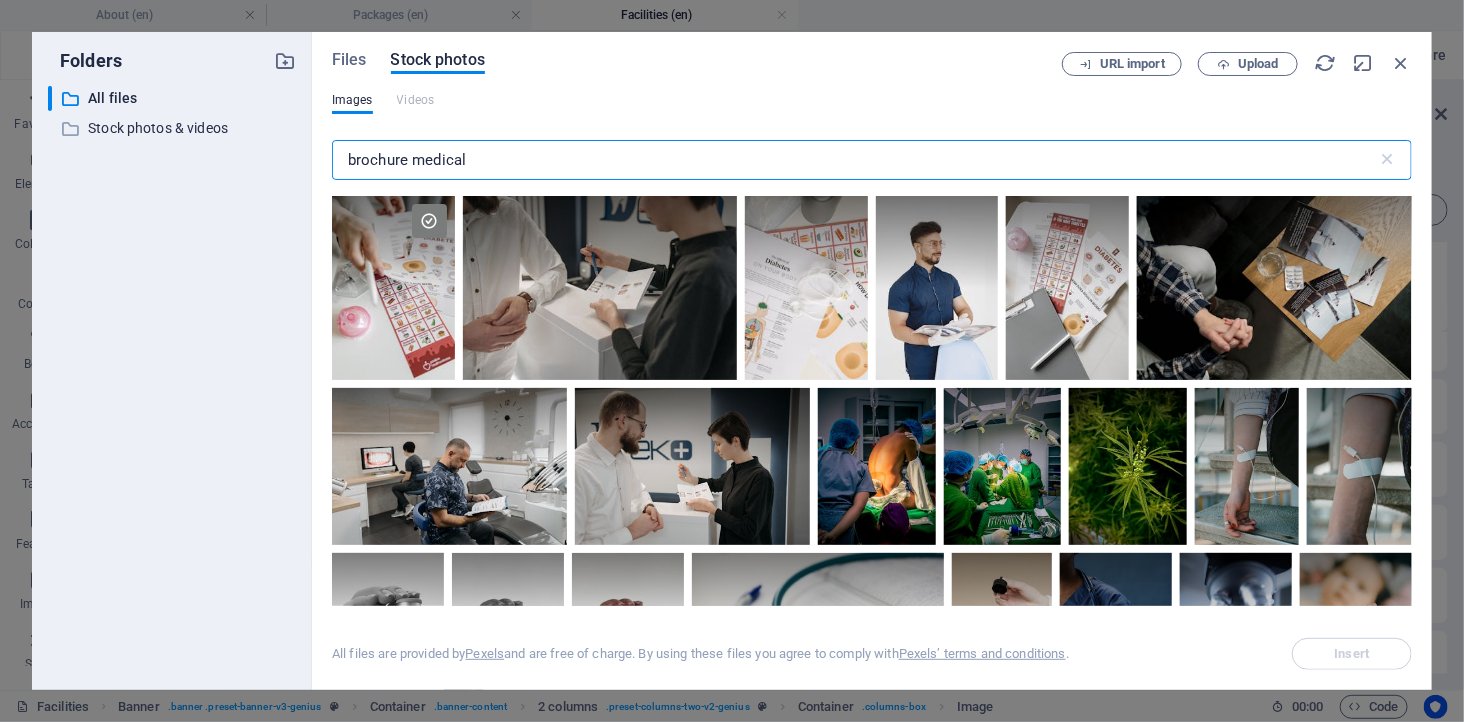 drag, startPoint x: 361, startPoint y: 152, endPoint x: 333, endPoint y: 152, distance: 28 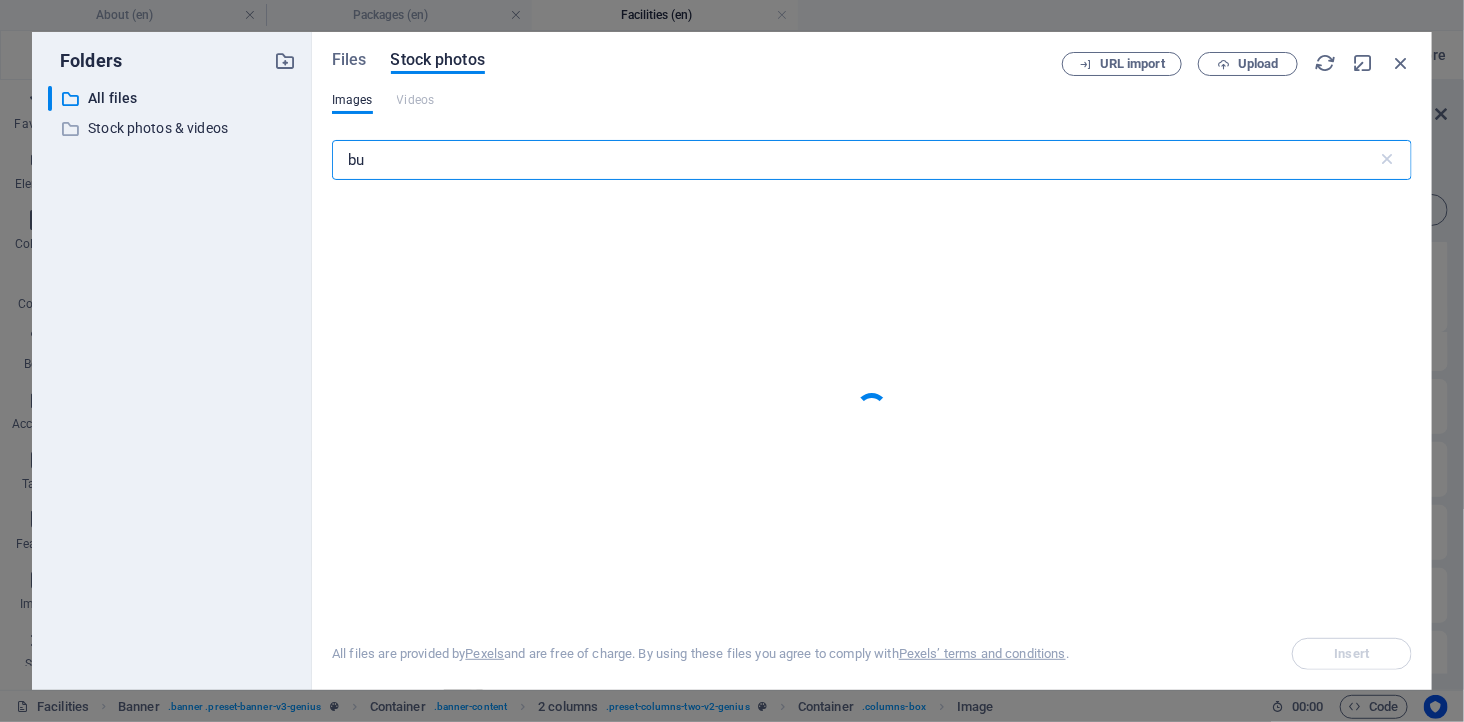 type on "b" 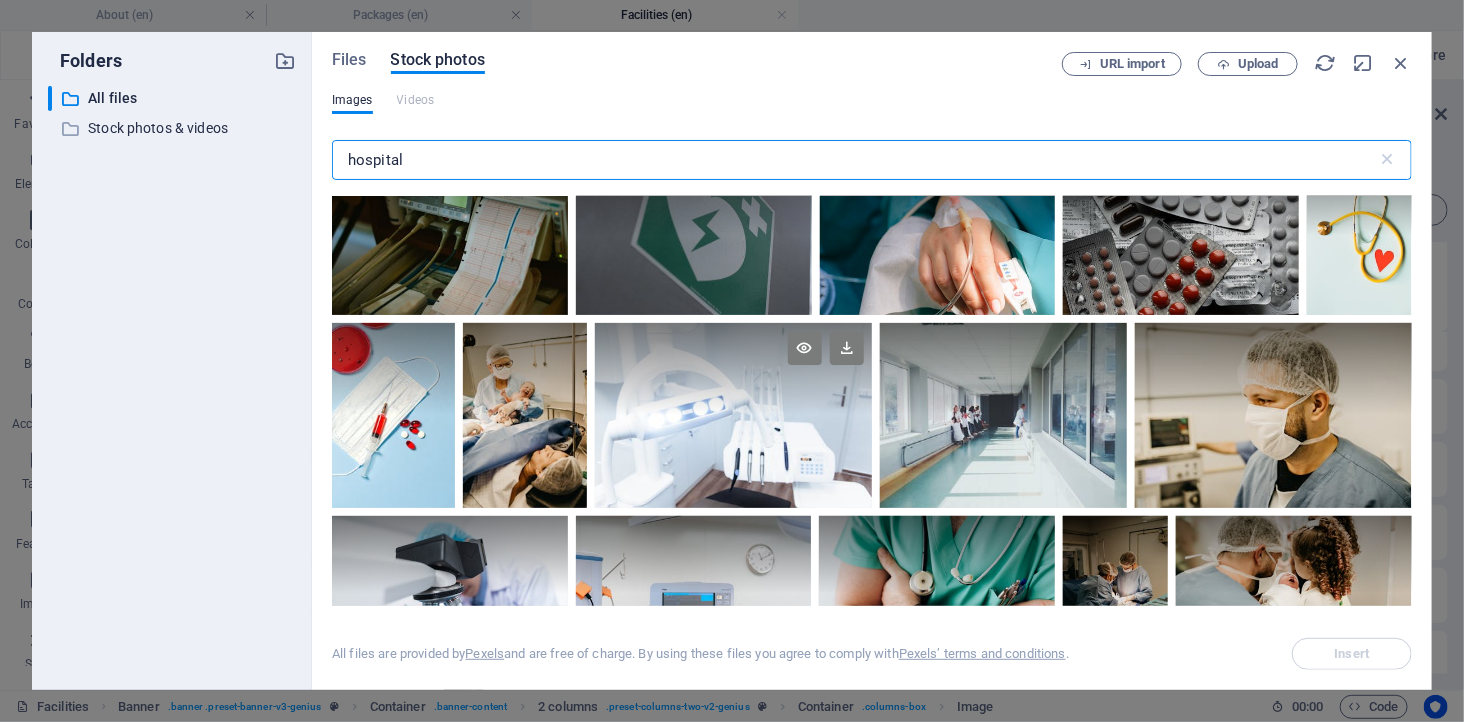 scroll, scrollTop: 0, scrollLeft: 0, axis: both 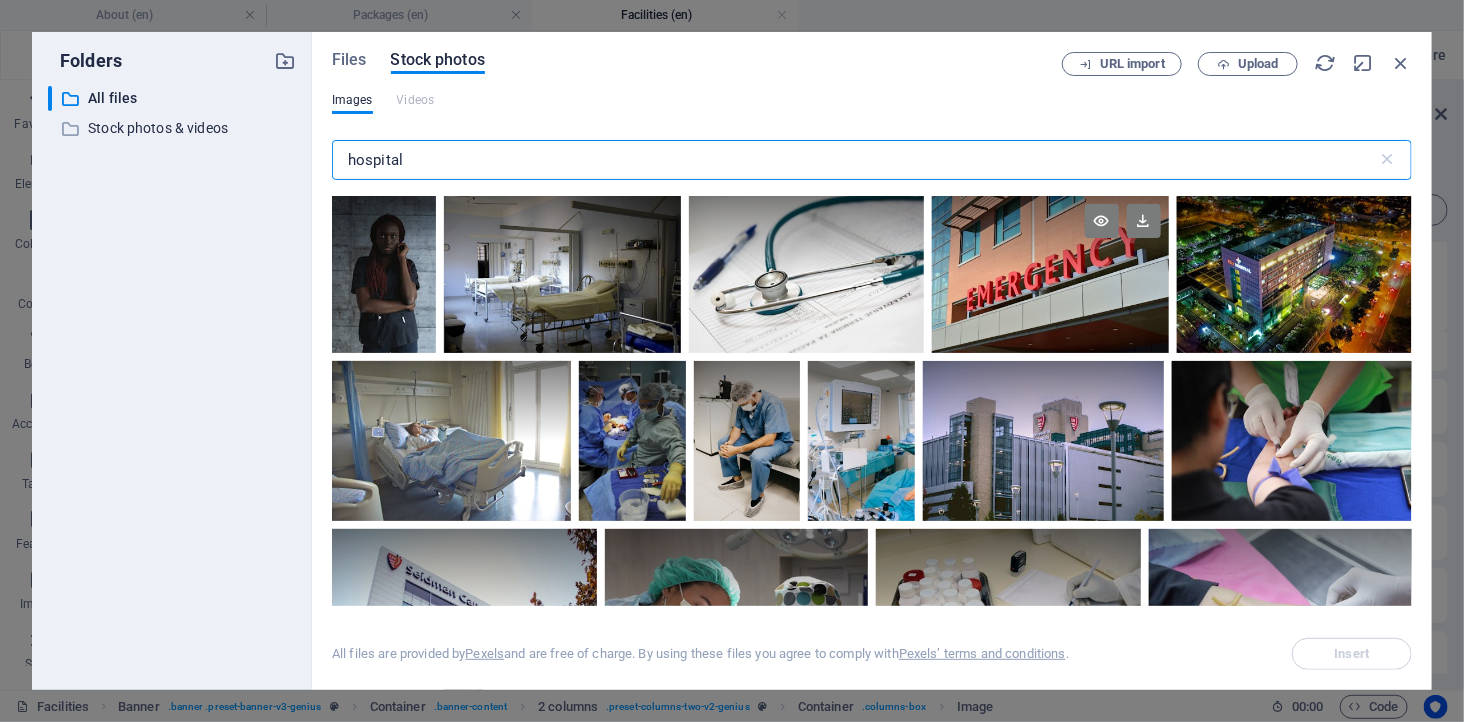 type on "hospital" 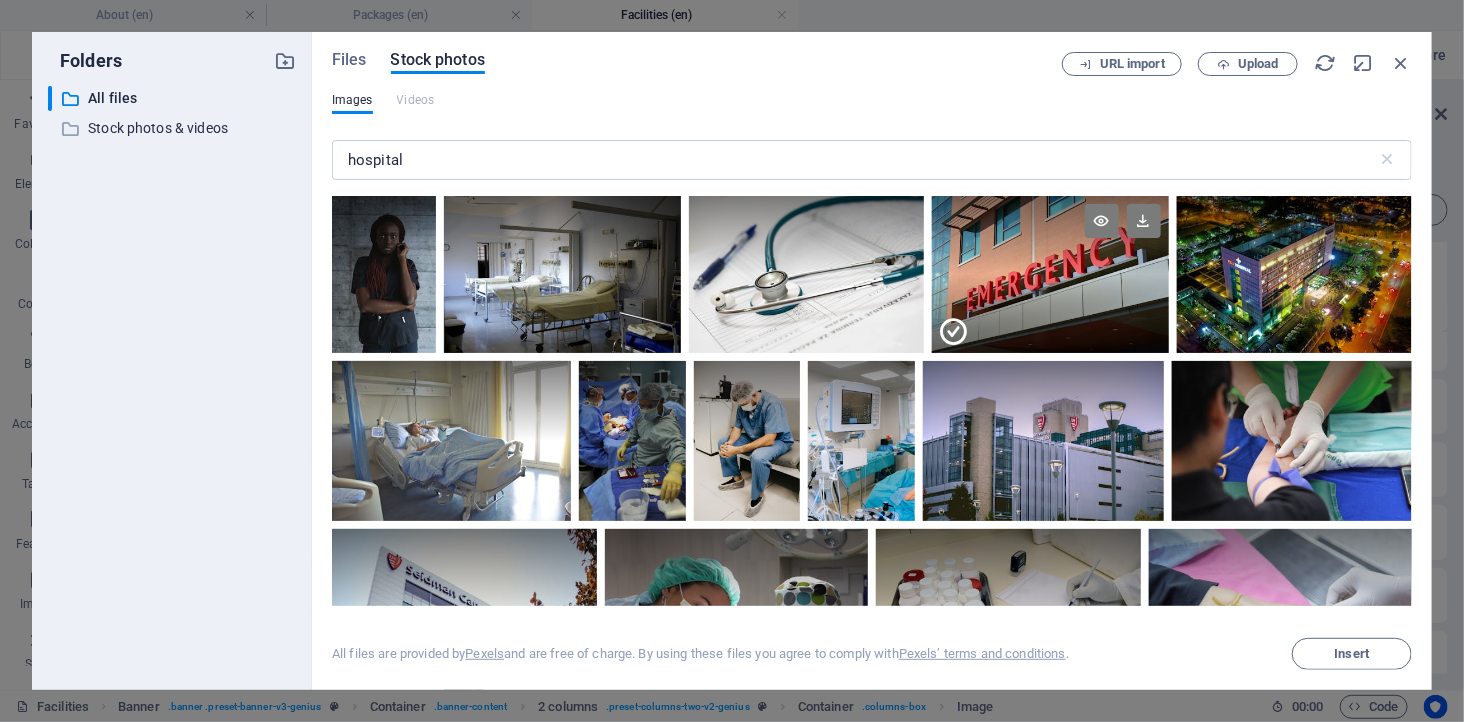 click at bounding box center [1050, 313] 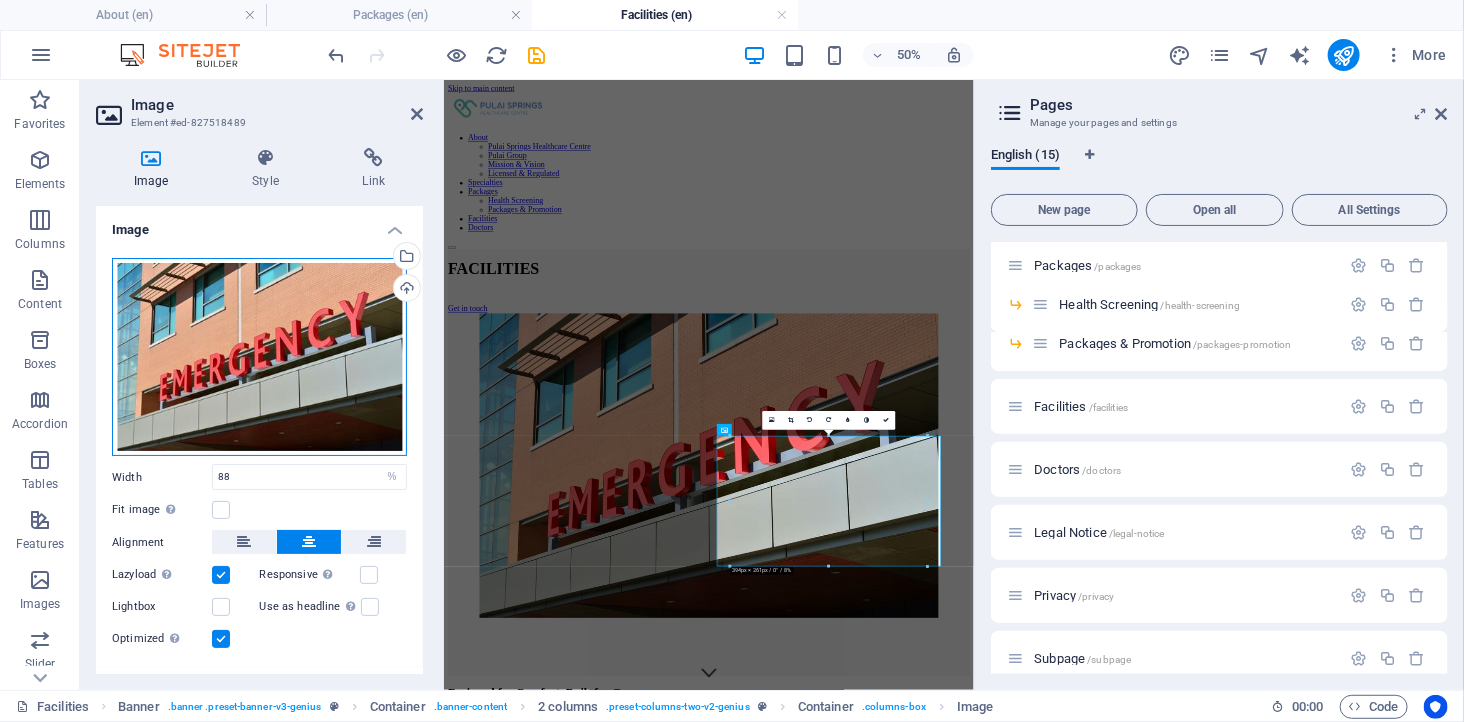 click on "Drag files here, click to choose files or select files from Files or our free stock photos & videos" at bounding box center [259, 357] 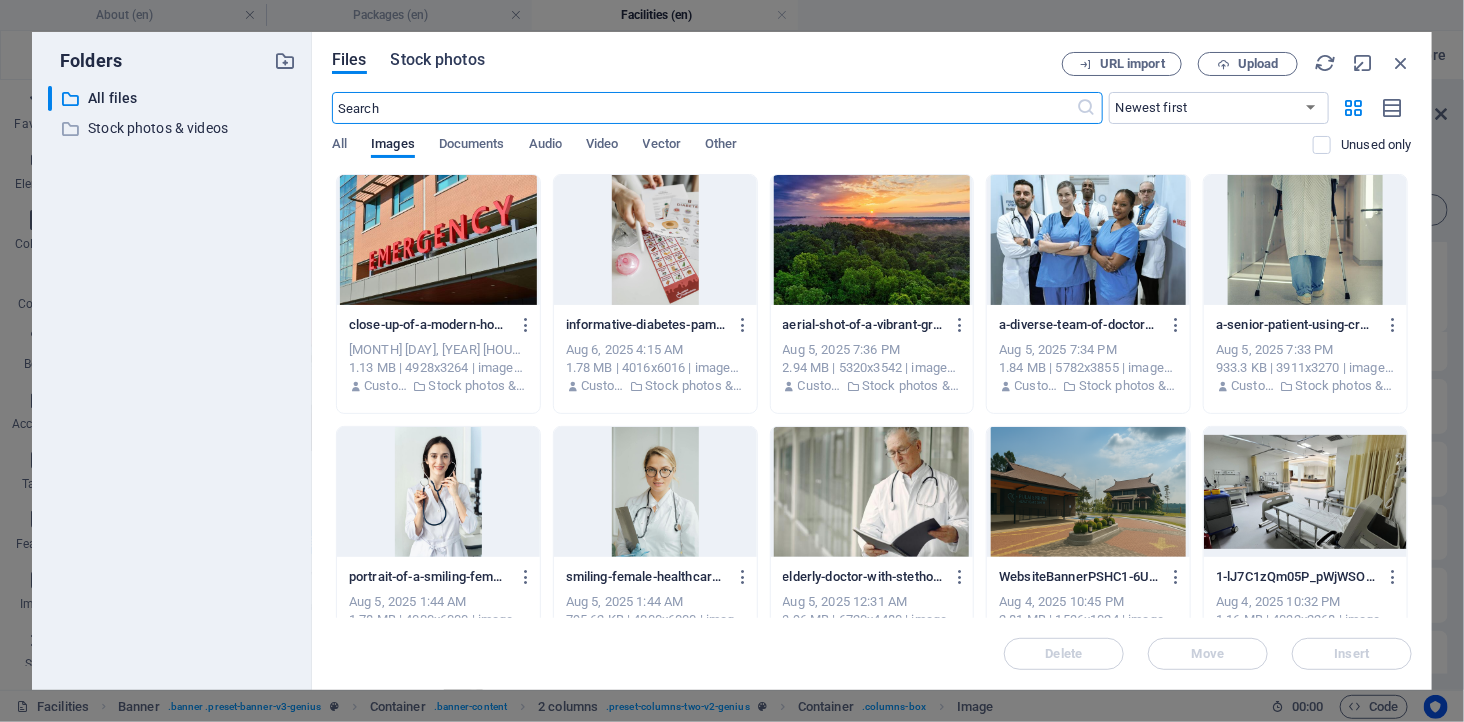 click on "Stock photos" at bounding box center [438, 60] 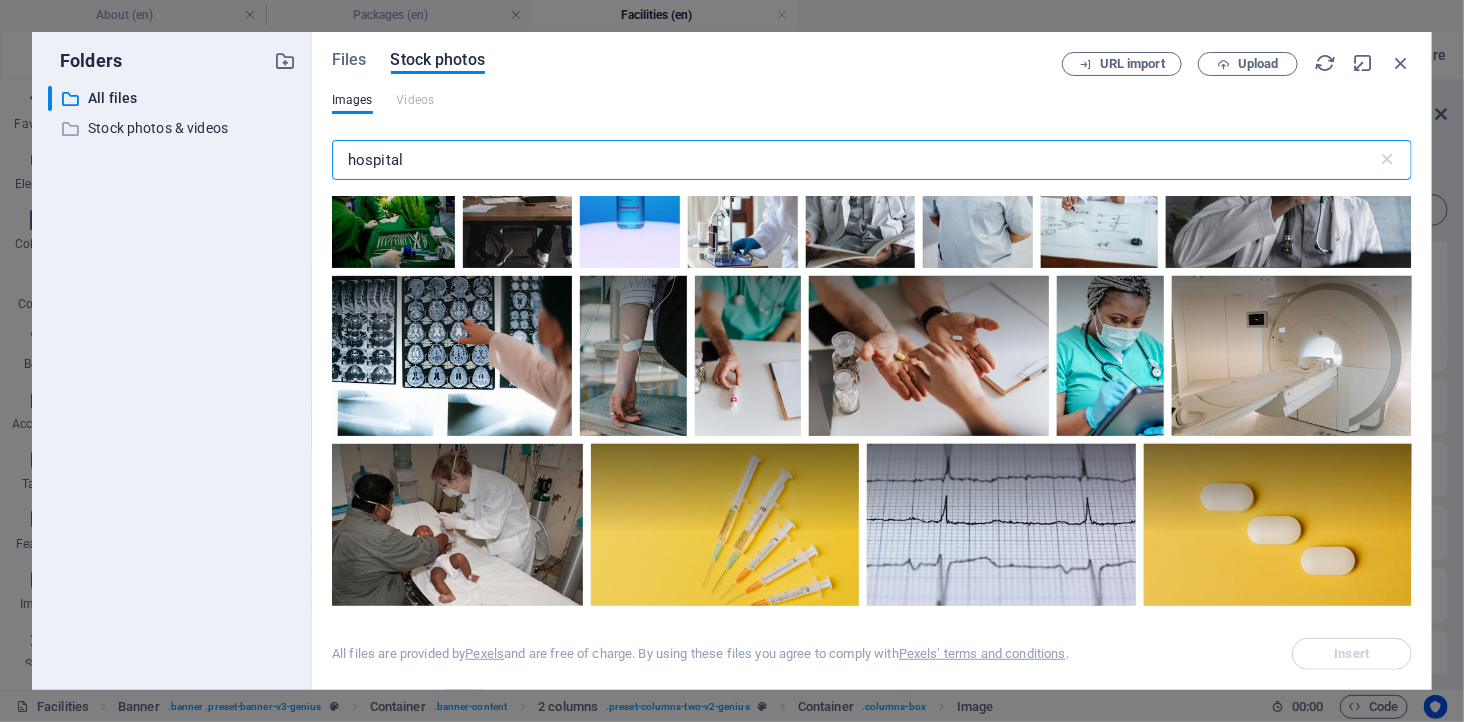 scroll, scrollTop: 4333, scrollLeft: 0, axis: vertical 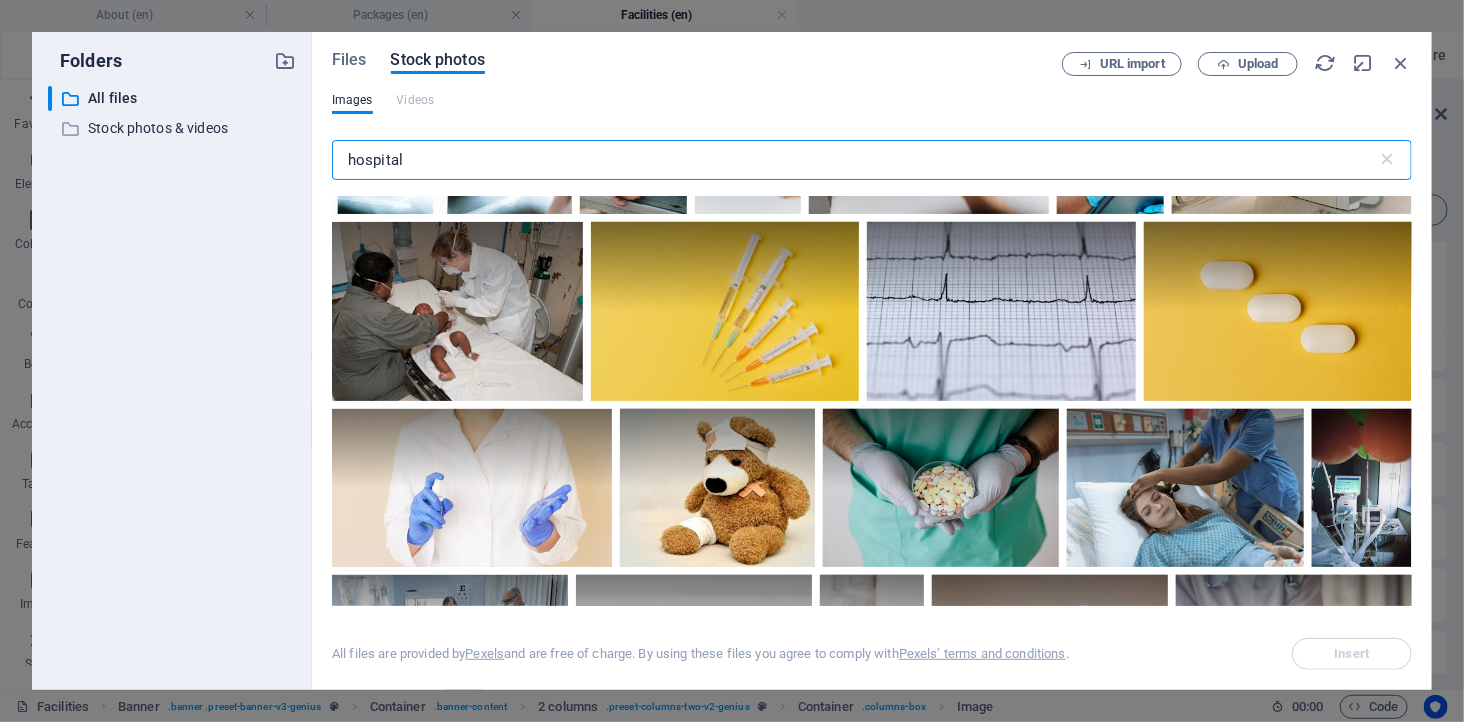 click on "hospital" at bounding box center [855, 160] 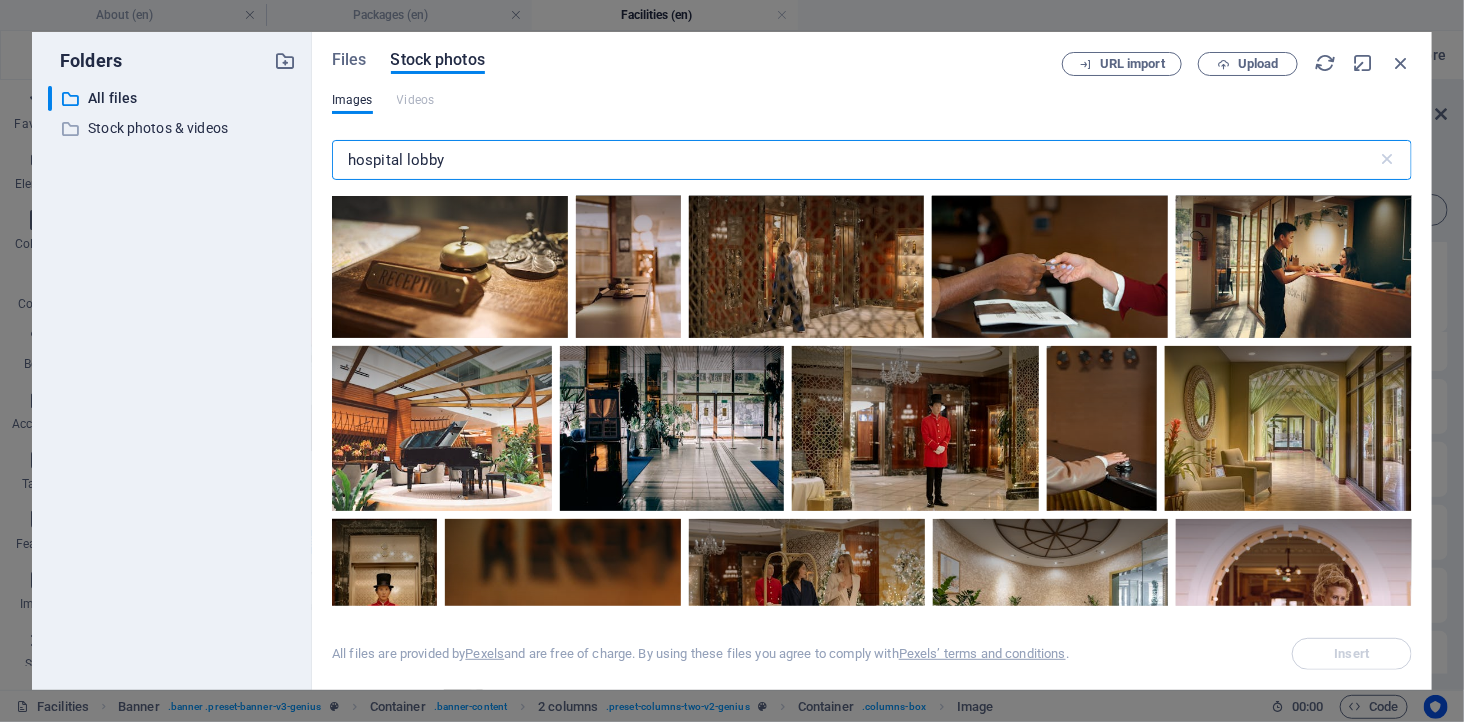 scroll, scrollTop: 0, scrollLeft: 0, axis: both 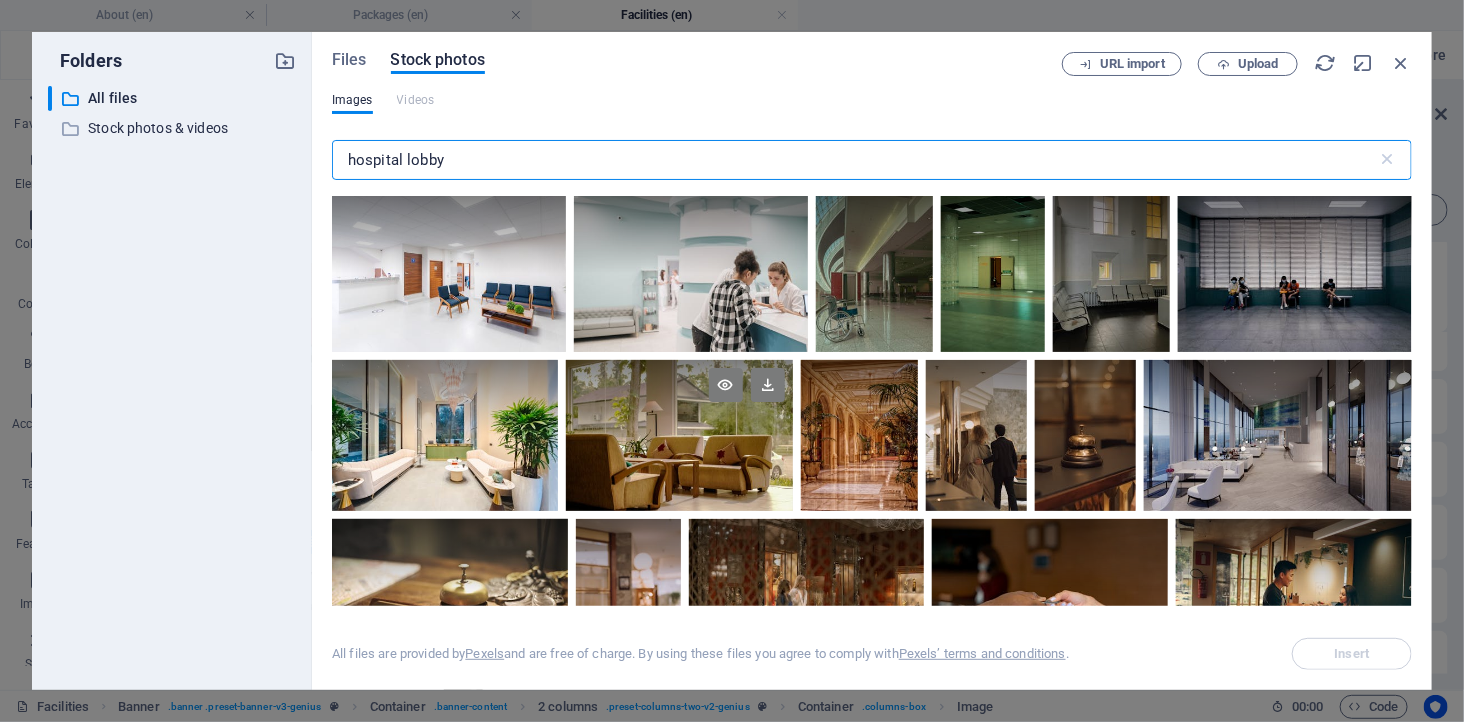 type on "hospital lobby" 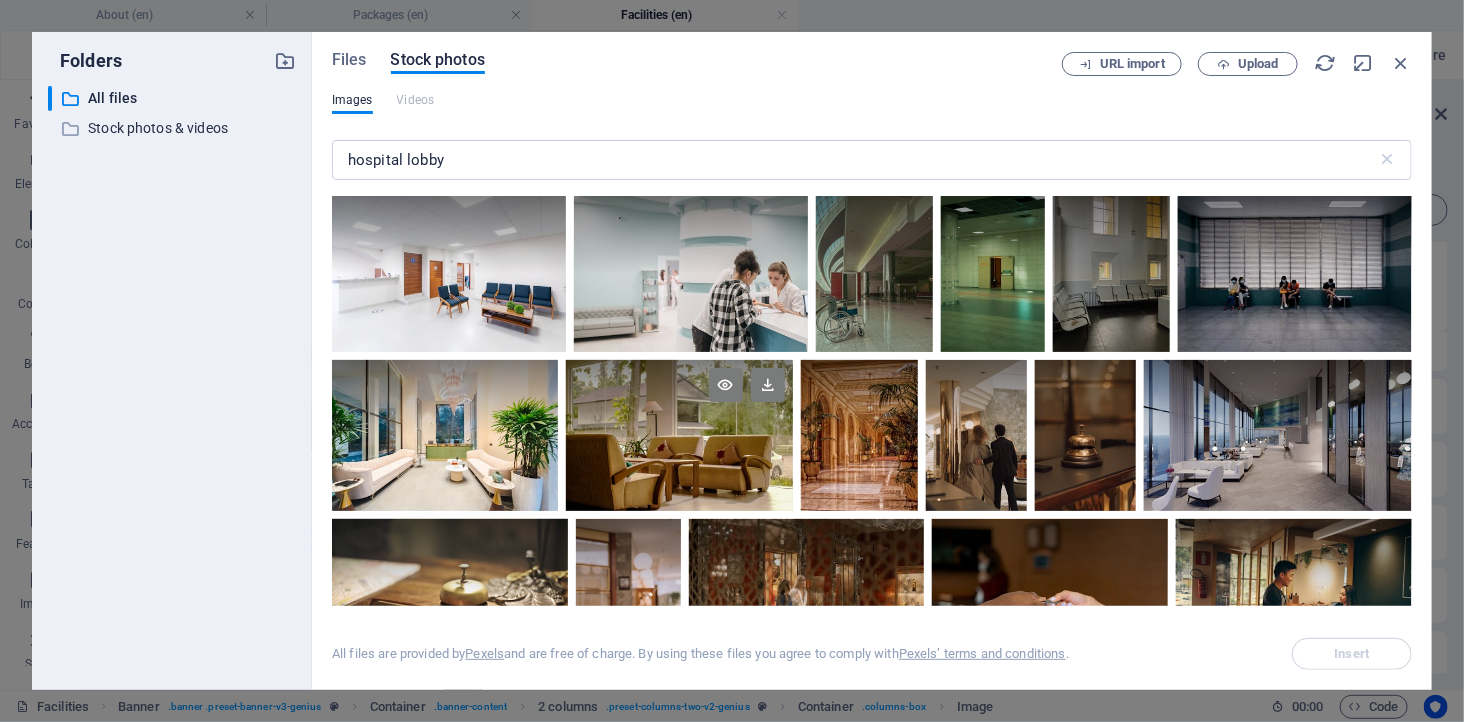 click at bounding box center [679, 435] 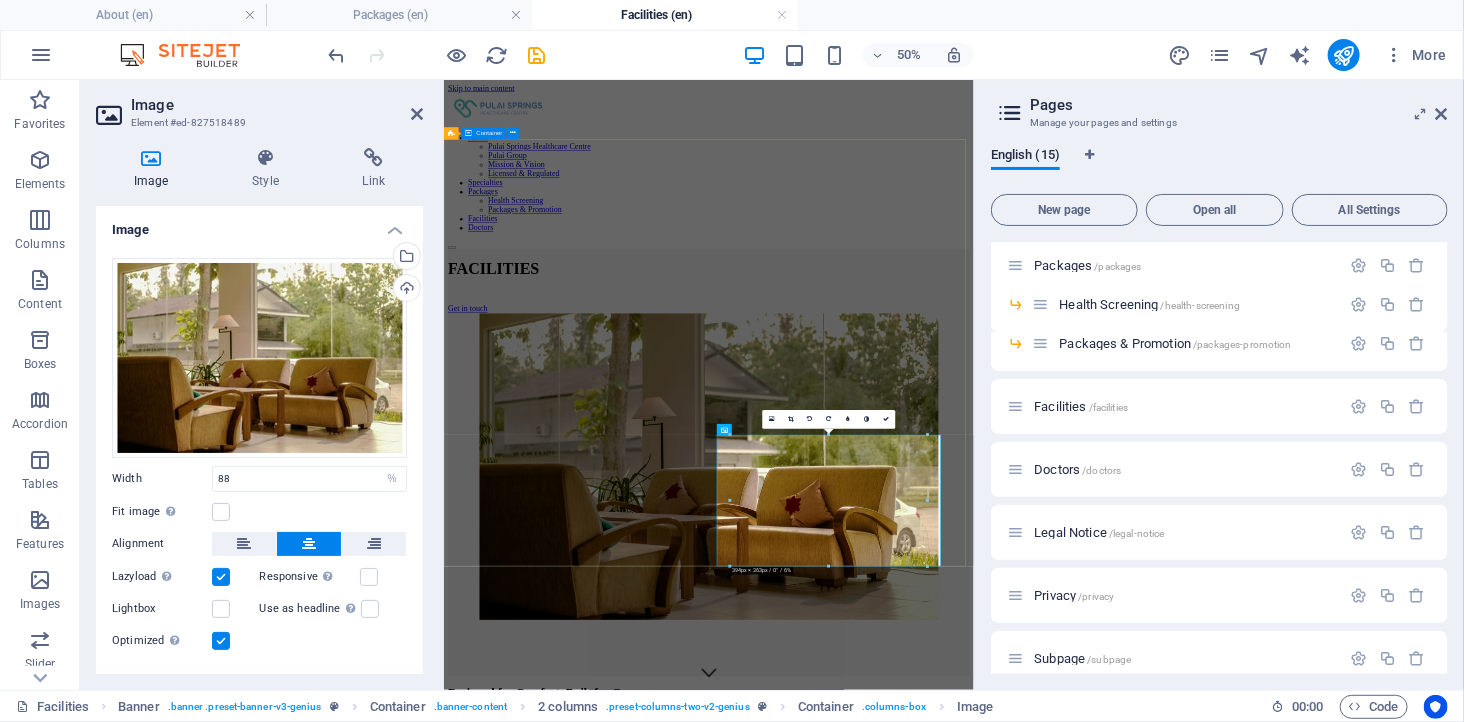 click on "FACILITIES Get in touch" at bounding box center [973, 790] 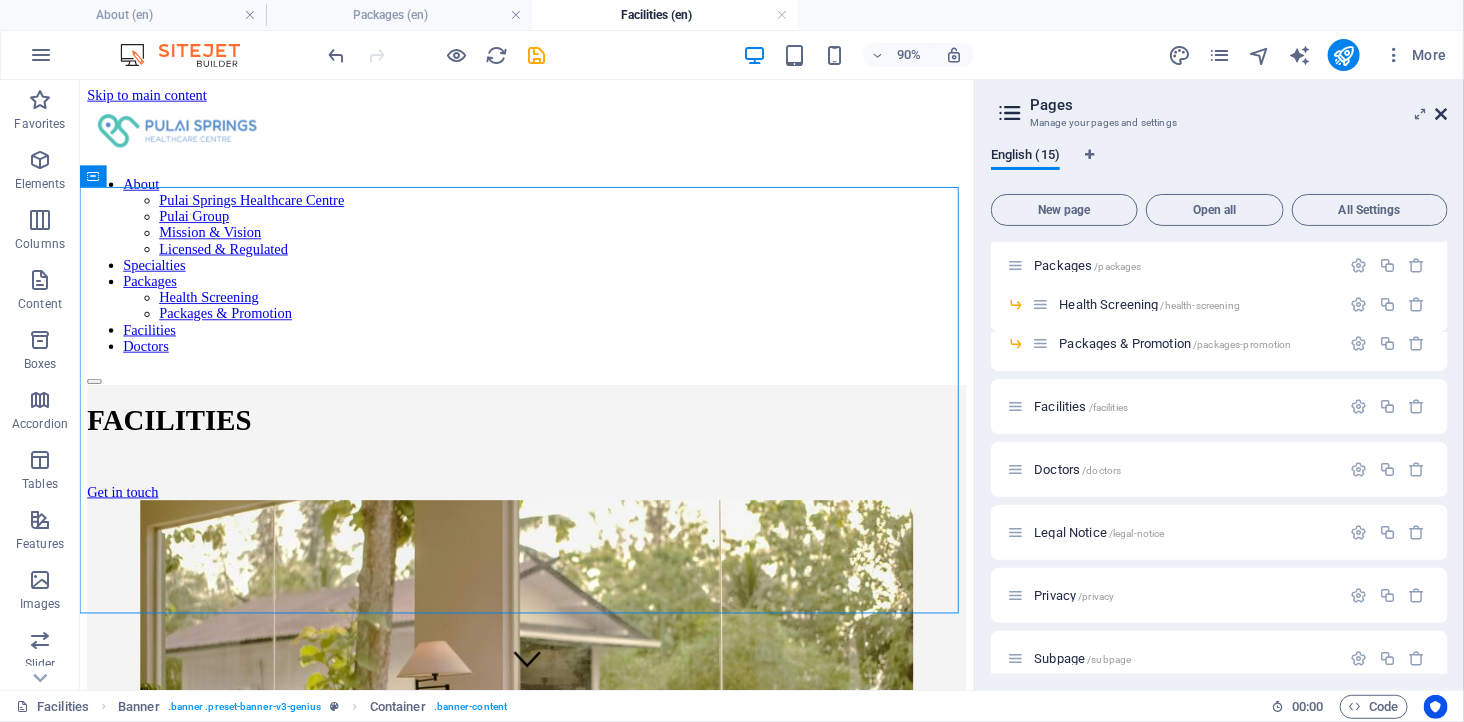 click at bounding box center (1442, 114) 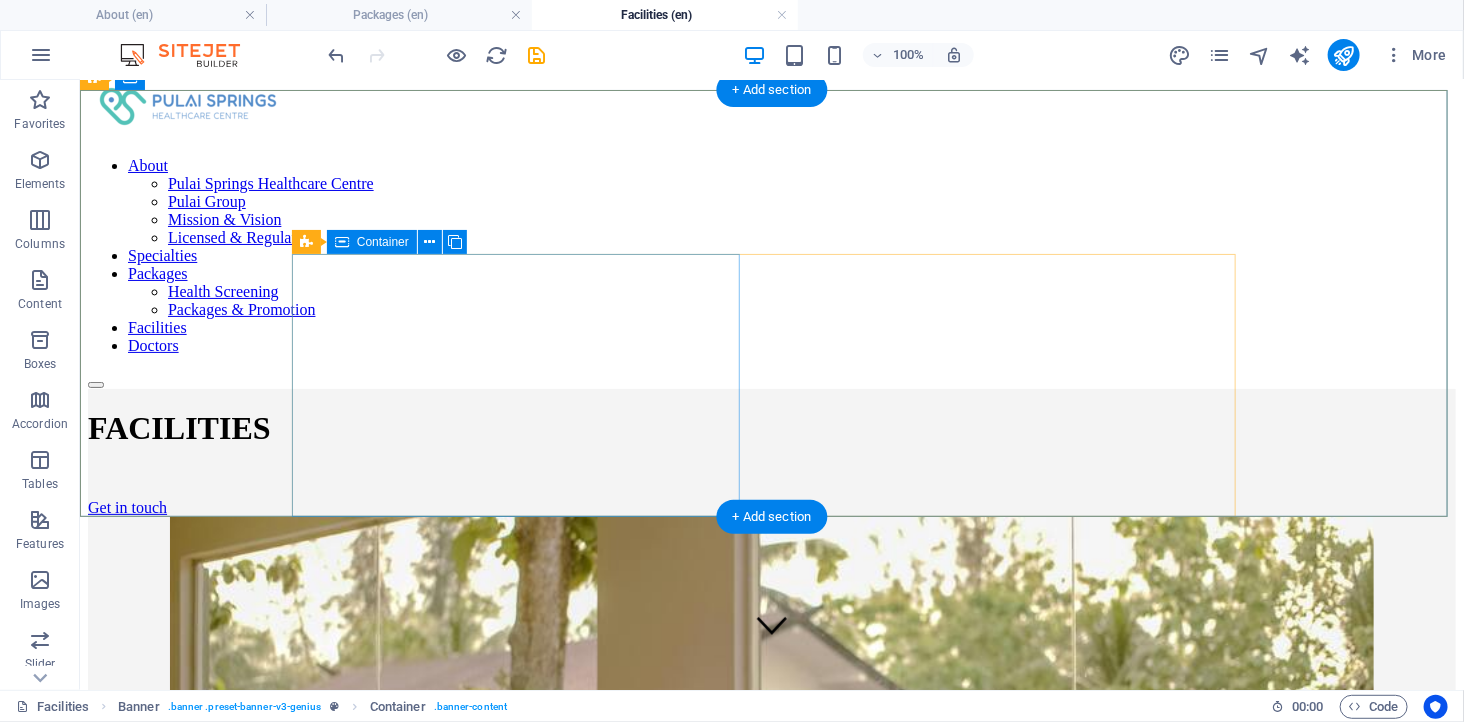 scroll, scrollTop: 0, scrollLeft: 0, axis: both 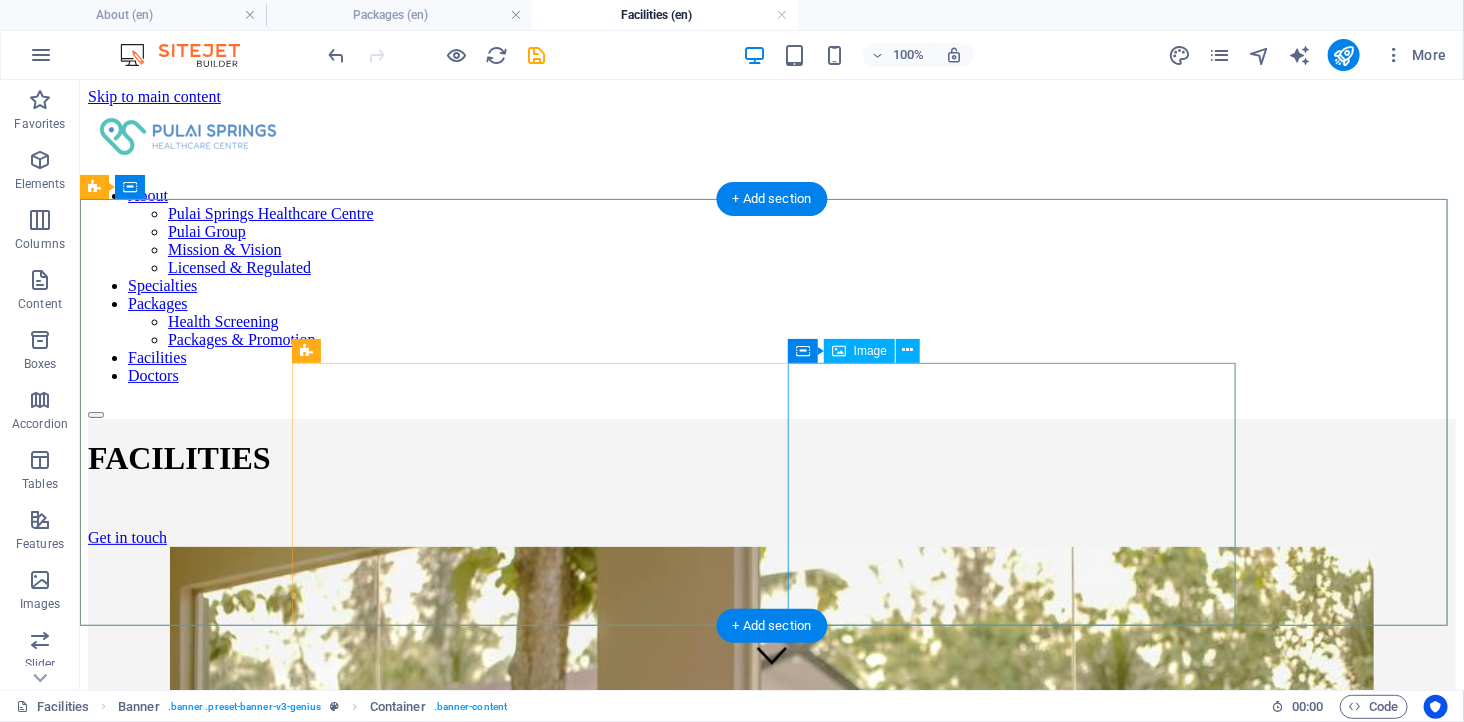 click at bounding box center [771, 949] 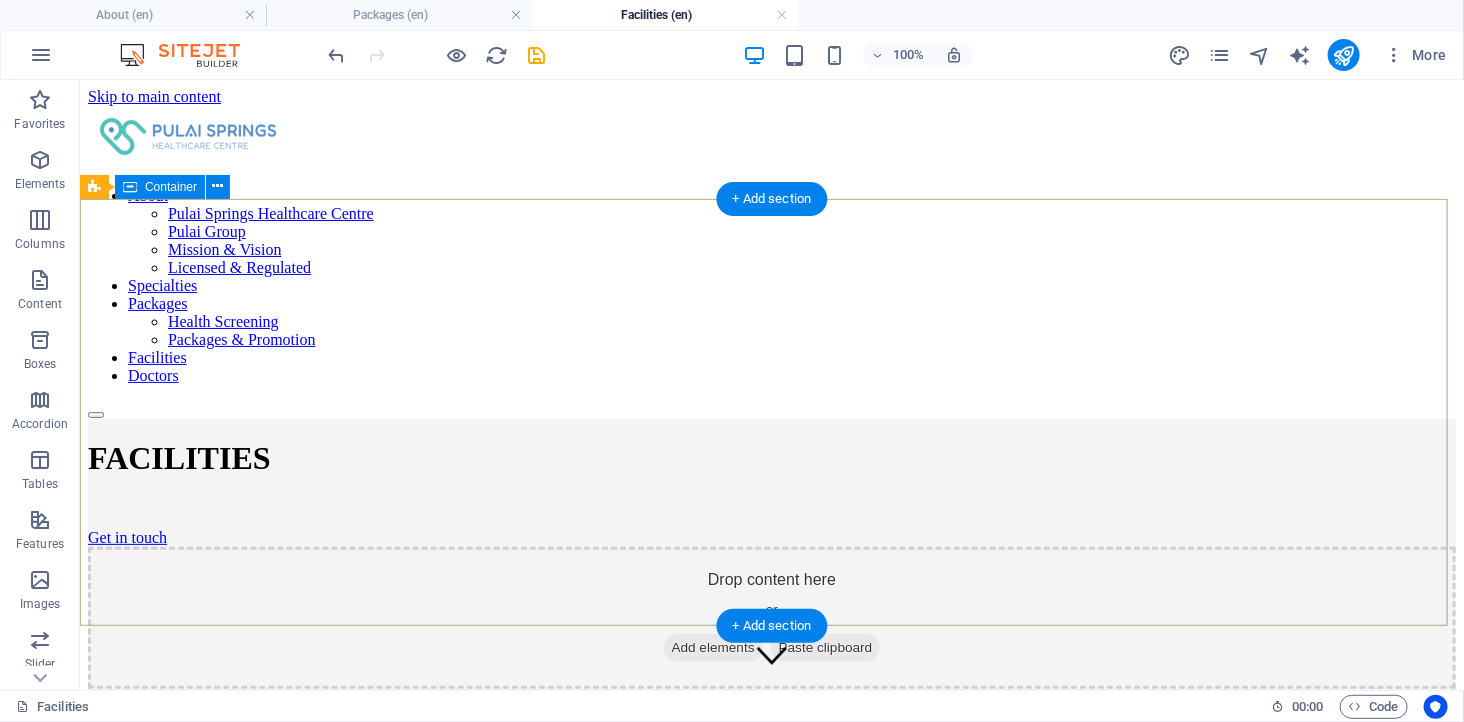 click on "FACILITIES Get in touch Drop content here or  Add elements  Paste clipboard" at bounding box center [771, 553] 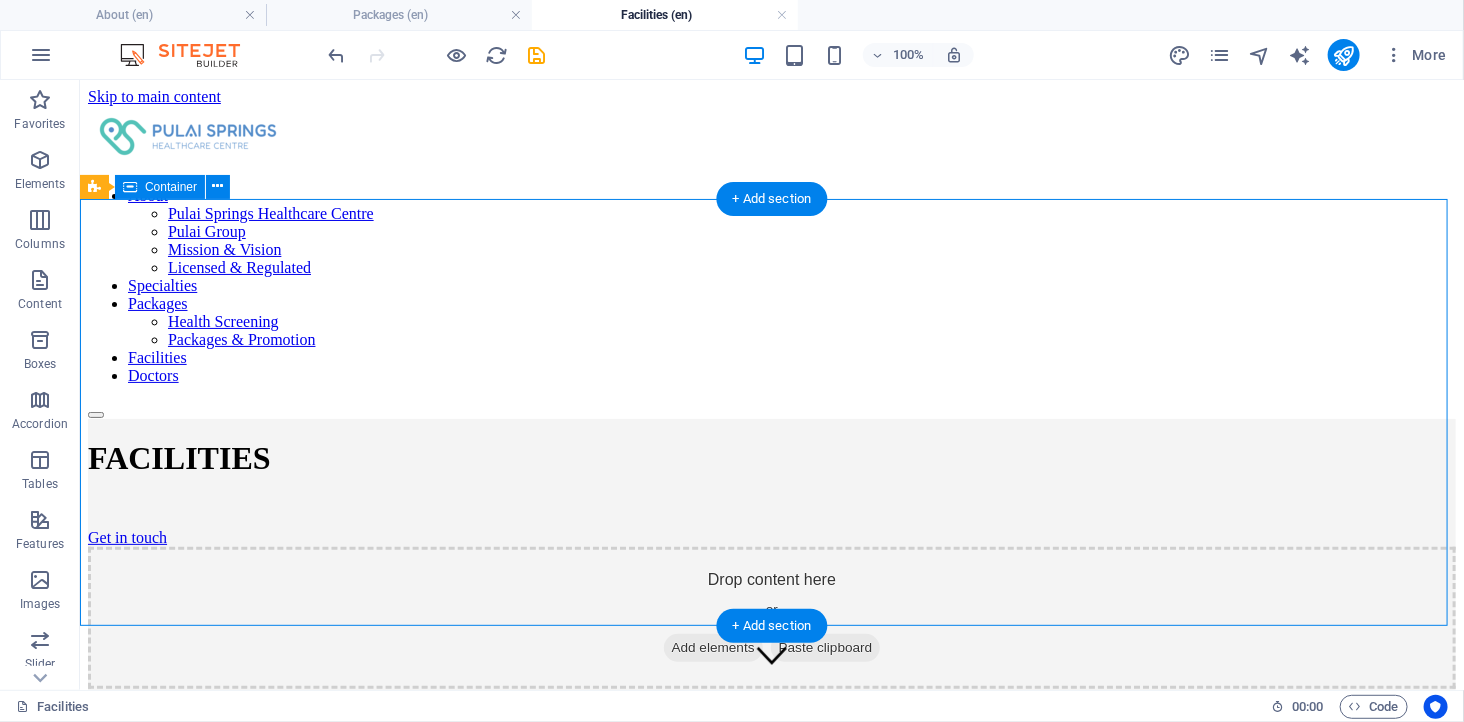 click on "FACILITIES Get in touch Drop content here or  Add elements  Paste clipboard" at bounding box center (771, 553) 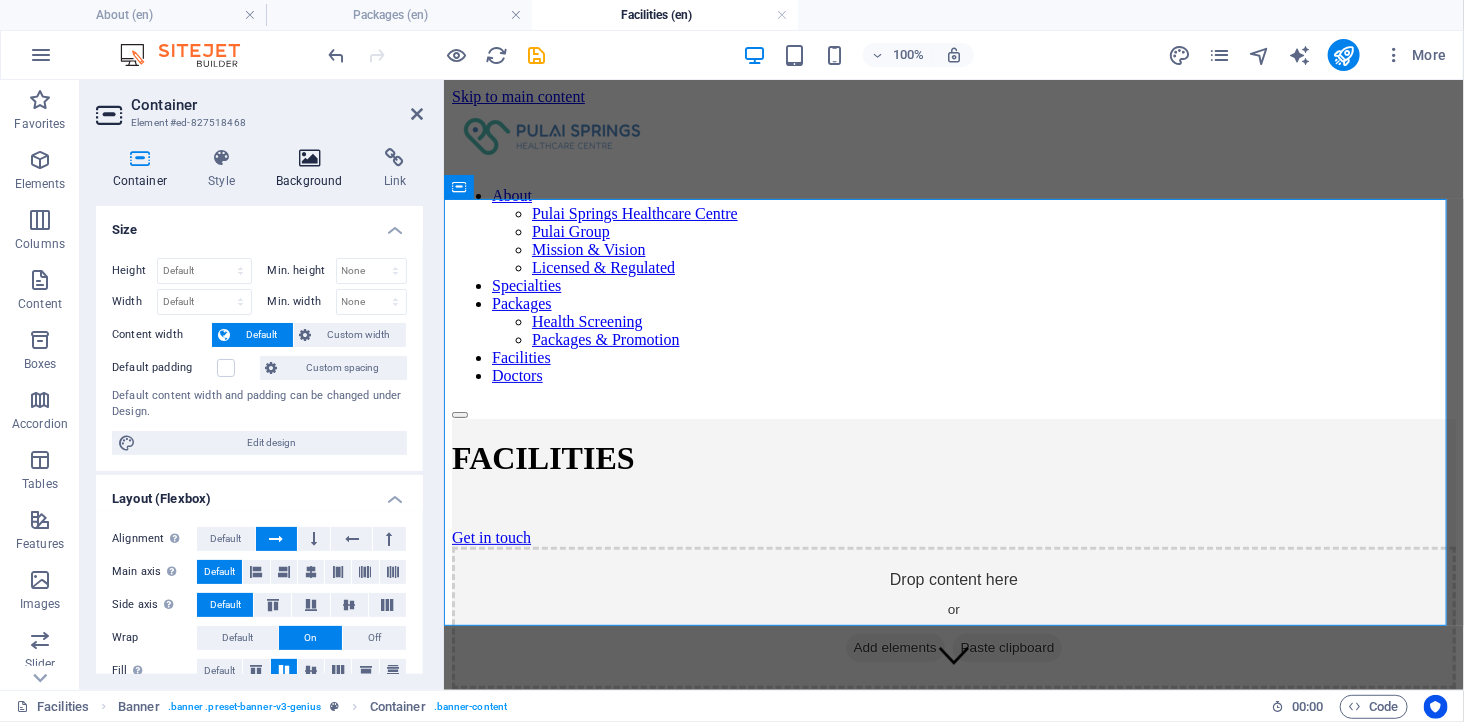 click at bounding box center (310, 158) 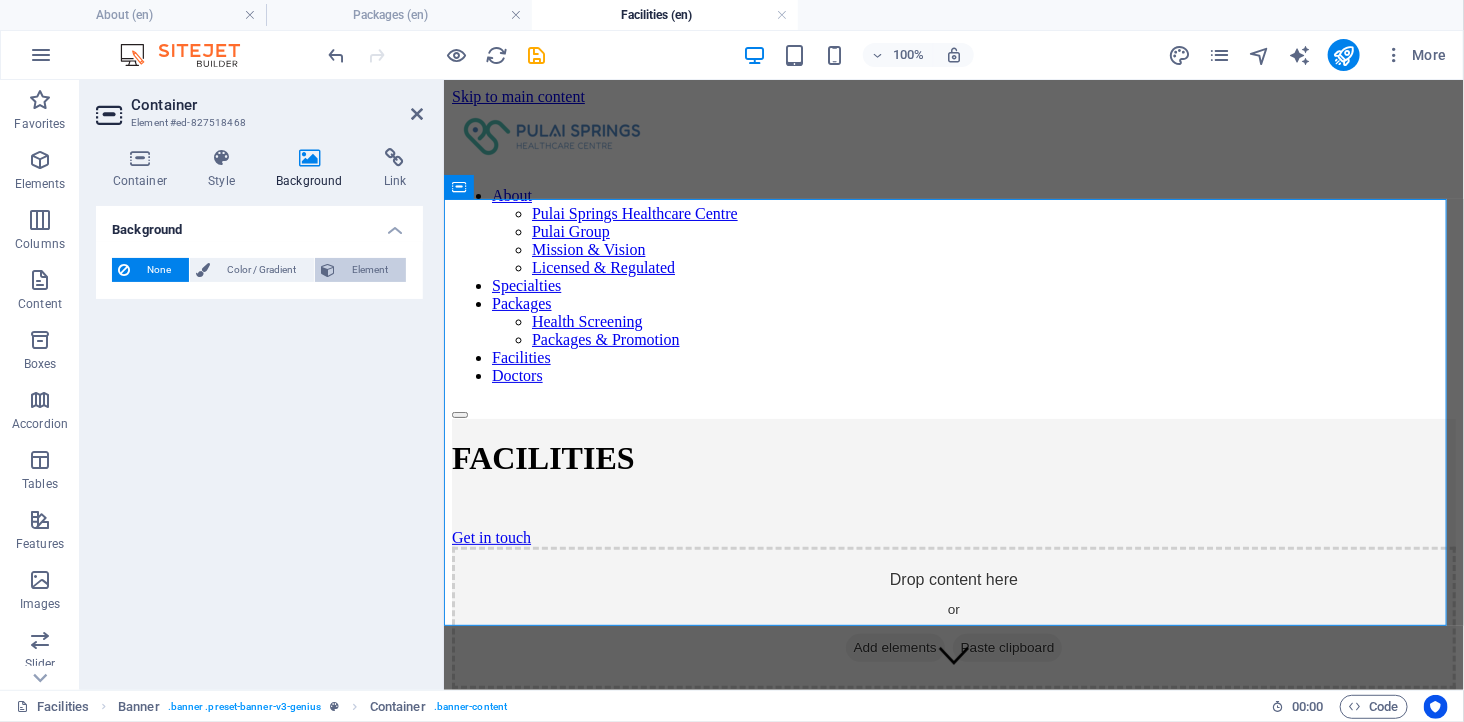 click on "Element" at bounding box center [370, 270] 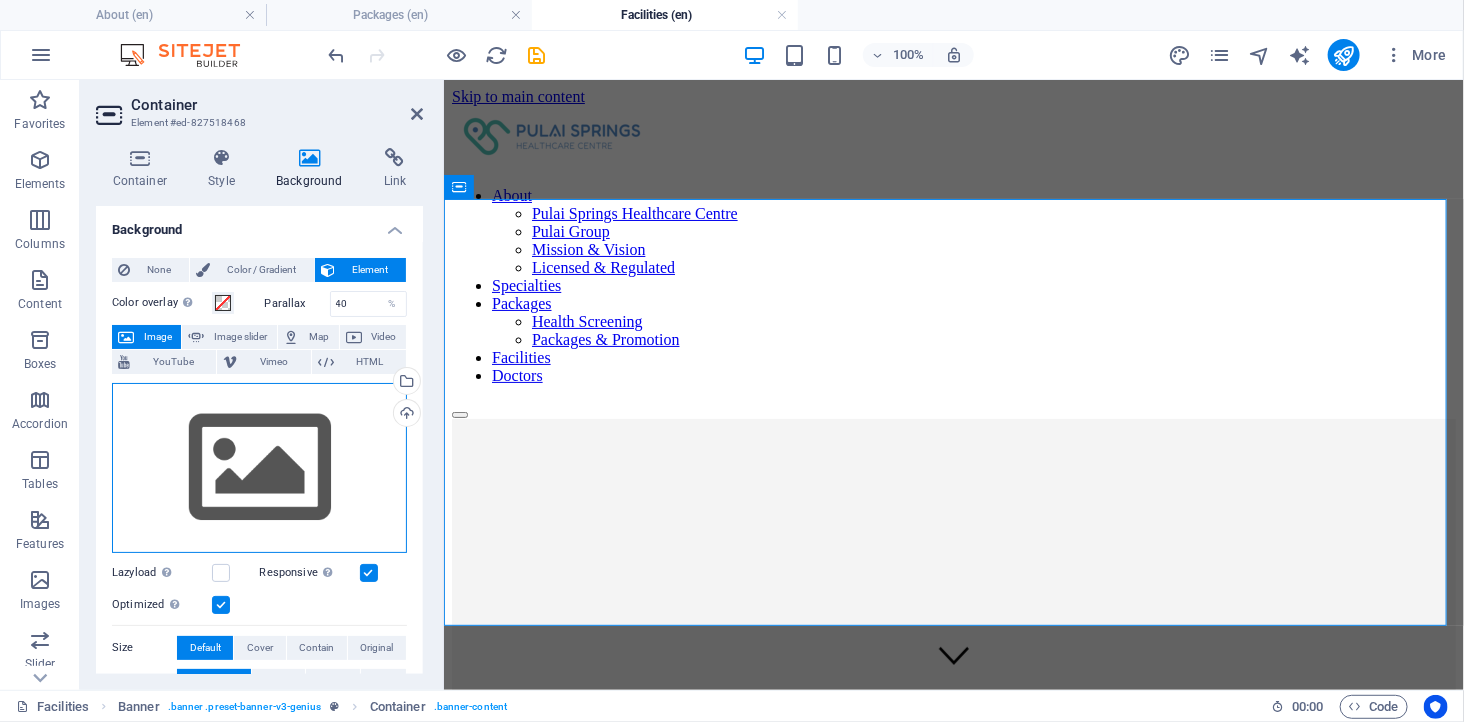 click on "Drag files here, click to choose files or select files from Files or our free stock photos & videos" at bounding box center [259, 468] 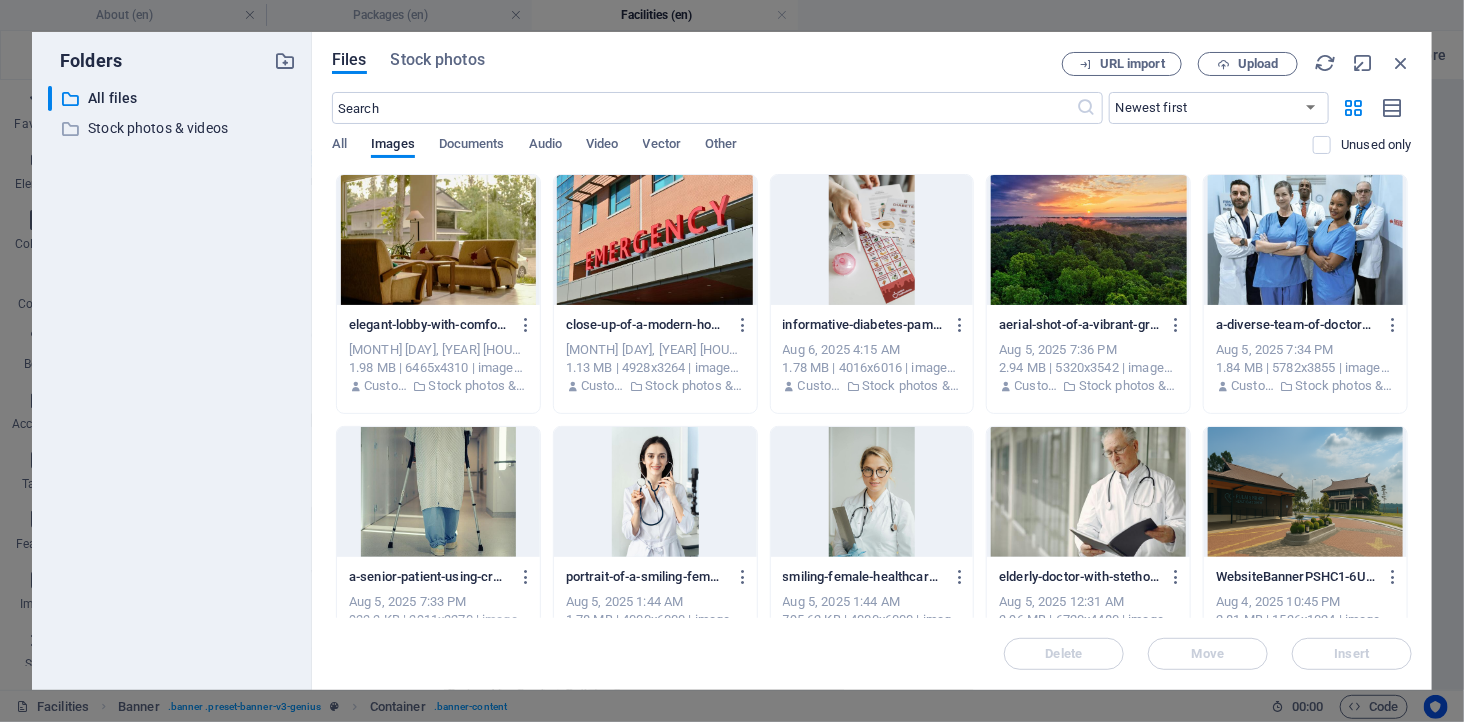 click at bounding box center [438, 240] 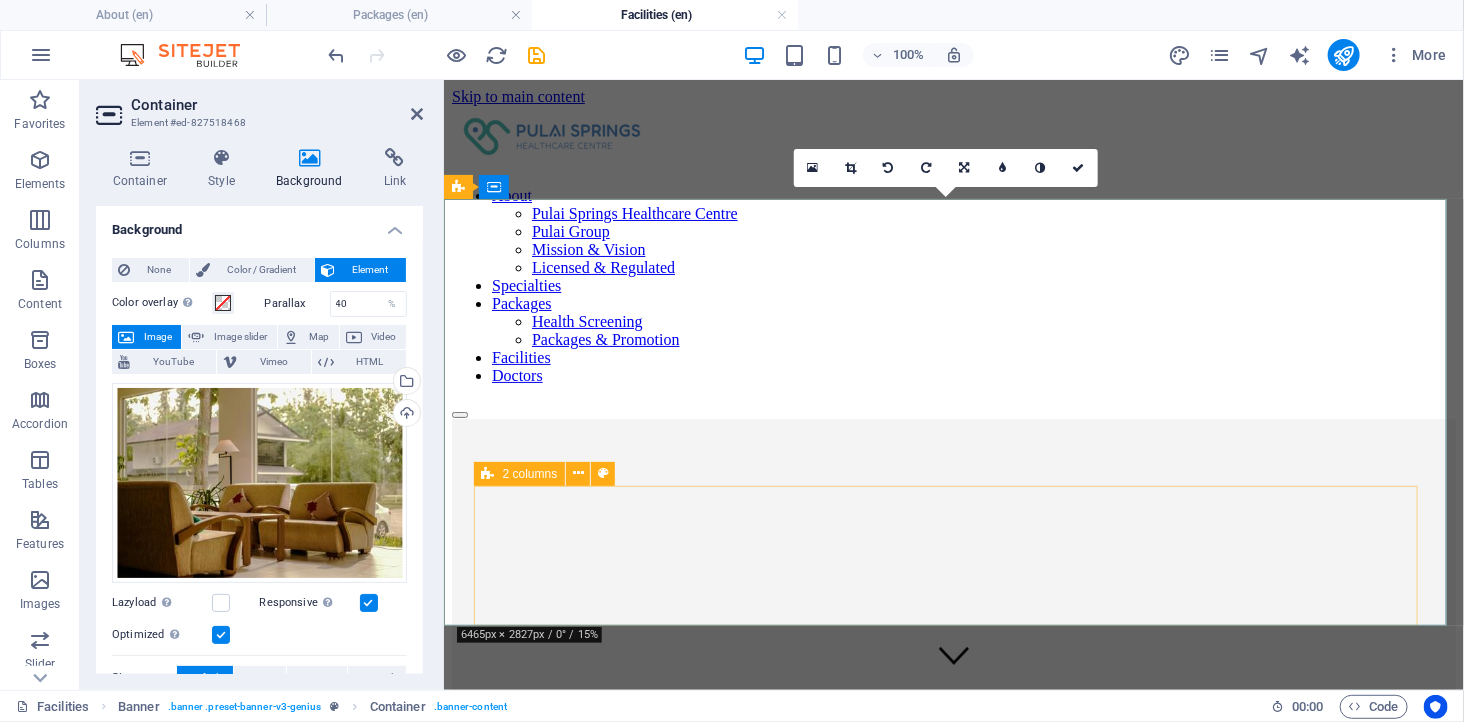 click on "FACILITIES Get in touch Drop content here or  Add elements  Paste clipboard" at bounding box center (953, 1054) 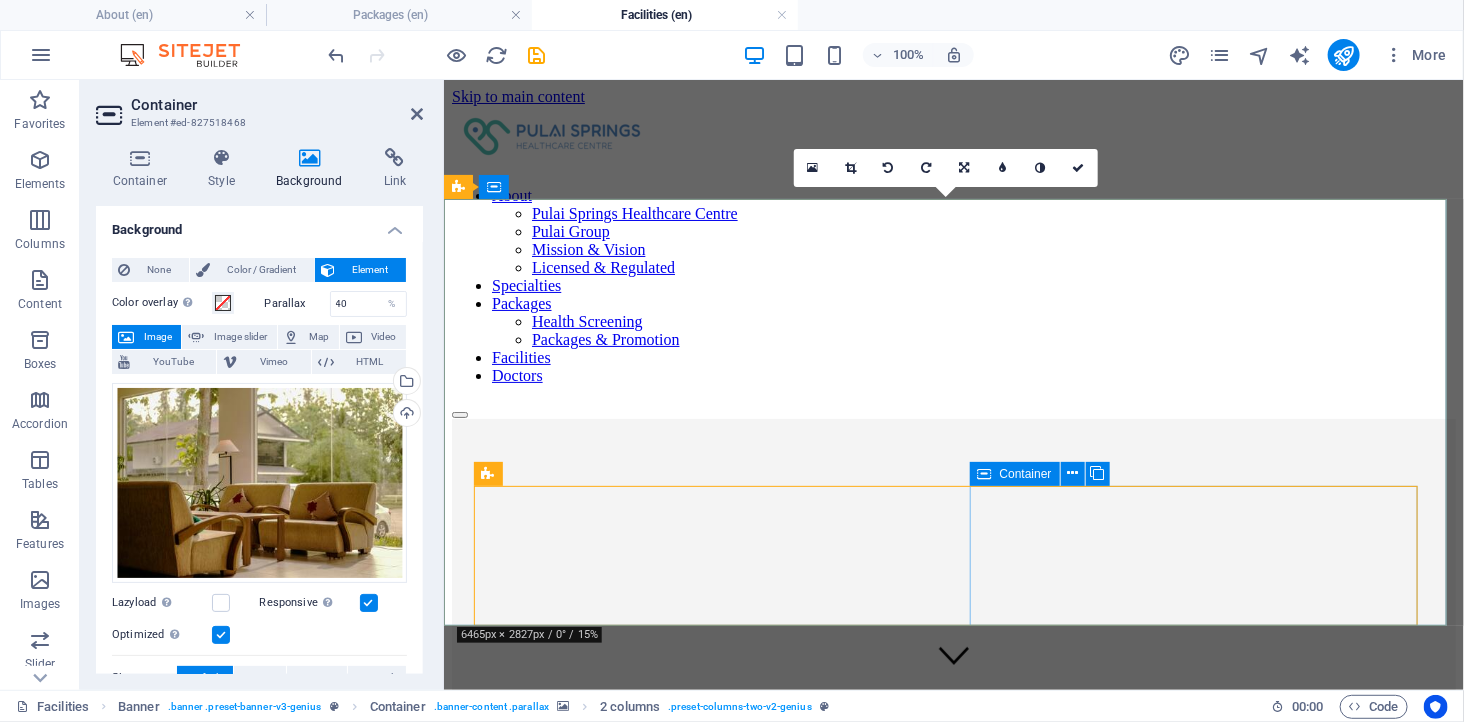 click on "Drop content here or  Add elements  Paste clipboard" at bounding box center (953, 1118) 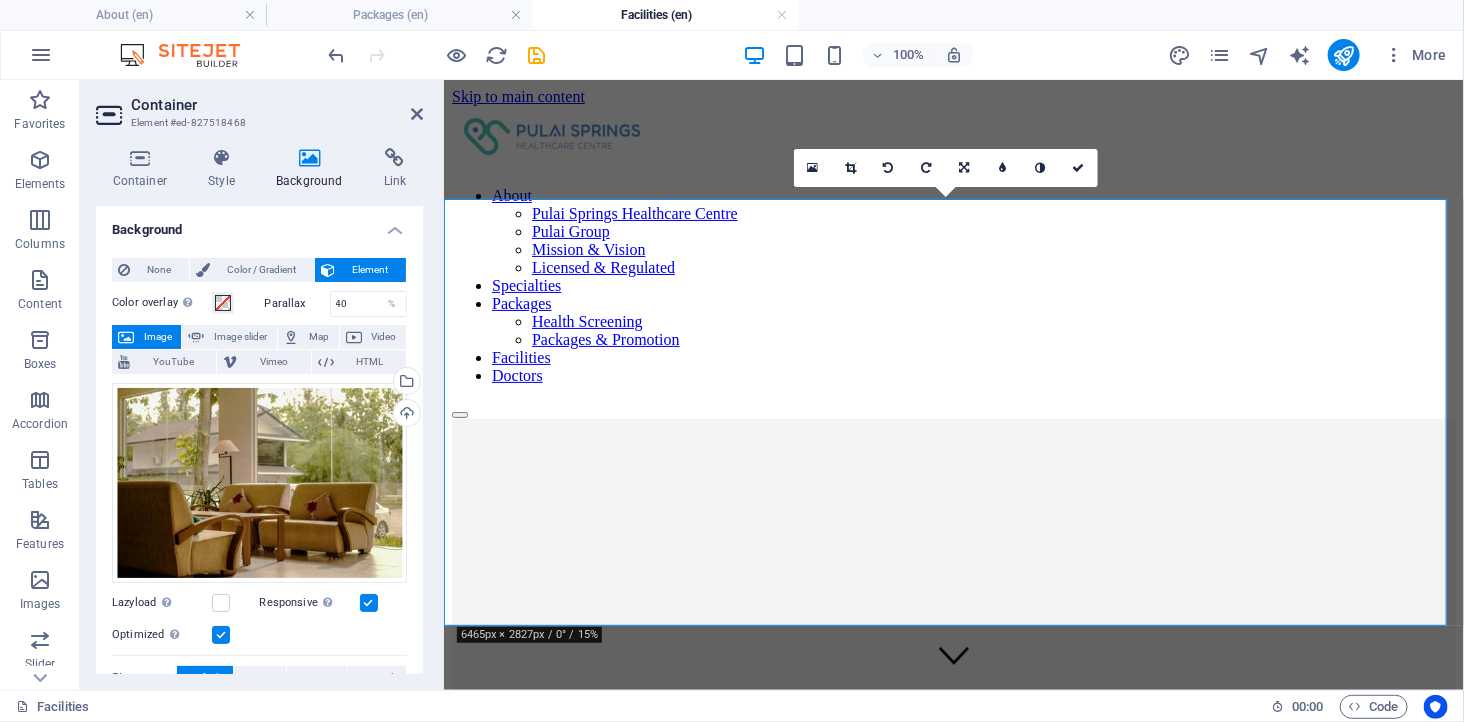 click at bounding box center (953, 370) 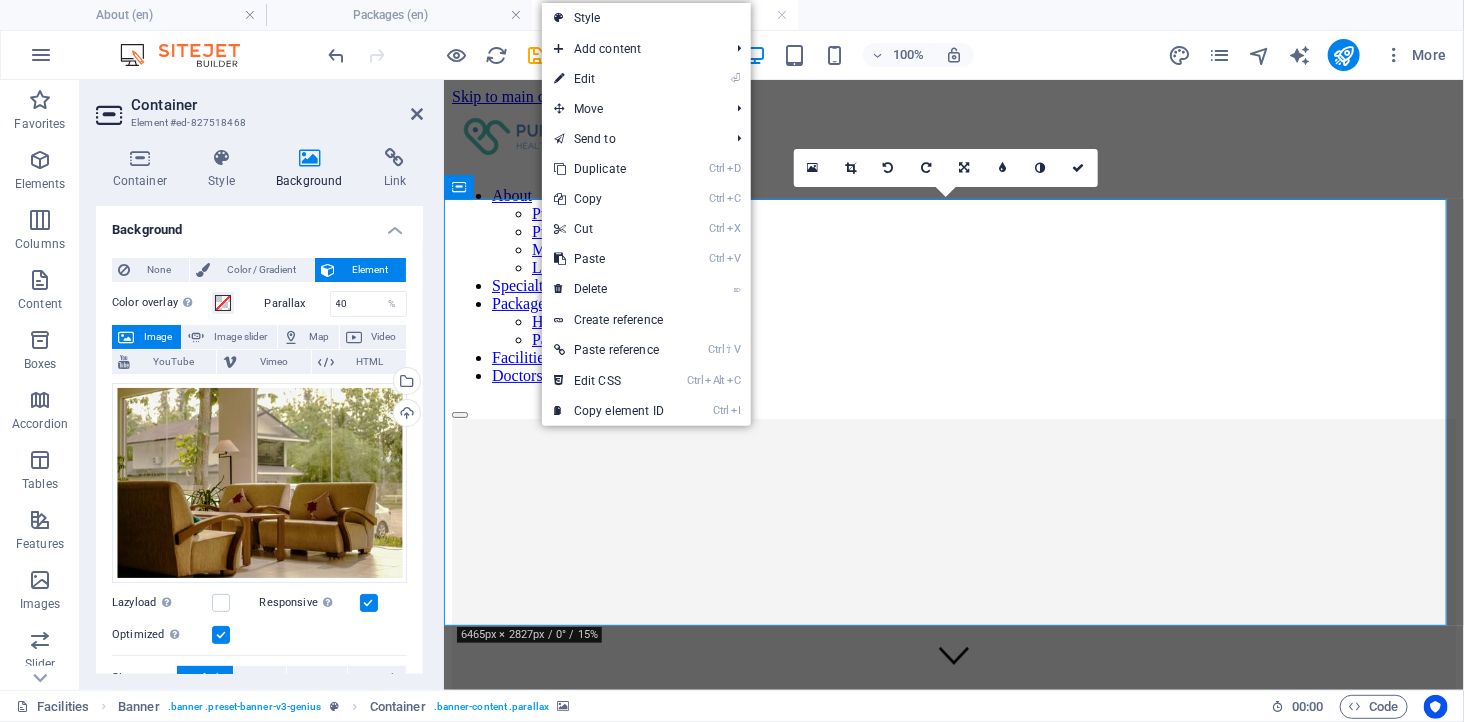 click at bounding box center (953, 370) 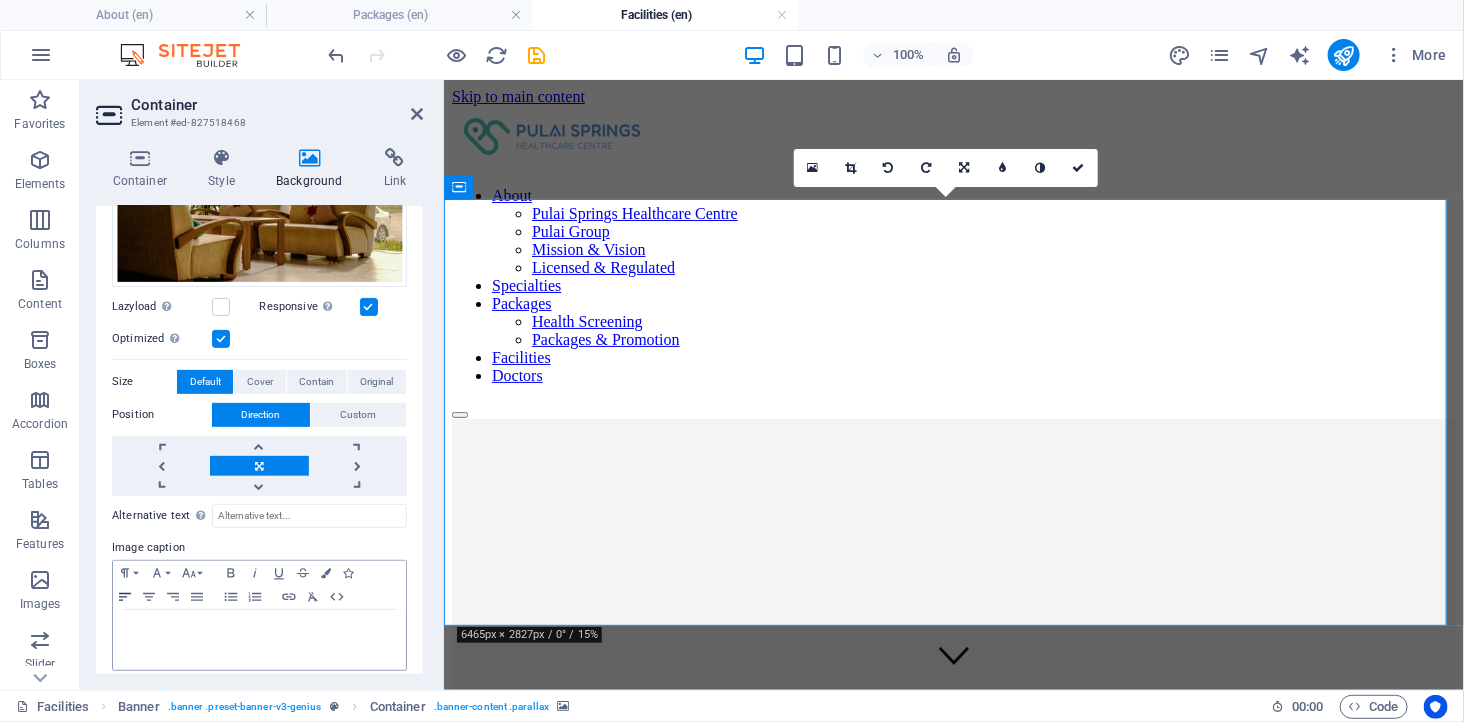 scroll, scrollTop: 306, scrollLeft: 0, axis: vertical 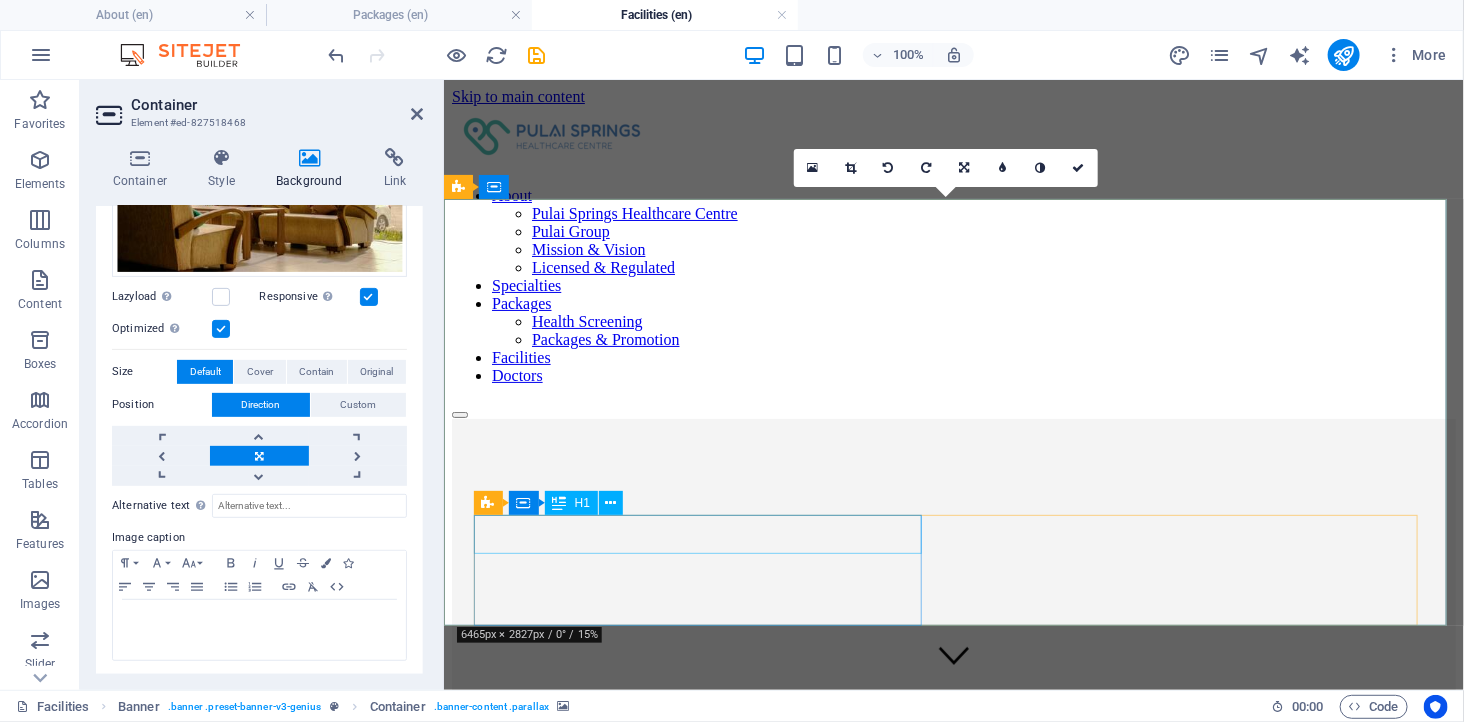 click on "FACILITIES" at bounding box center [953, 958] 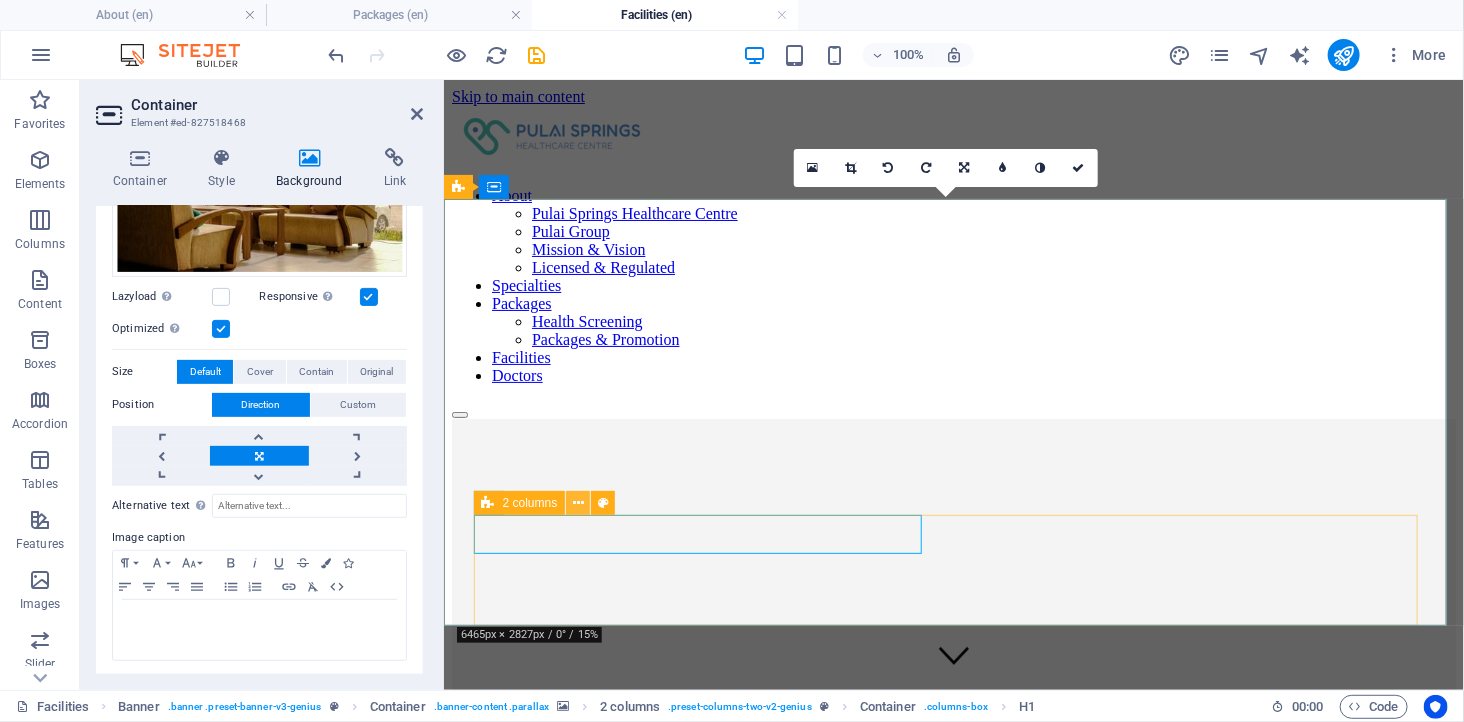 click at bounding box center [578, 503] 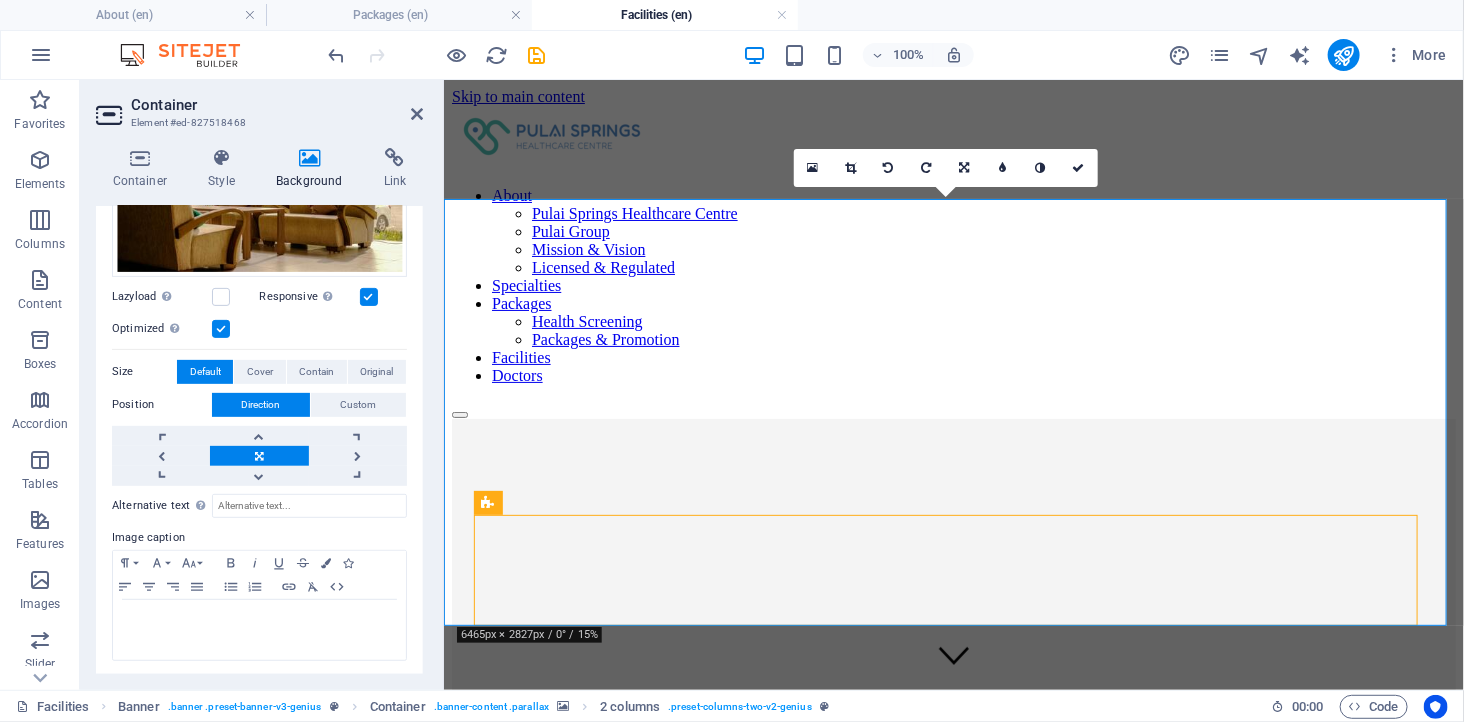 click at bounding box center (953, 370) 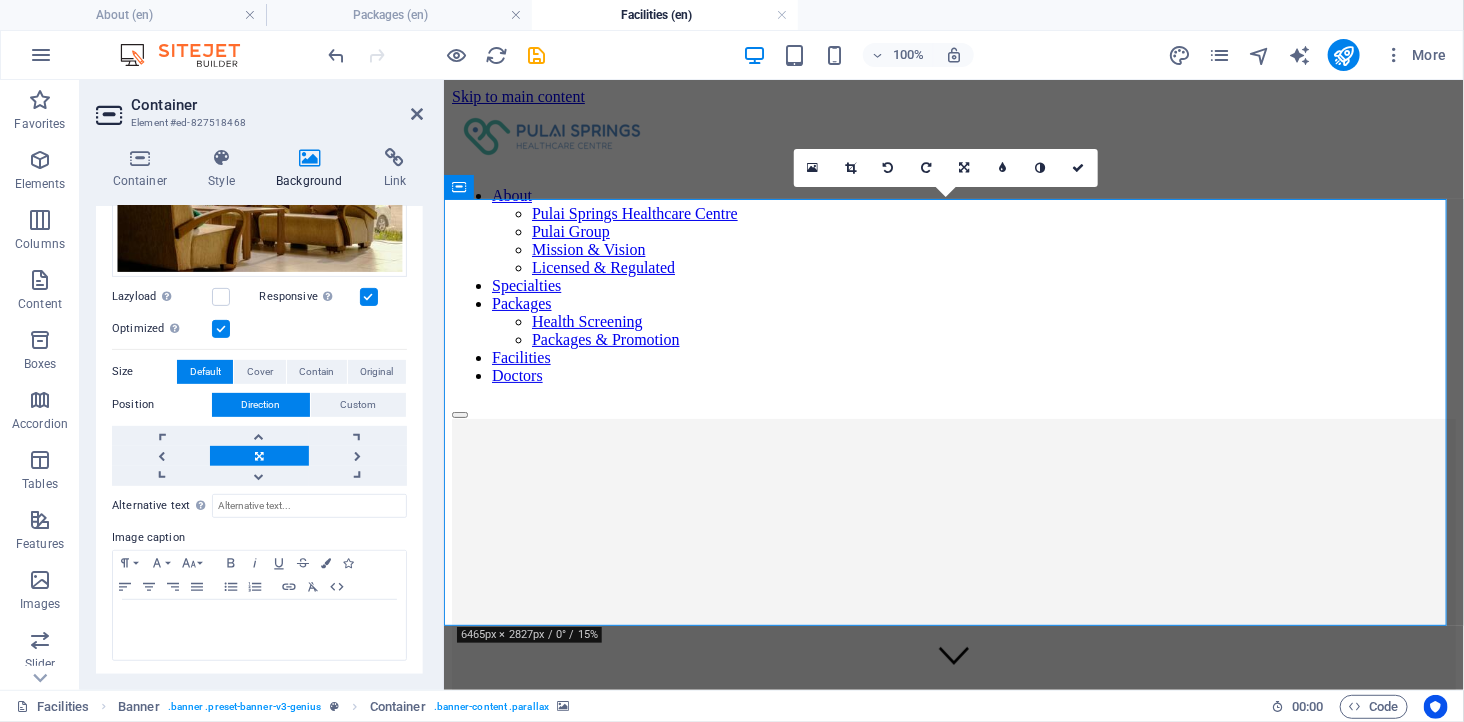 click at bounding box center (953, 370) 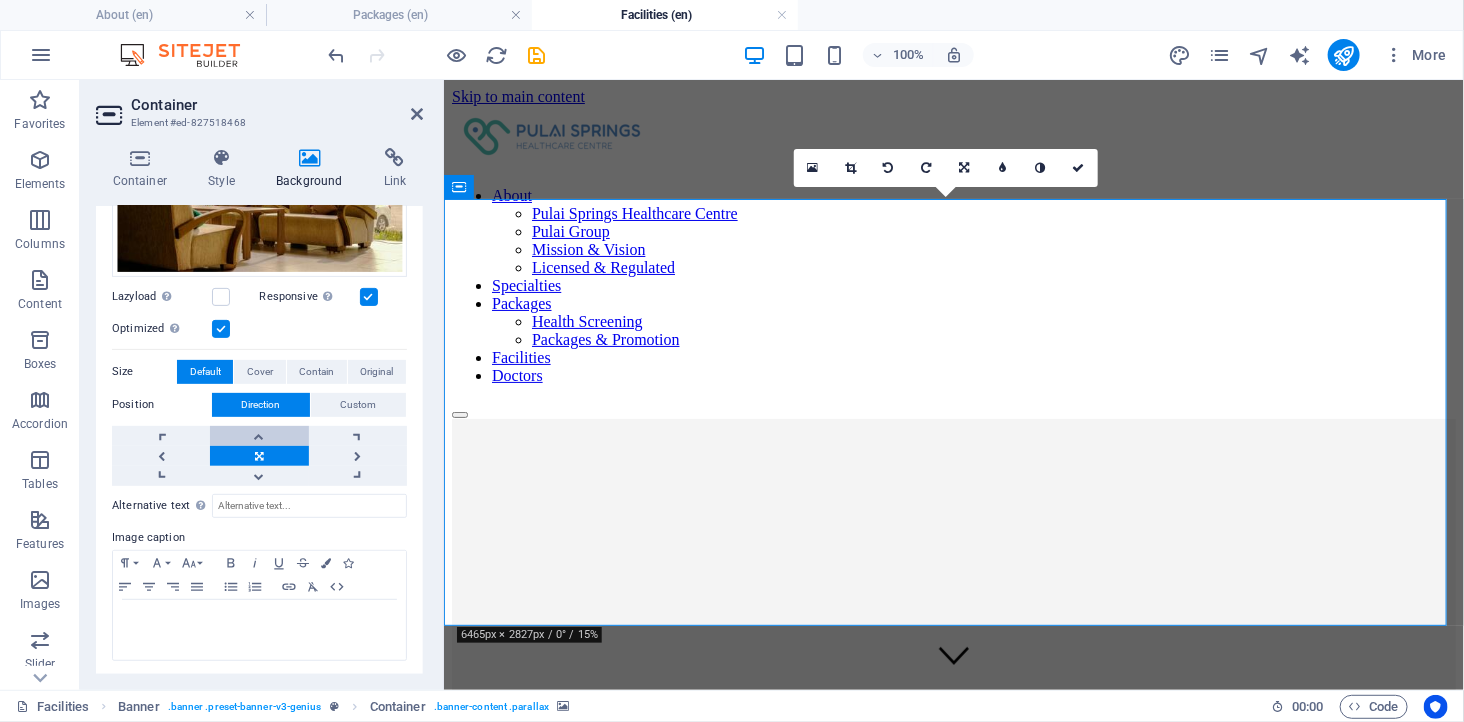 click at bounding box center (259, 436) 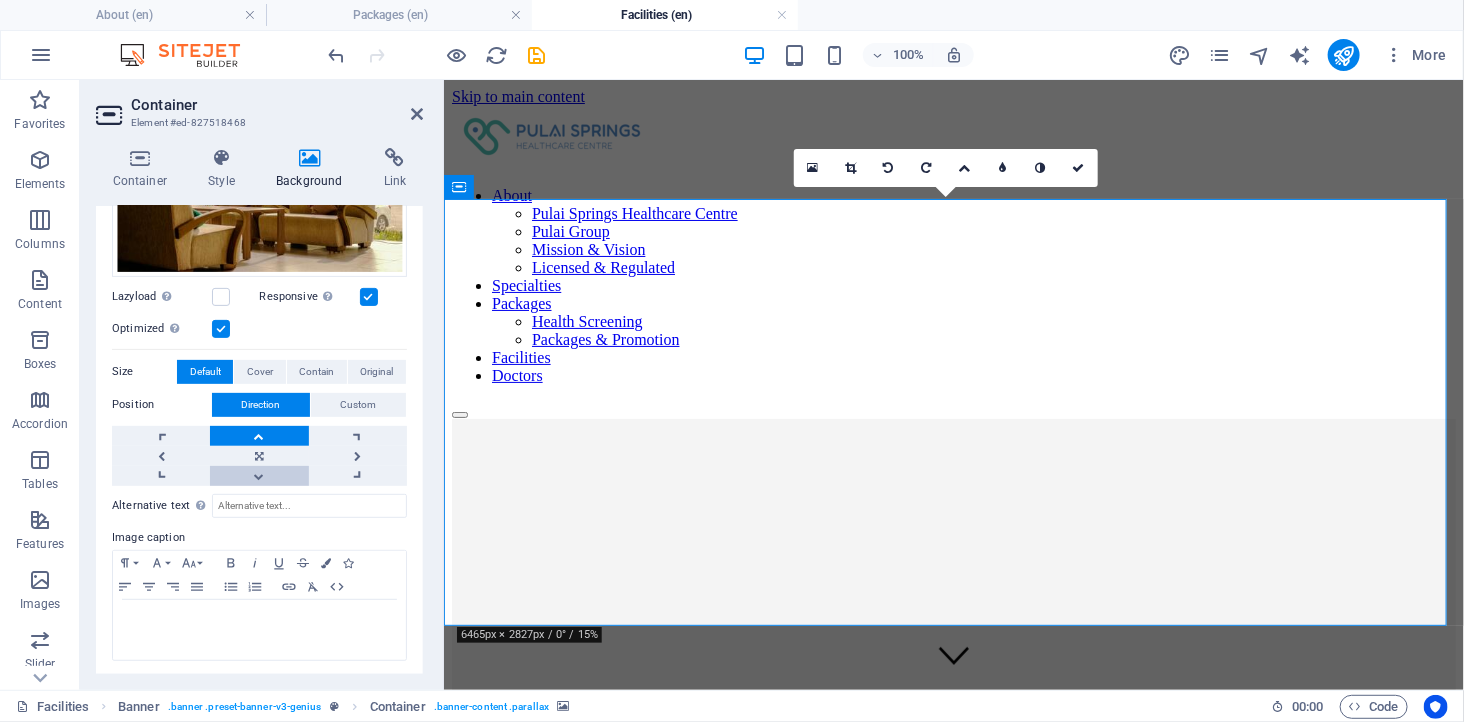 click at bounding box center [259, 476] 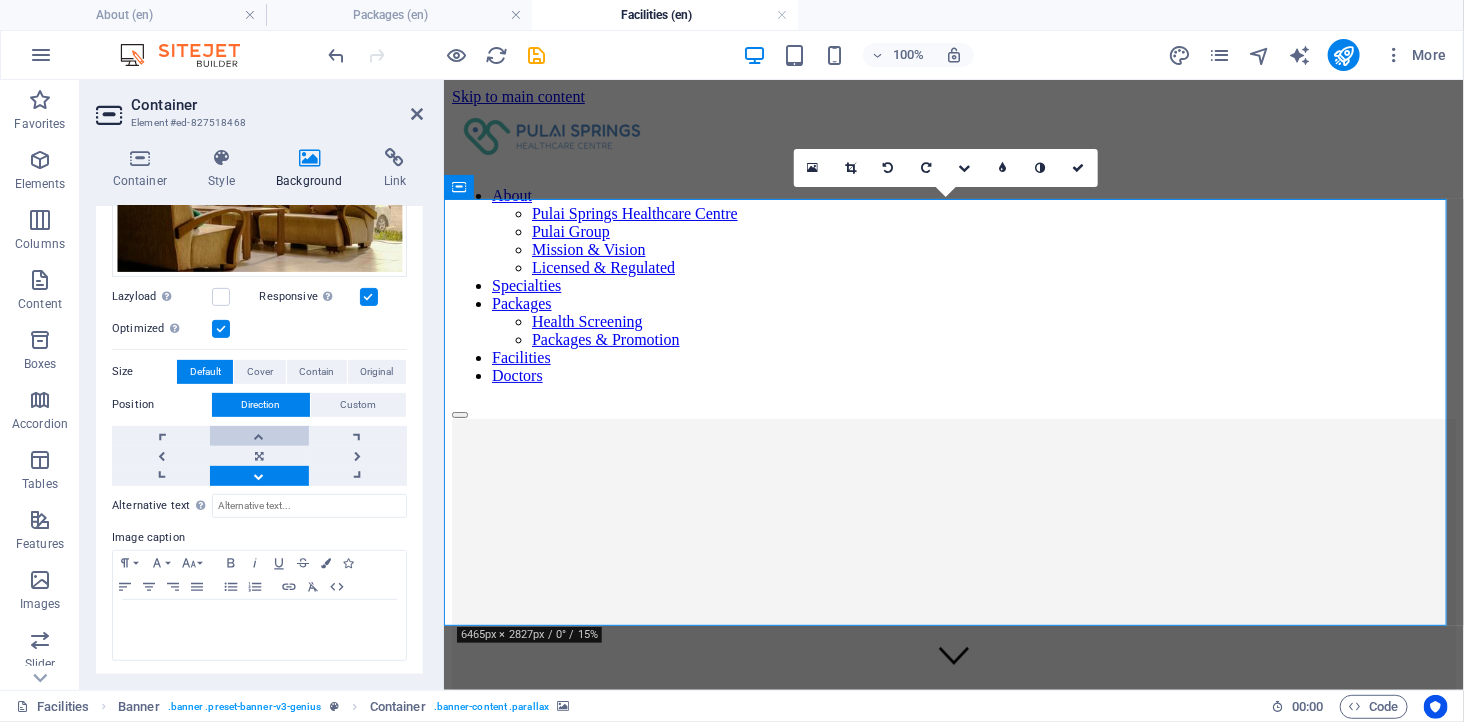 click at bounding box center [259, 436] 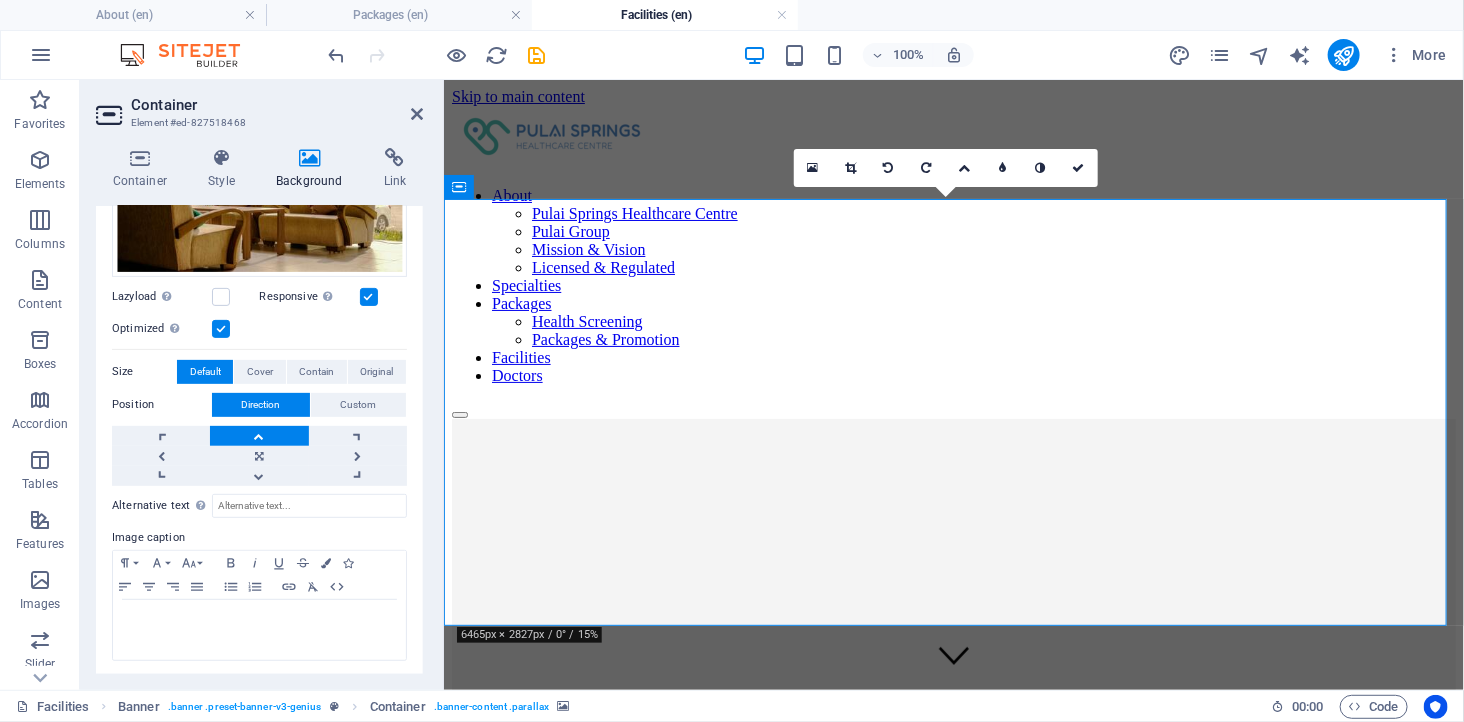 click at bounding box center (953, 370) 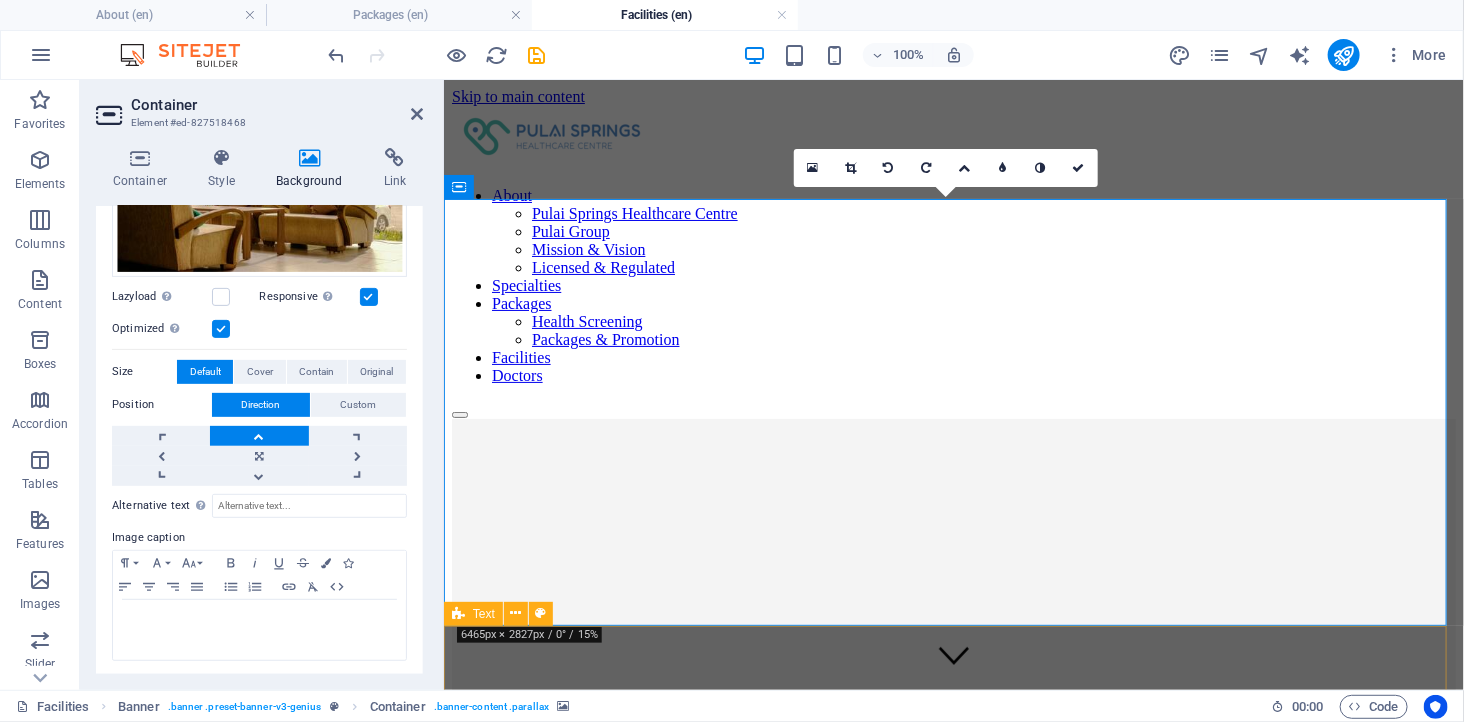 click on "Designed for Comfort. Built for Care. At Pulai Springs Healthcare Centre (PSHC), we’ve created a modern medical environment where advanced technology meets patient-centred design. As a licensed Ambulatory Care Centre in Johor Bahru, our facility is fully equipped to support a wide range of outpatient services - ensuring seamless care from consultation to recovery, all under one roof.   Learn more" at bounding box center (953, 1184) 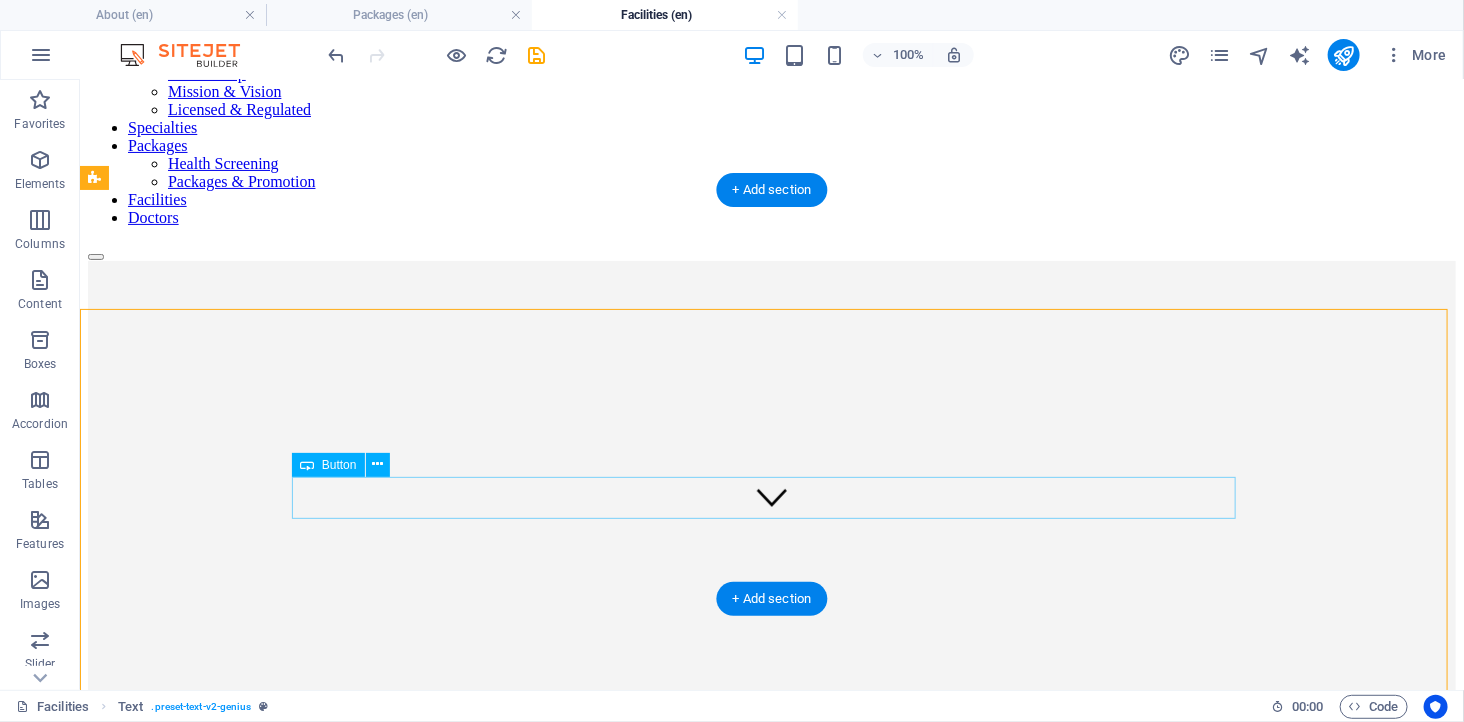 scroll, scrollTop: 0, scrollLeft: 0, axis: both 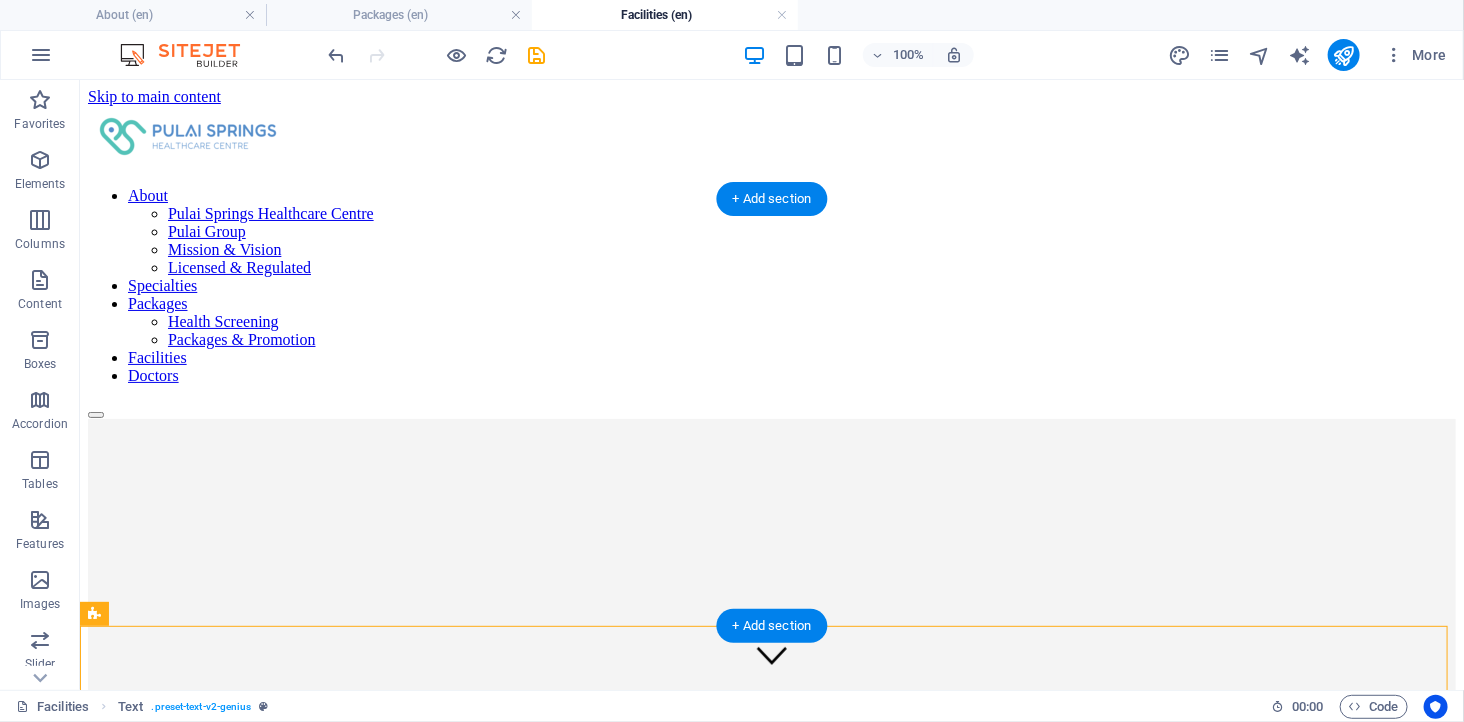 click at bounding box center (771, 370) 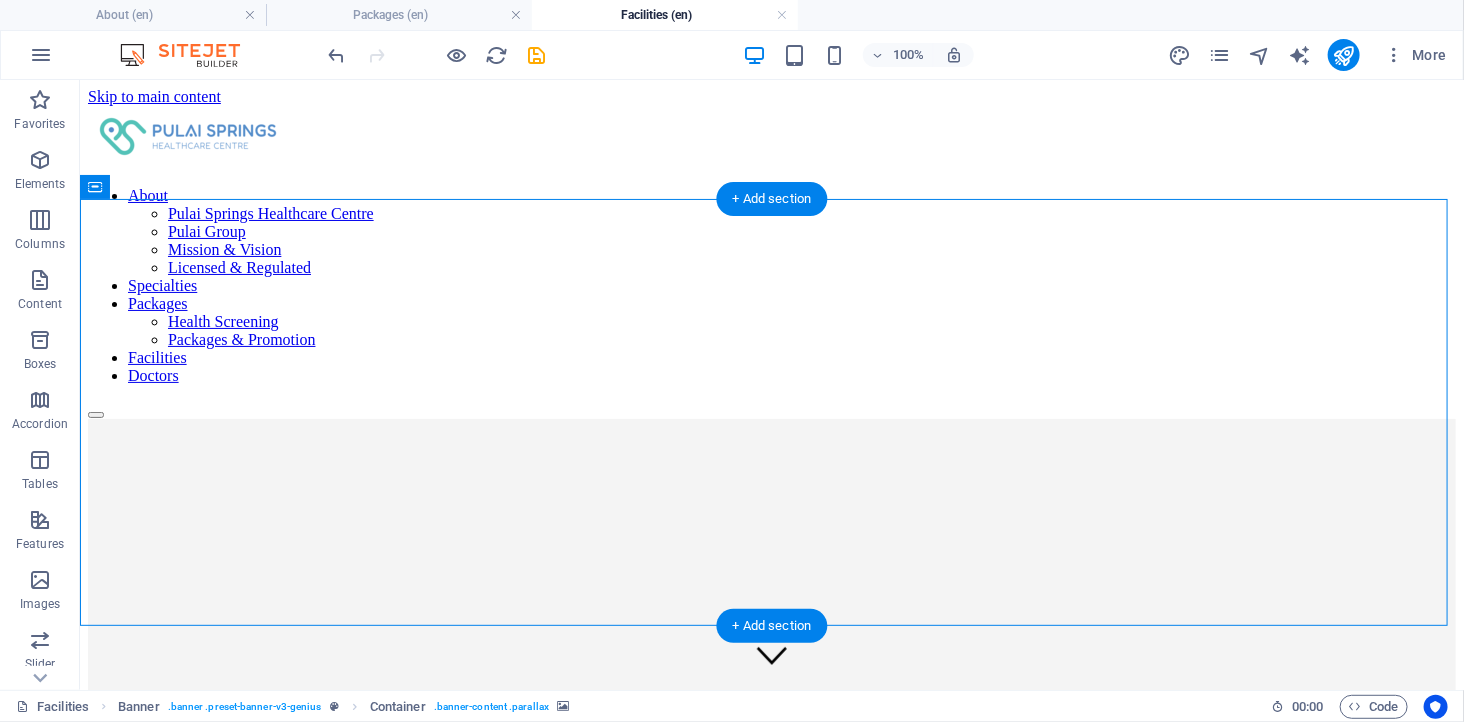 click at bounding box center (771, 370) 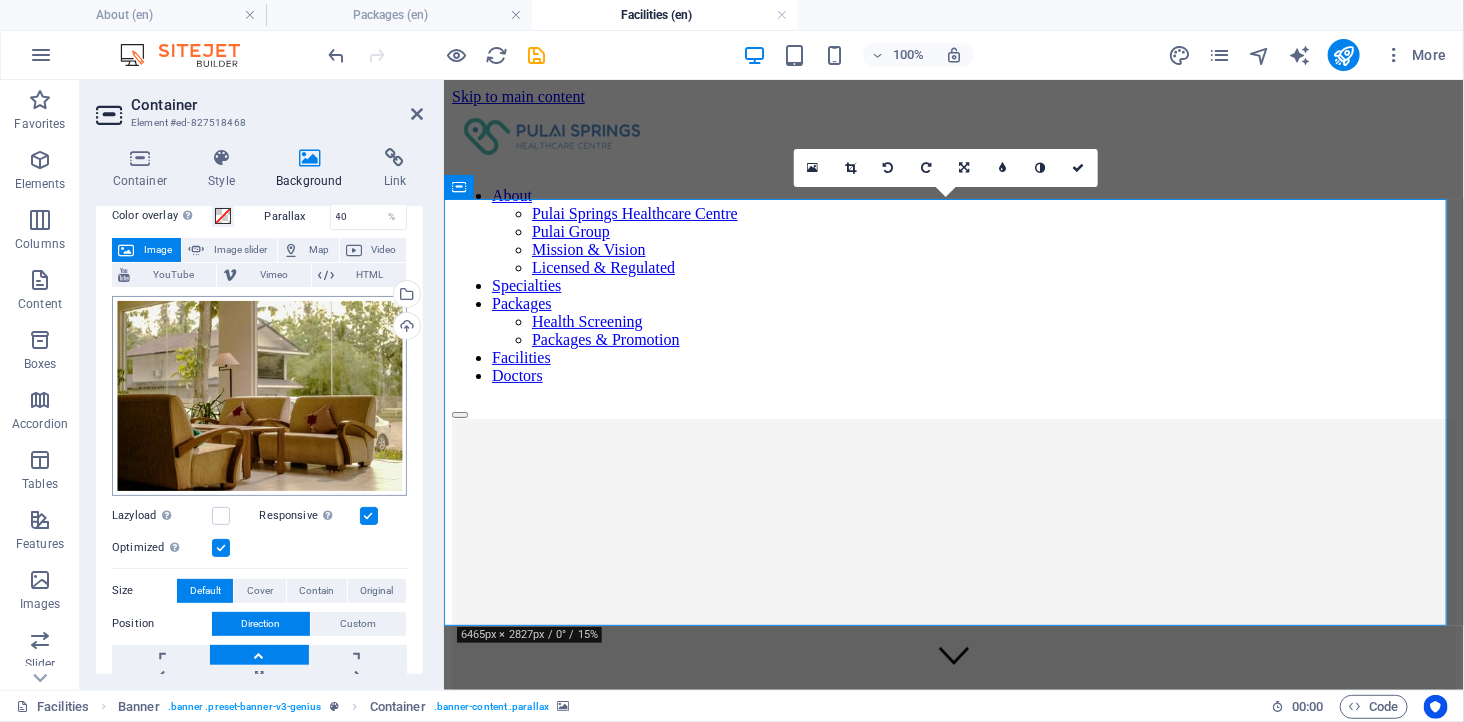 scroll, scrollTop: 222, scrollLeft: 0, axis: vertical 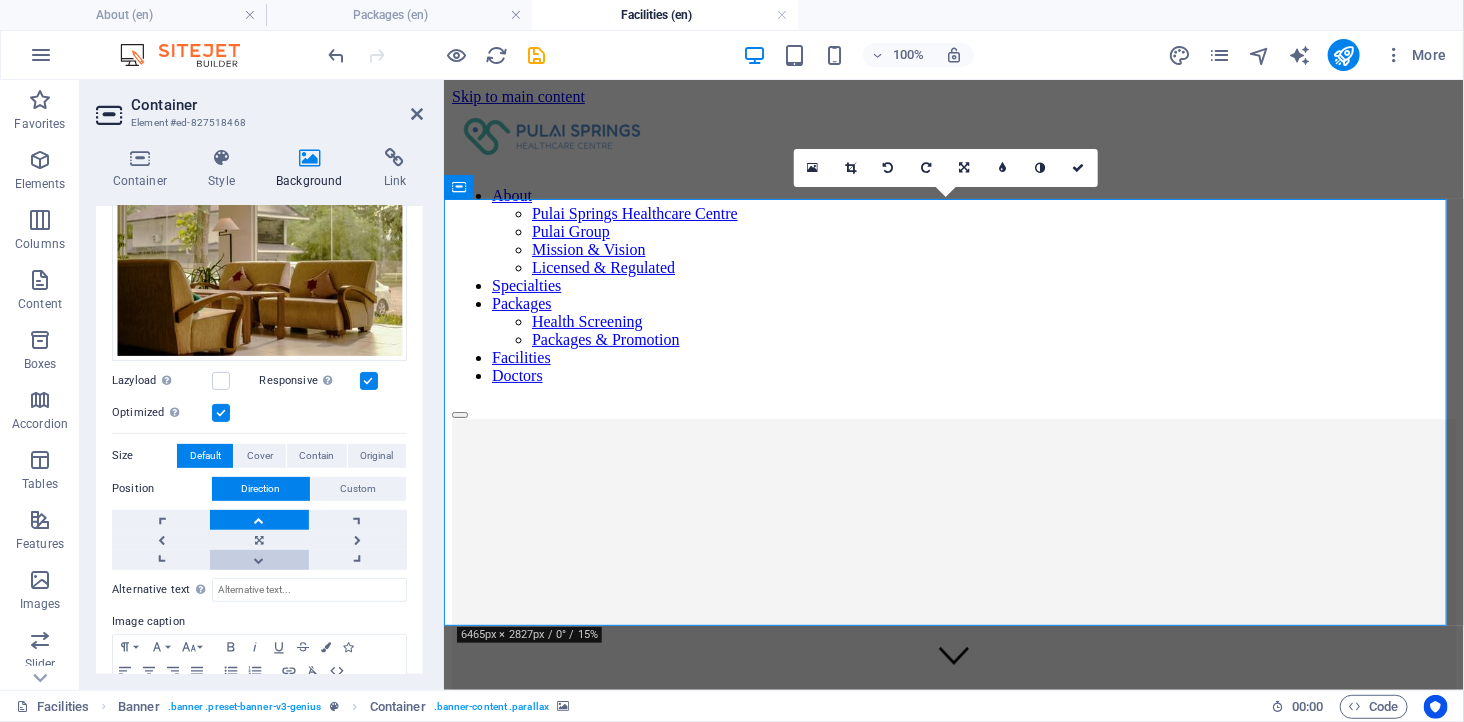 click at bounding box center (259, 560) 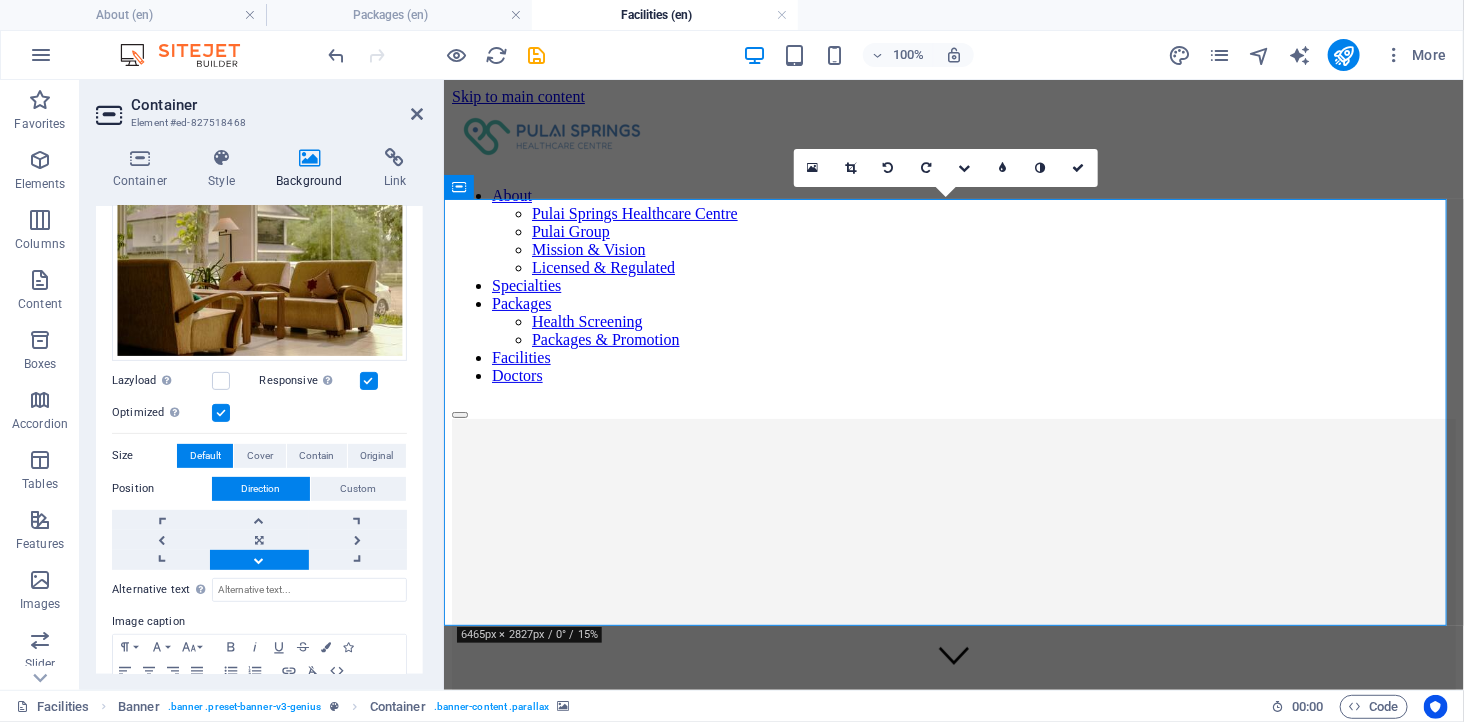 click at bounding box center (953, 370) 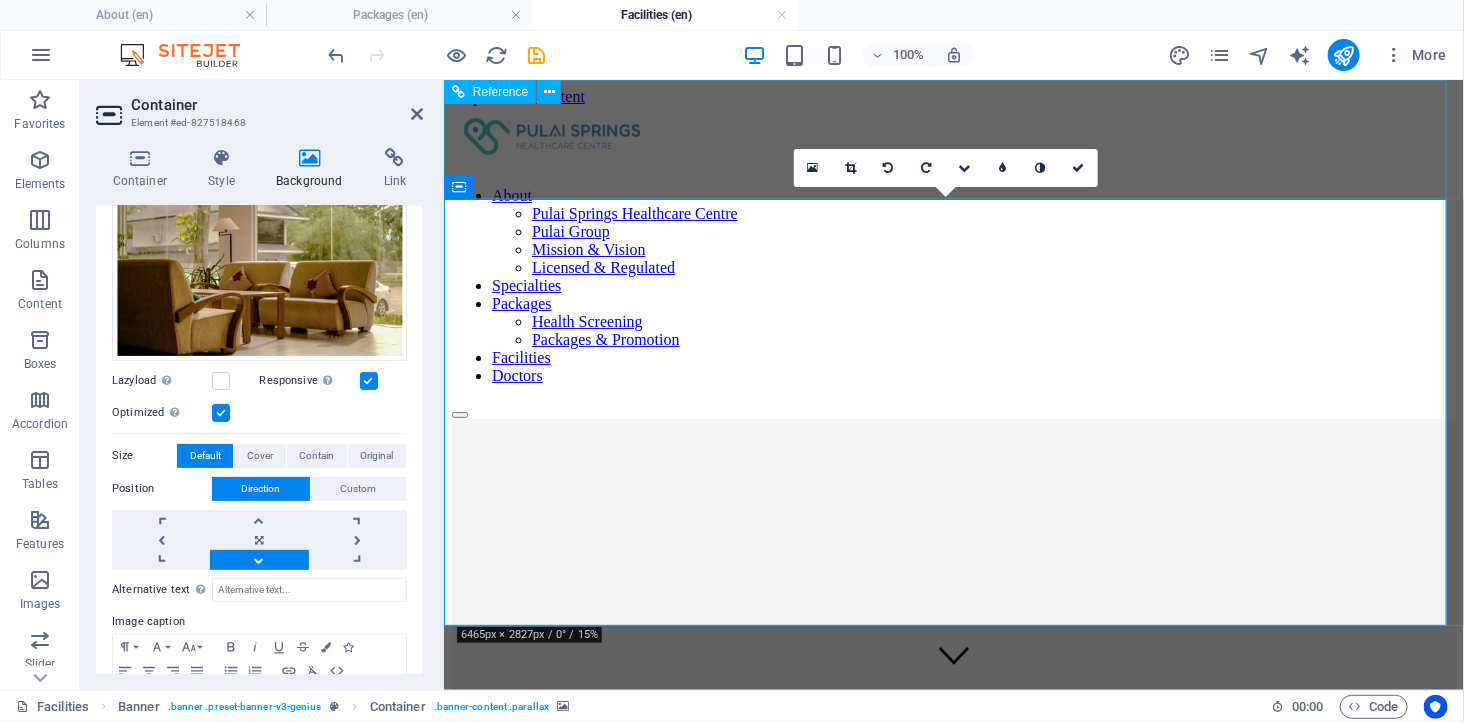 click at bounding box center (953, 137) 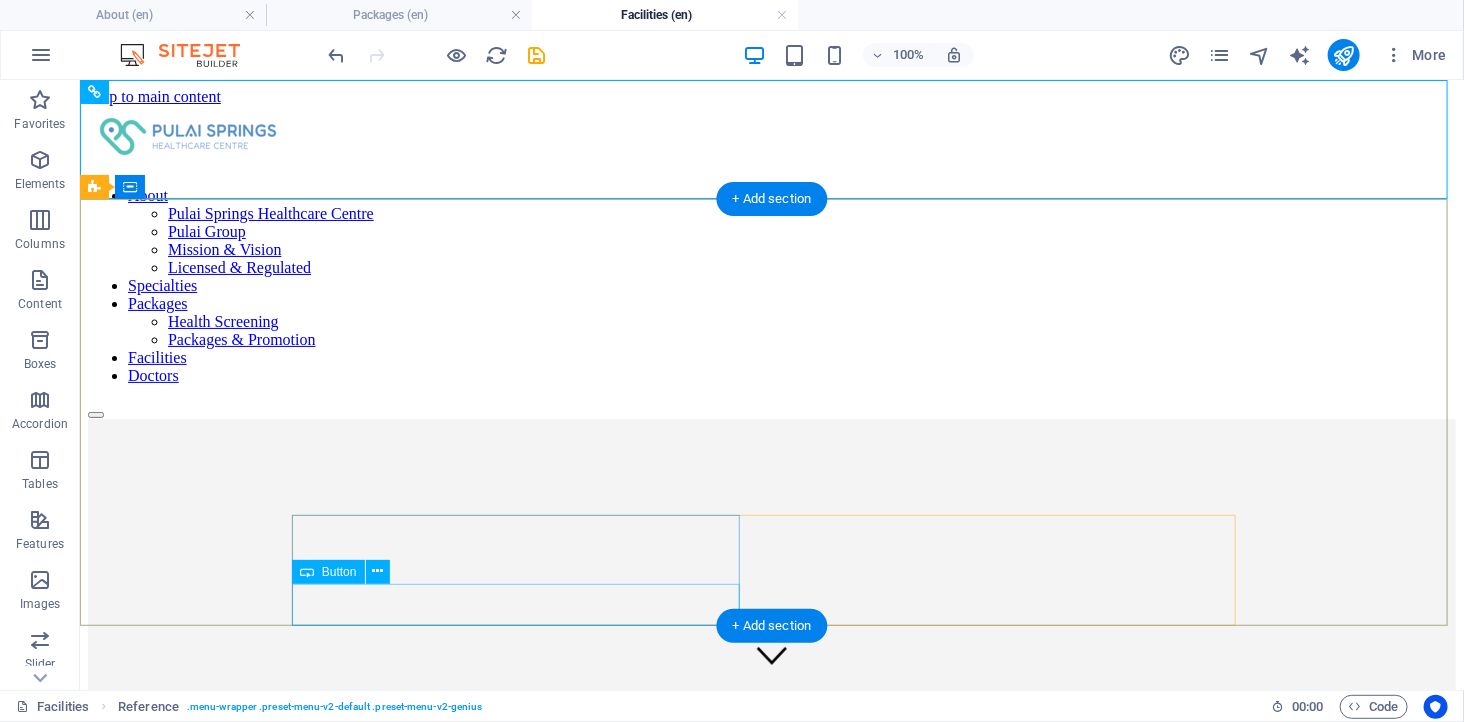 click on "Get in touch" at bounding box center (771, 1038) 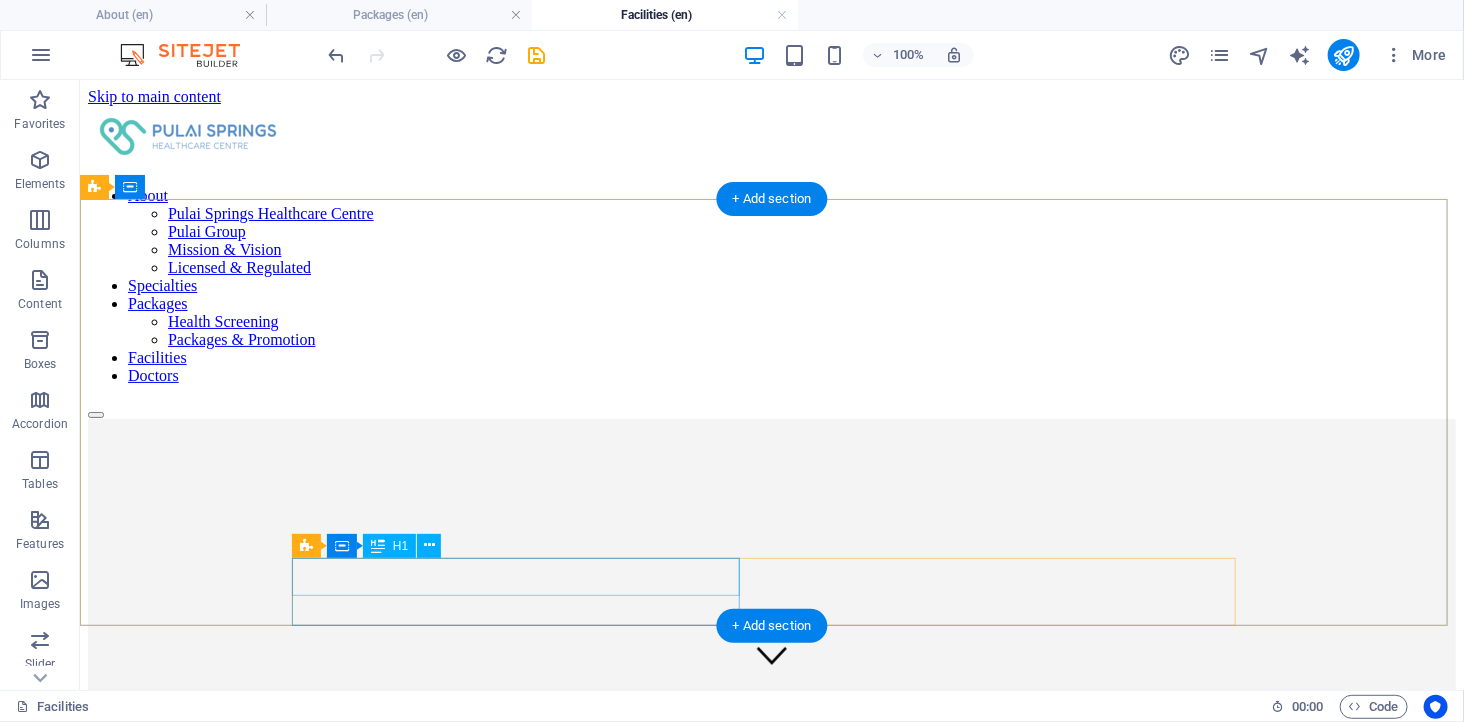 click on "FACILITIES" at bounding box center [771, 958] 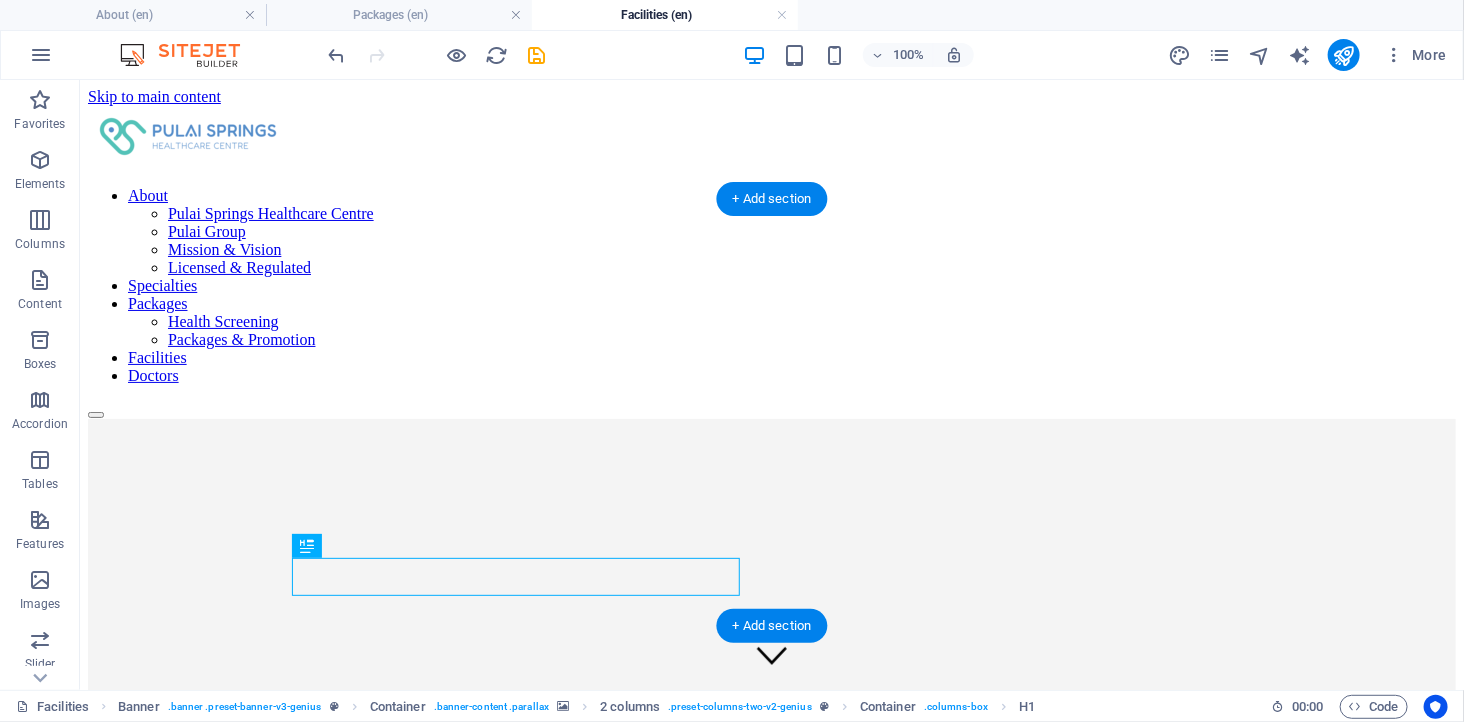 click at bounding box center [771, 370] 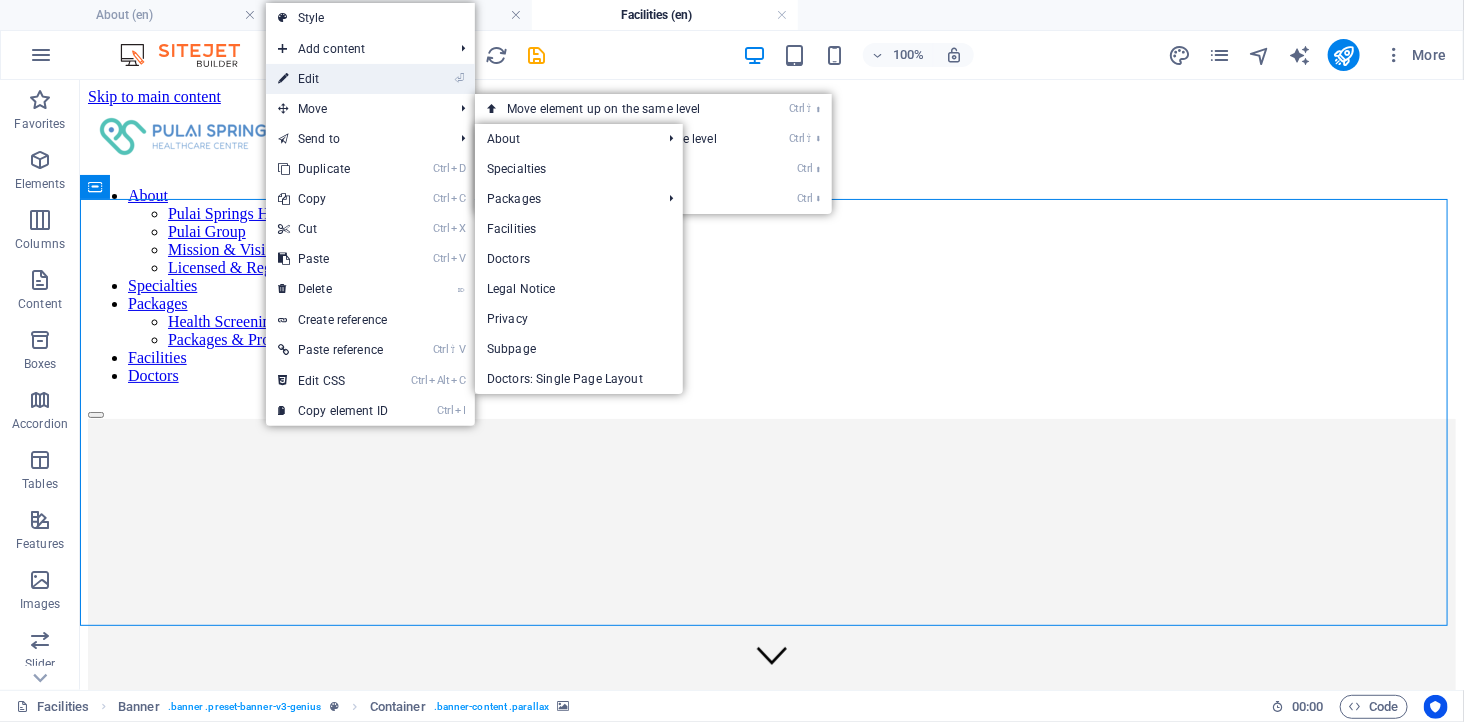 click on "⏎  Edit" at bounding box center (333, 79) 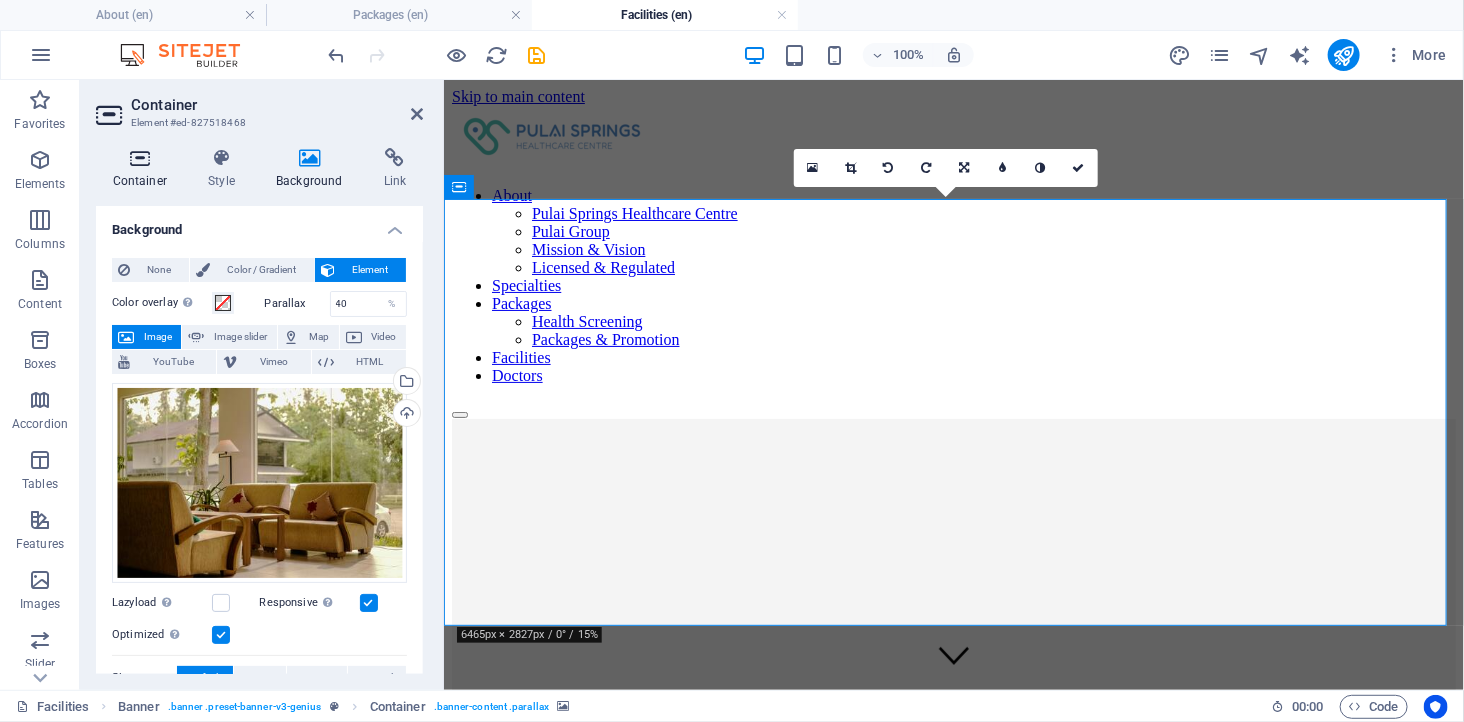 click on "Container" at bounding box center [144, 169] 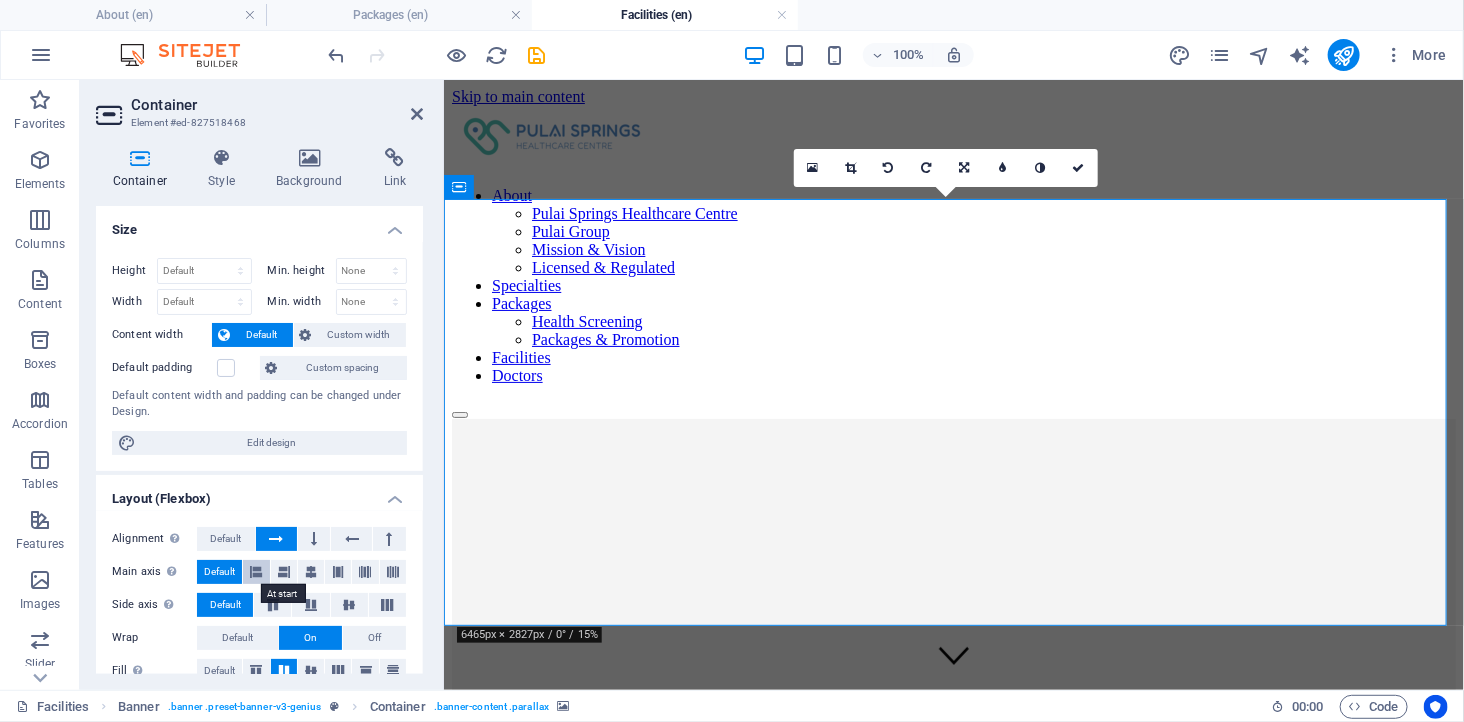 click at bounding box center (256, 572) 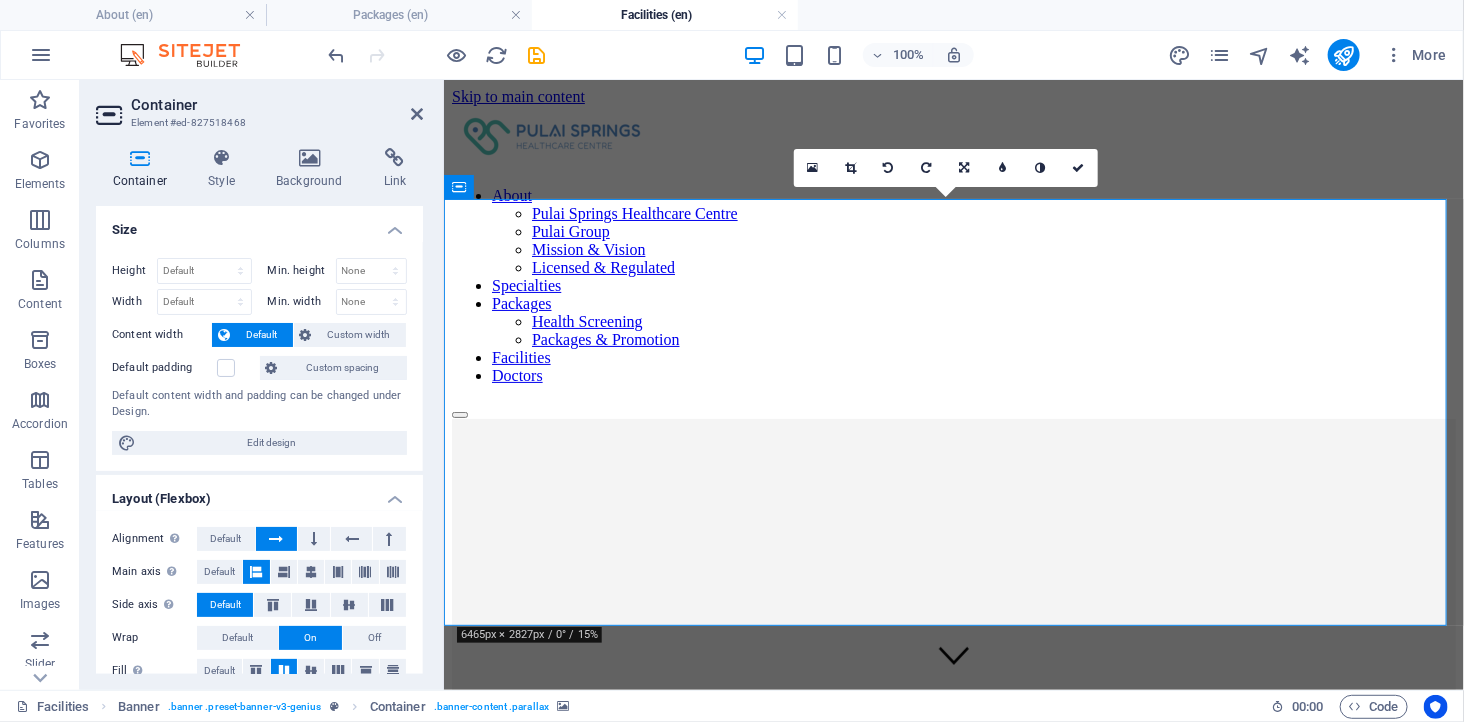 click at bounding box center [256, 572] 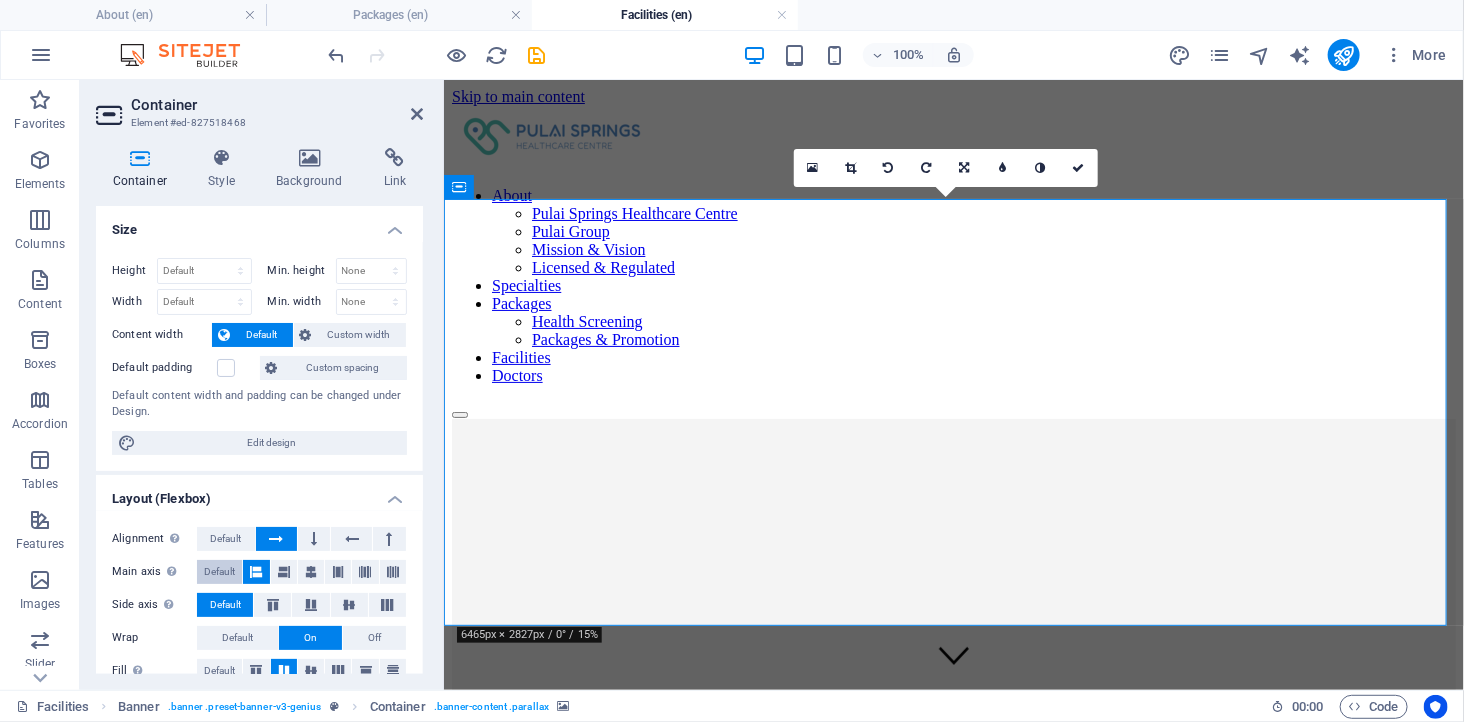 click on "Default" at bounding box center (219, 572) 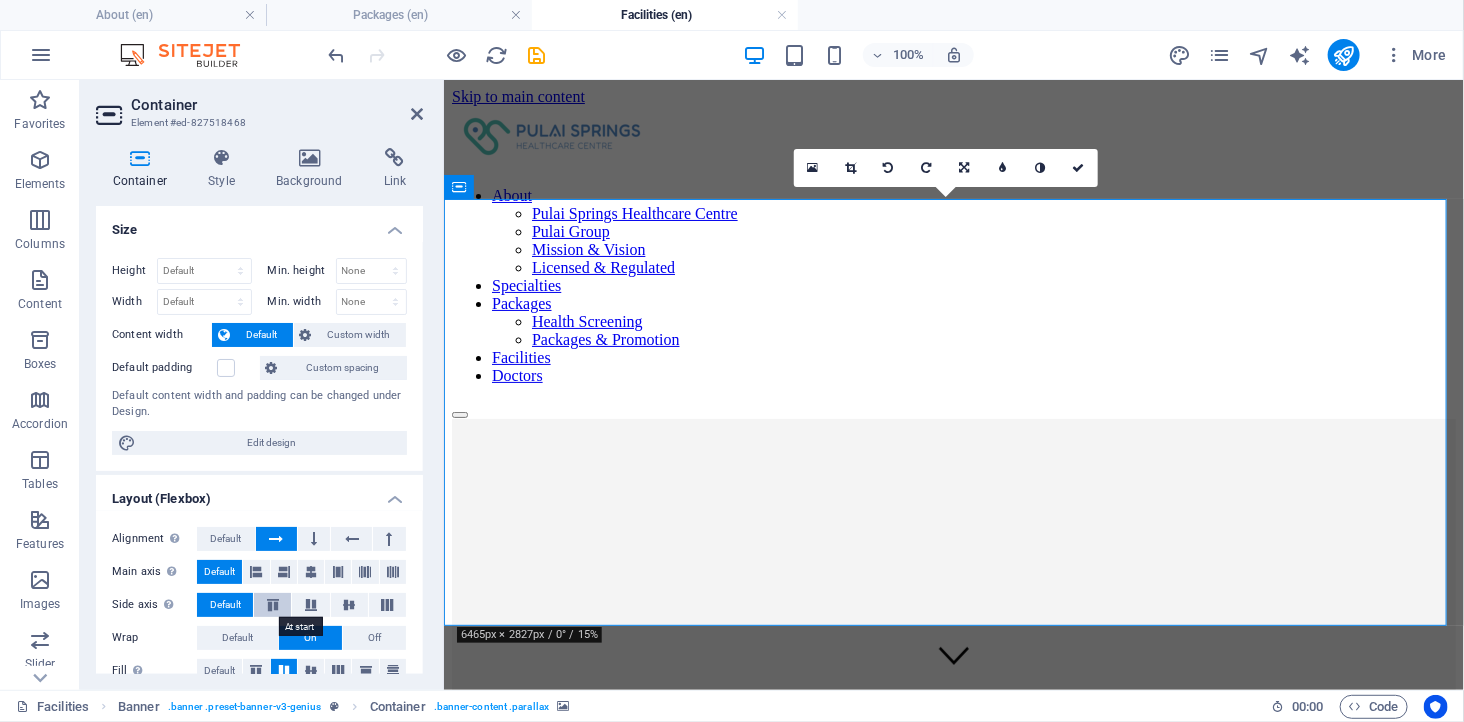 click at bounding box center [273, 605] 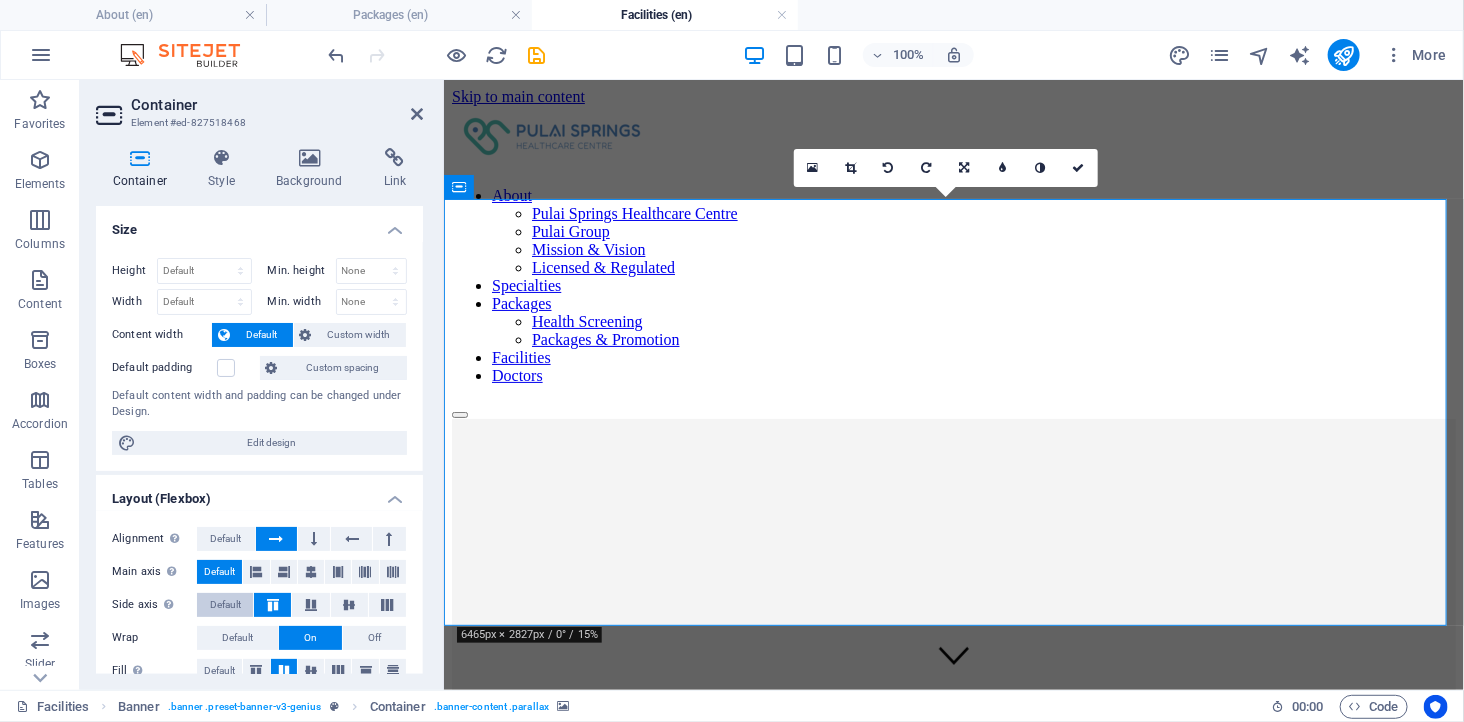 click on "Default" at bounding box center (225, 605) 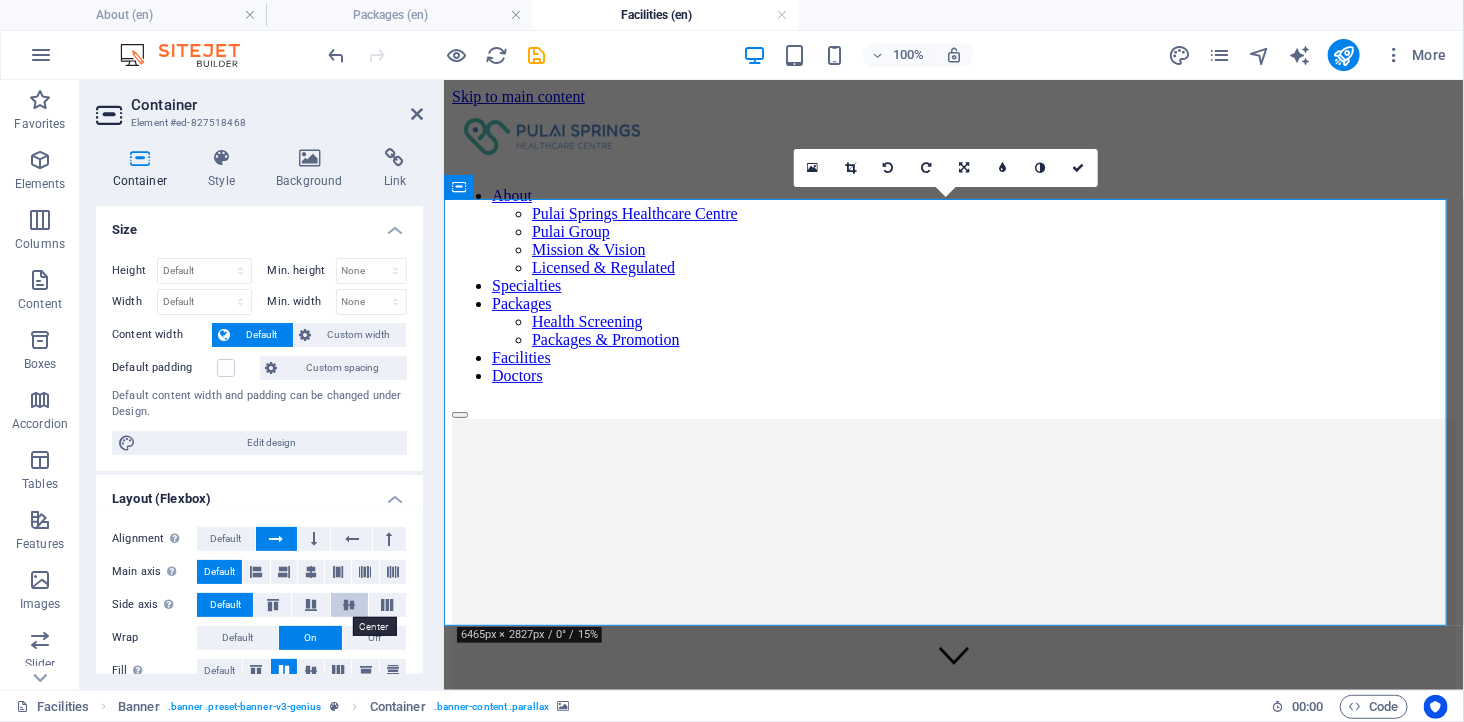 click at bounding box center (349, 605) 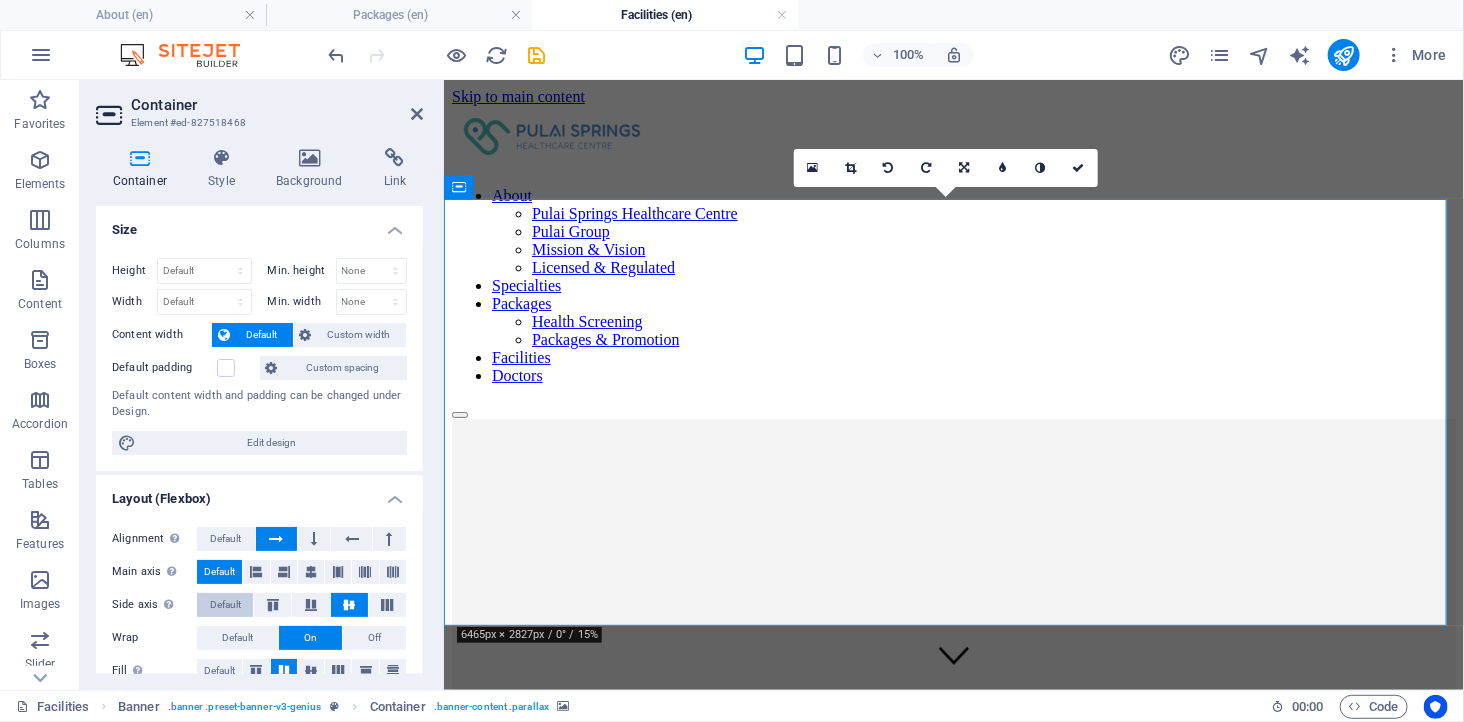 click on "Default" at bounding box center [225, 605] 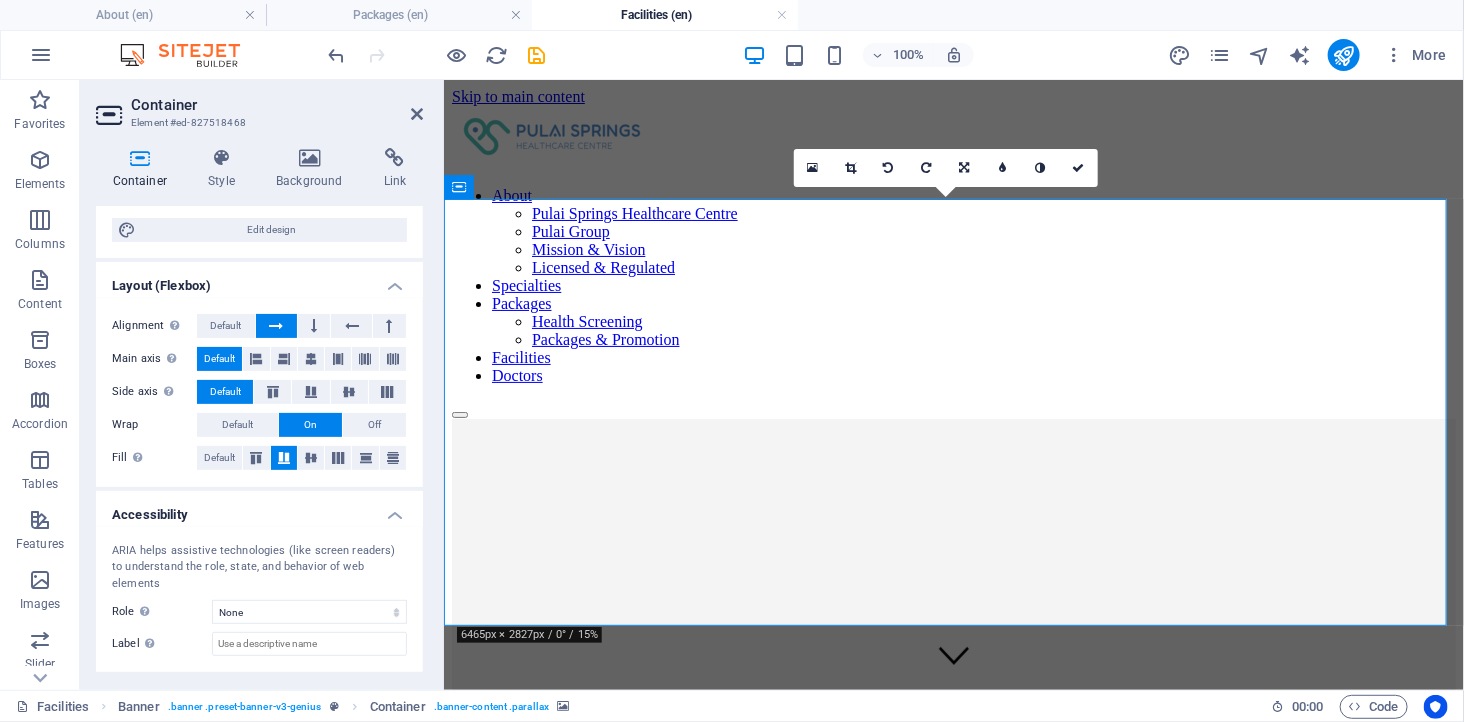 scroll, scrollTop: 222, scrollLeft: 0, axis: vertical 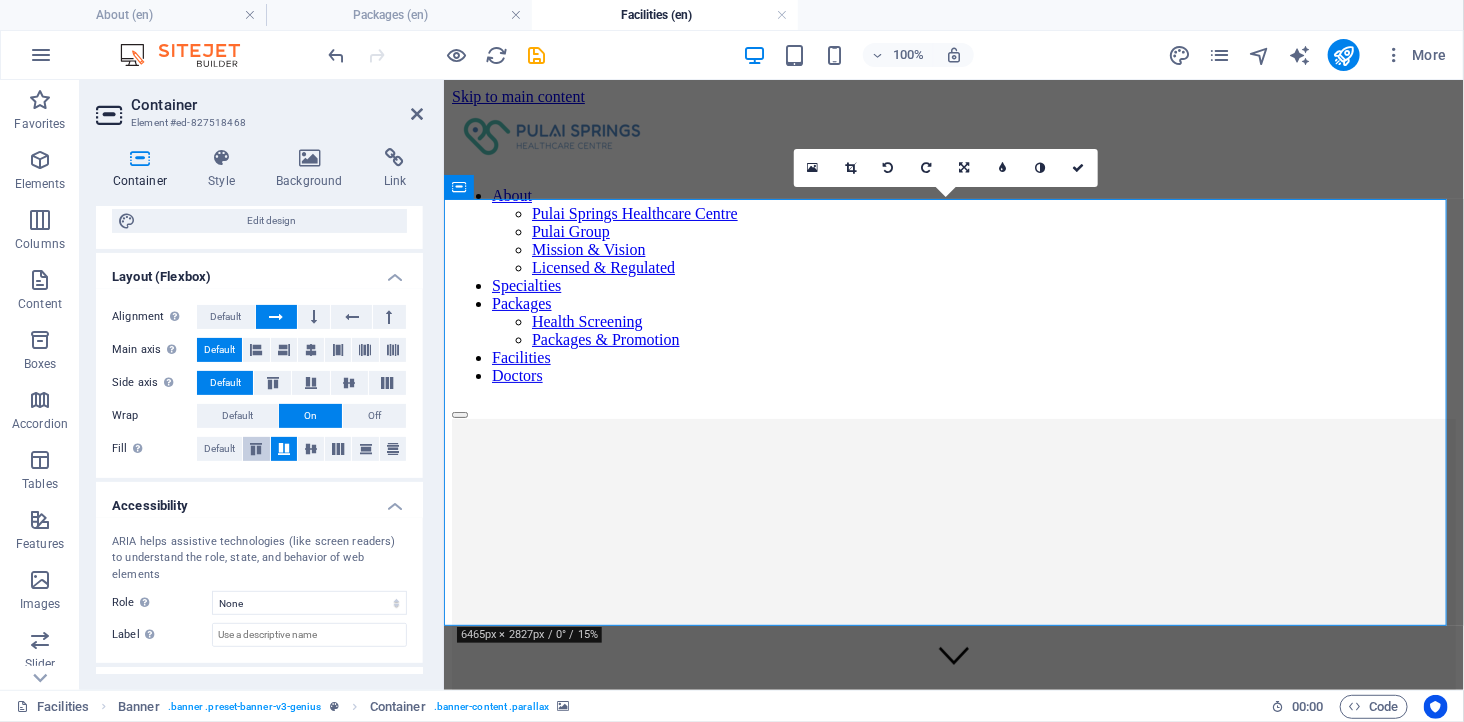 click at bounding box center (256, 449) 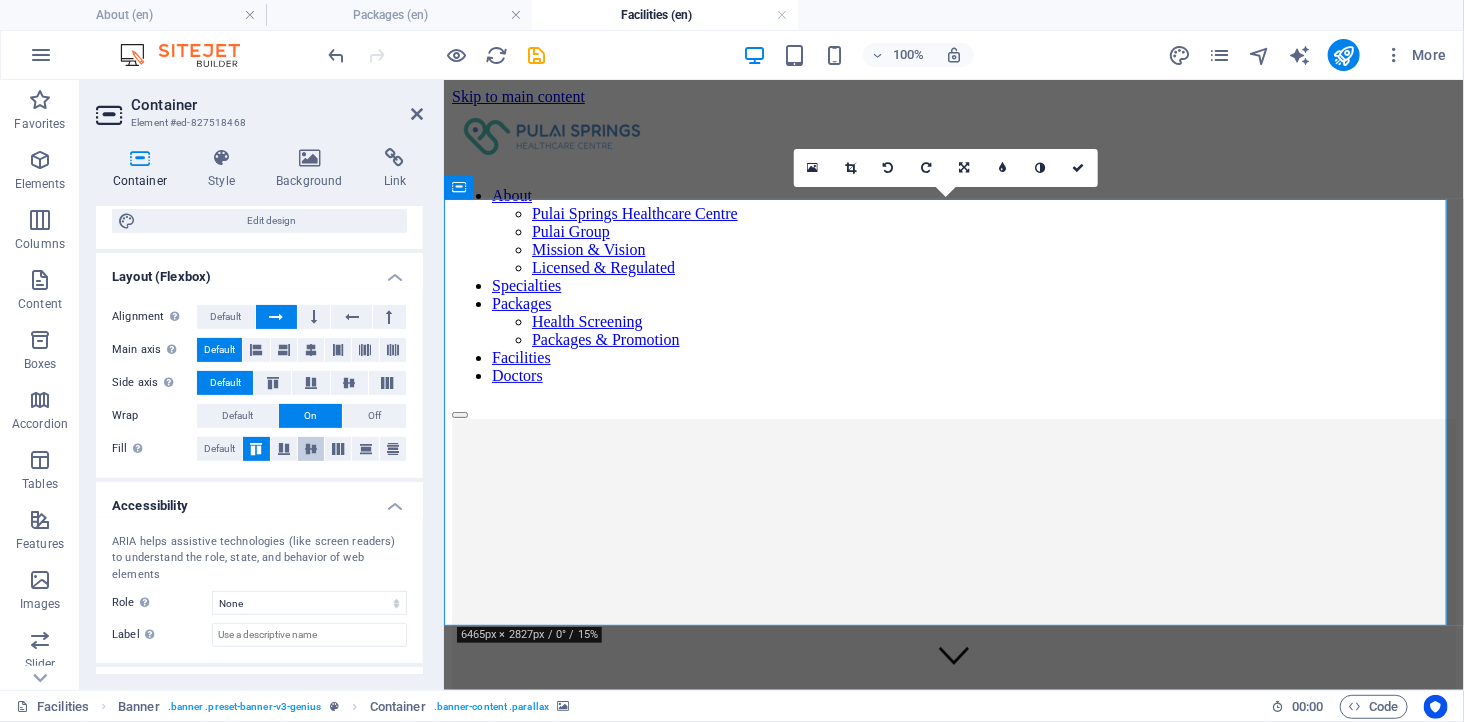 click at bounding box center (311, 449) 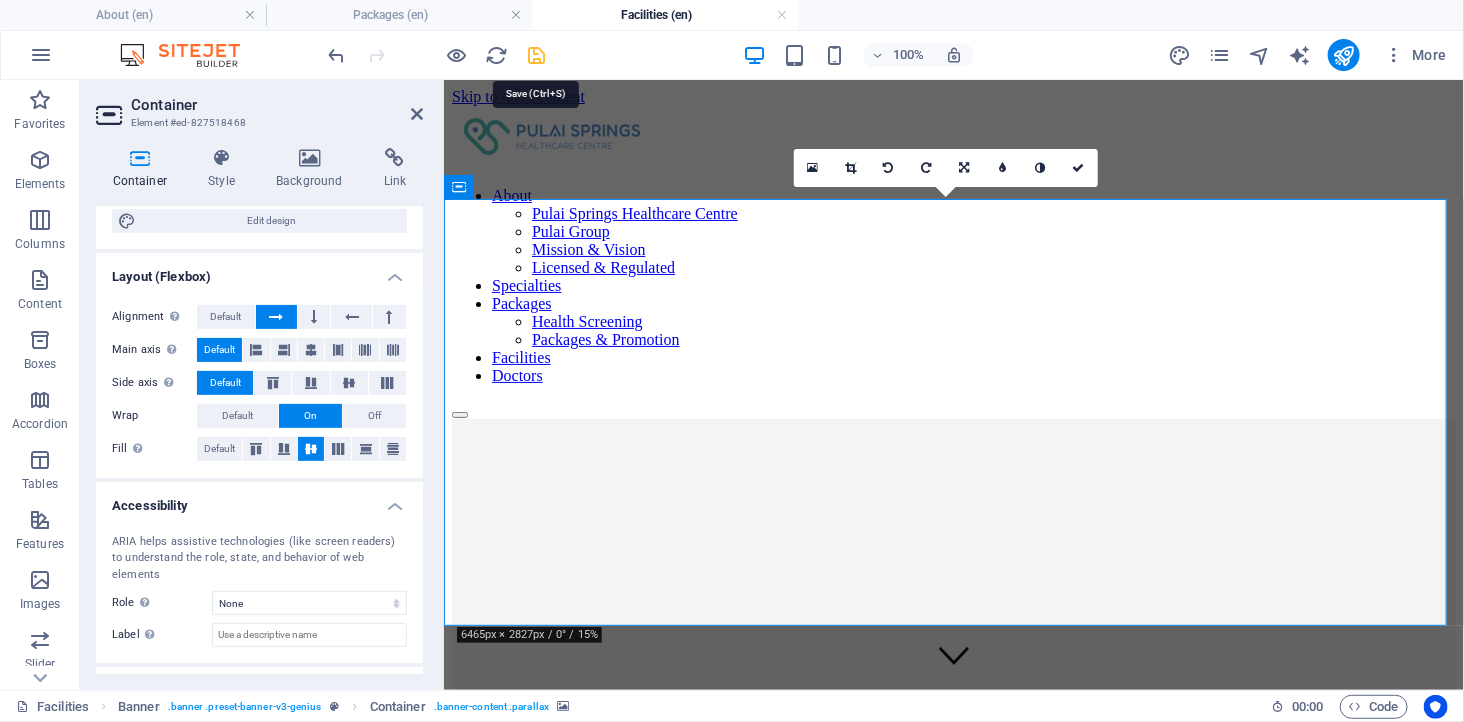 click at bounding box center [537, 55] 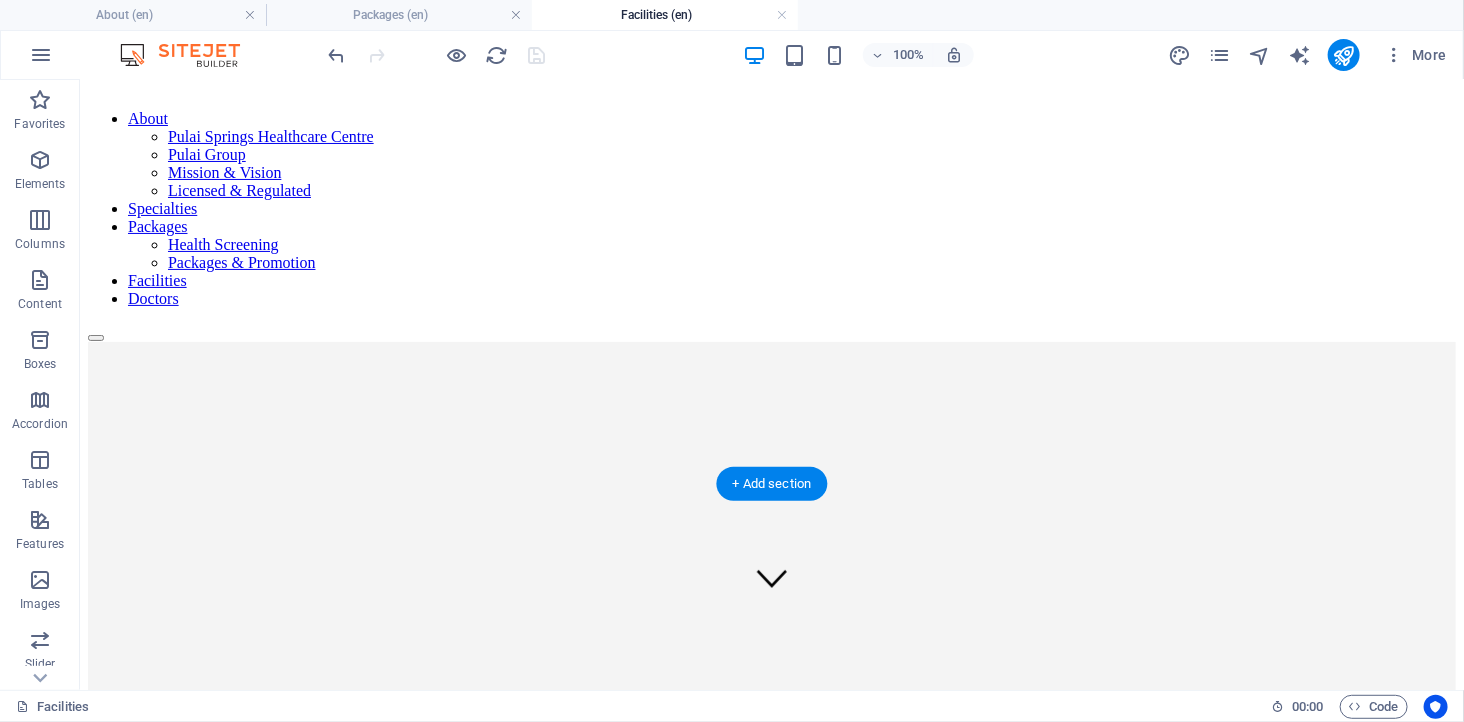 scroll, scrollTop: 0, scrollLeft: 0, axis: both 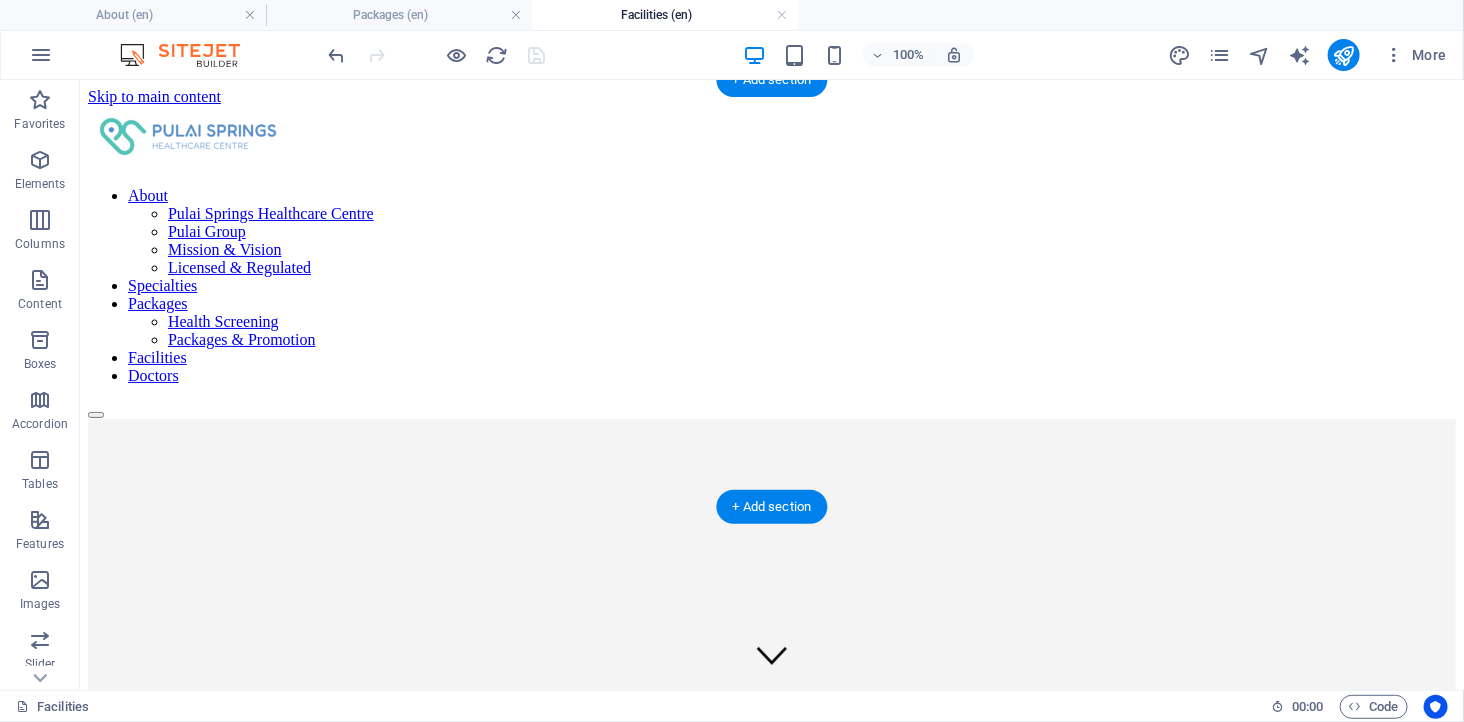 click at bounding box center (771, 370) 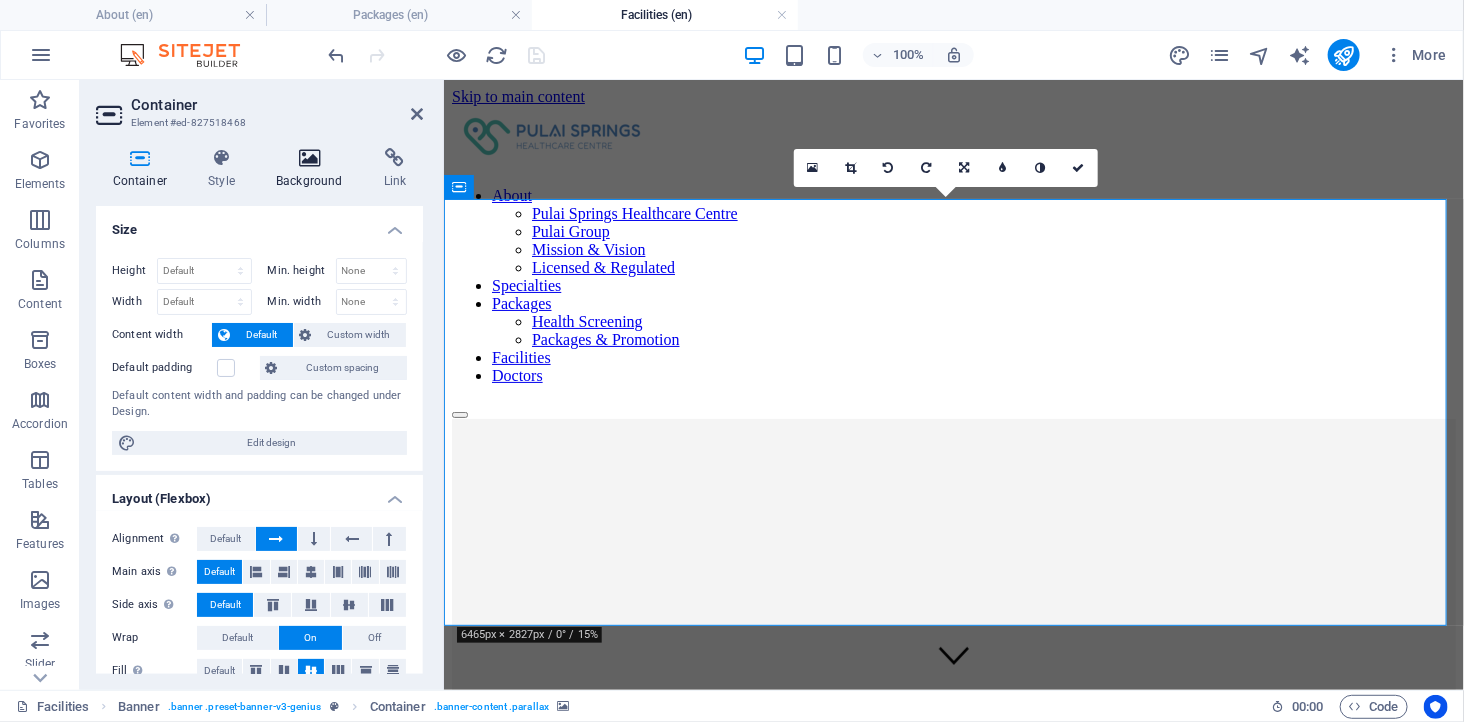 click at bounding box center (310, 158) 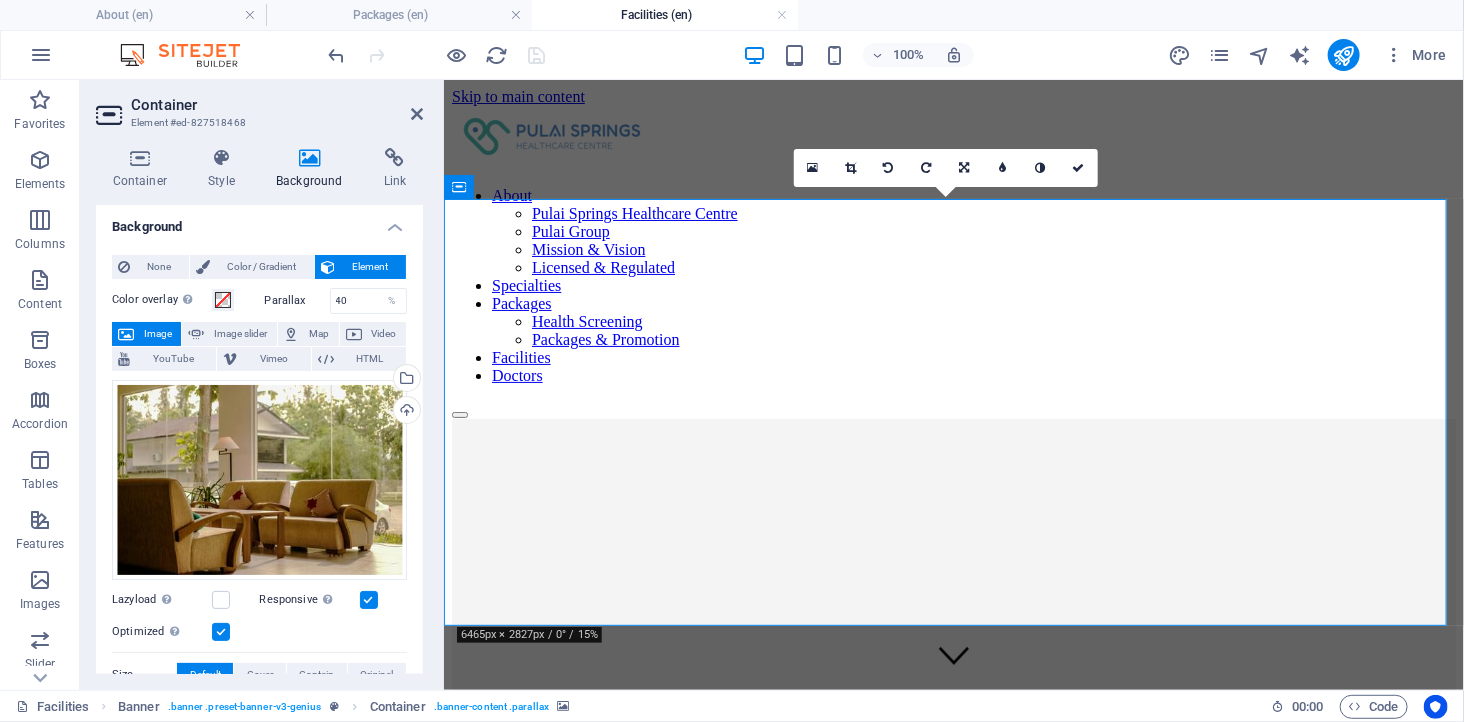 scroll, scrollTop: 0, scrollLeft: 0, axis: both 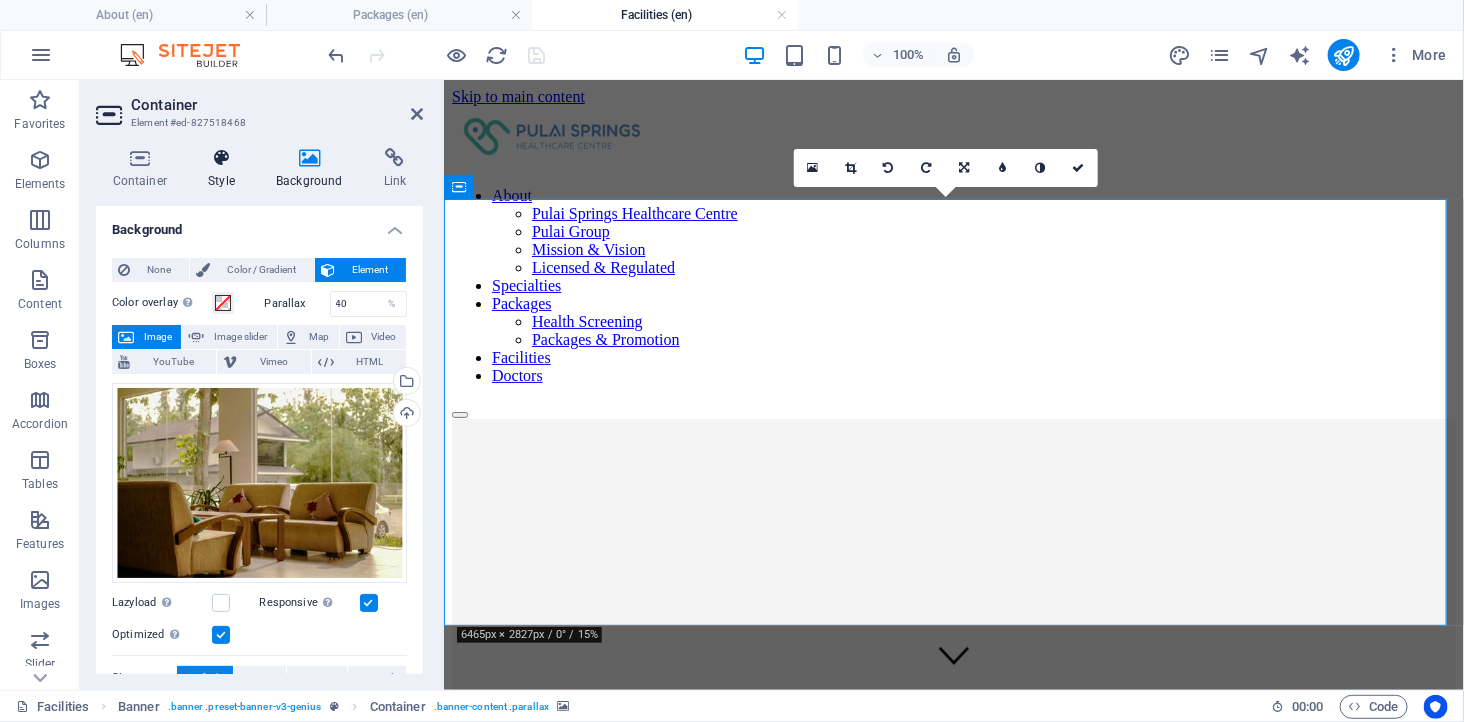 click at bounding box center (222, 158) 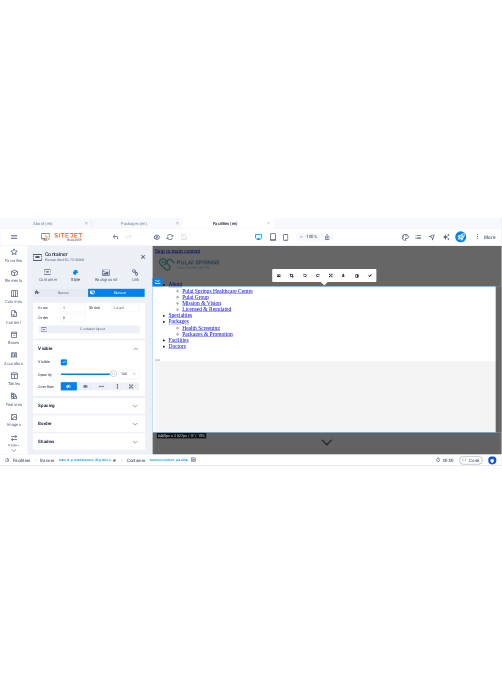 scroll, scrollTop: 0, scrollLeft: 0, axis: both 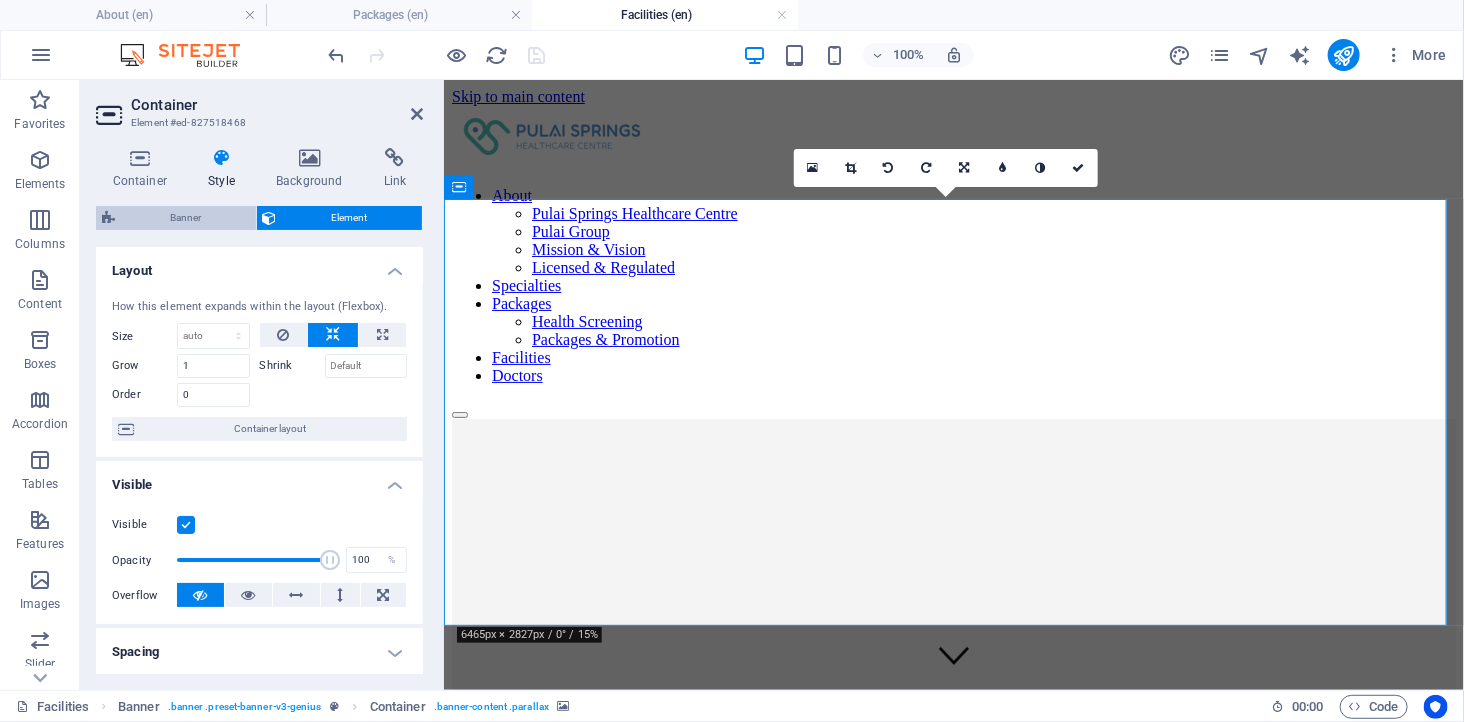 click on "Banner" at bounding box center [185, 218] 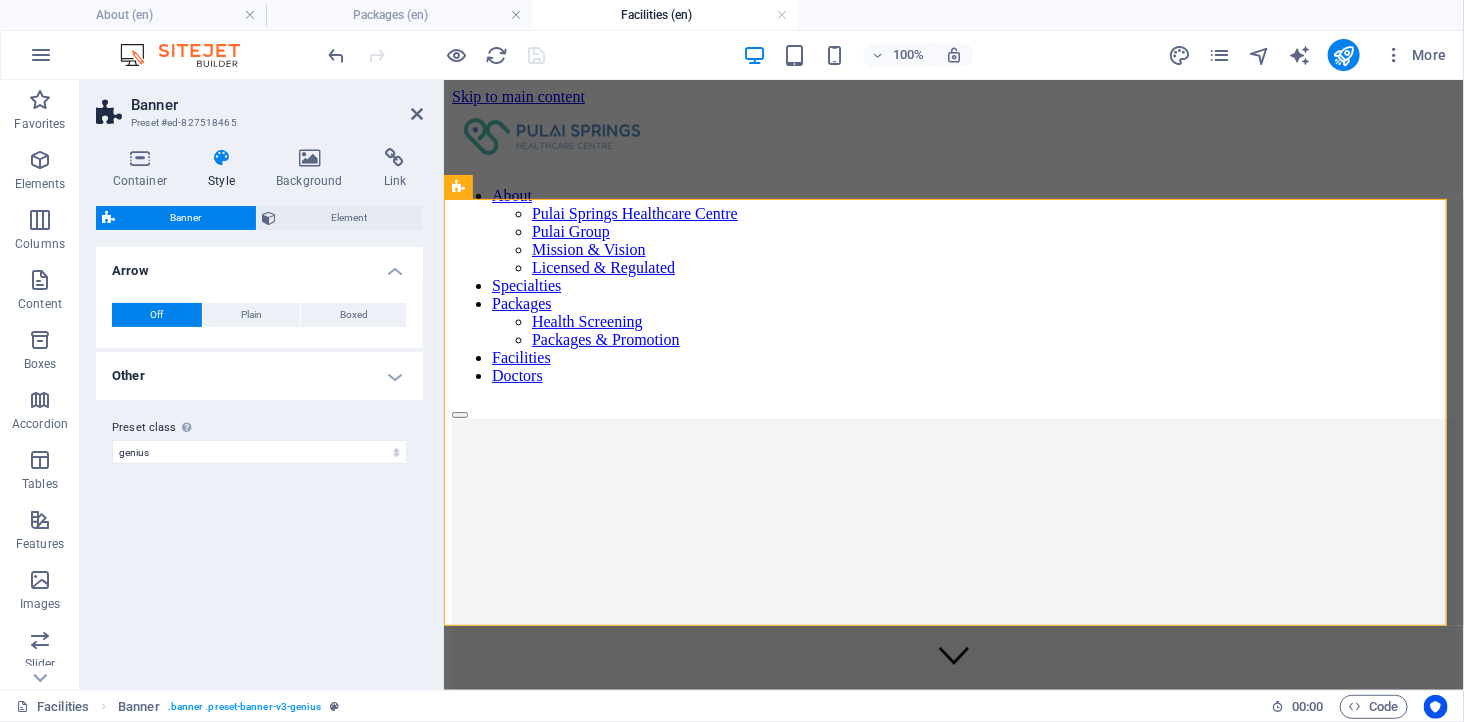 click at bounding box center (953, 370) 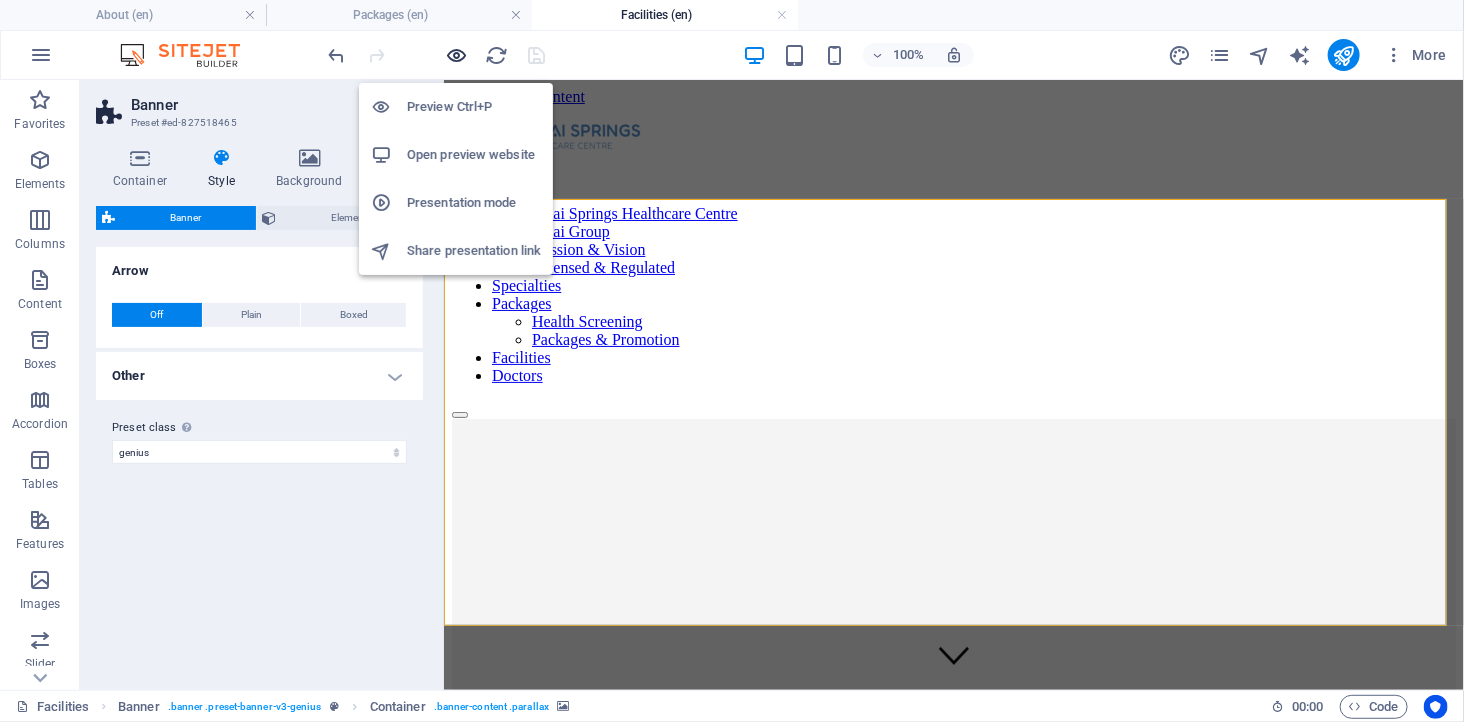 click at bounding box center (457, 55) 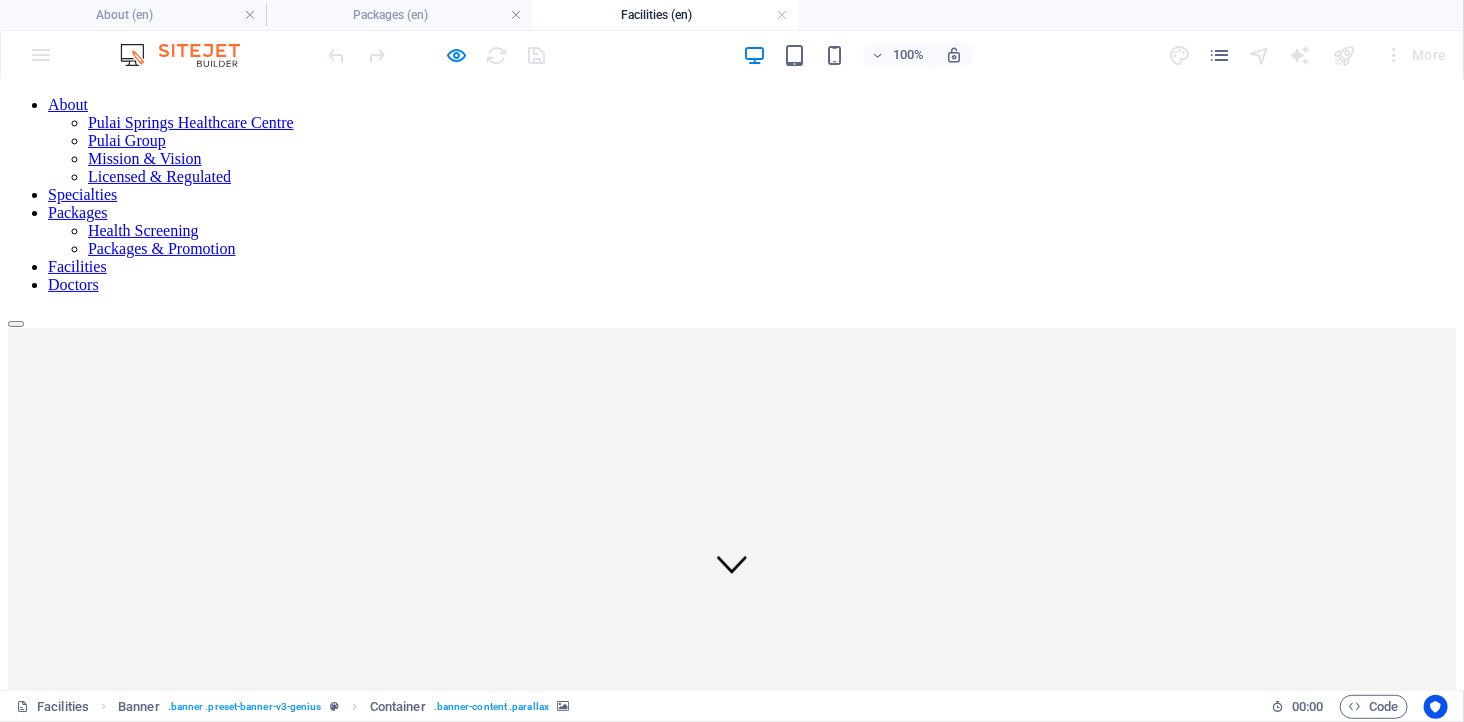 scroll, scrollTop: 0, scrollLeft: 0, axis: both 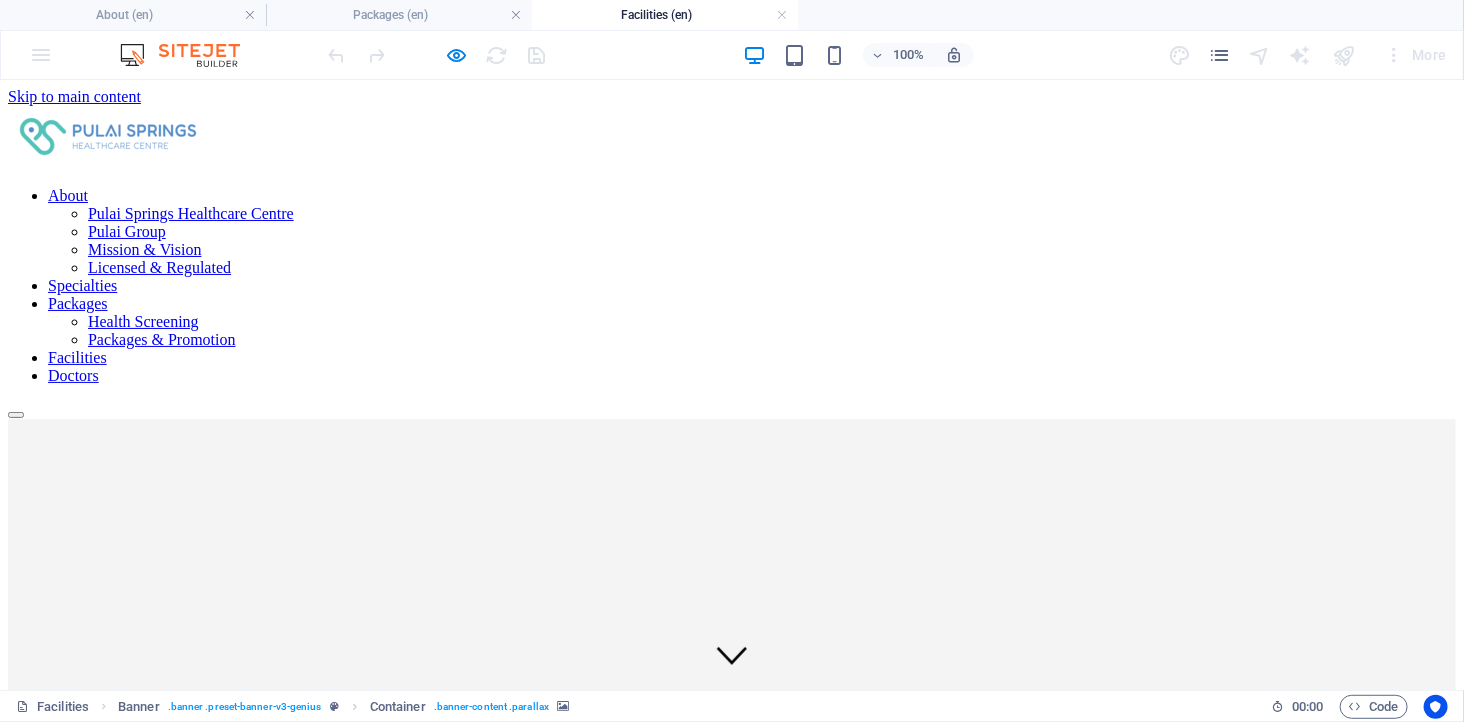 click on "FACILITIES" at bounding box center [732, 958] 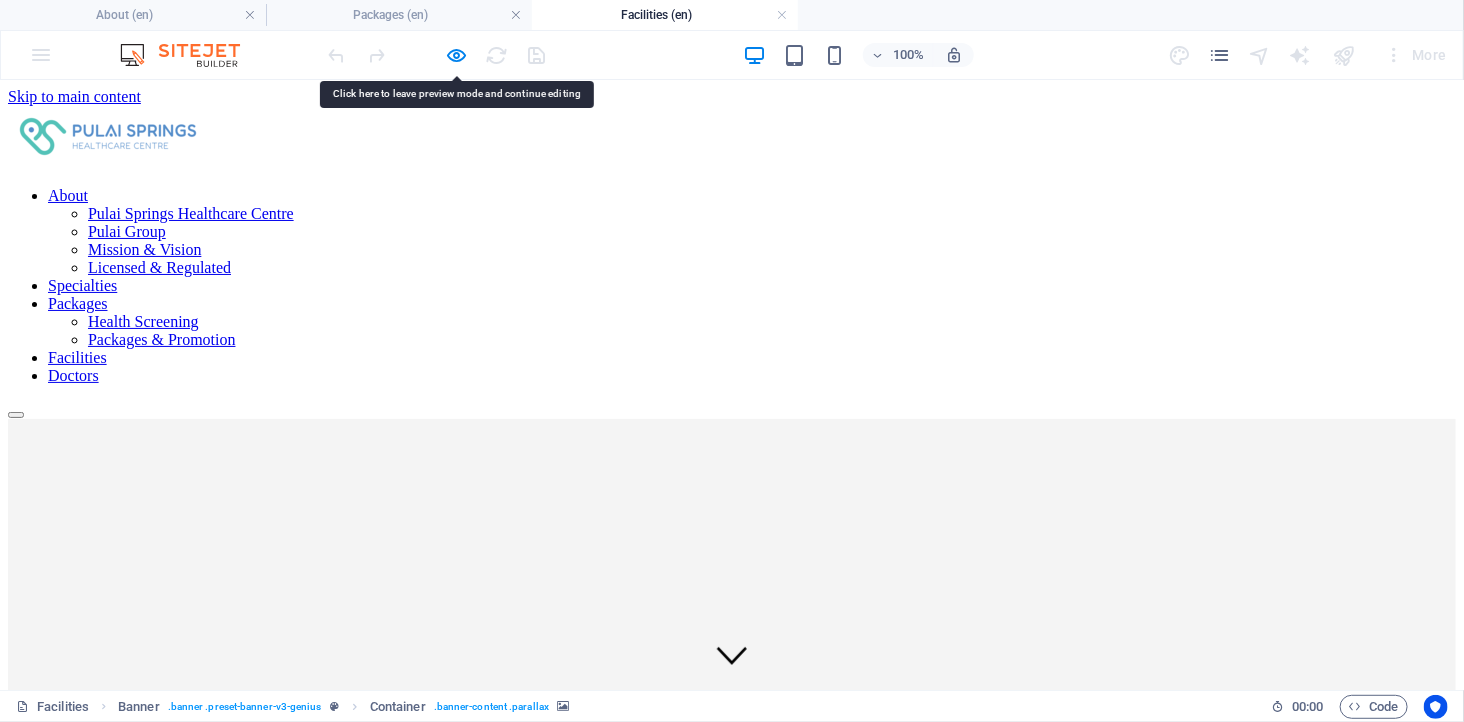 click at bounding box center (732, 381) 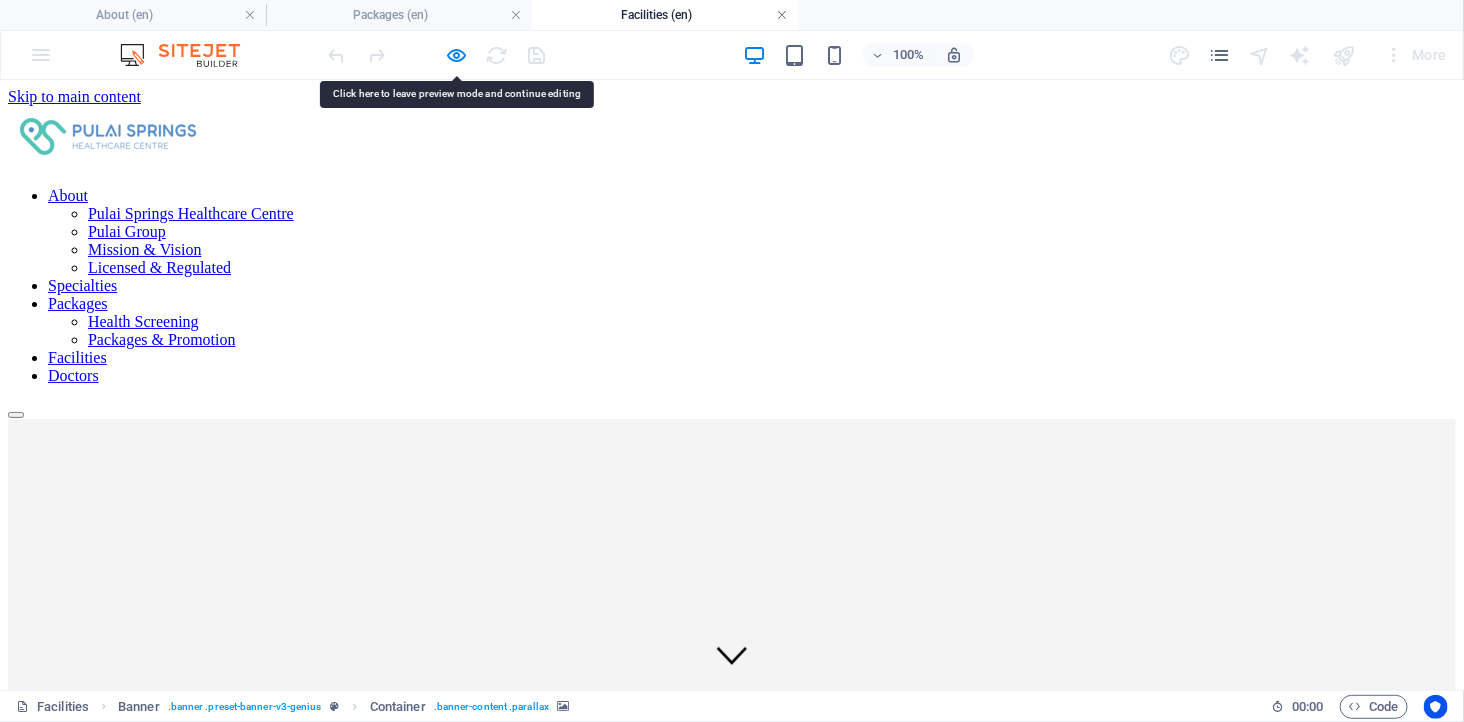 click at bounding box center [782, 15] 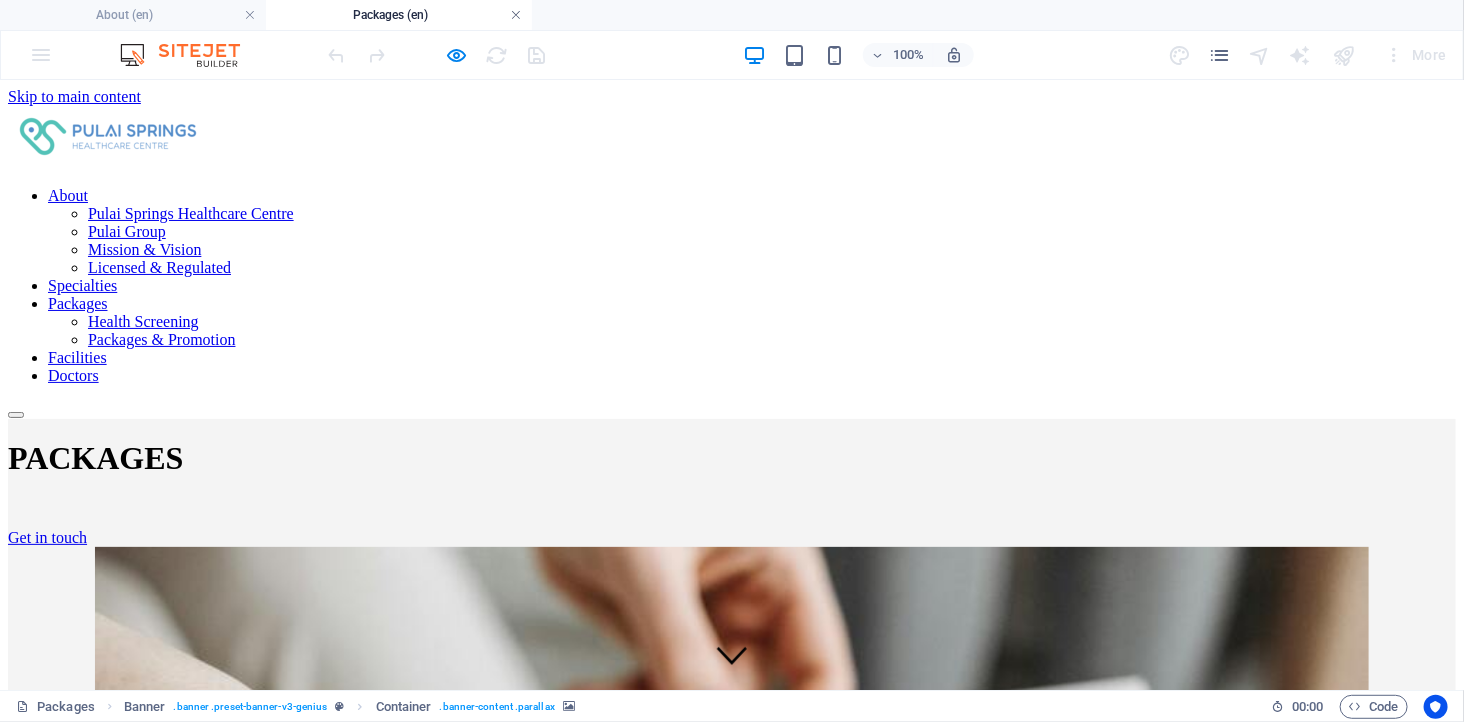 click at bounding box center (516, 15) 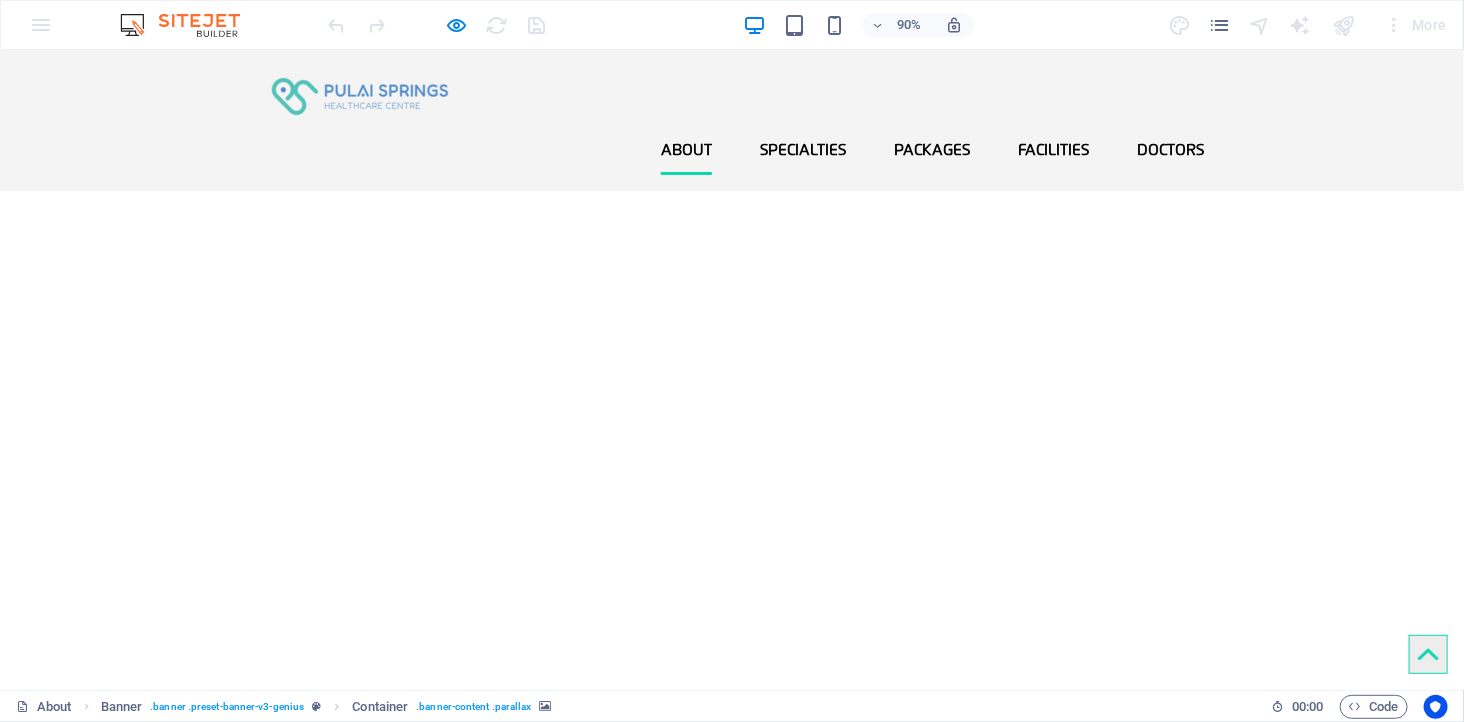 scroll, scrollTop: 776, scrollLeft: 0, axis: vertical 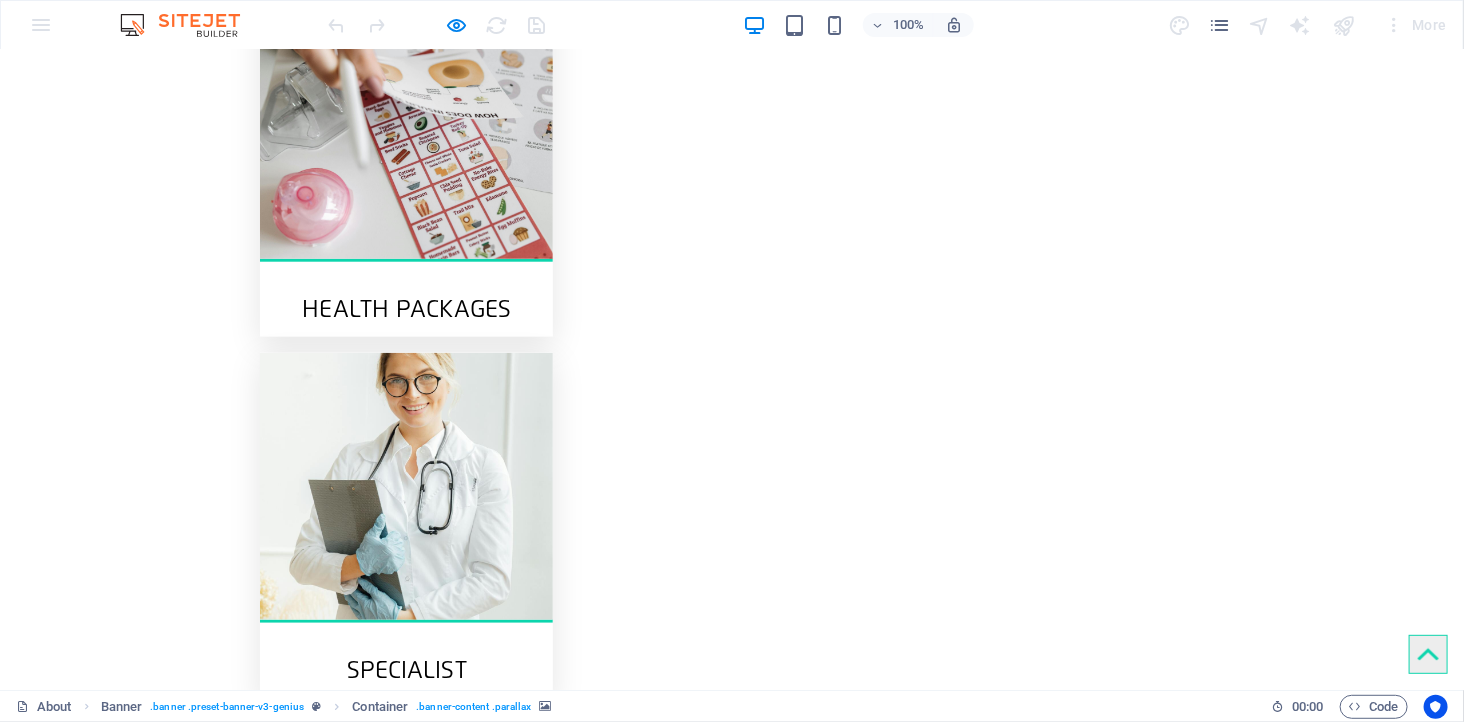 click at bounding box center [1344, 25] 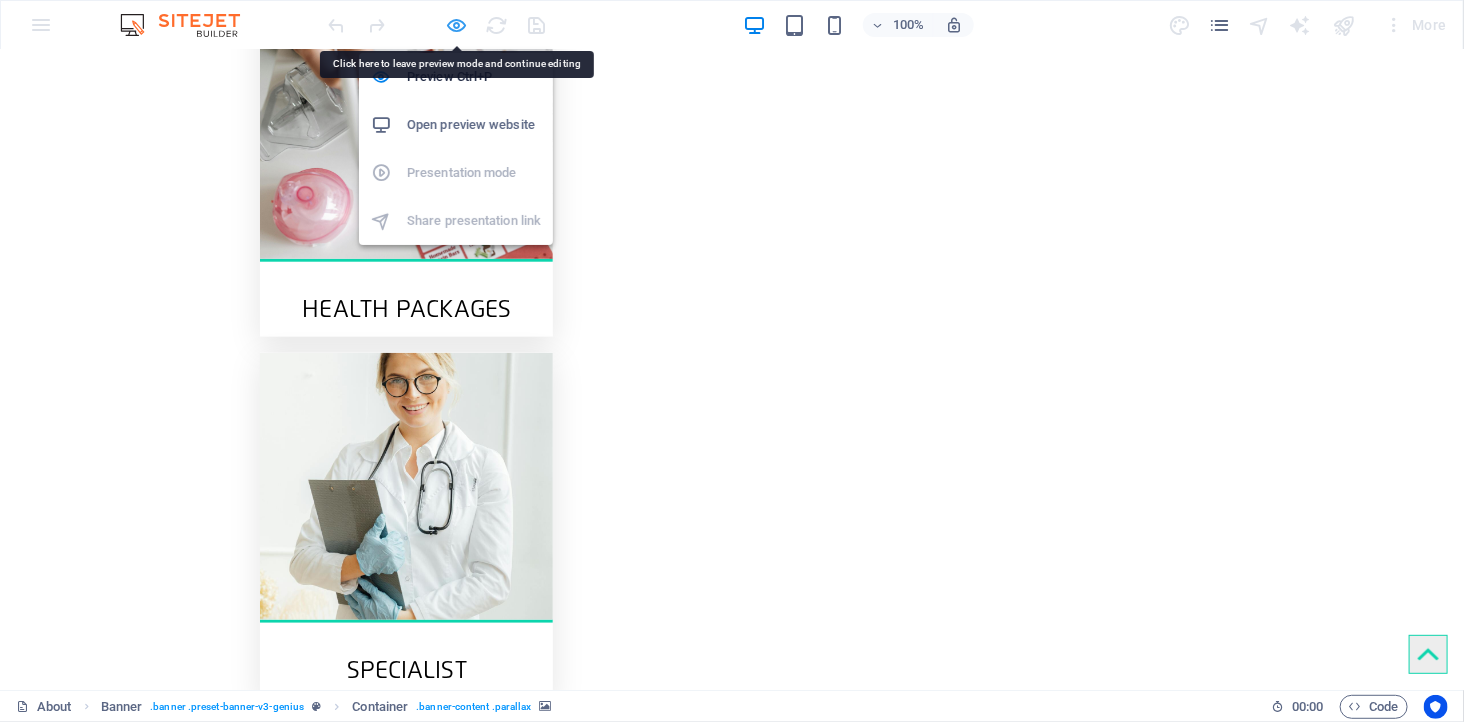 click at bounding box center (457, 25) 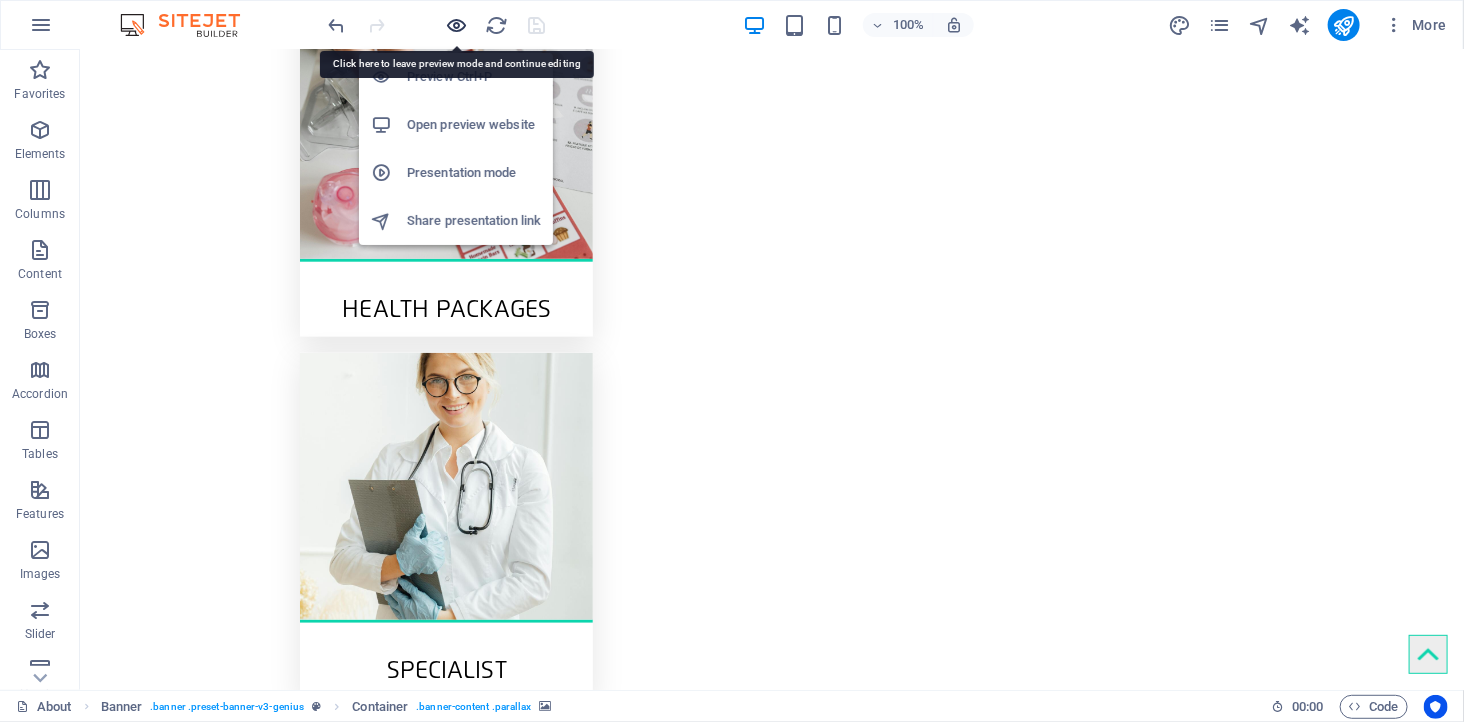 scroll, scrollTop: 802, scrollLeft: 0, axis: vertical 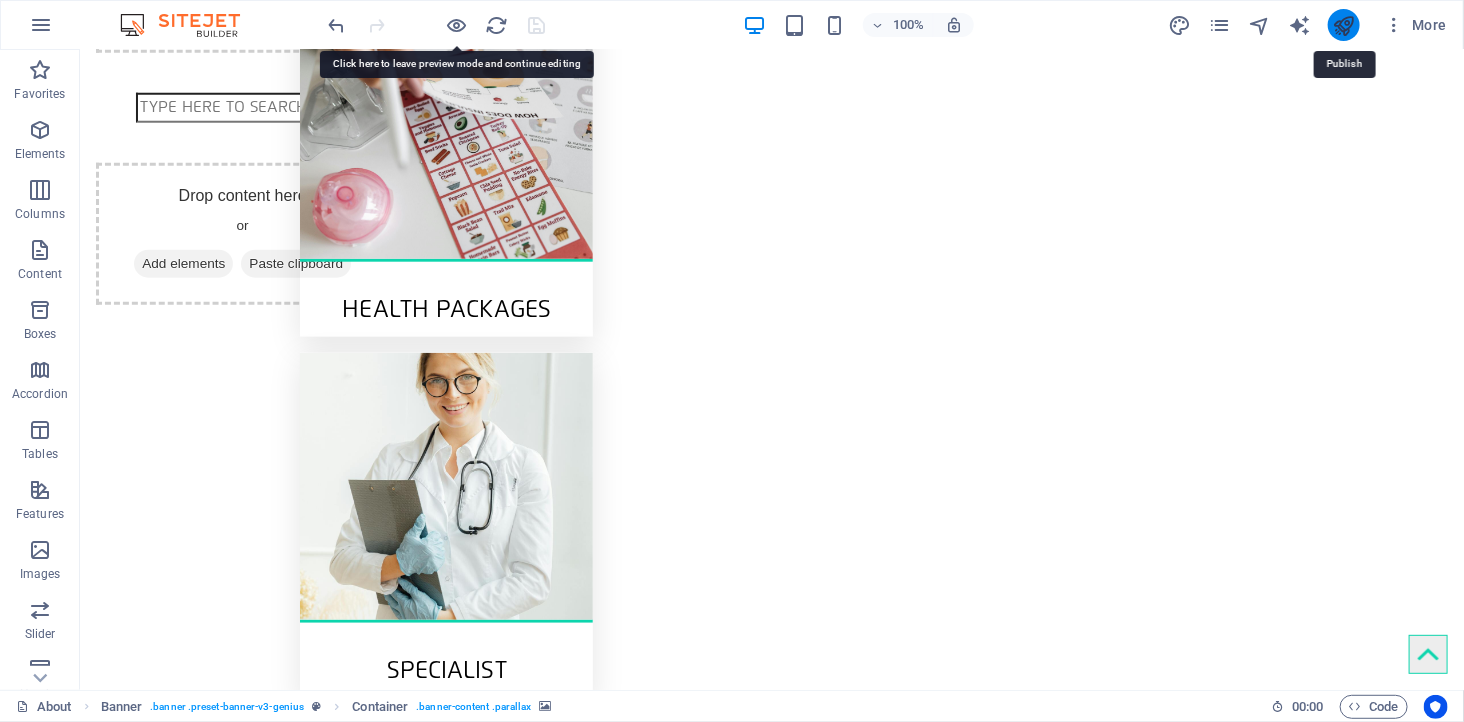 click at bounding box center [1343, 25] 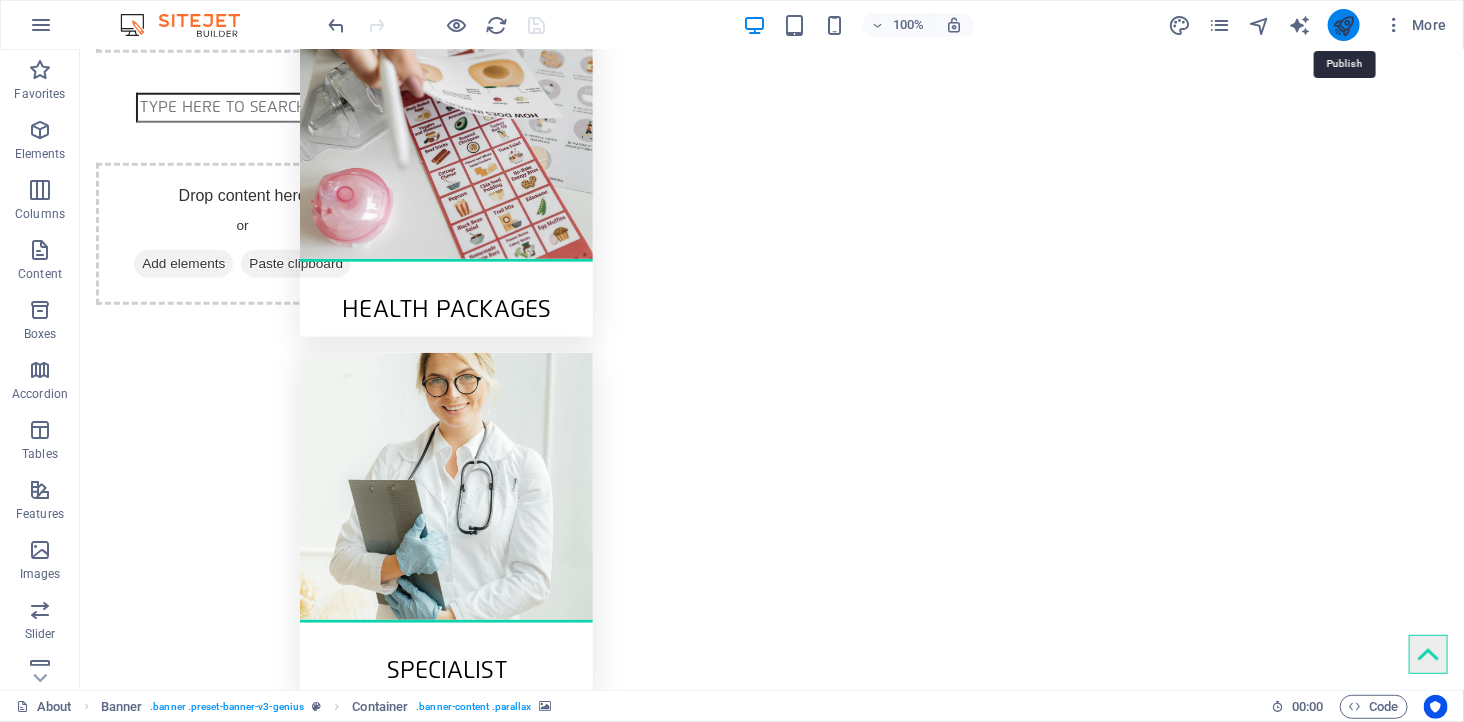 click at bounding box center (1343, 25) 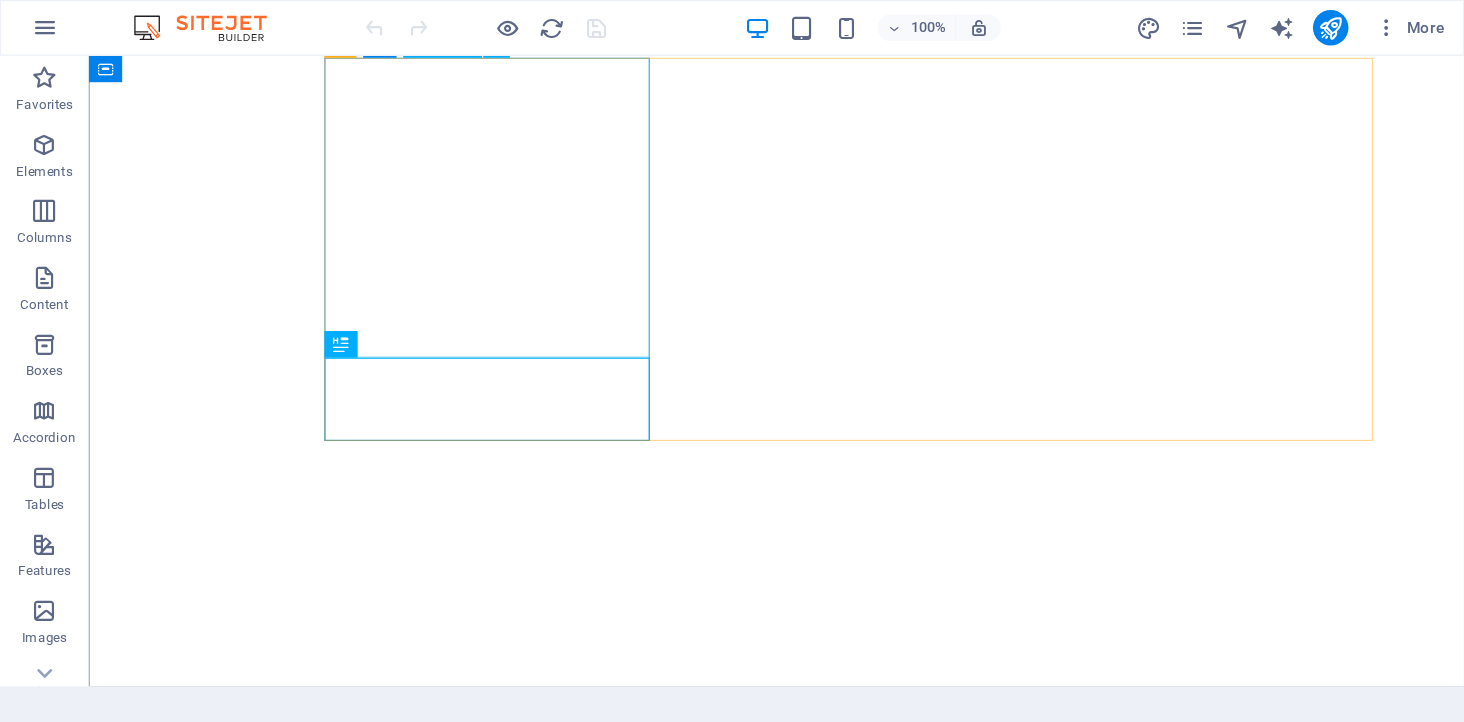 scroll, scrollTop: 0, scrollLeft: 0, axis: both 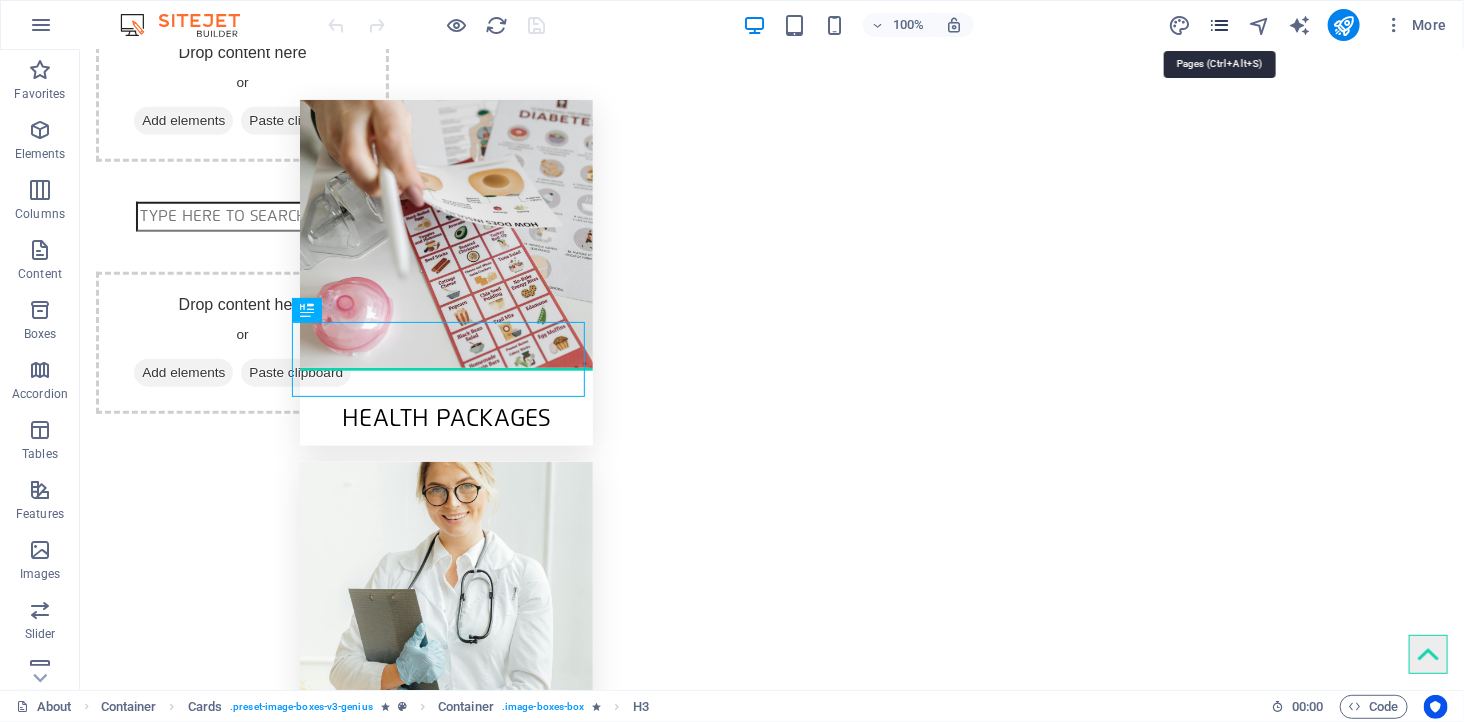 click at bounding box center (1219, 25) 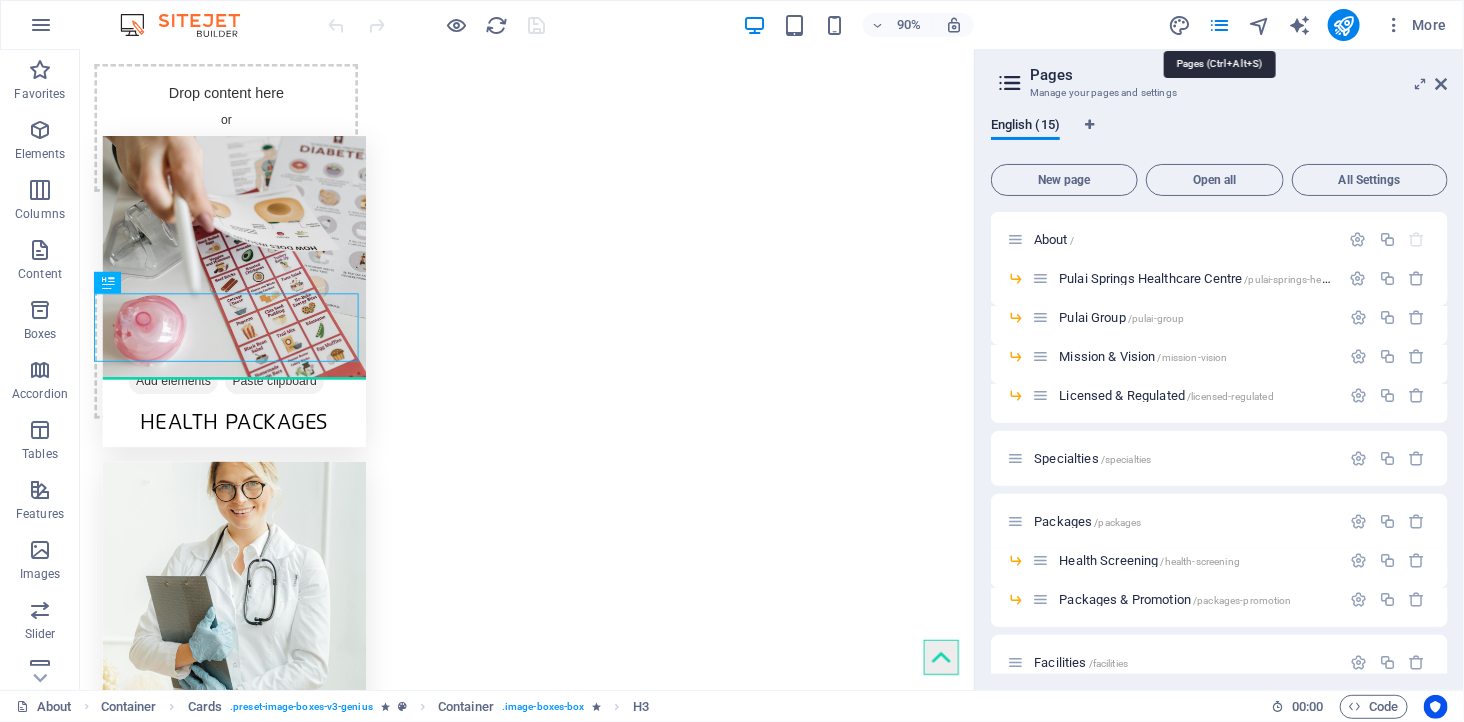 scroll, scrollTop: 740, scrollLeft: 0, axis: vertical 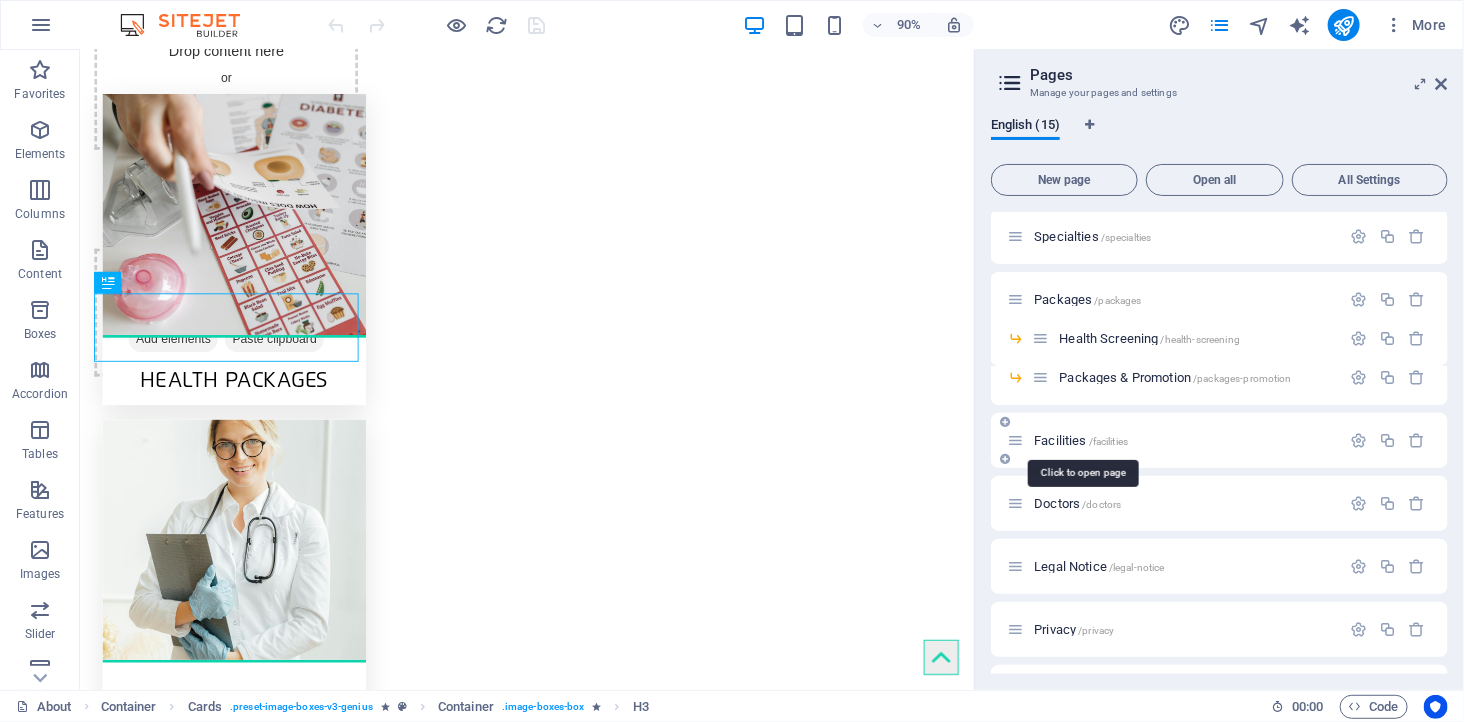 click on "Facilities /facilities" at bounding box center (1081, 440) 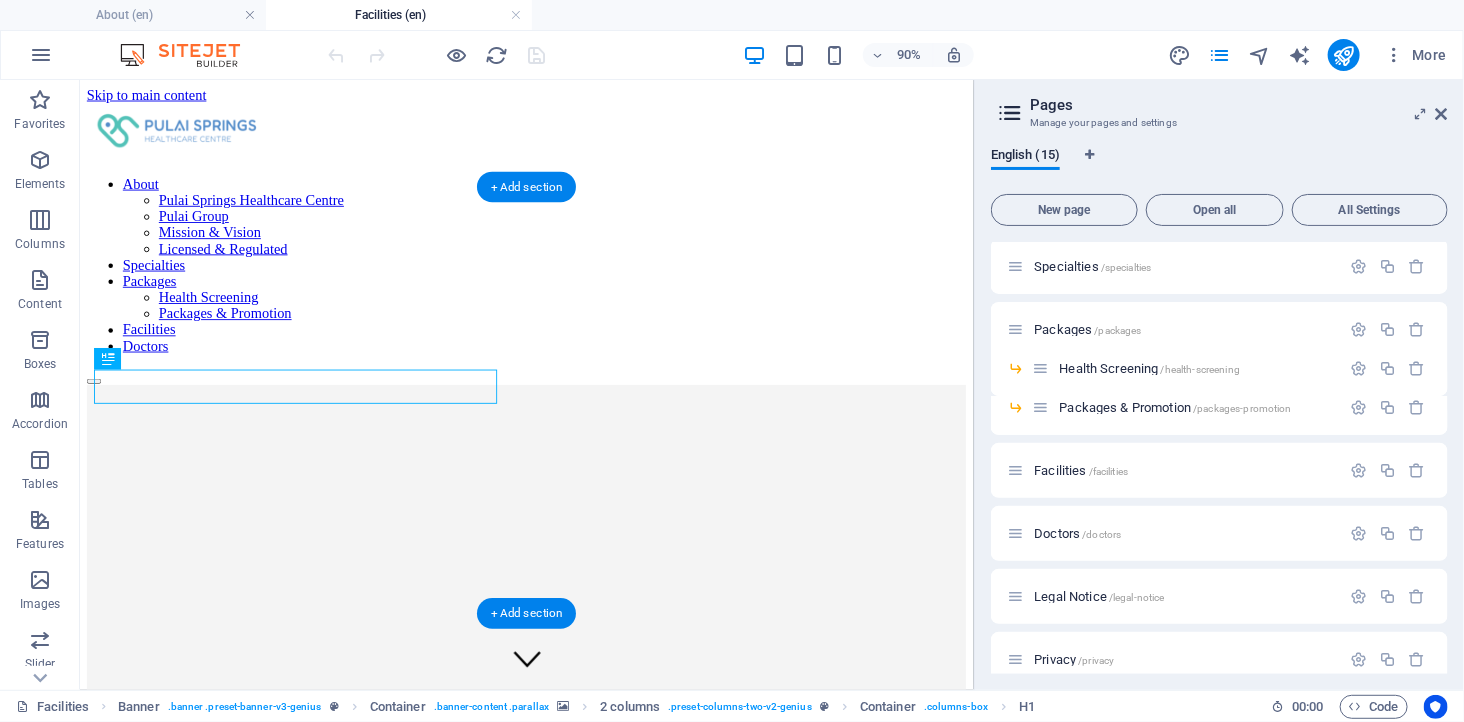 scroll, scrollTop: 0, scrollLeft: 0, axis: both 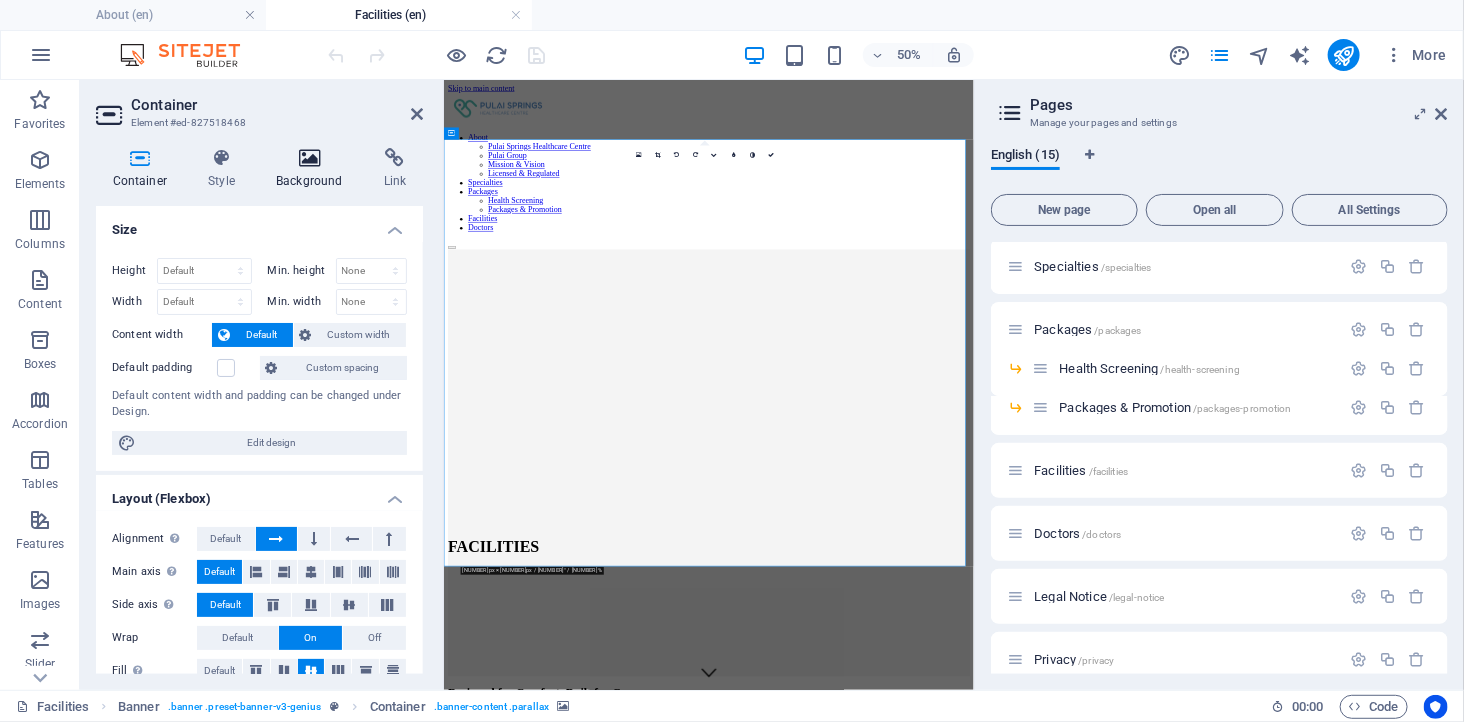 click at bounding box center (310, 158) 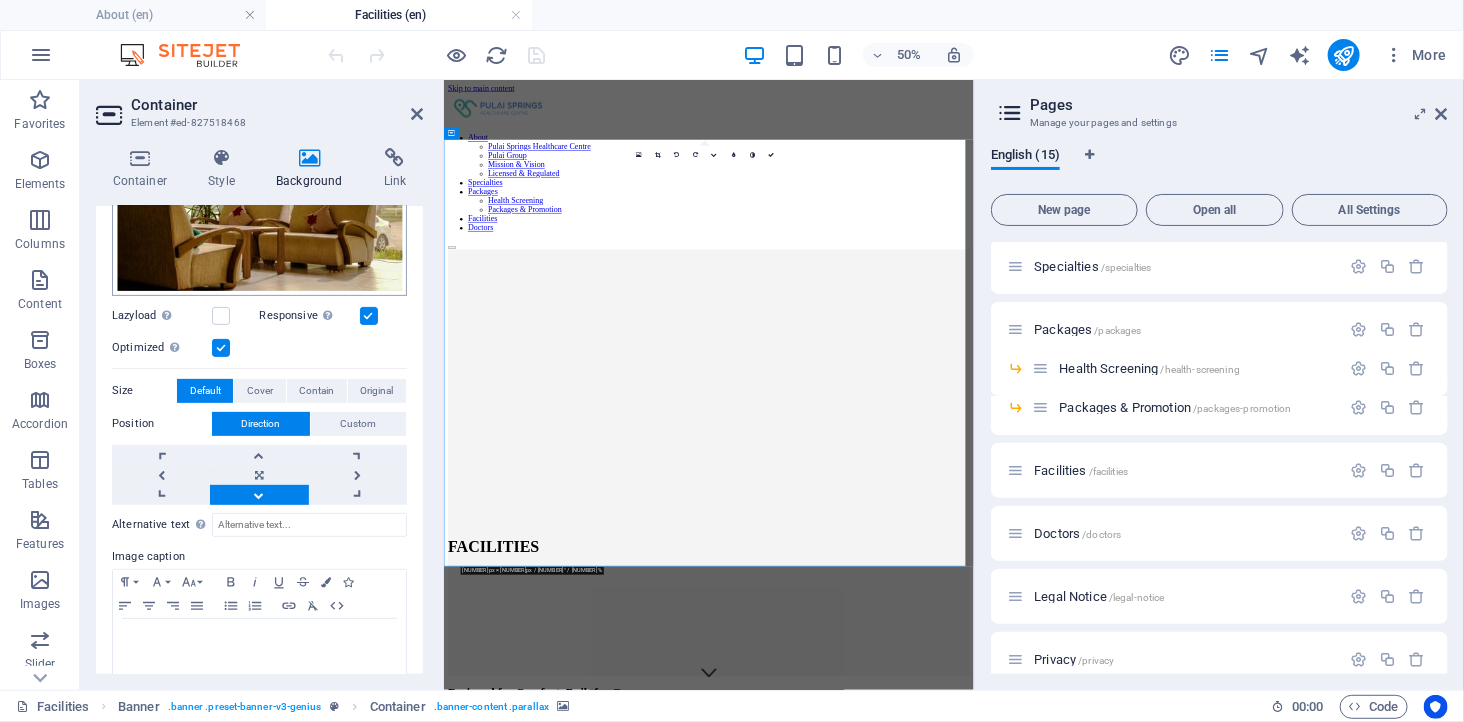 scroll, scrollTop: 306, scrollLeft: 0, axis: vertical 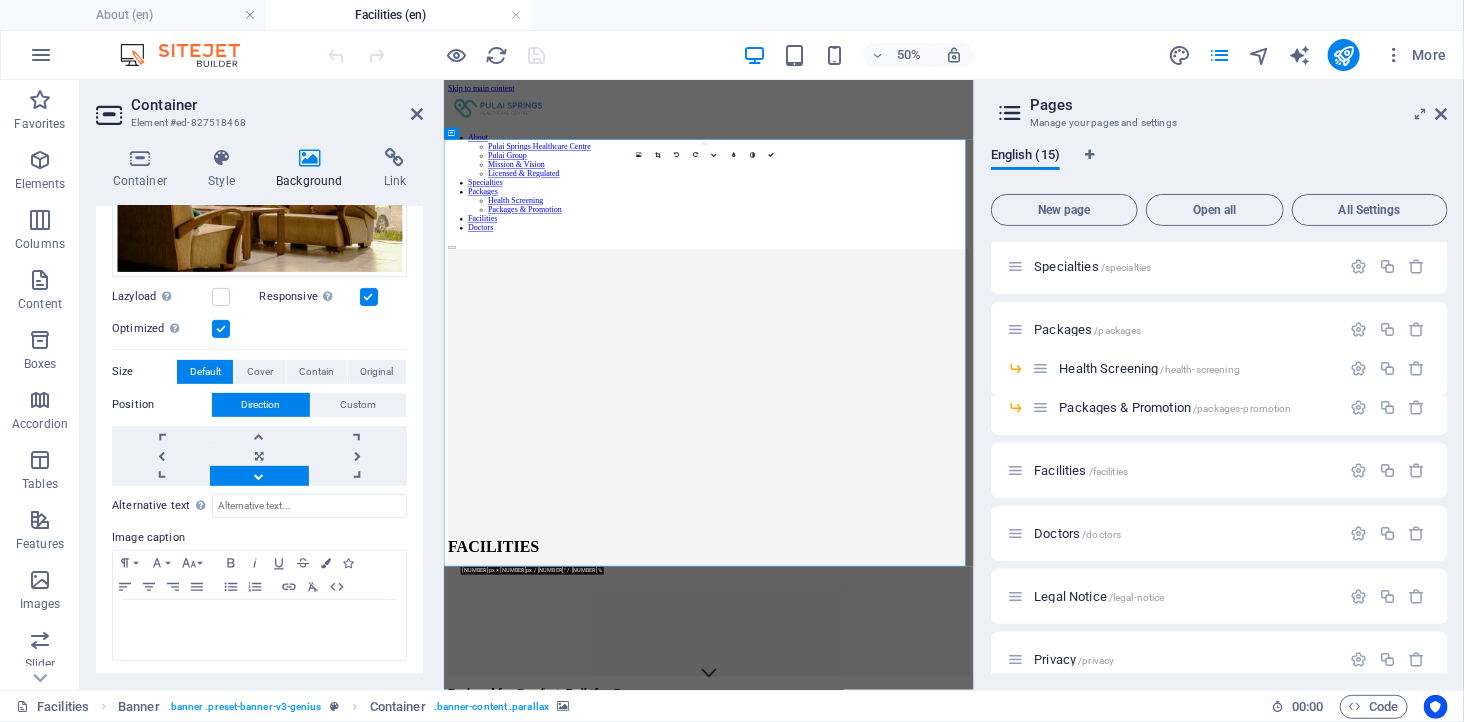 click at bounding box center [259, 476] 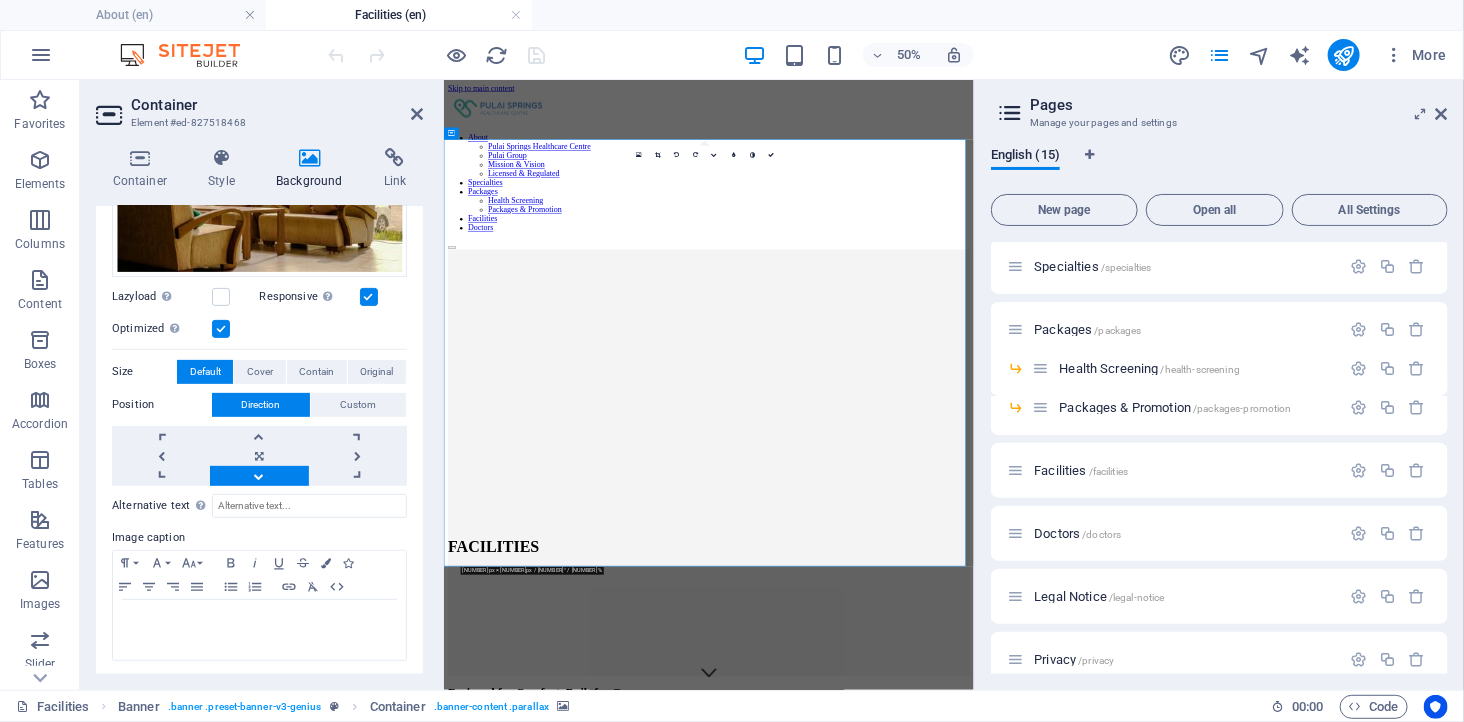 click at bounding box center (973, 370) 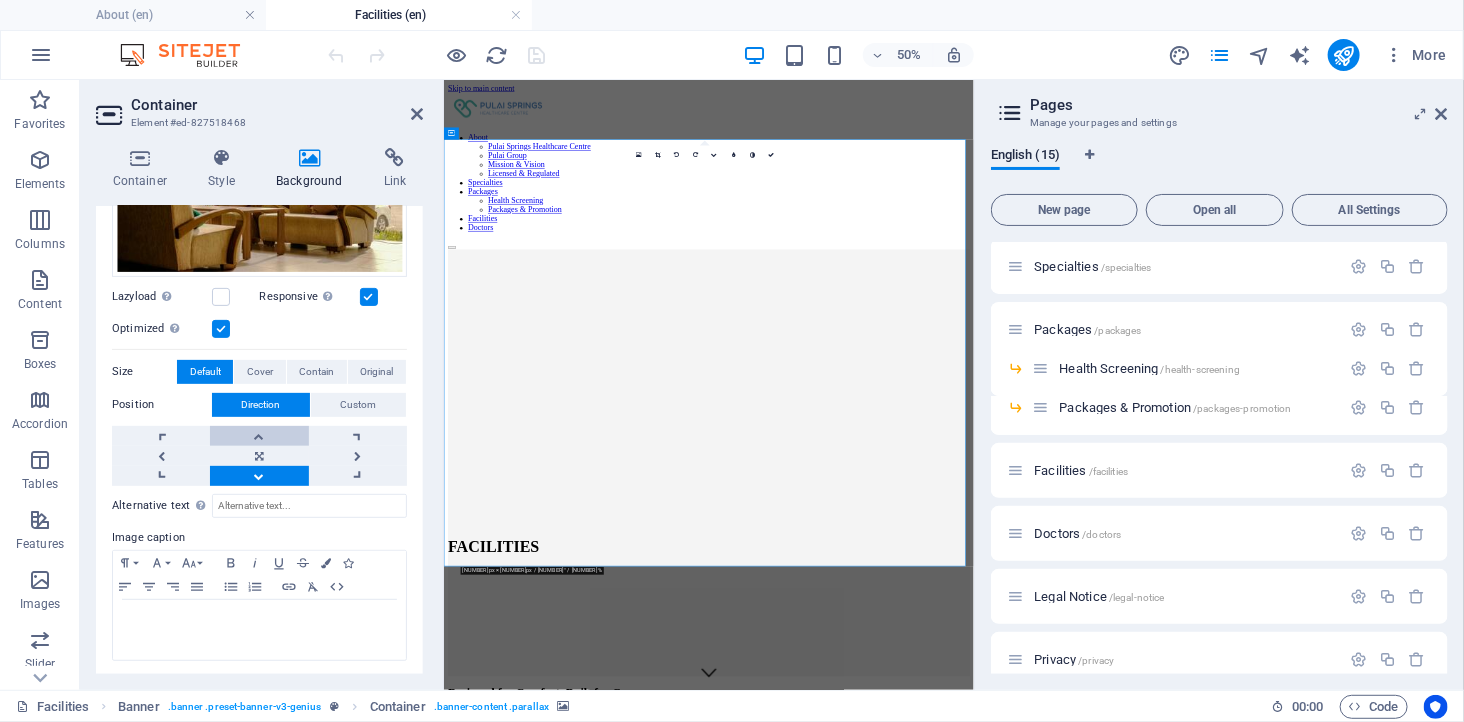 click at bounding box center (259, 436) 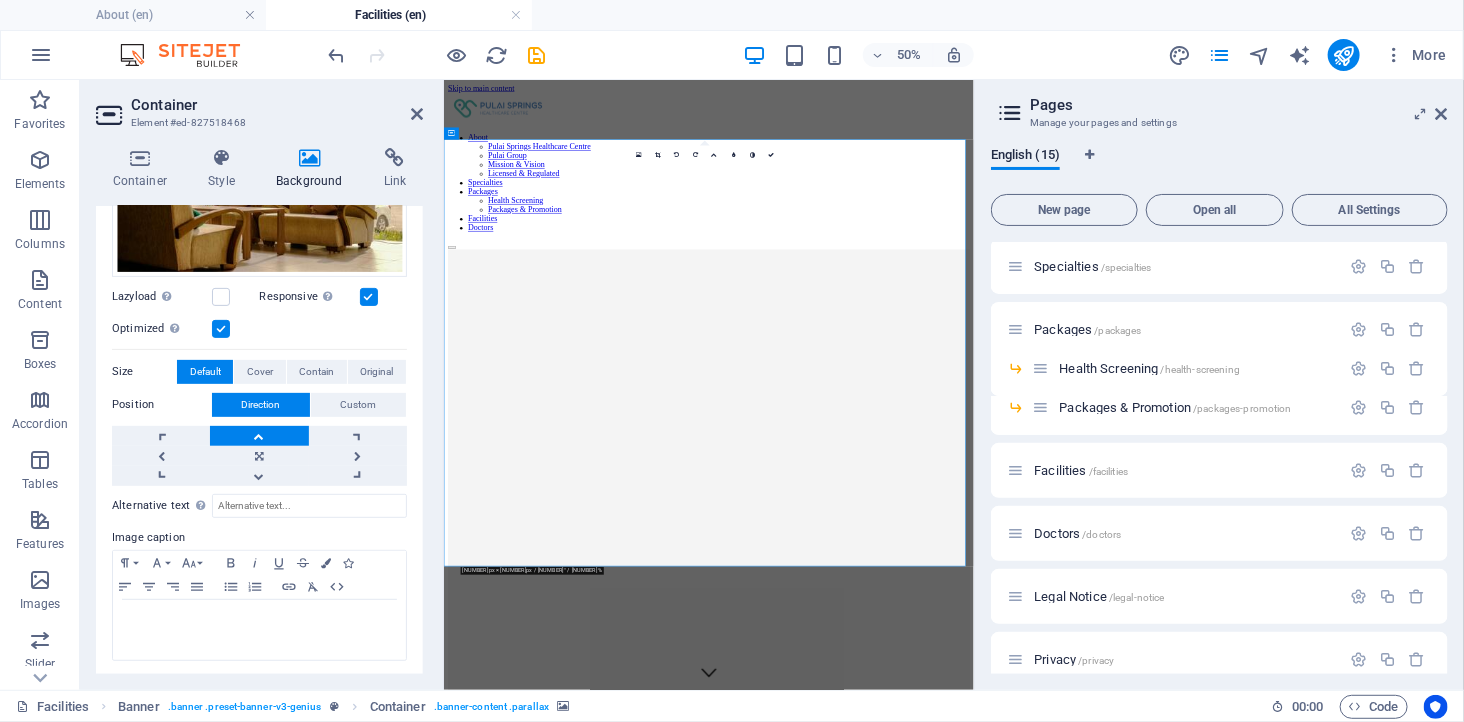 click at bounding box center (259, 436) 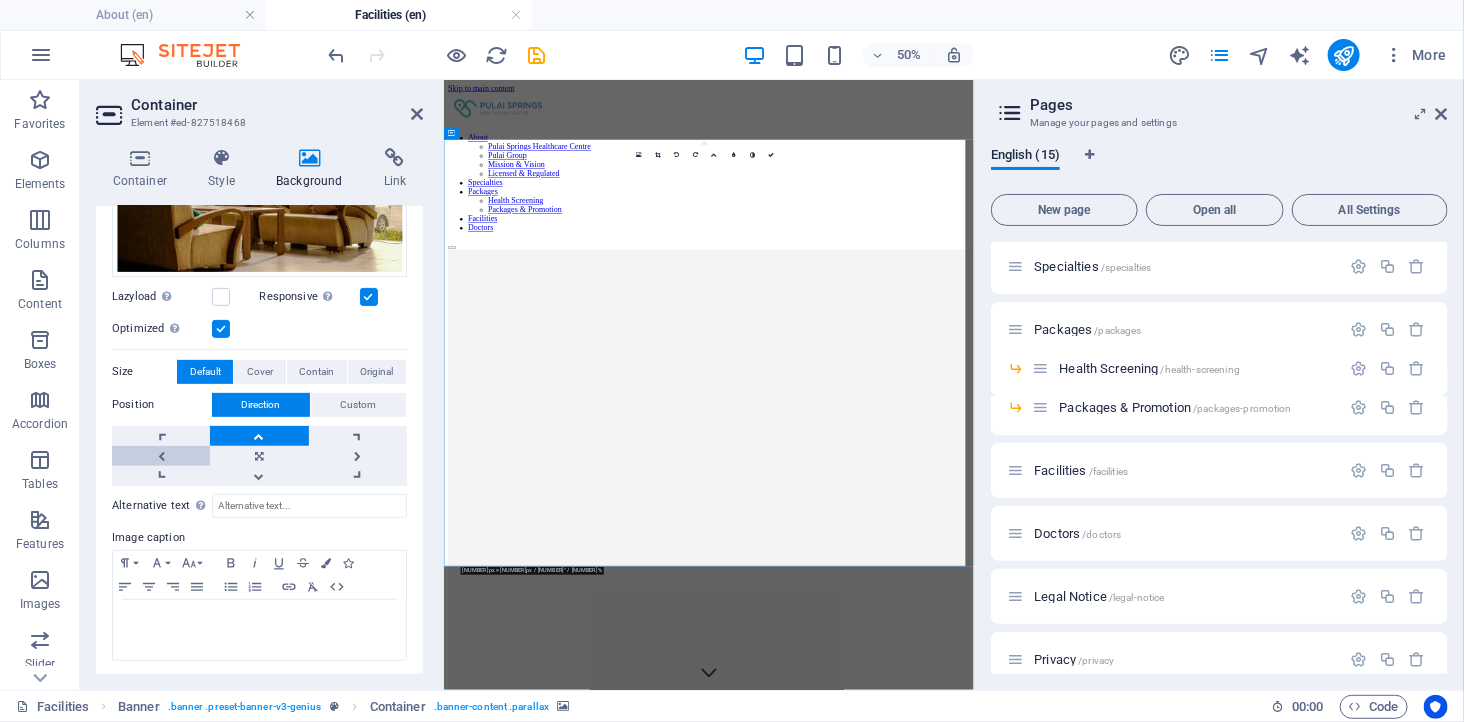 click at bounding box center (161, 456) 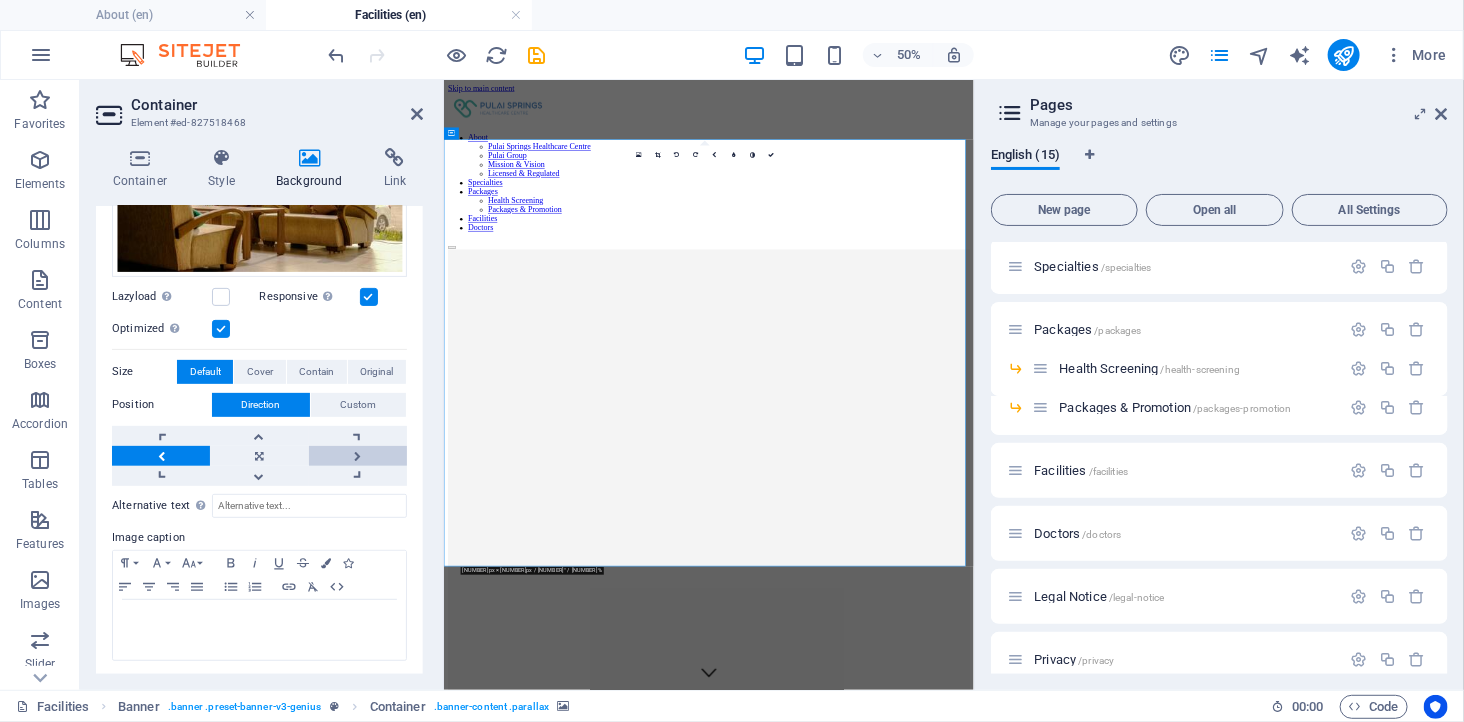 click at bounding box center (358, 456) 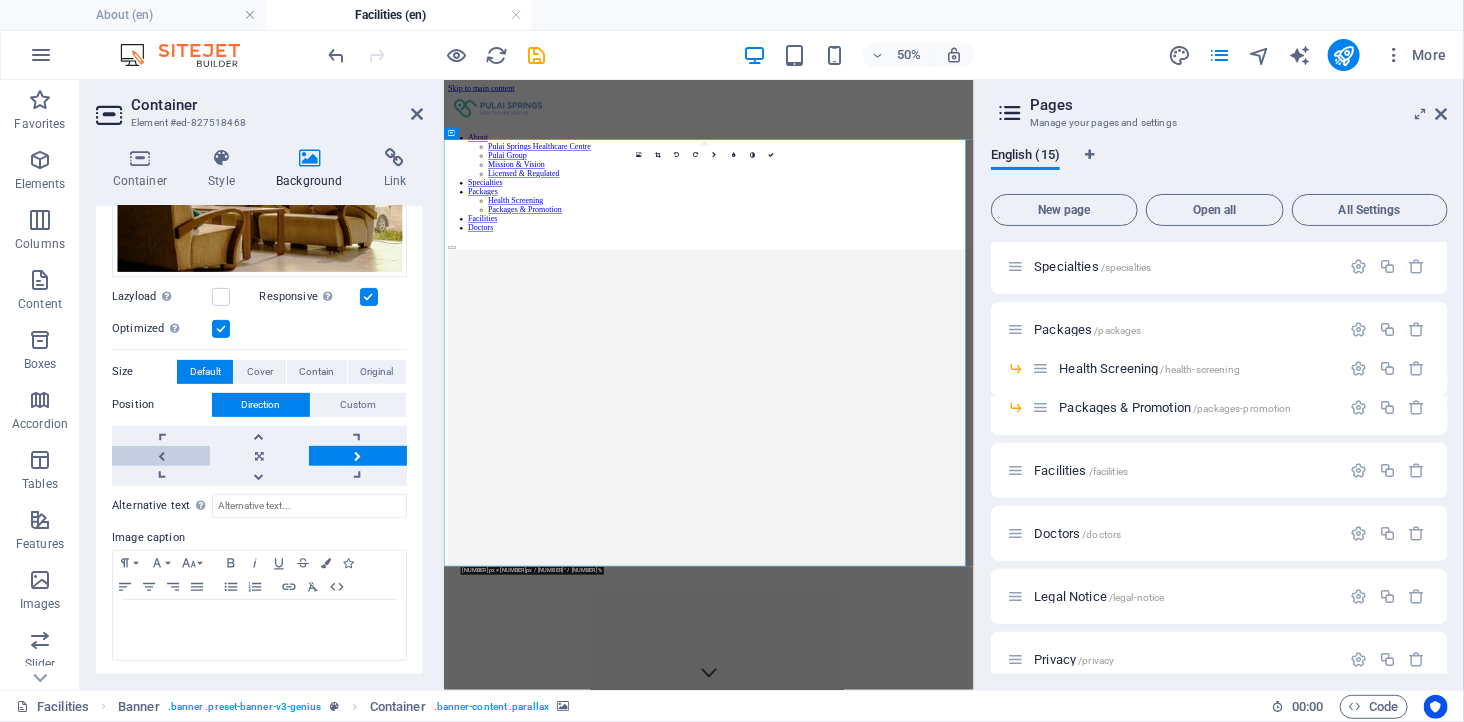 click at bounding box center [161, 456] 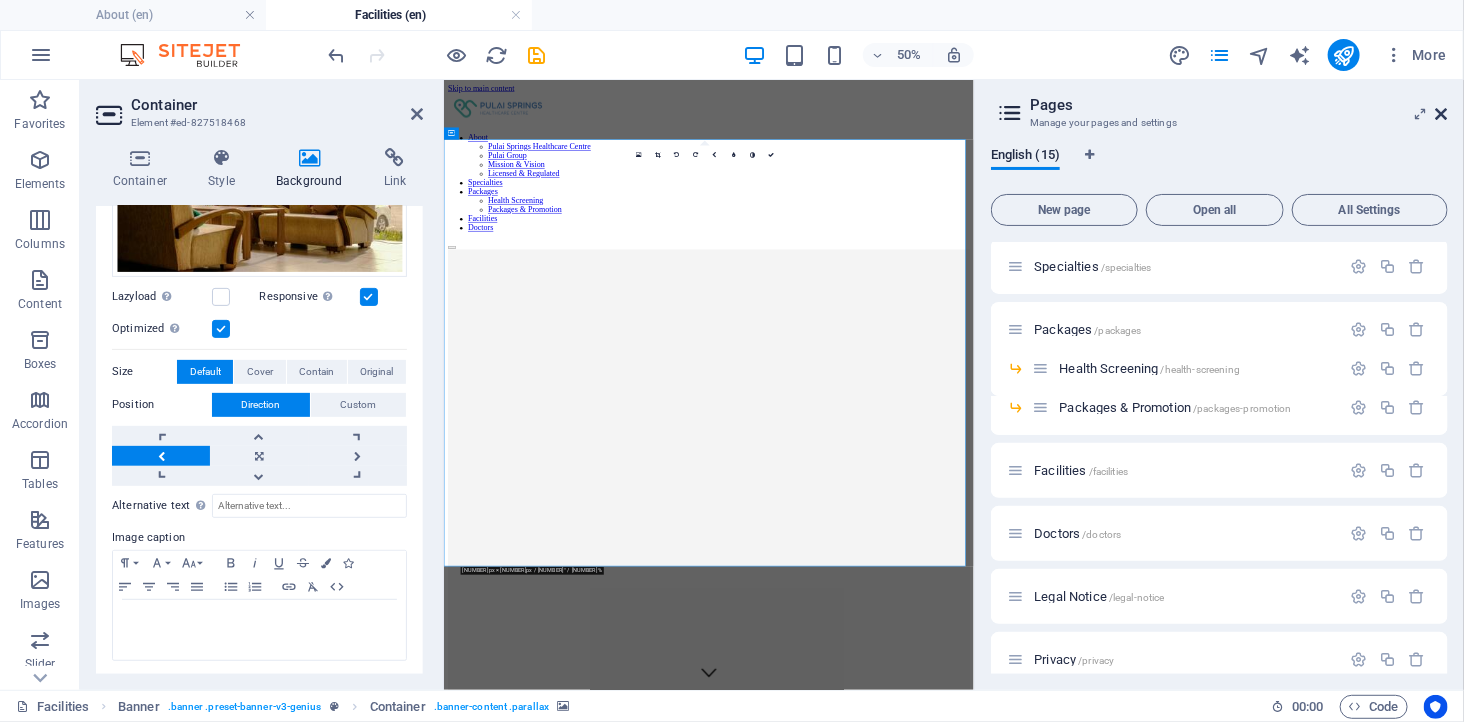 click at bounding box center (1442, 114) 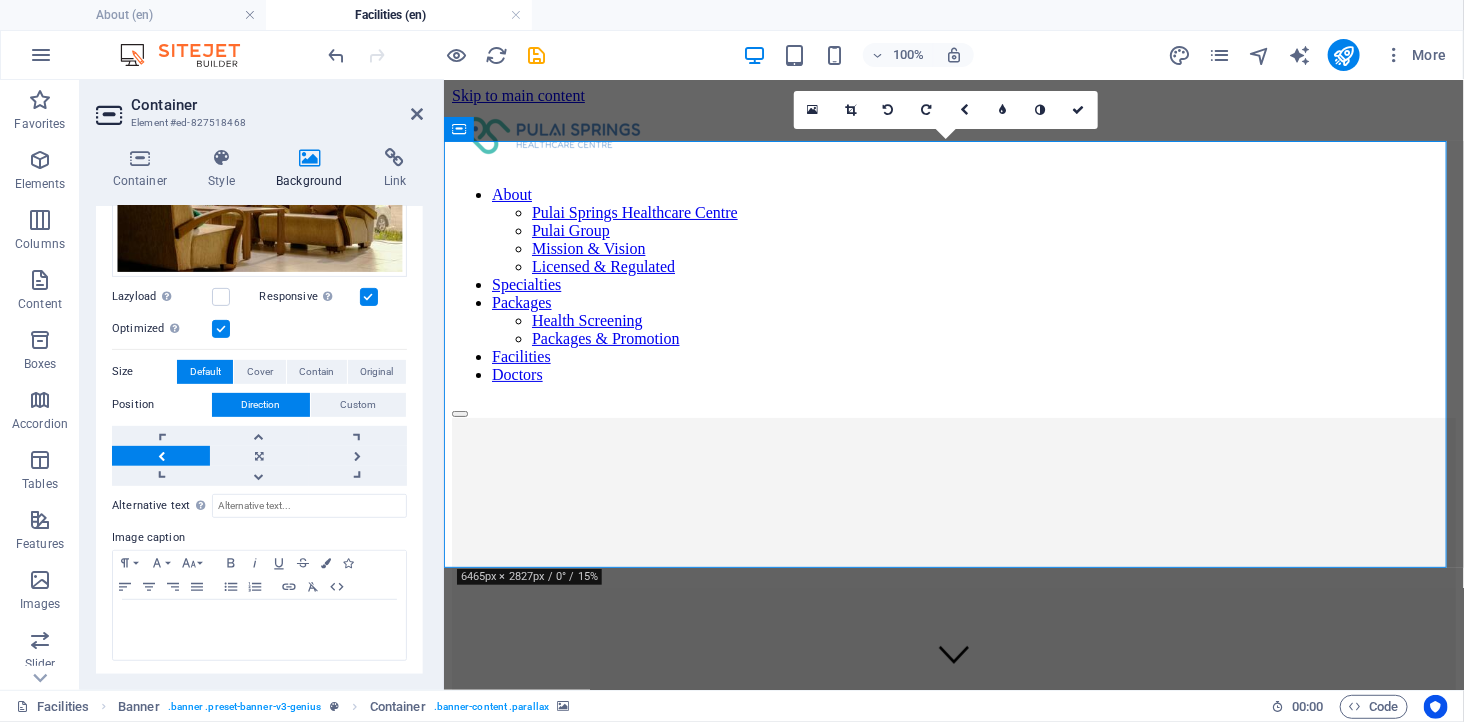 scroll, scrollTop: 0, scrollLeft: 0, axis: both 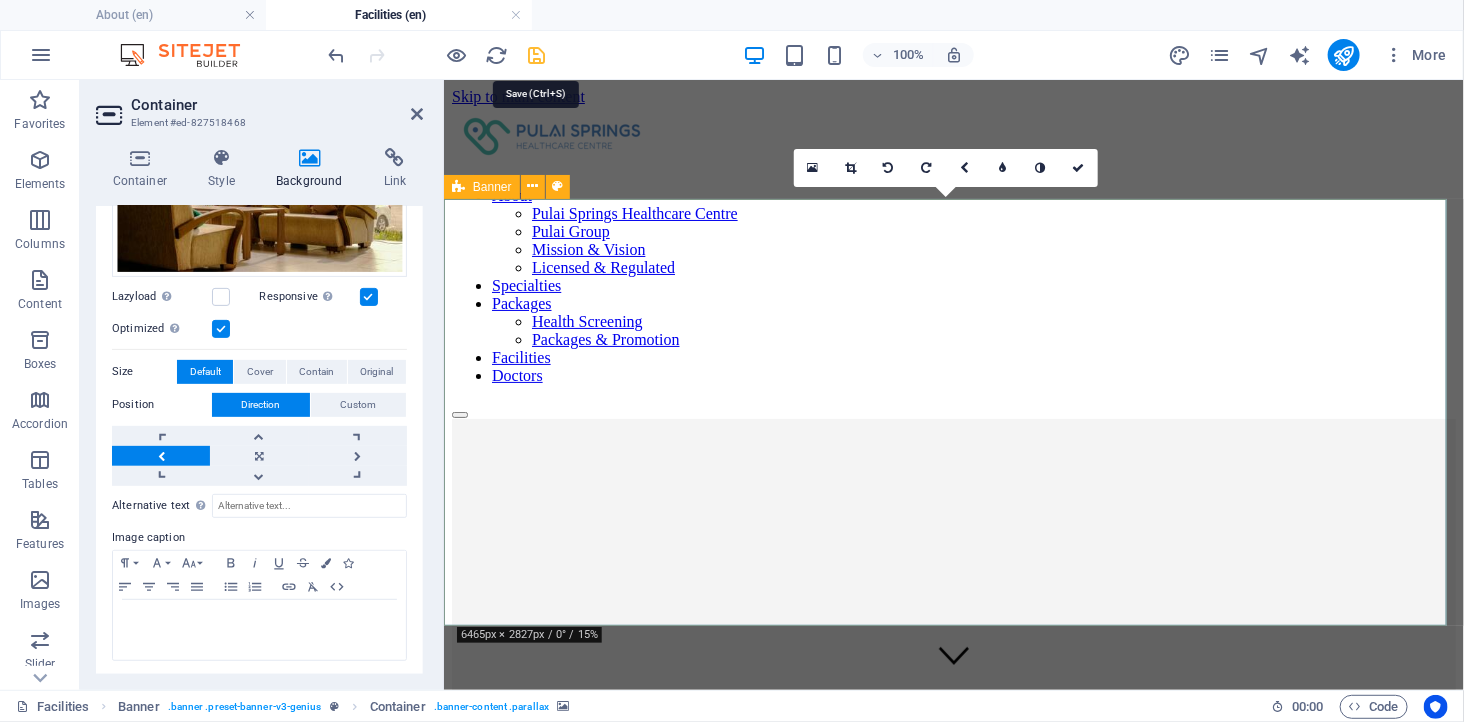 click at bounding box center [537, 55] 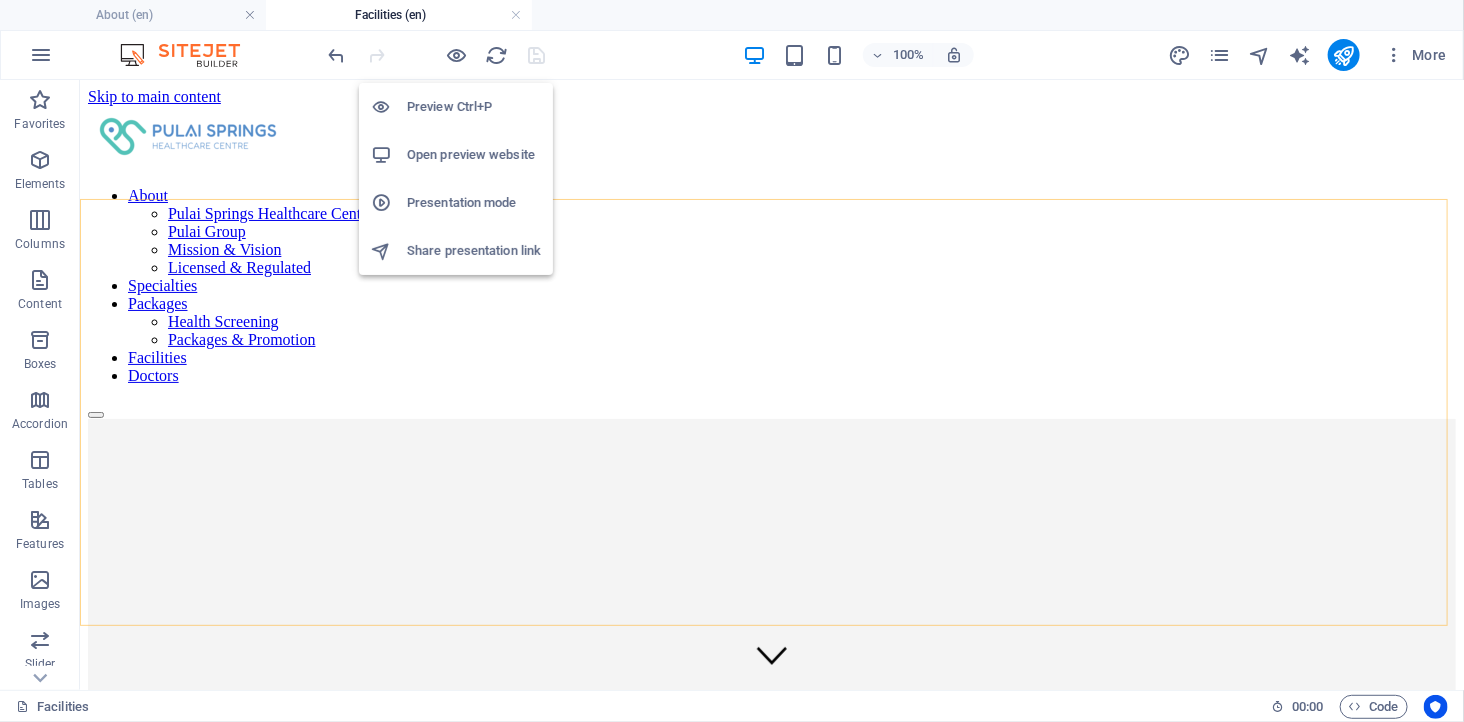 click on "Open preview website" at bounding box center (474, 155) 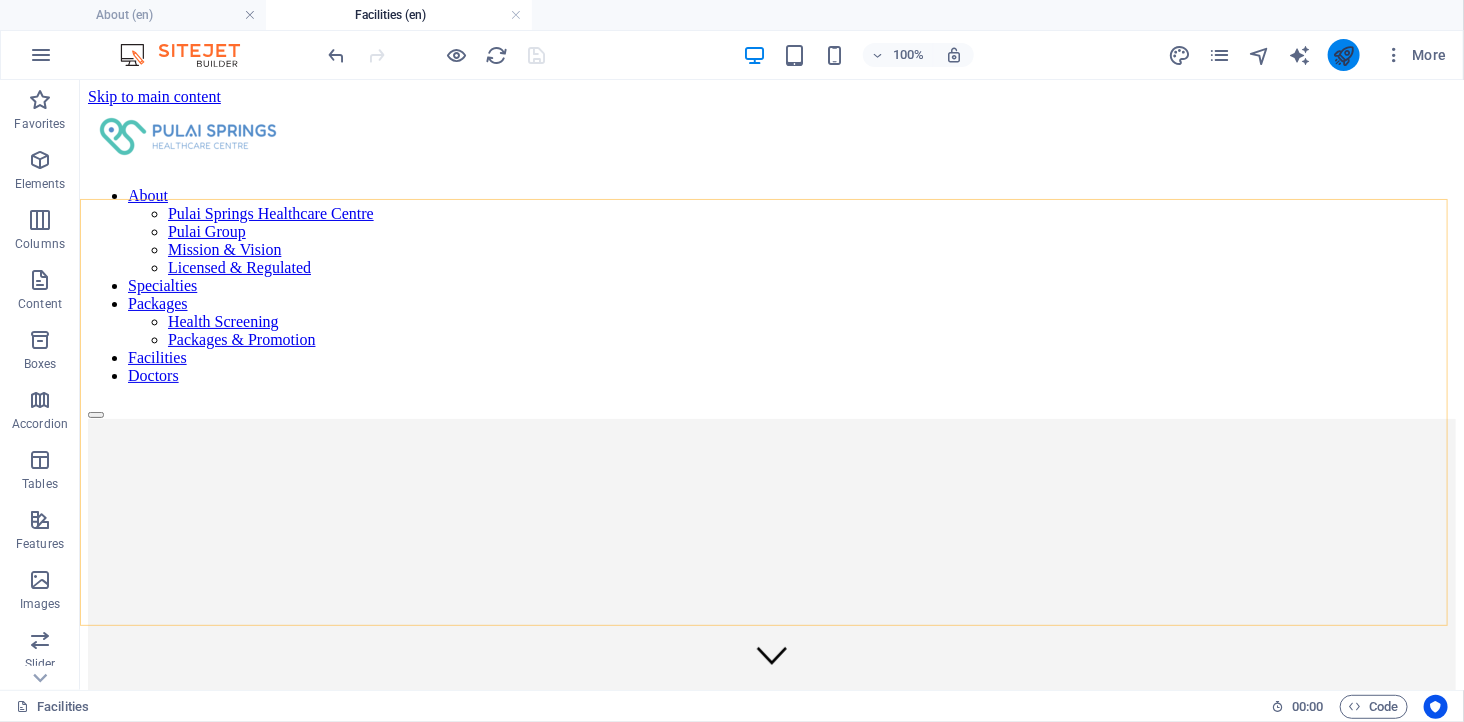 click at bounding box center [1344, 55] 